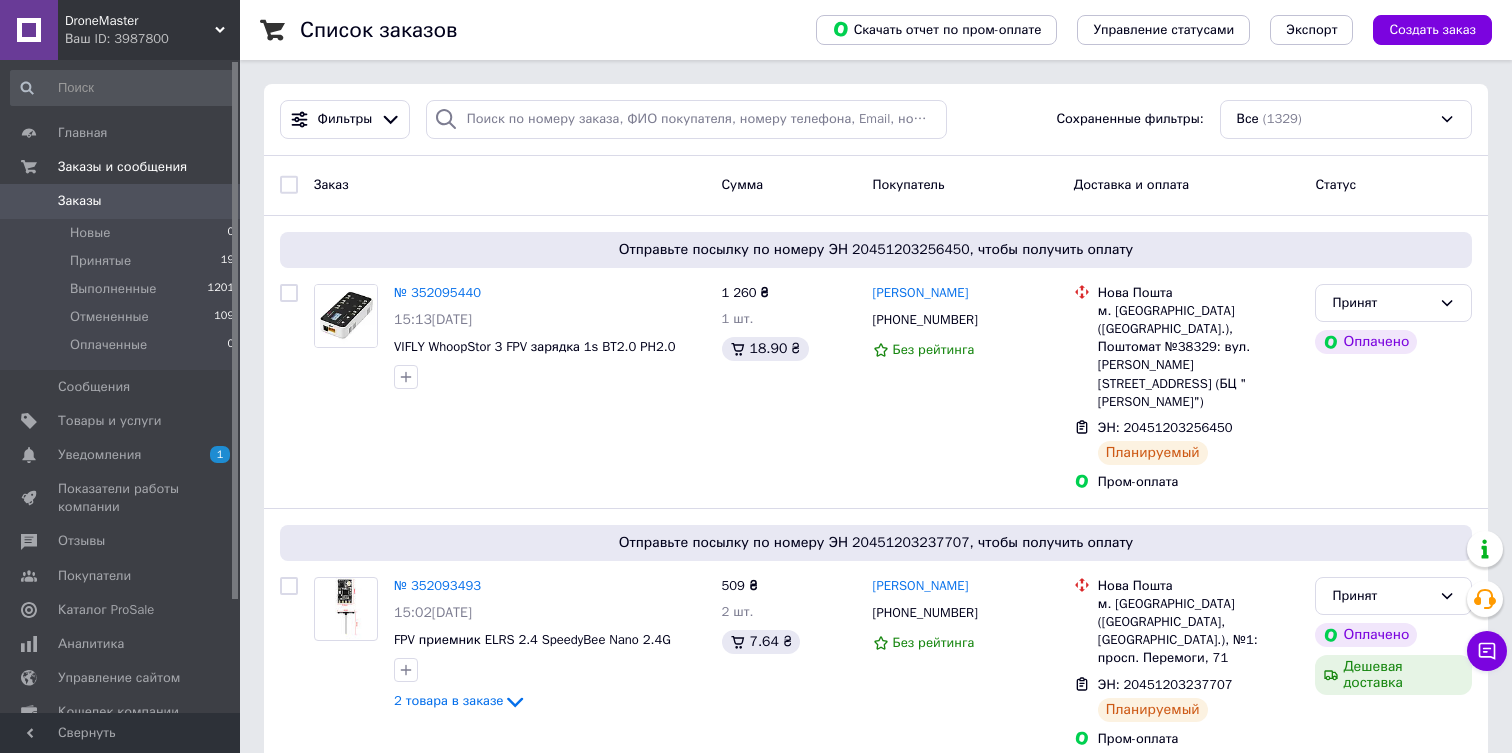 scroll, scrollTop: 0, scrollLeft: 0, axis: both 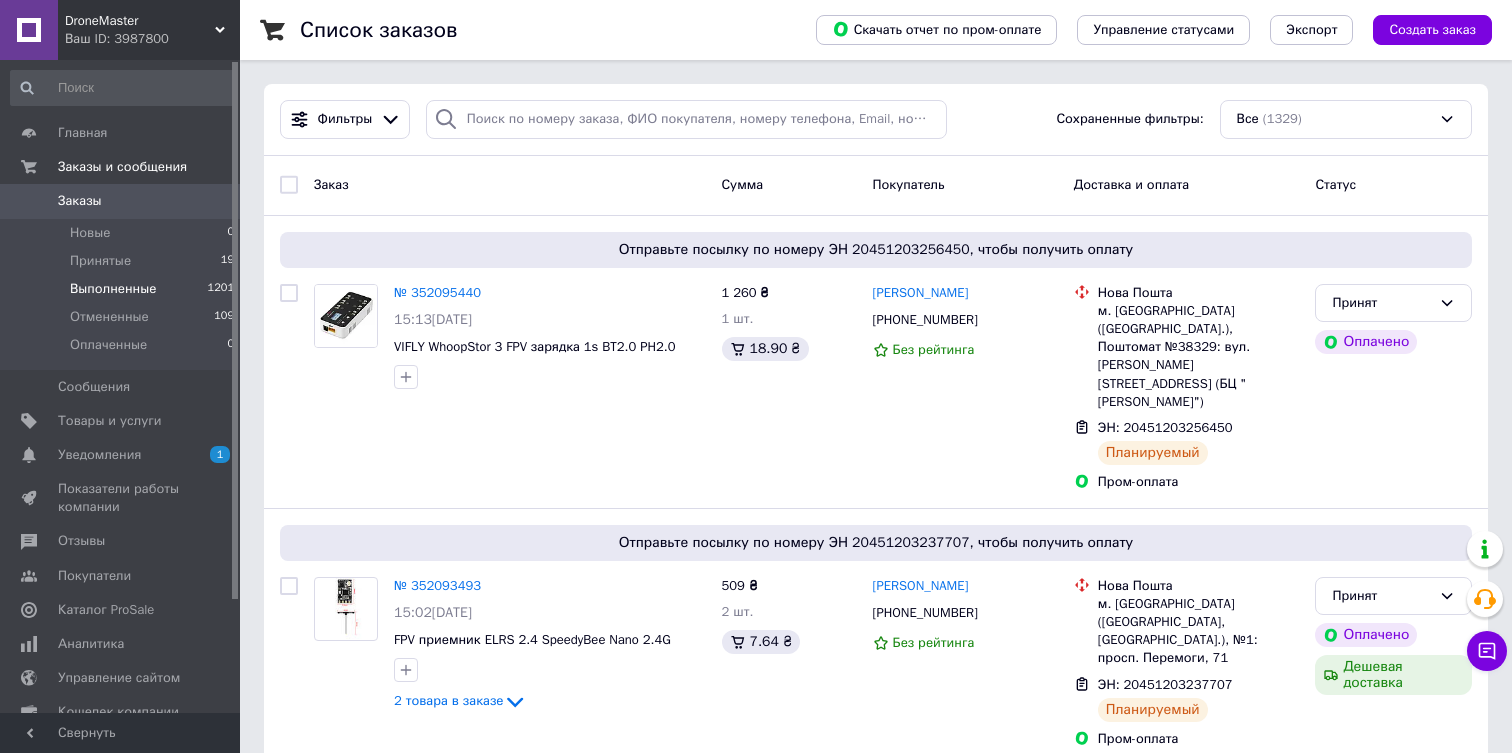 click on "Выполненные 1201" at bounding box center (123, 289) 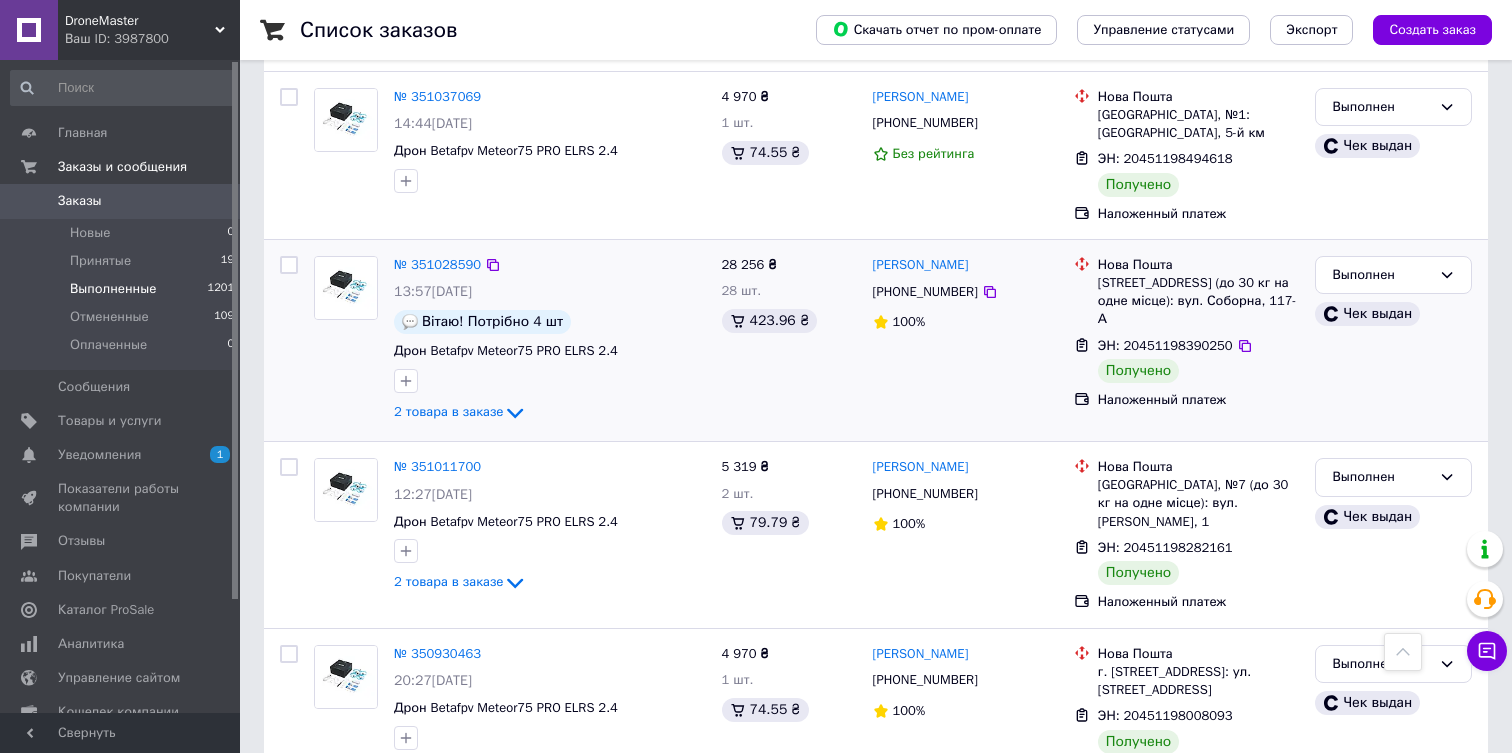 scroll, scrollTop: 3967, scrollLeft: 0, axis: vertical 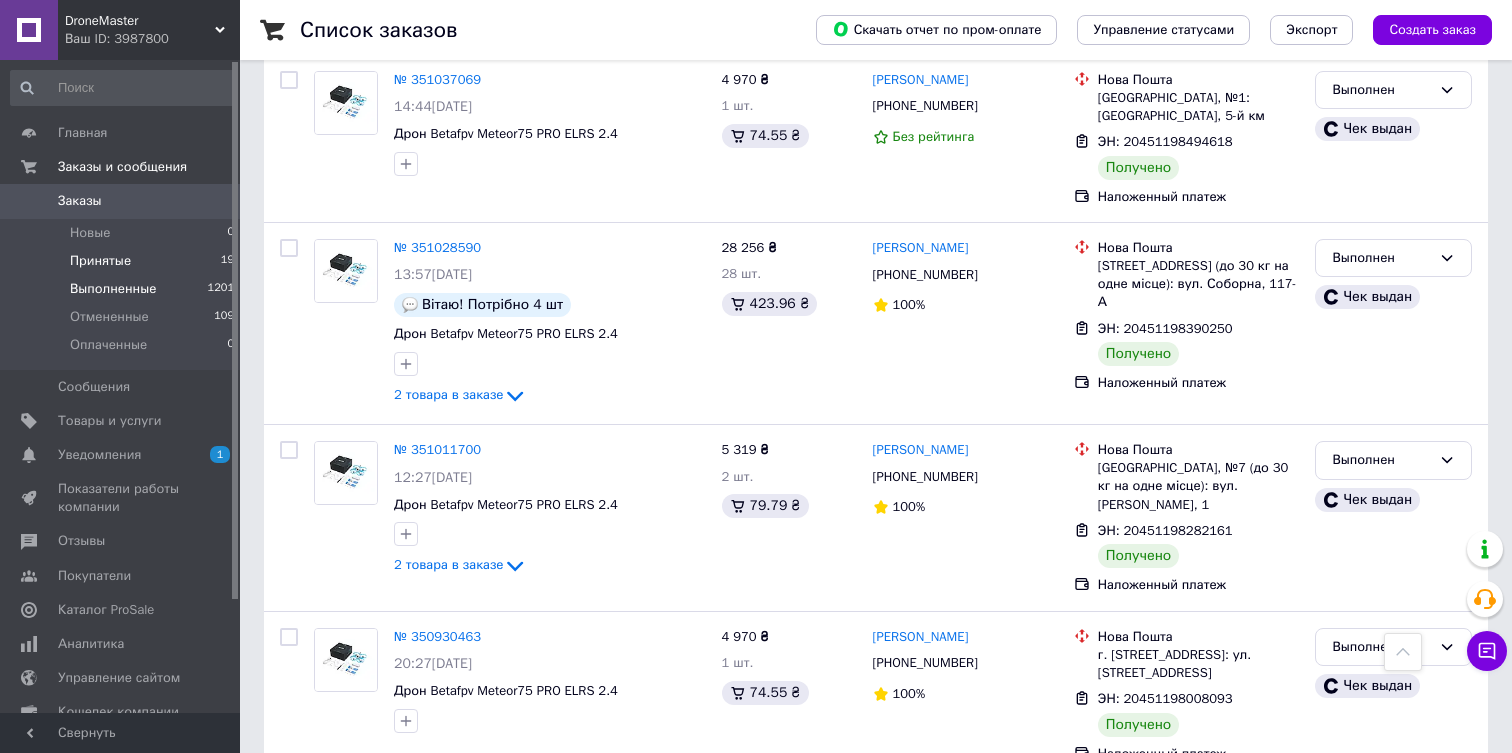click on "Принятые 19" at bounding box center [123, 261] 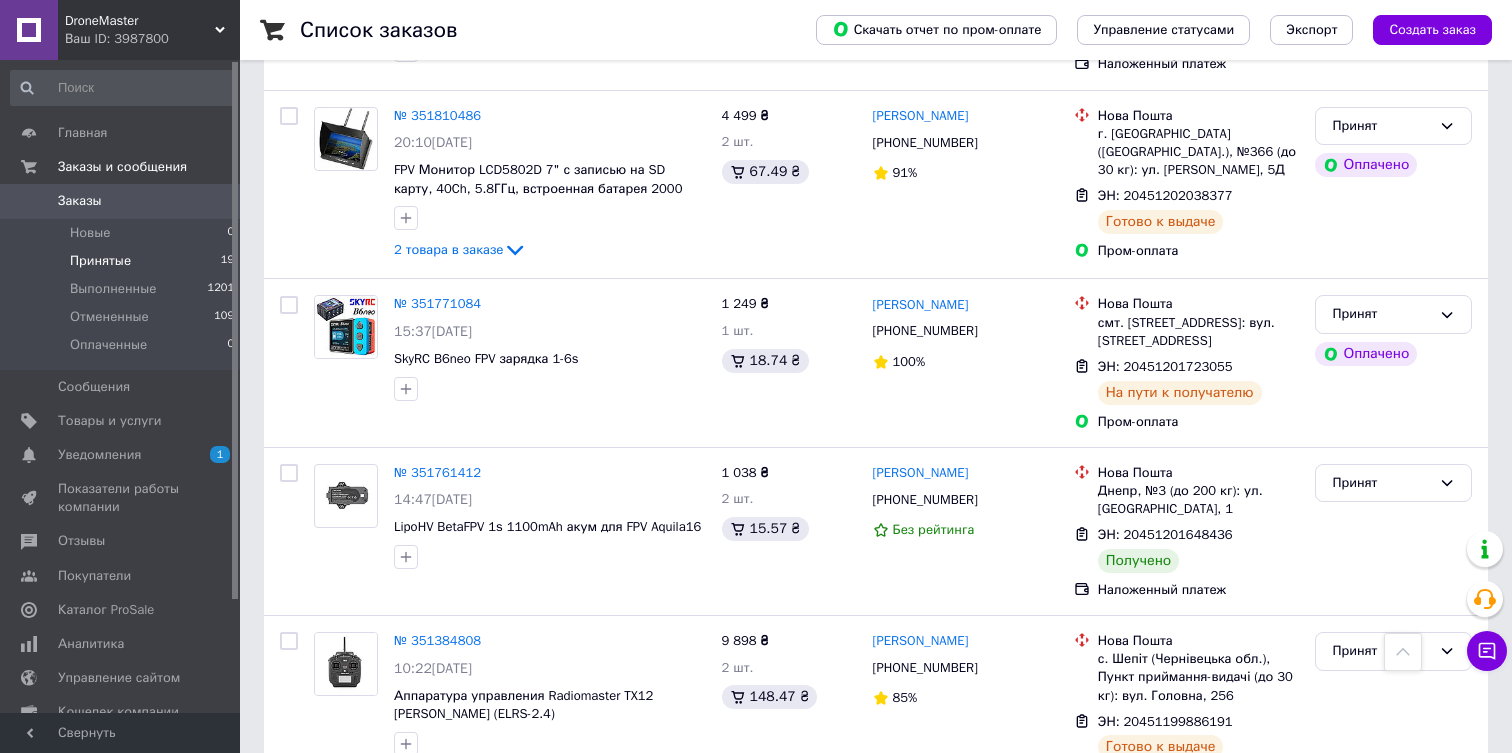 scroll, scrollTop: 3452, scrollLeft: 0, axis: vertical 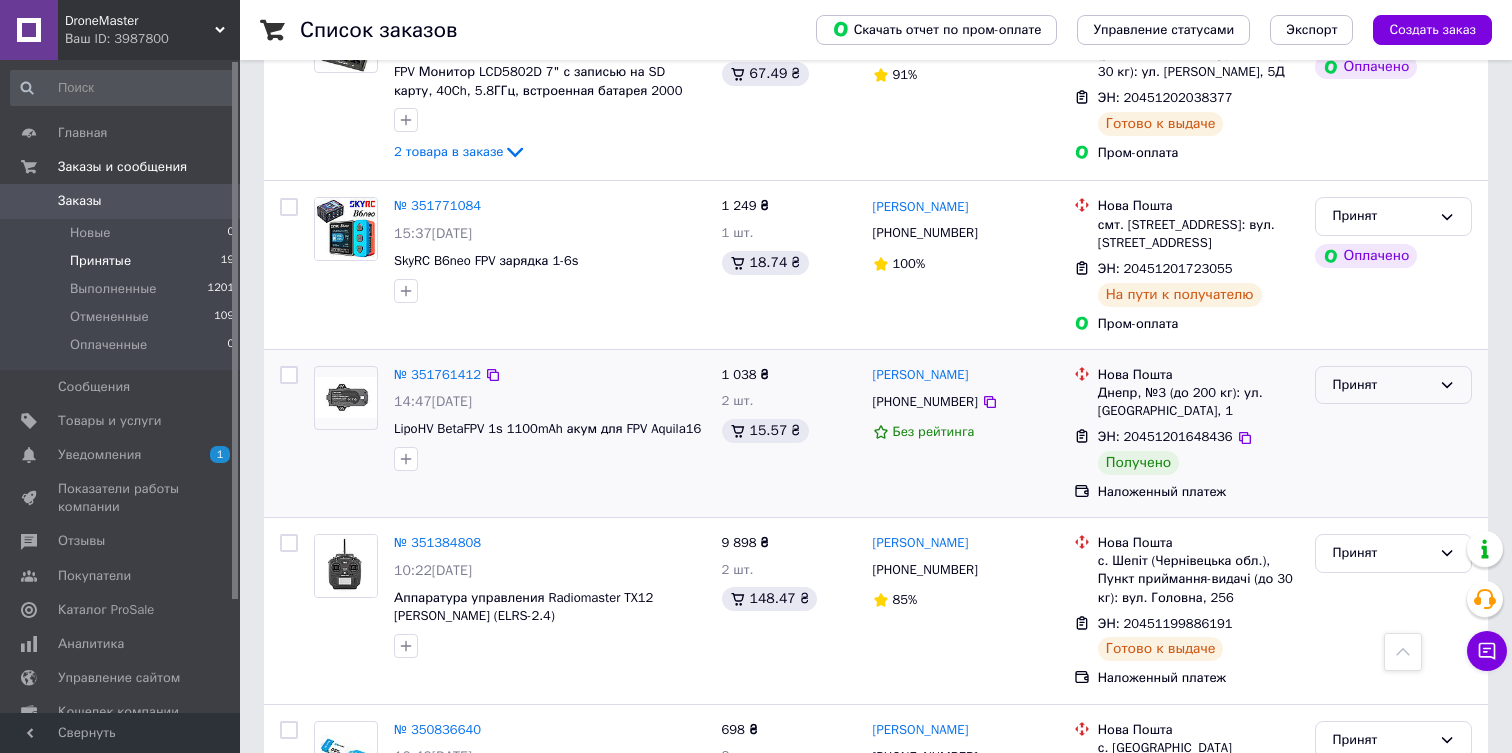 click on "Принят" at bounding box center (1381, 385) 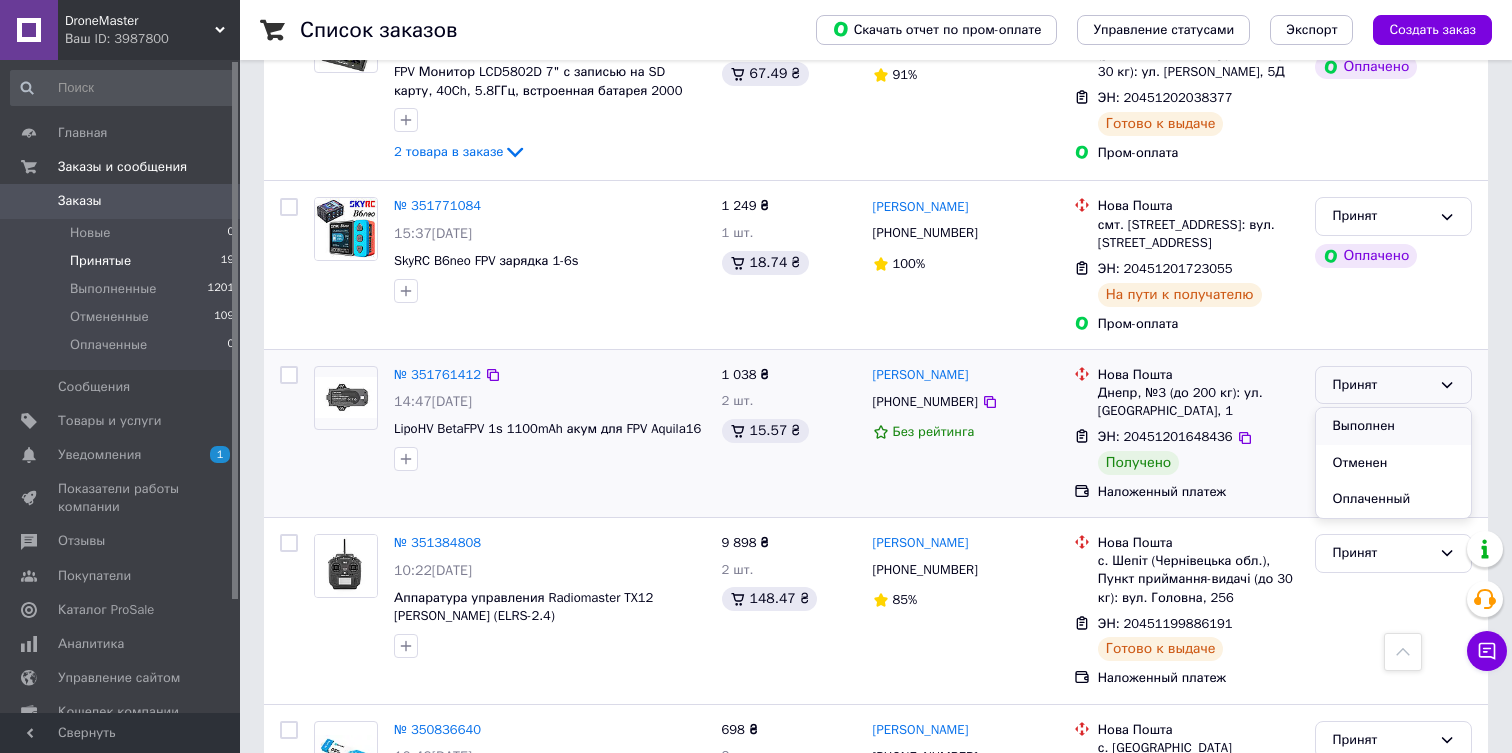 click on "Выполнен" at bounding box center (1393, 426) 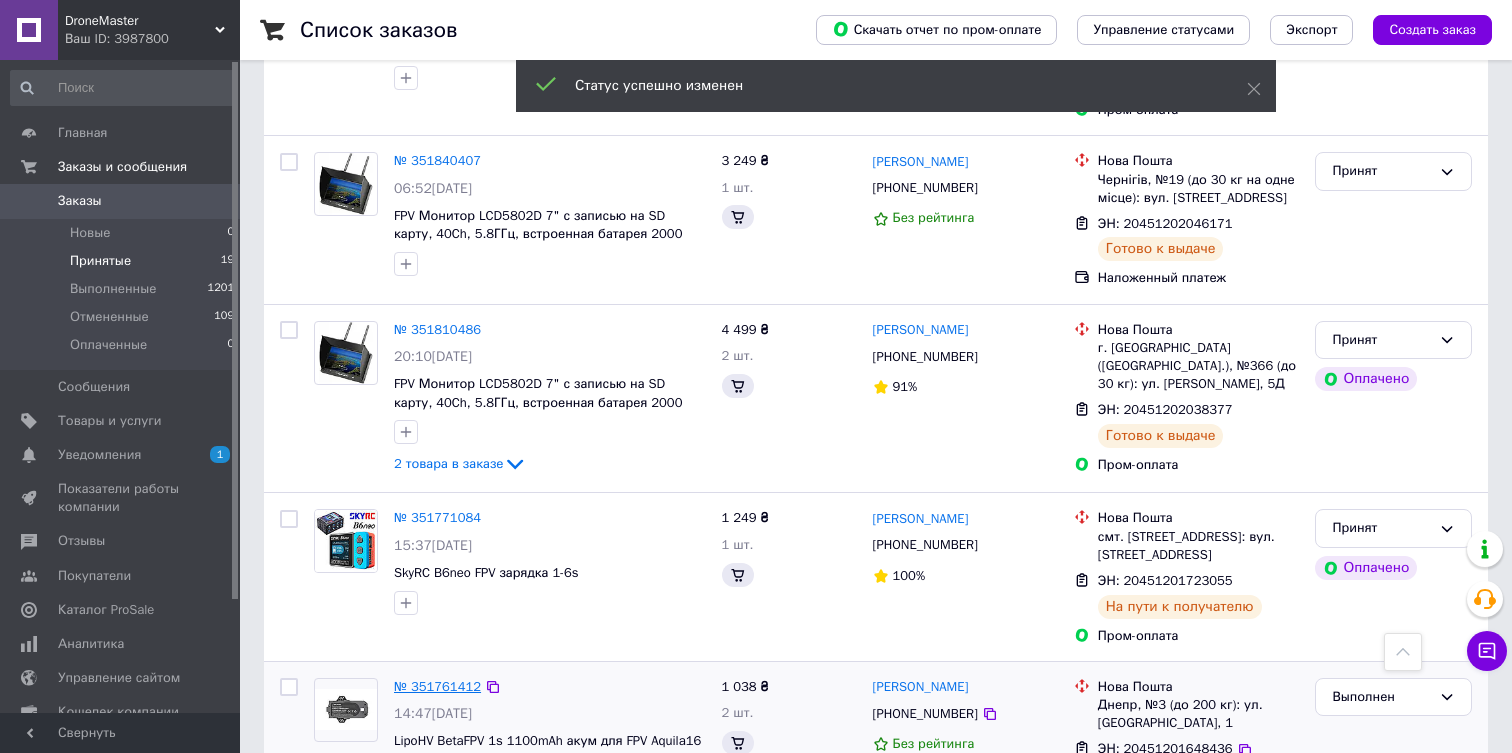 scroll, scrollTop: 3452, scrollLeft: 0, axis: vertical 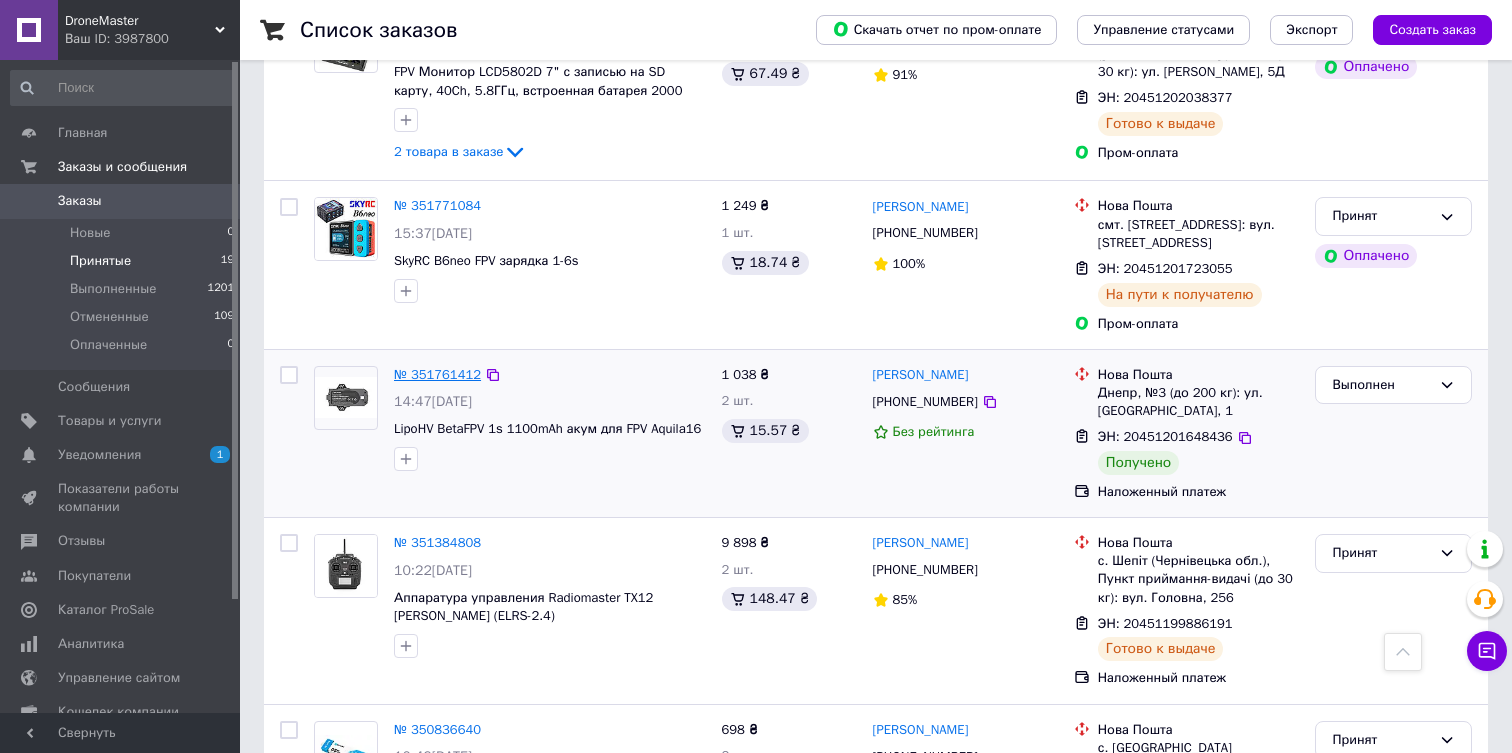 click on "№ 351761412" at bounding box center (437, 374) 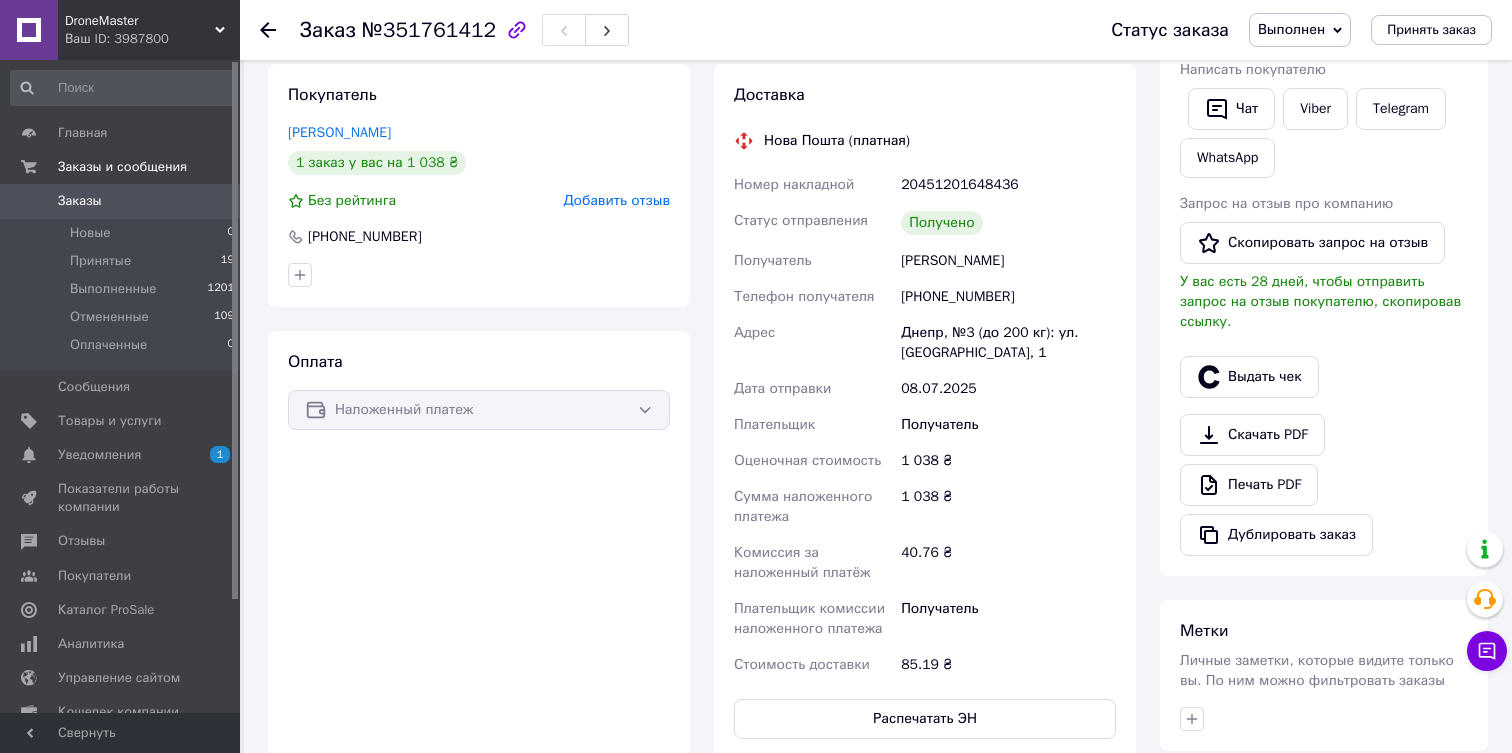 scroll, scrollTop: 516, scrollLeft: 0, axis: vertical 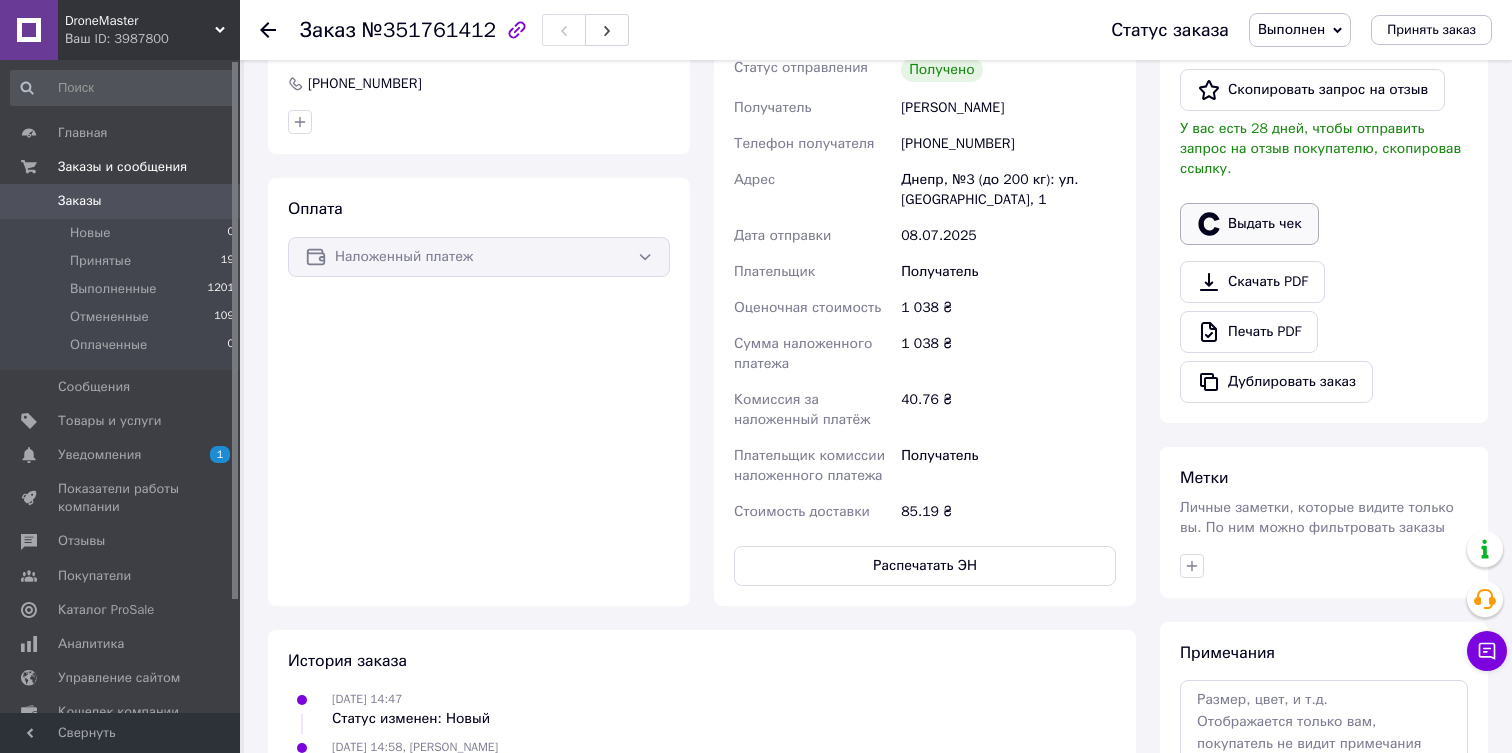 click on "Выдать чек" at bounding box center (1249, 224) 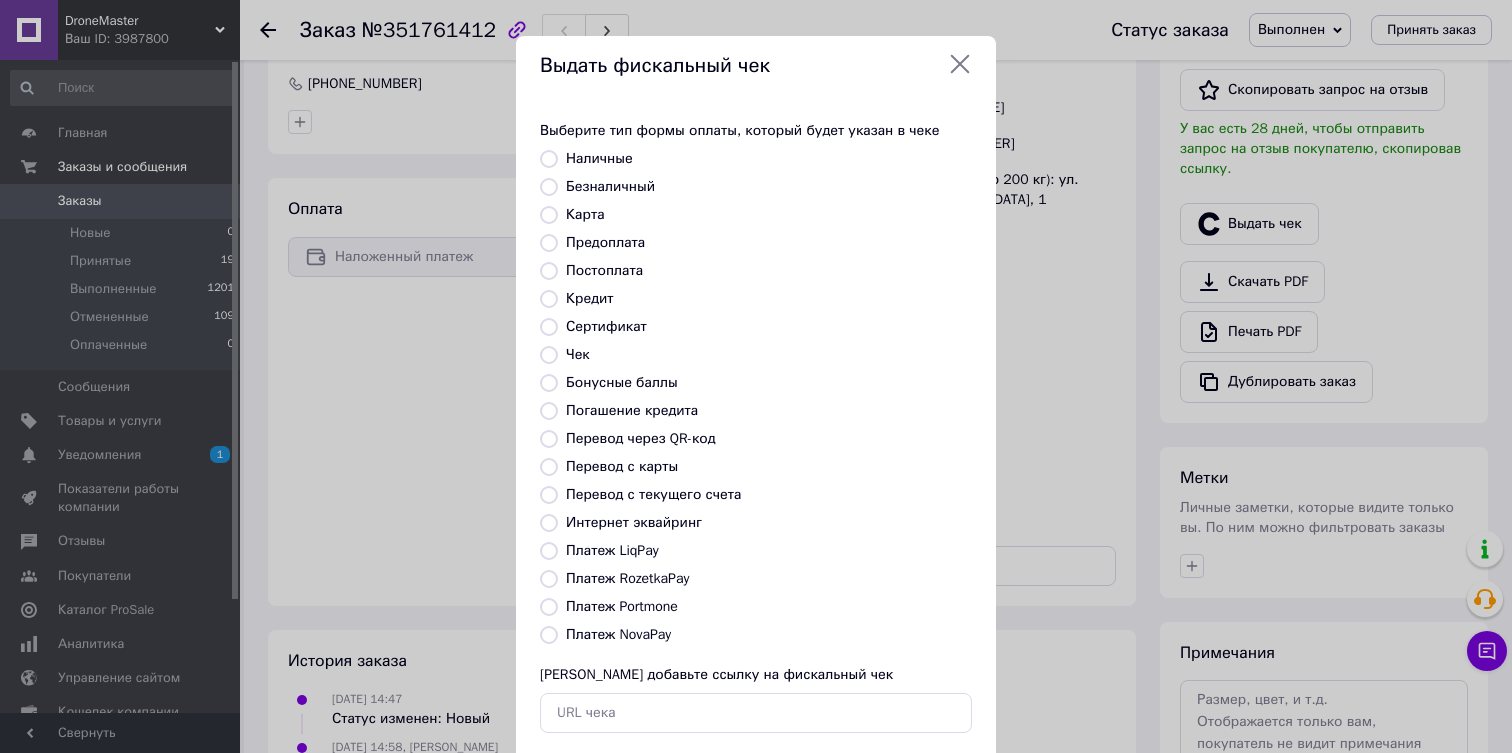 click on "Платеж NovaPay" at bounding box center [618, 634] 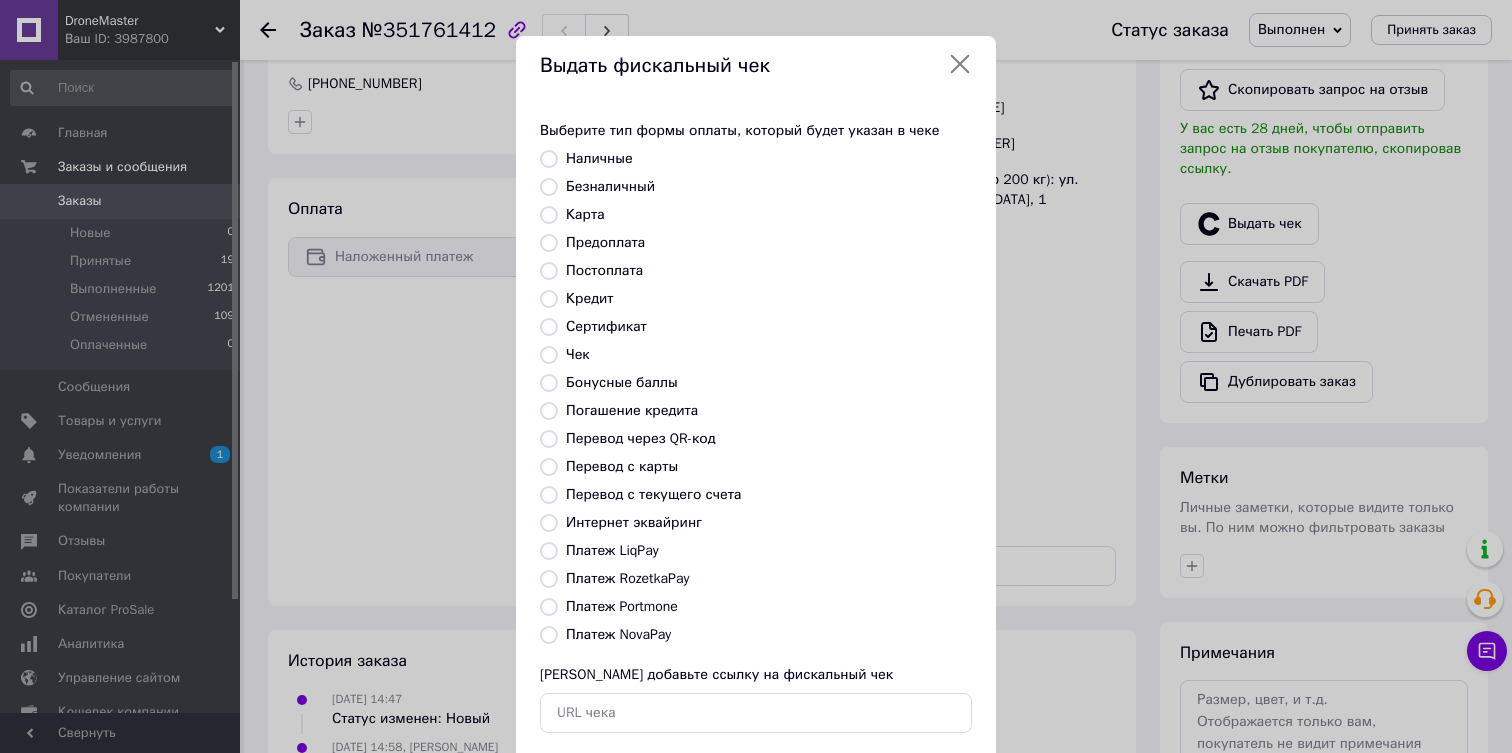 radio on "true" 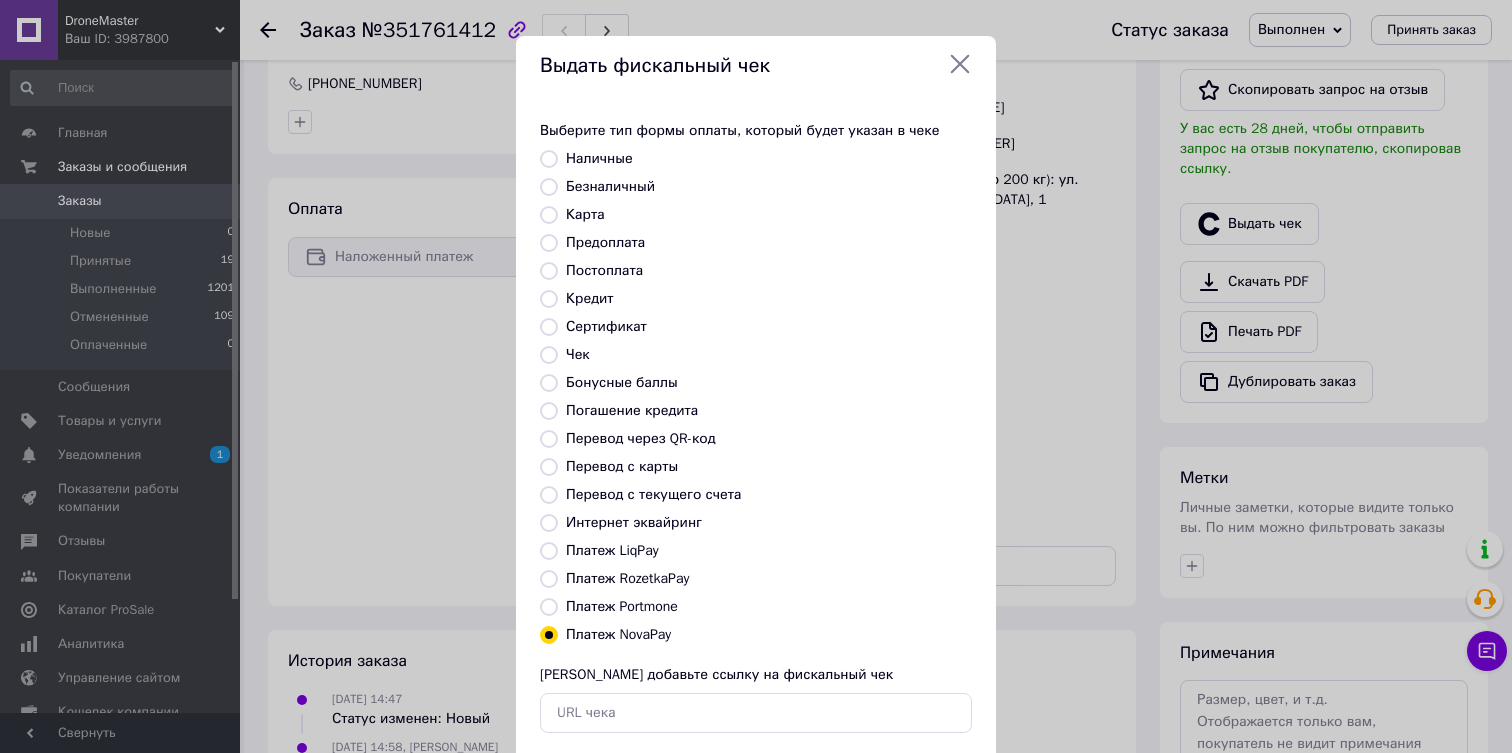 scroll, scrollTop: 106, scrollLeft: 0, axis: vertical 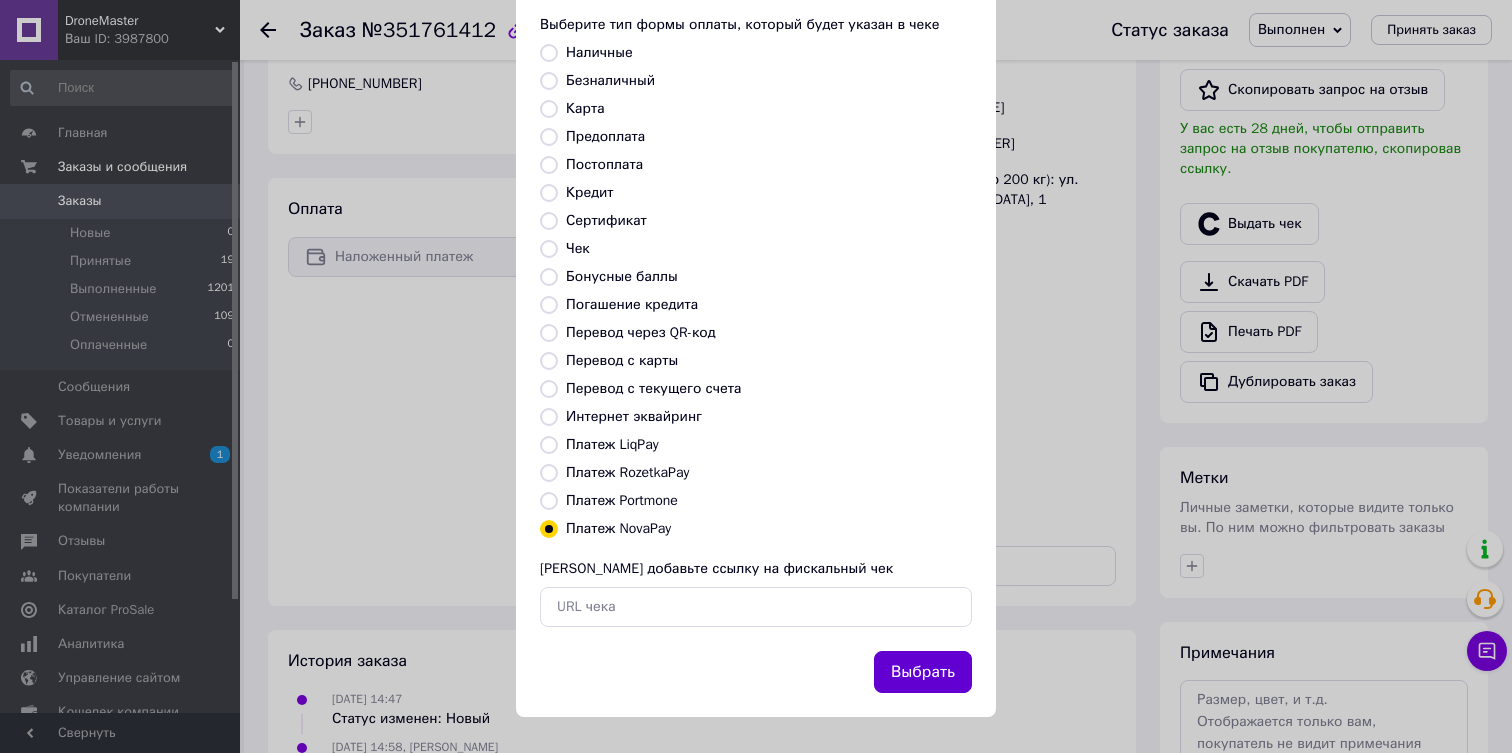 click on "Выбрать" at bounding box center (923, 672) 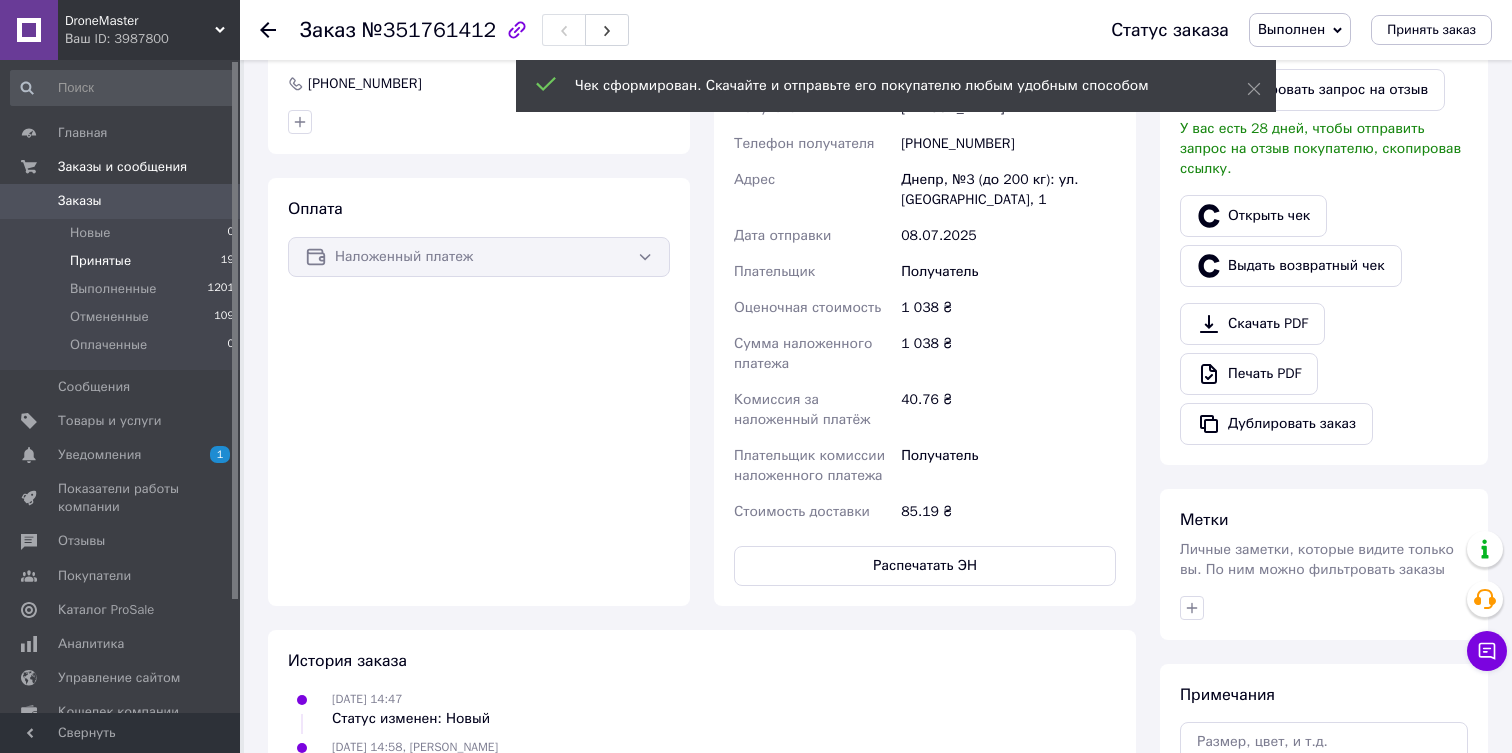 click on "Принятые 19" at bounding box center [123, 261] 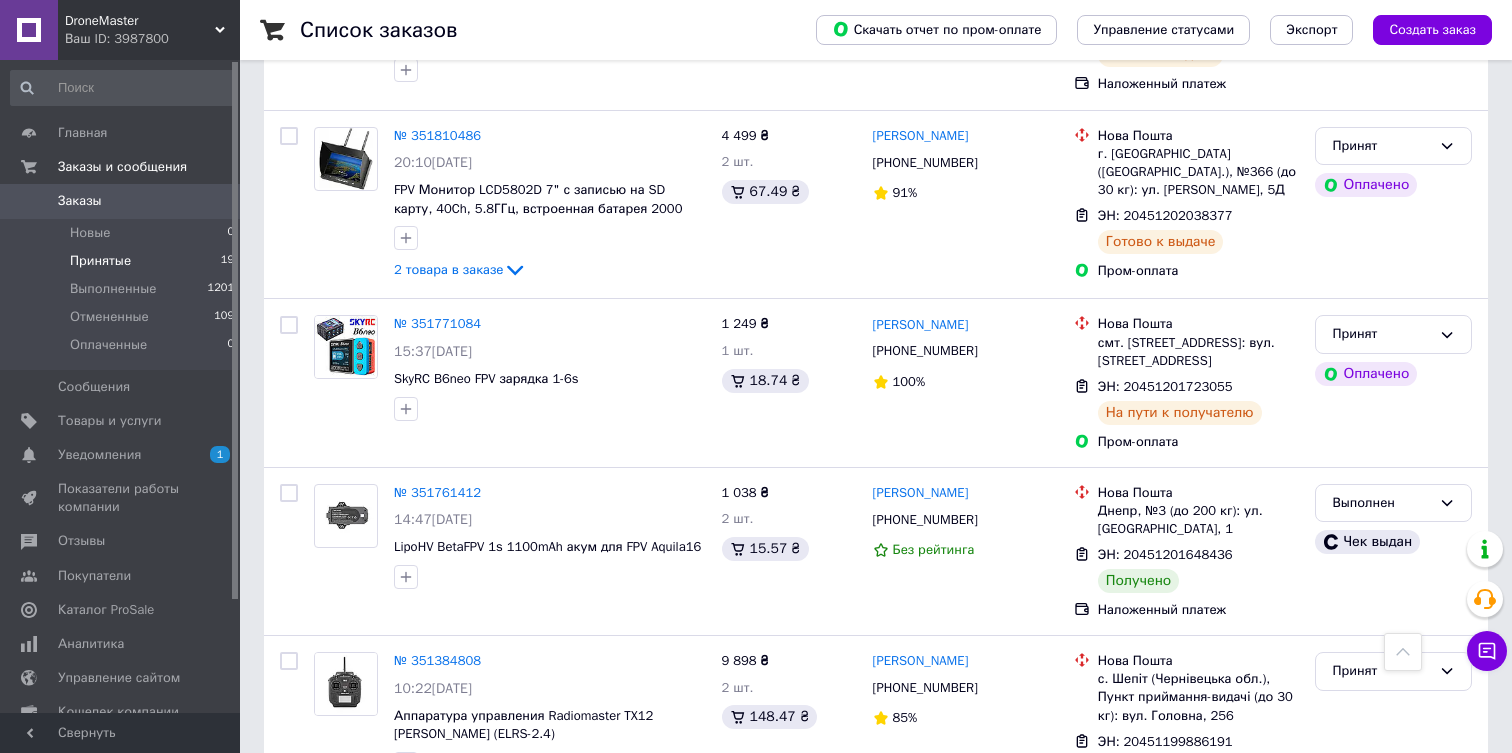 scroll, scrollTop: 3452, scrollLeft: 0, axis: vertical 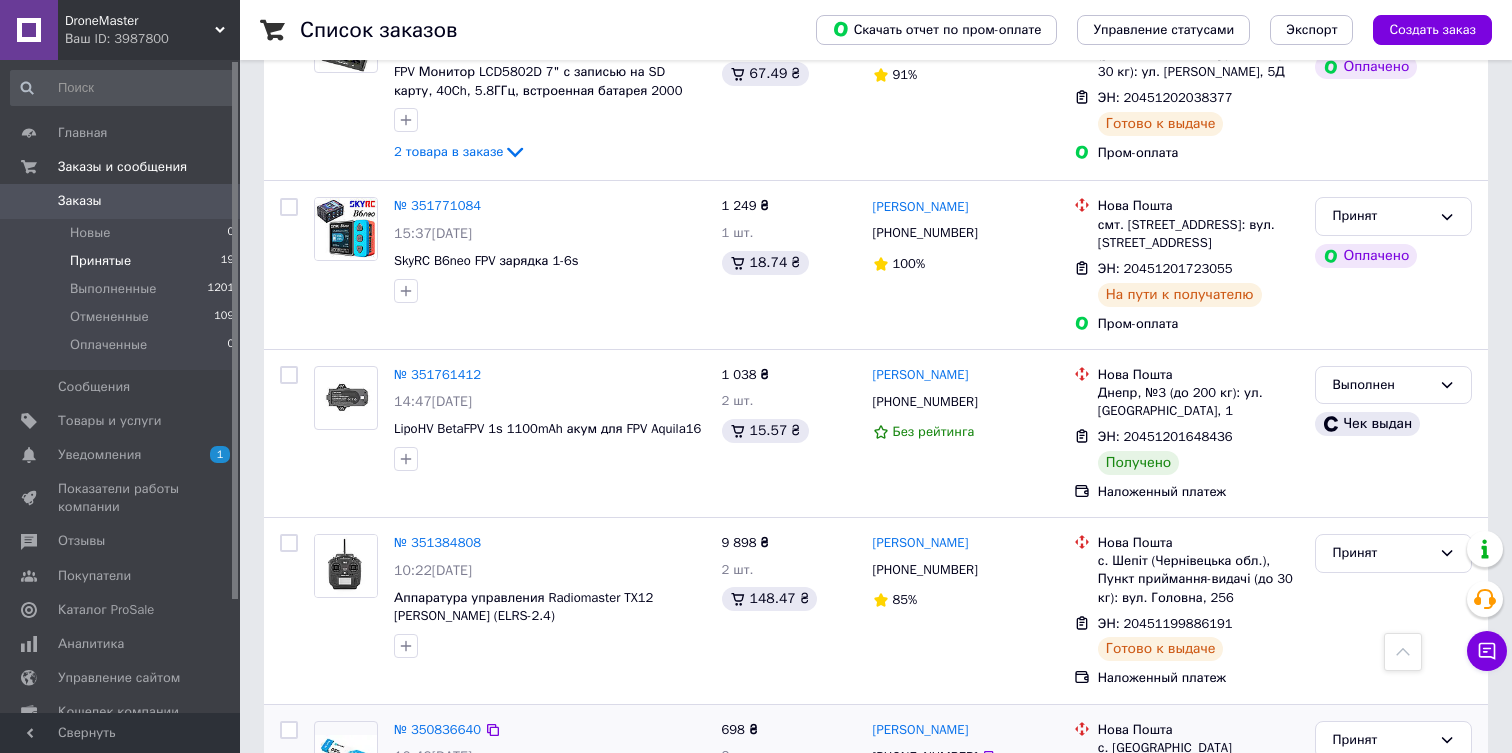 click 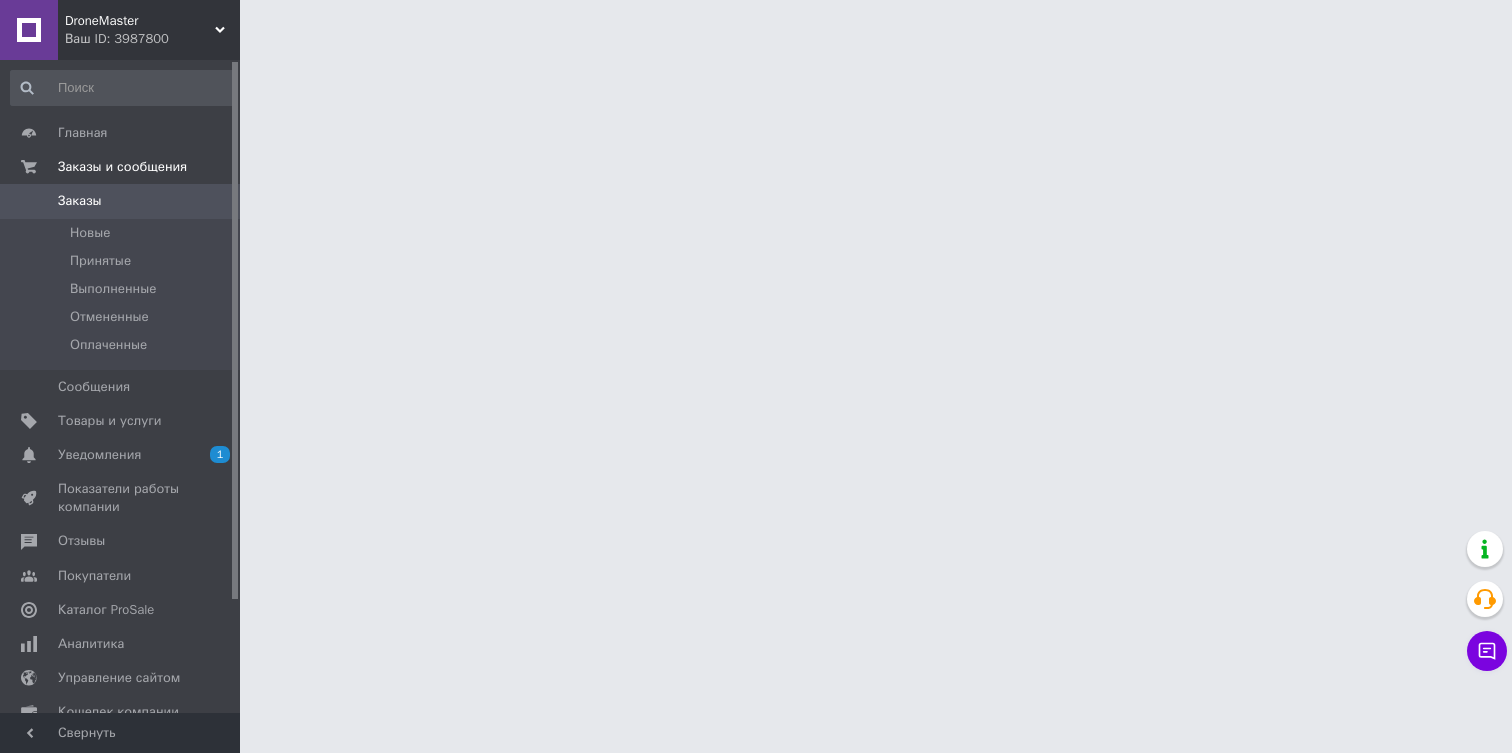 scroll, scrollTop: 0, scrollLeft: 0, axis: both 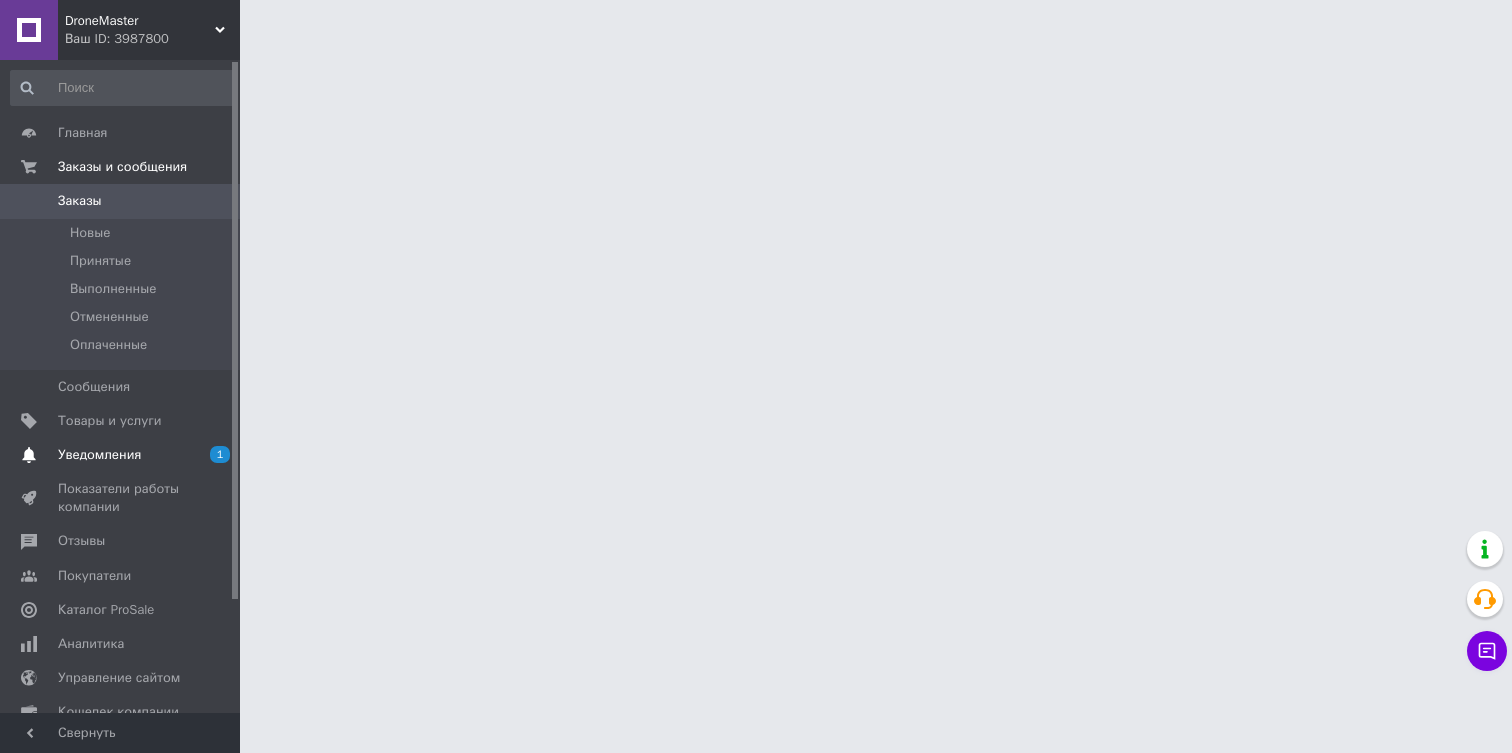 click on "1 0" at bounding box center (212, 455) 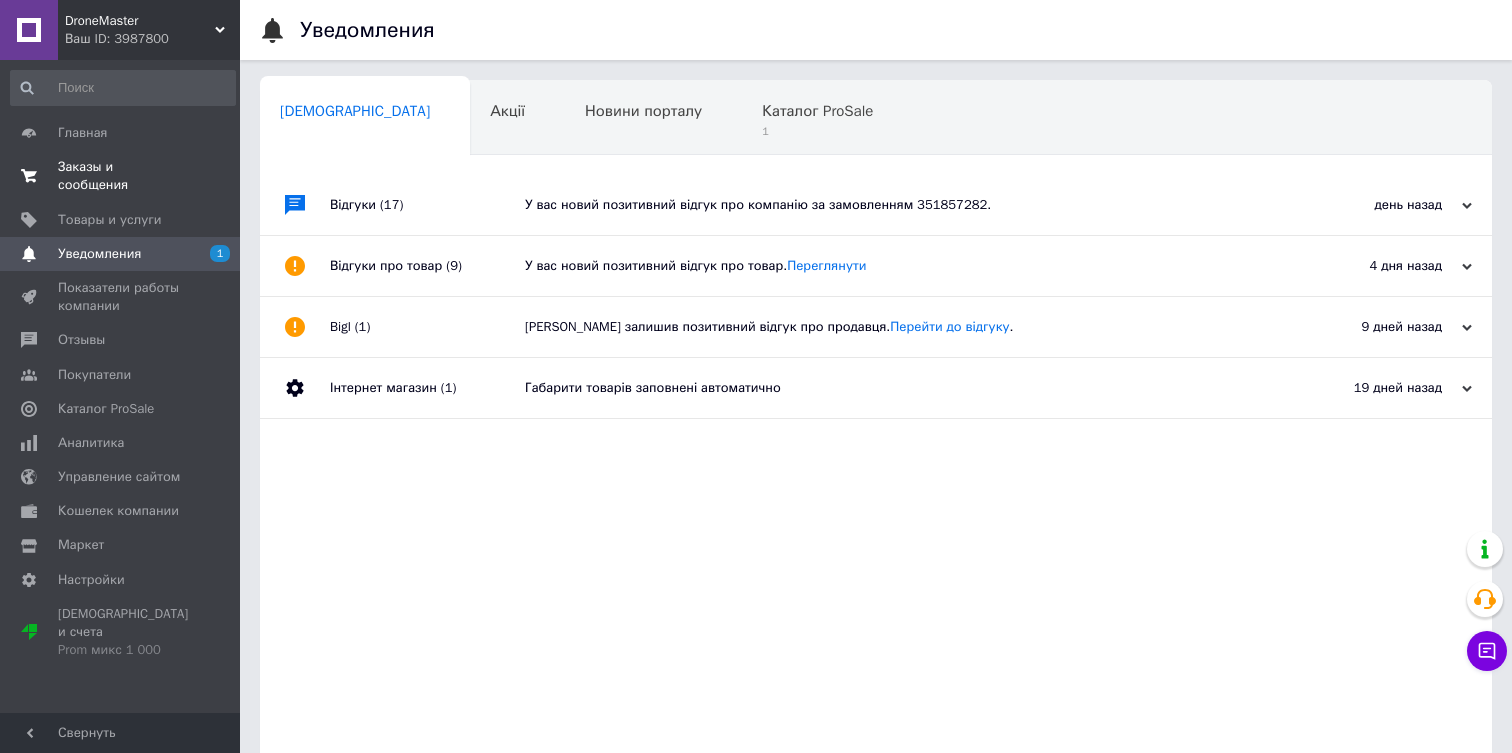 click on "0 0" at bounding box center [212, 176] 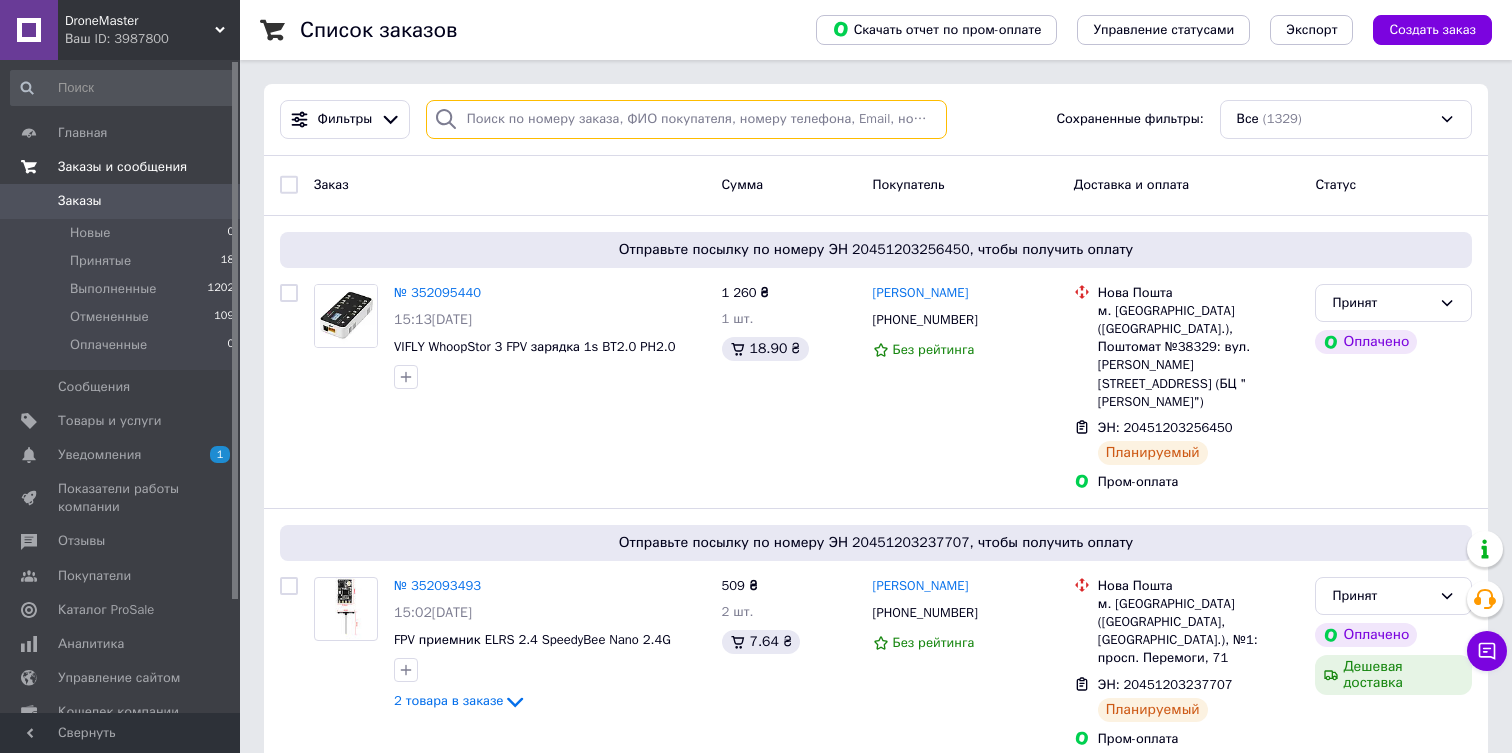 click at bounding box center (686, 119) 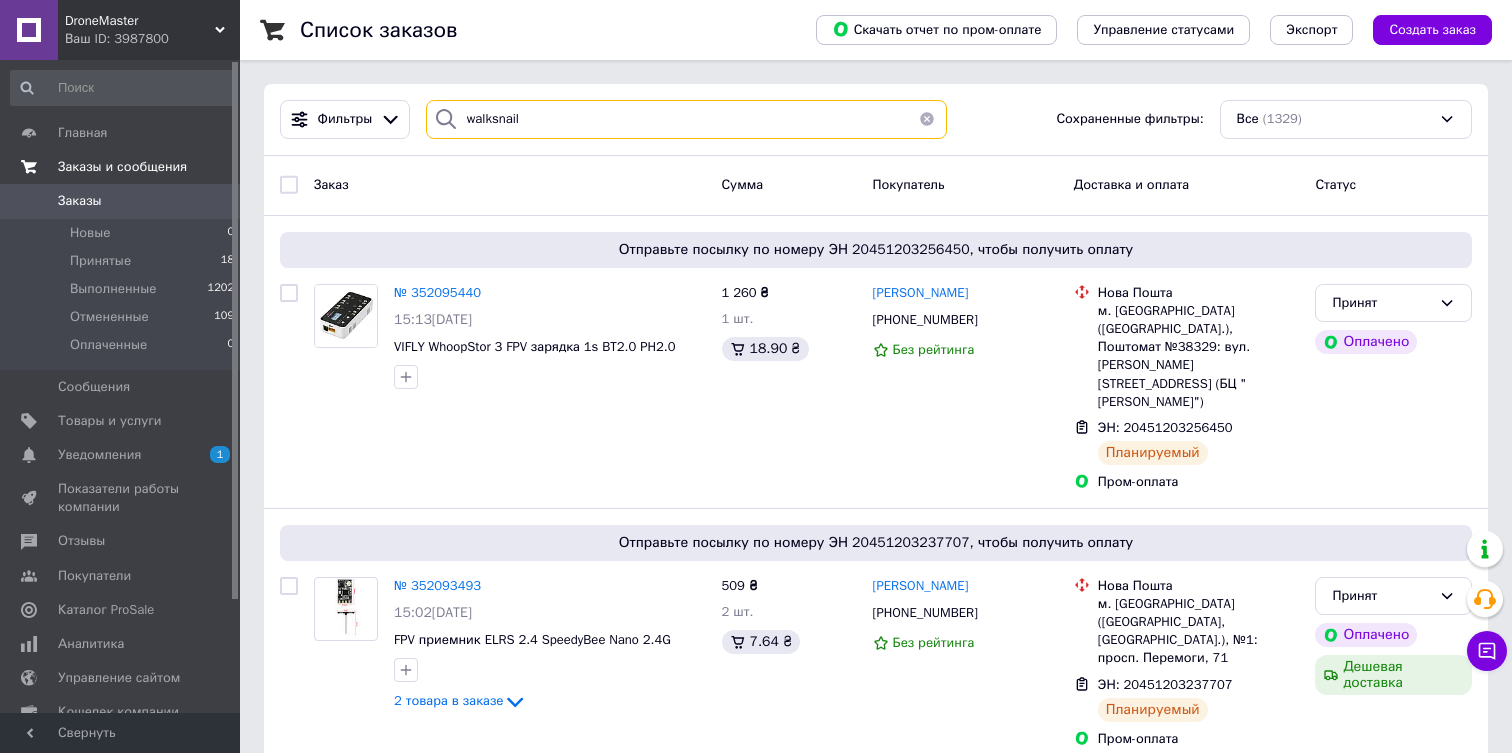 type on "walksnail" 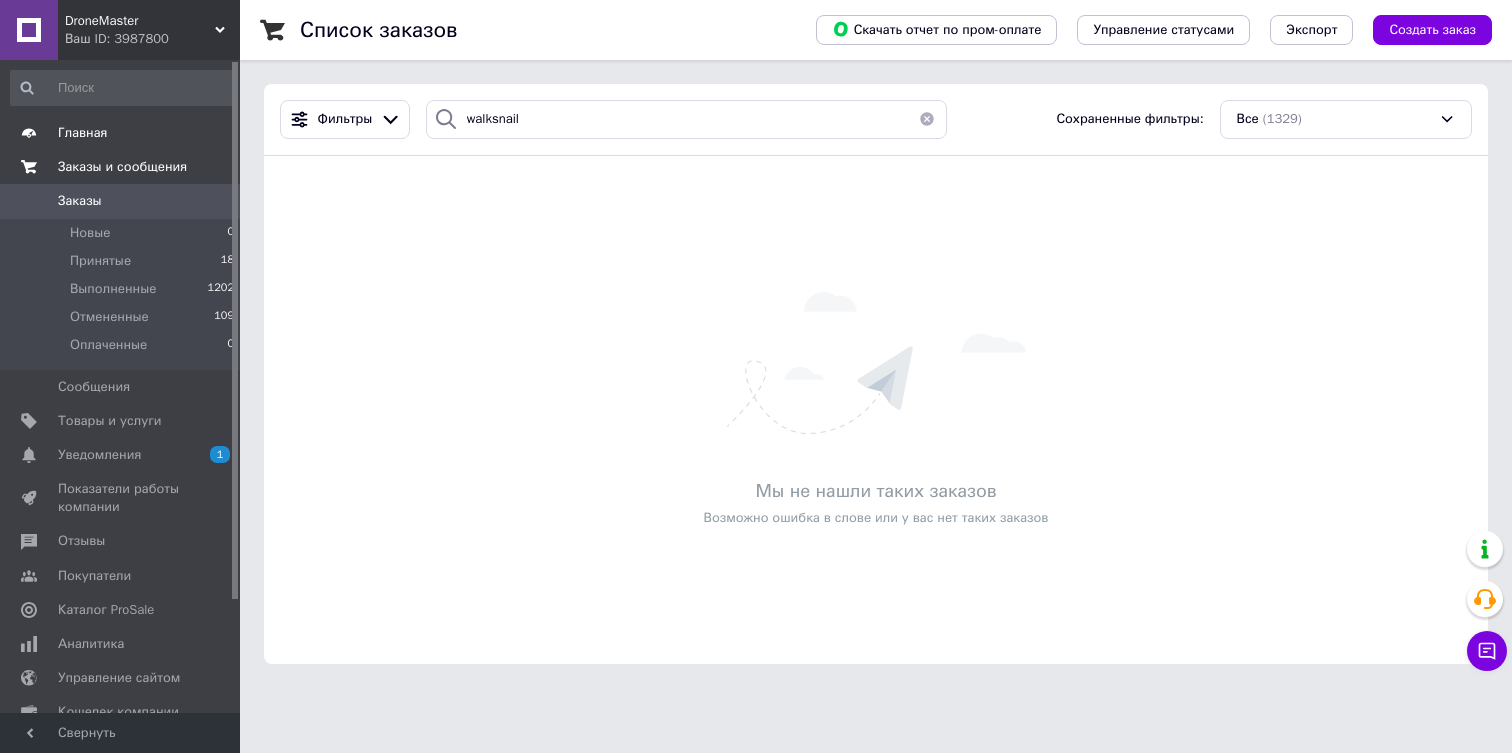 click on "Главная" at bounding box center (121, 133) 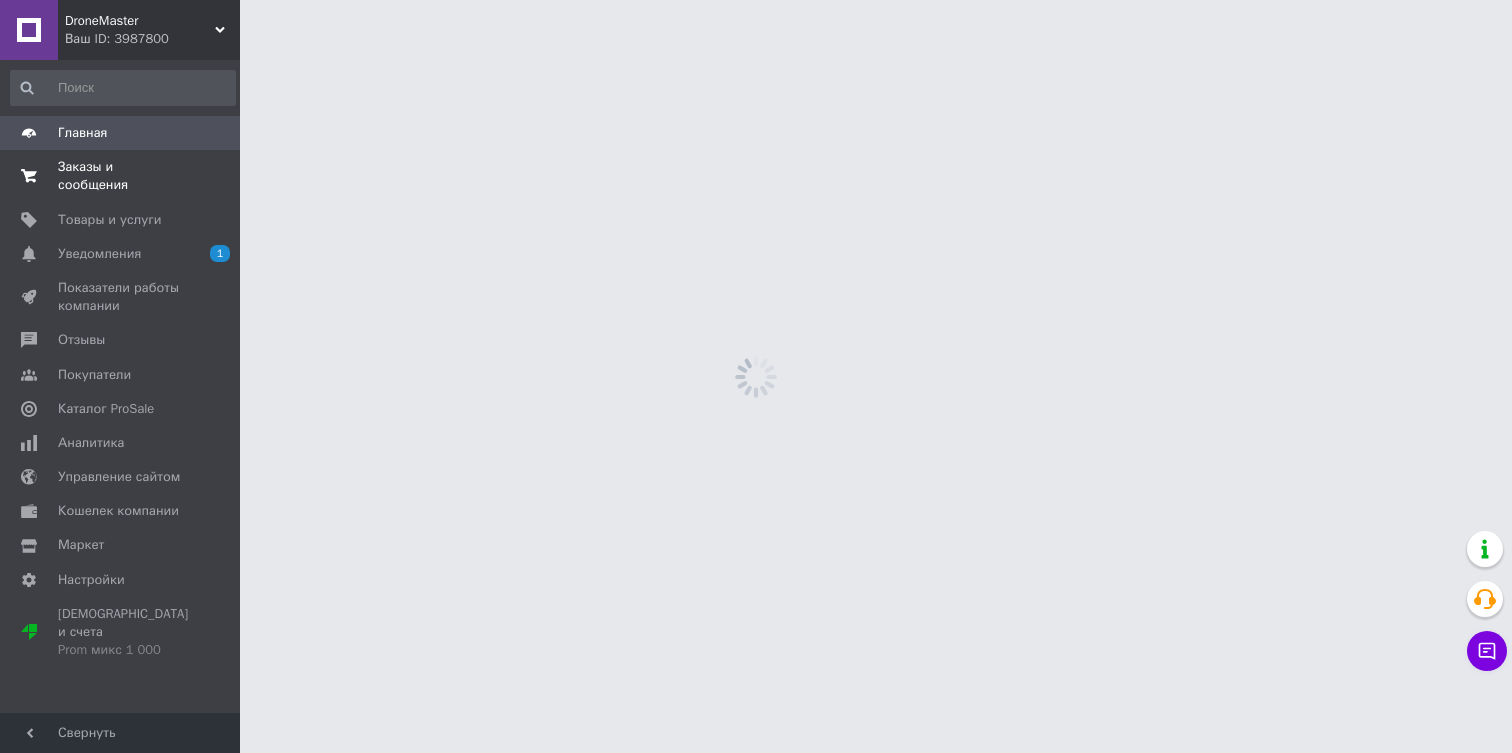 click on "Заказы и сообщения" at bounding box center (121, 176) 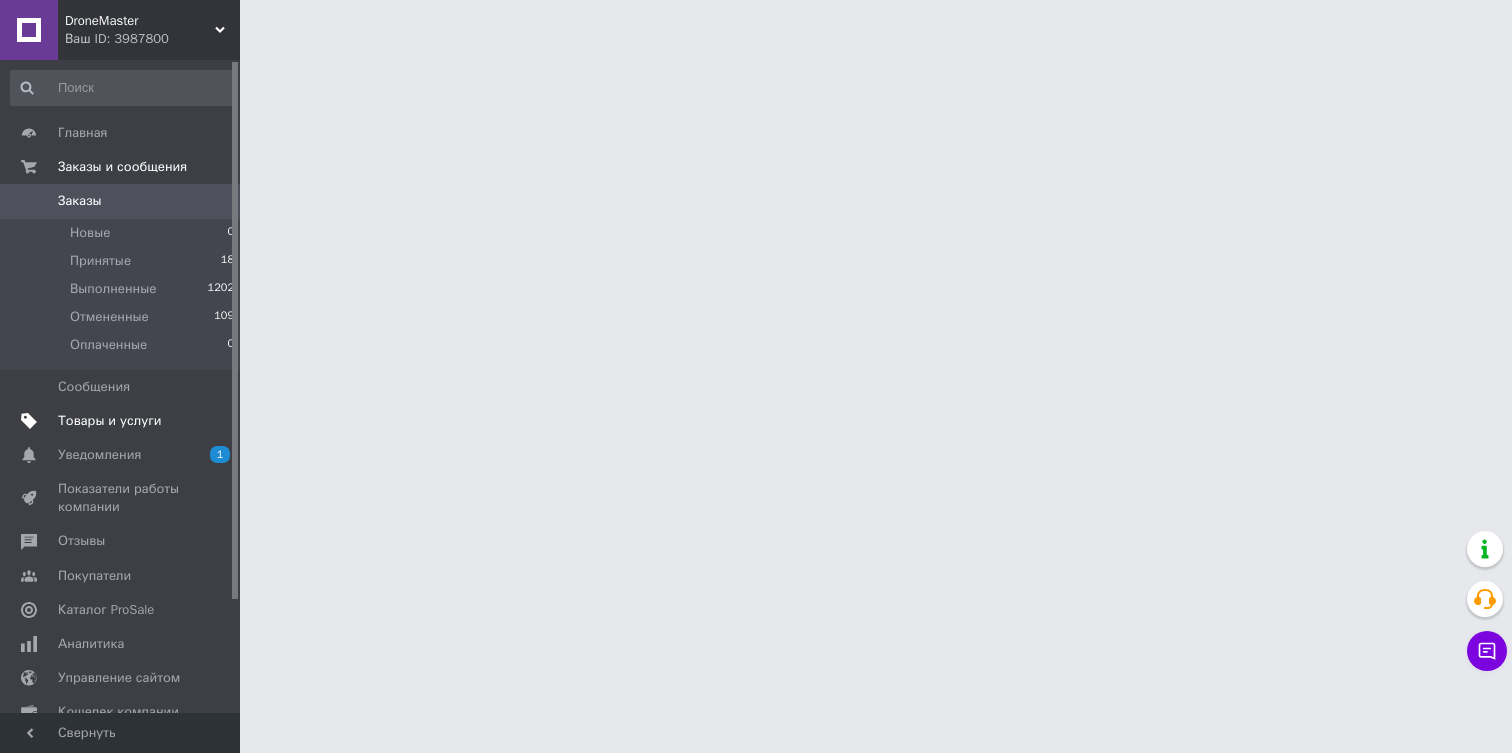 click on "Товары и услуги" at bounding box center [110, 421] 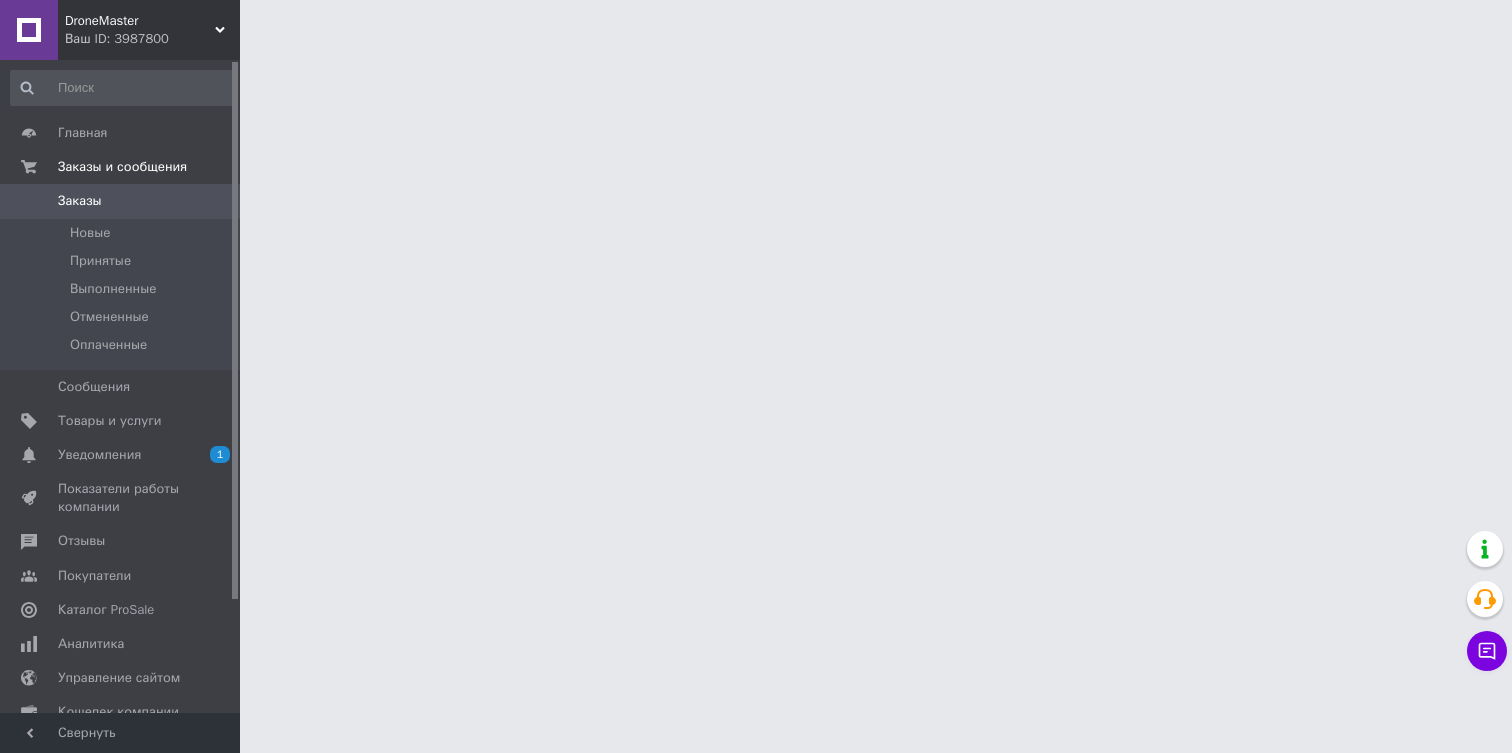 scroll, scrollTop: 0, scrollLeft: 0, axis: both 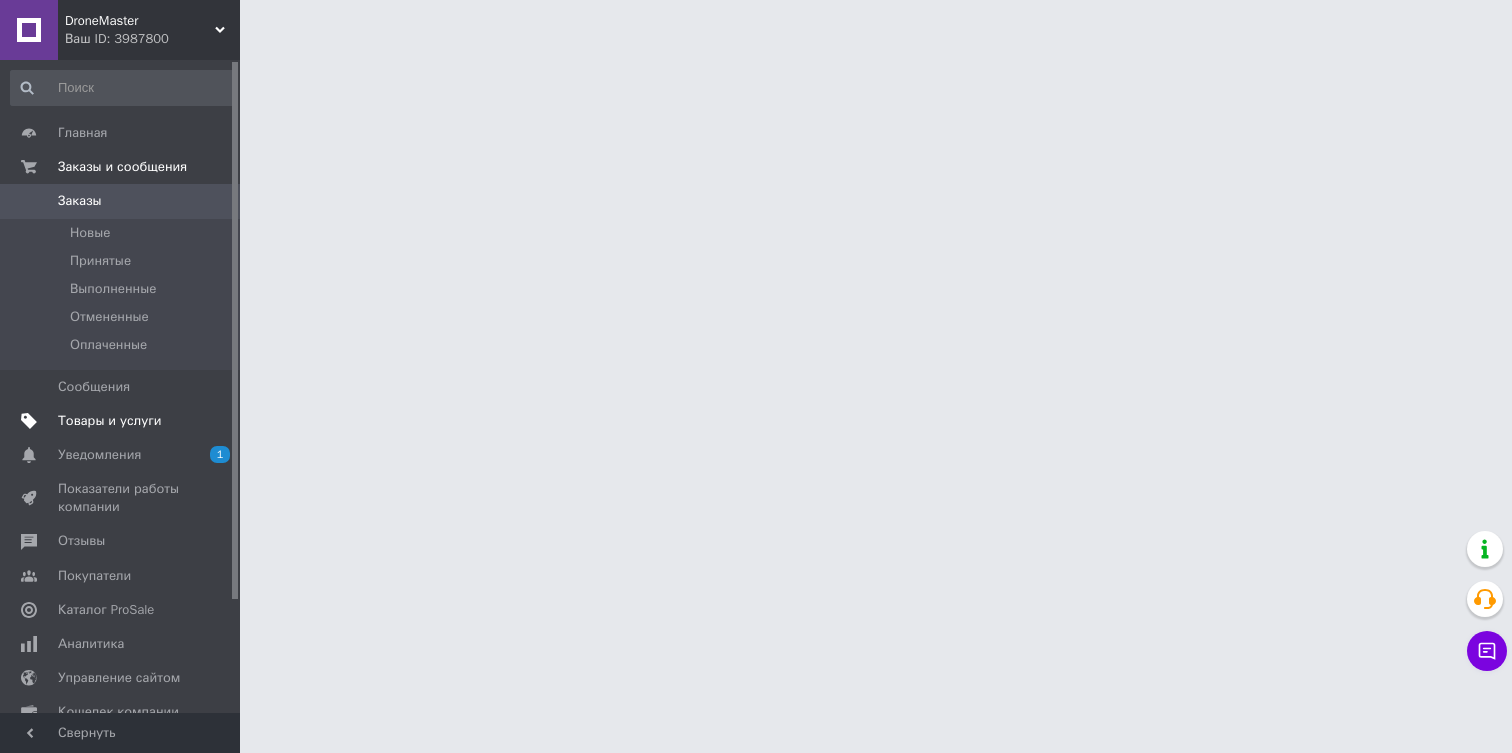 click on "Товары и услуги" at bounding box center [110, 421] 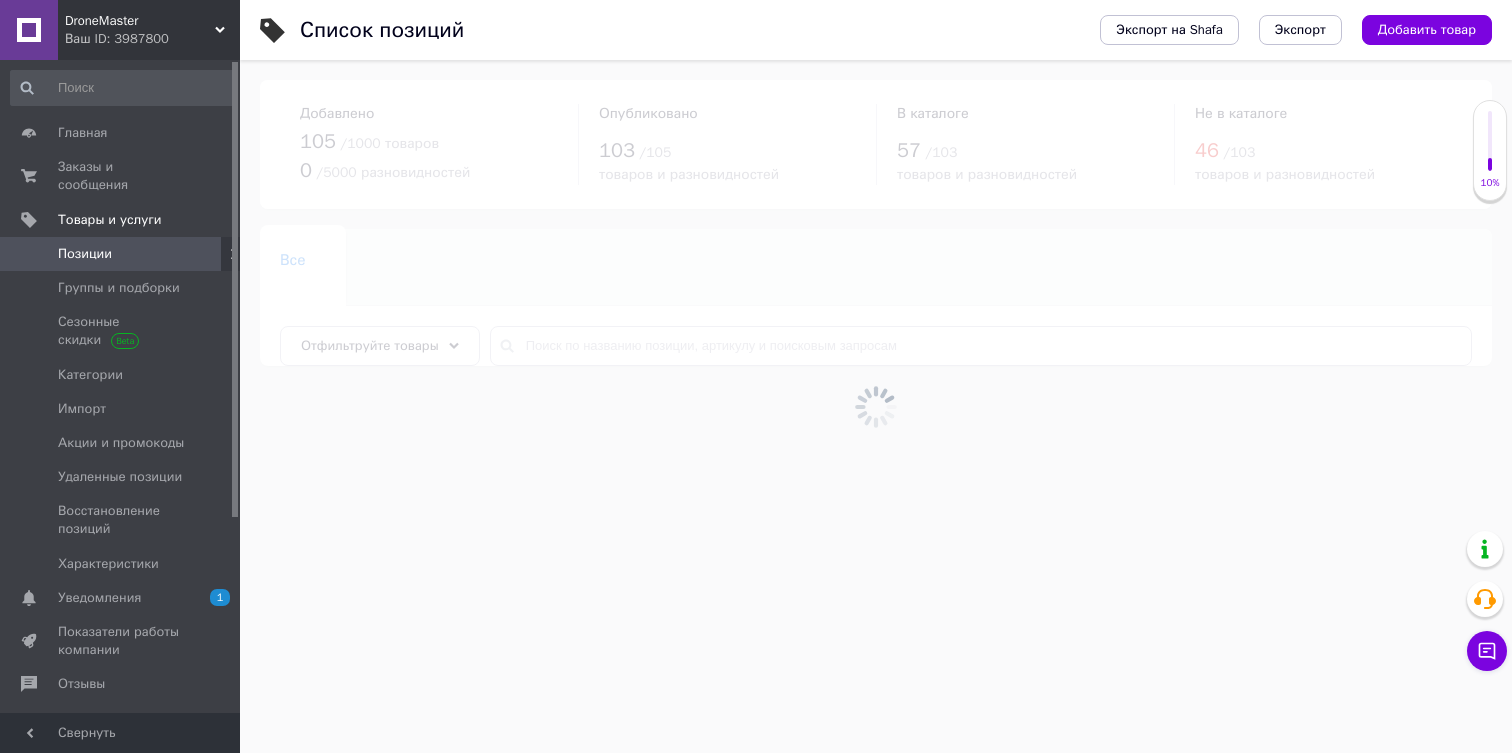 click at bounding box center [876, 406] 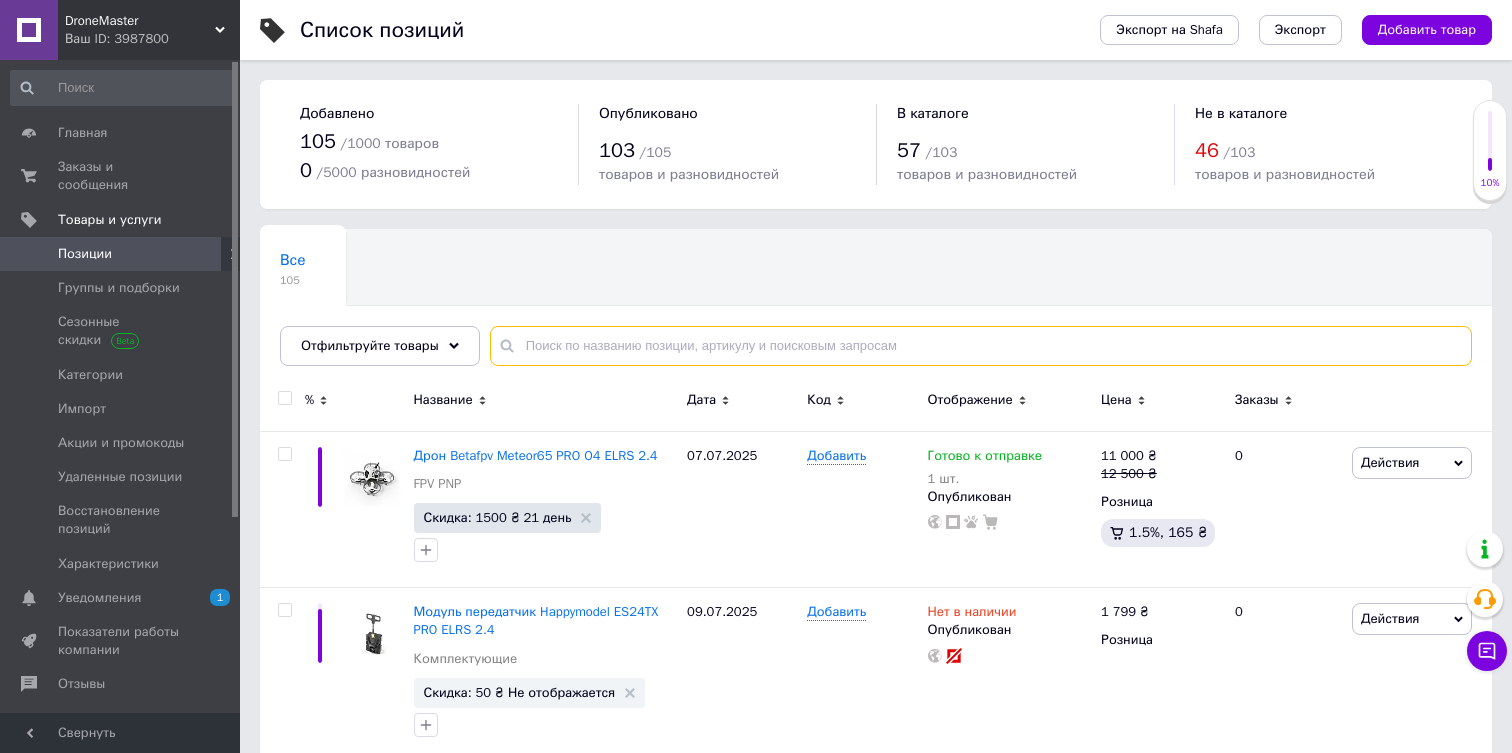 click at bounding box center [981, 346] 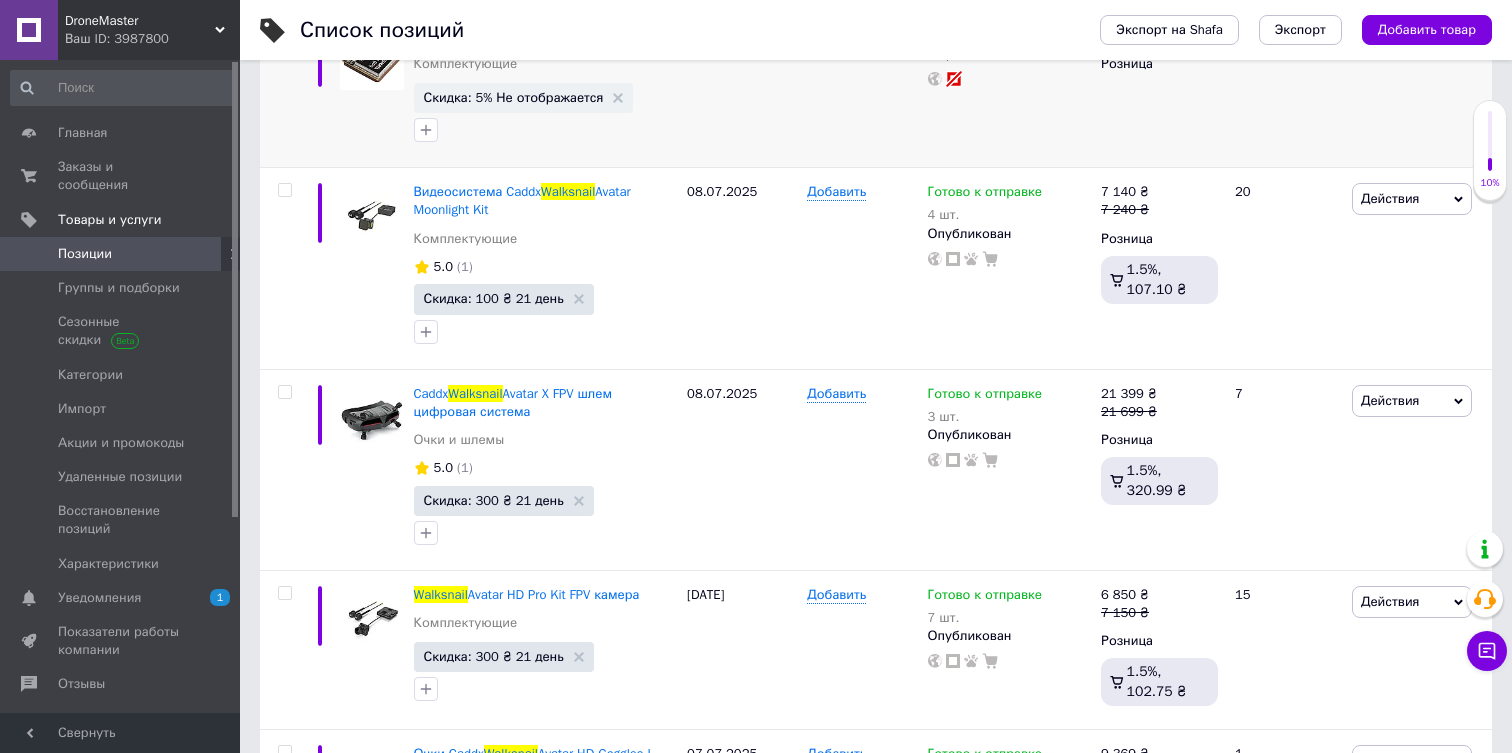 scroll, scrollTop: 452, scrollLeft: 0, axis: vertical 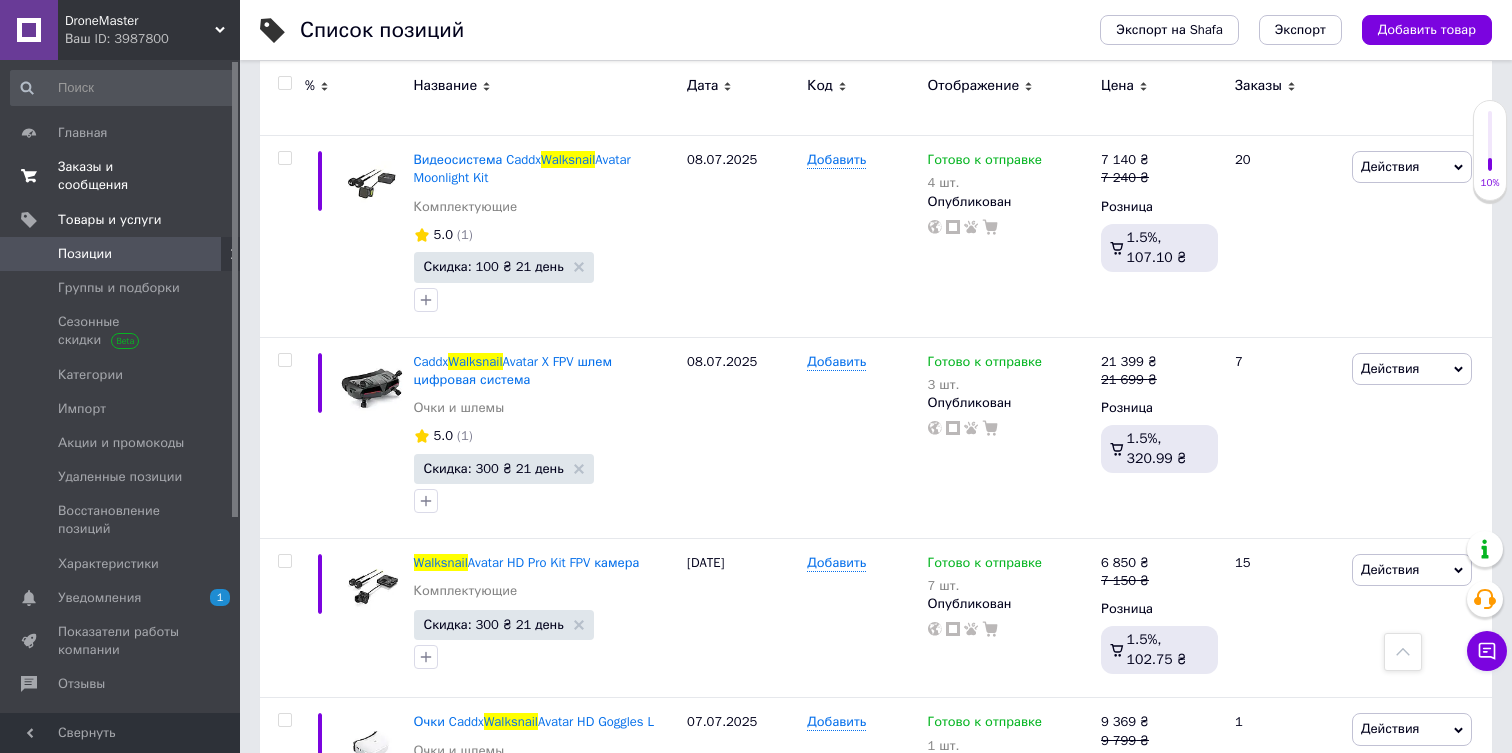 type on "walksnail" 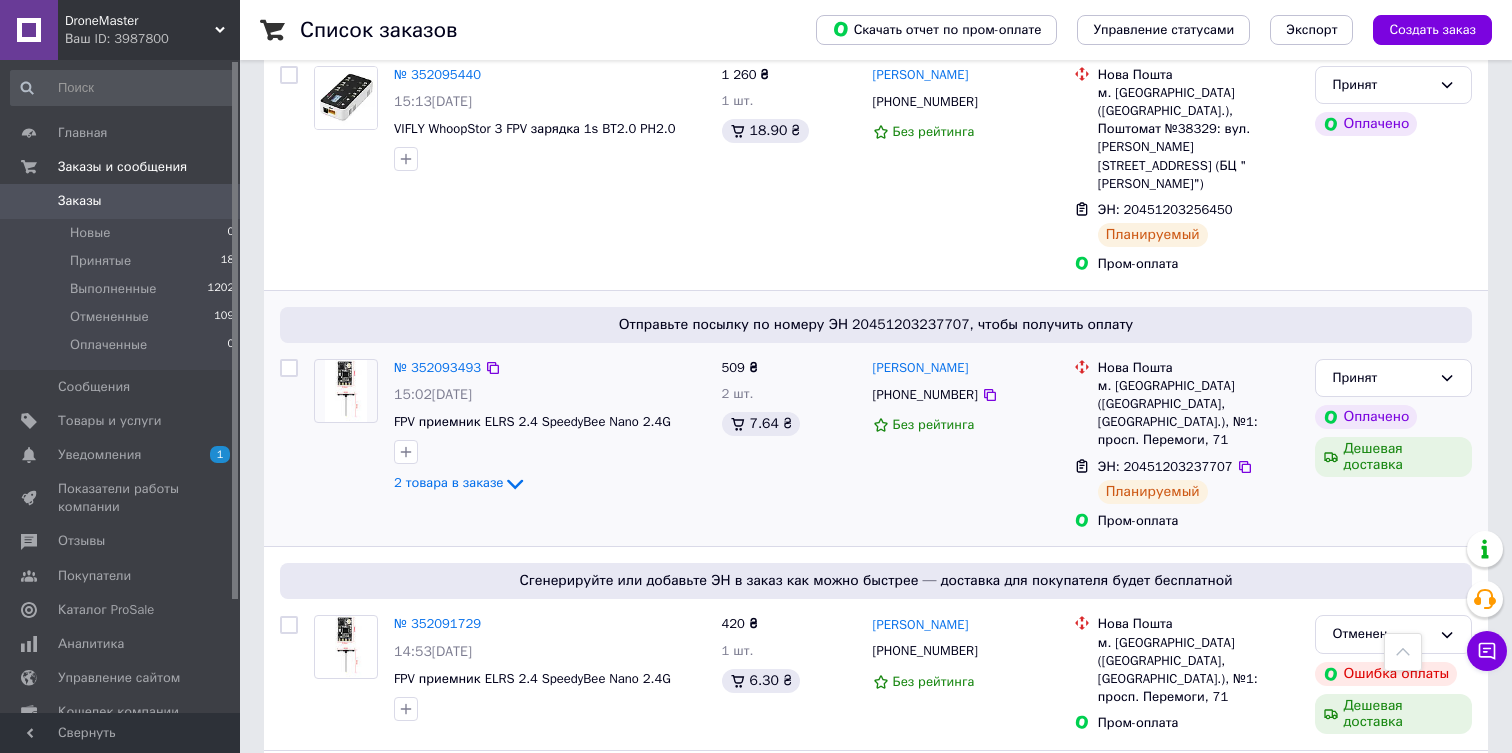 scroll, scrollTop: 0, scrollLeft: 0, axis: both 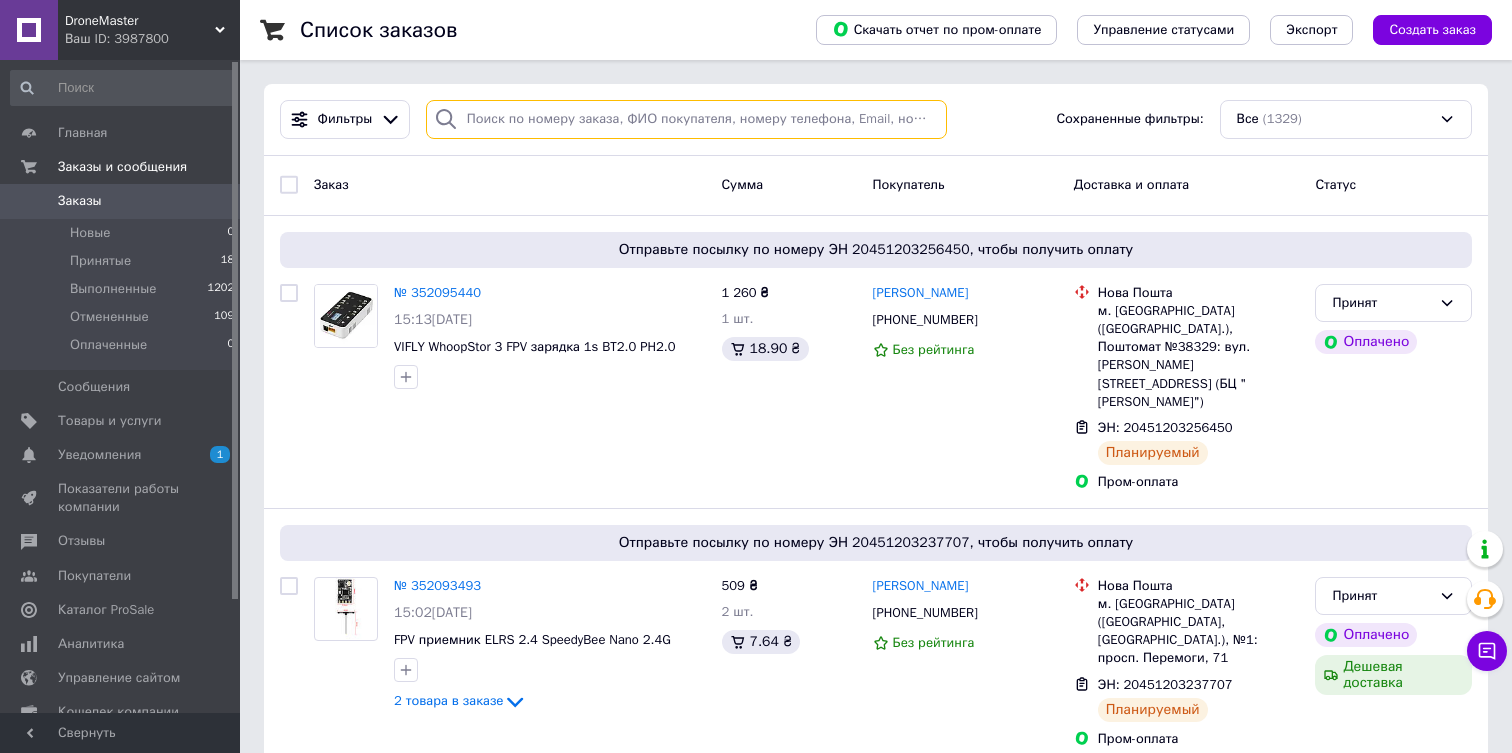 click at bounding box center (686, 119) 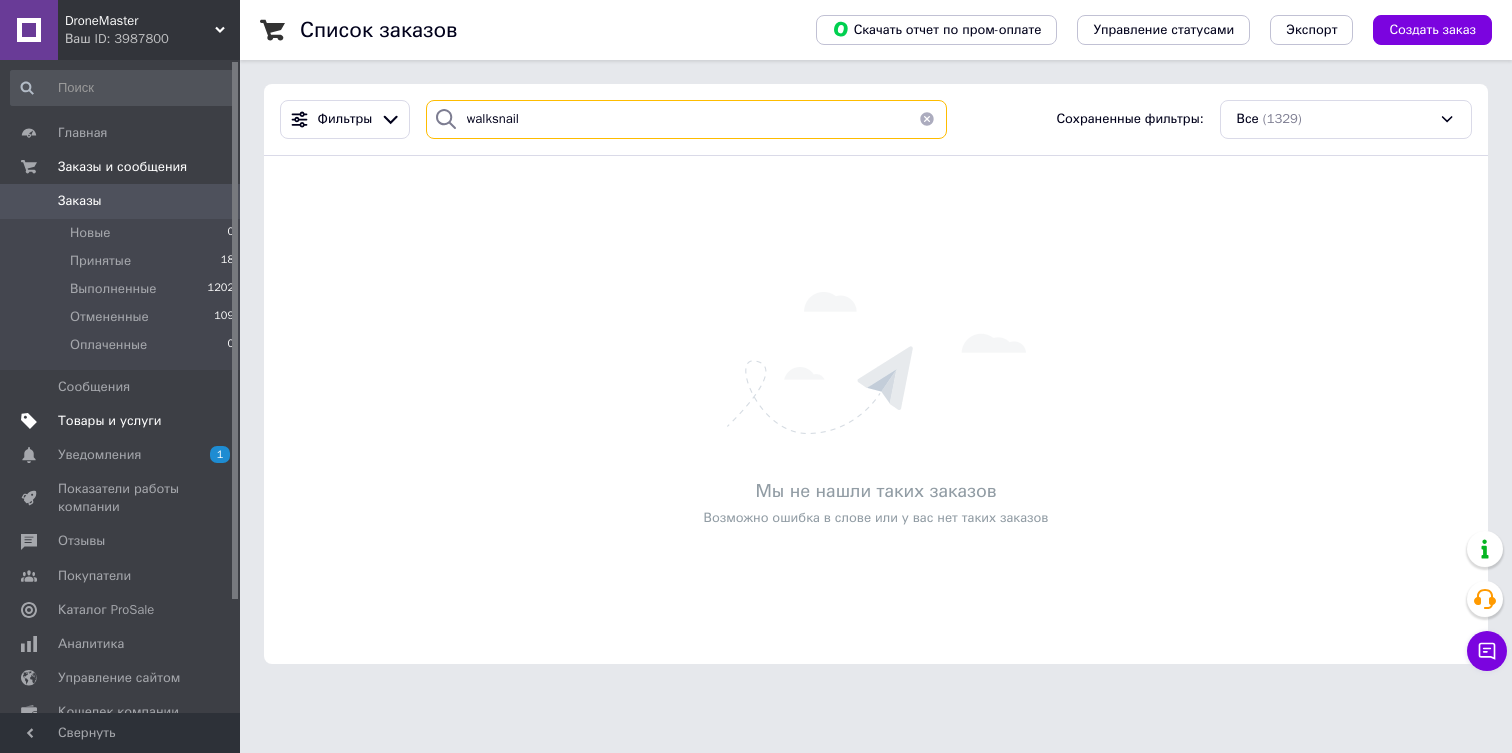 type on "walksnail" 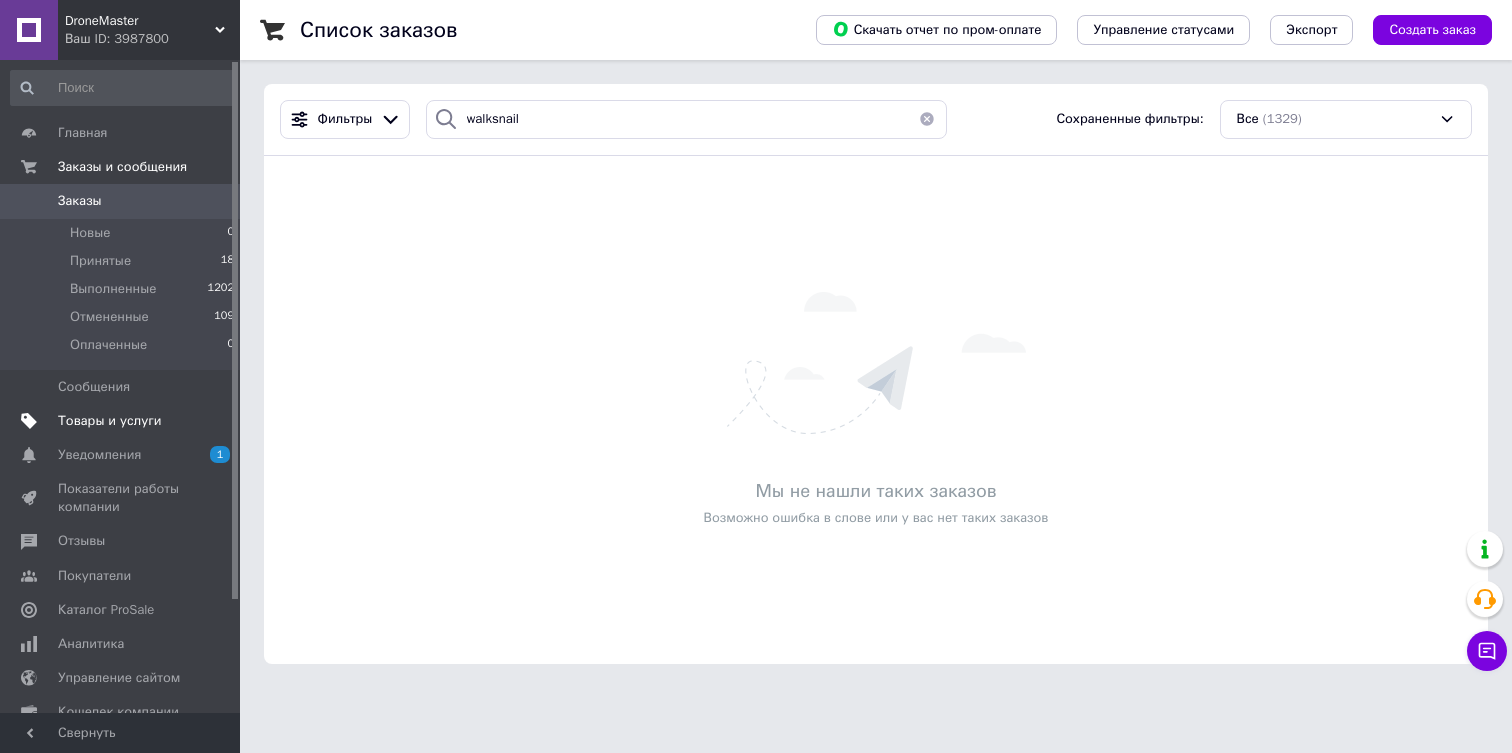 click on "Товары и услуги" at bounding box center (110, 421) 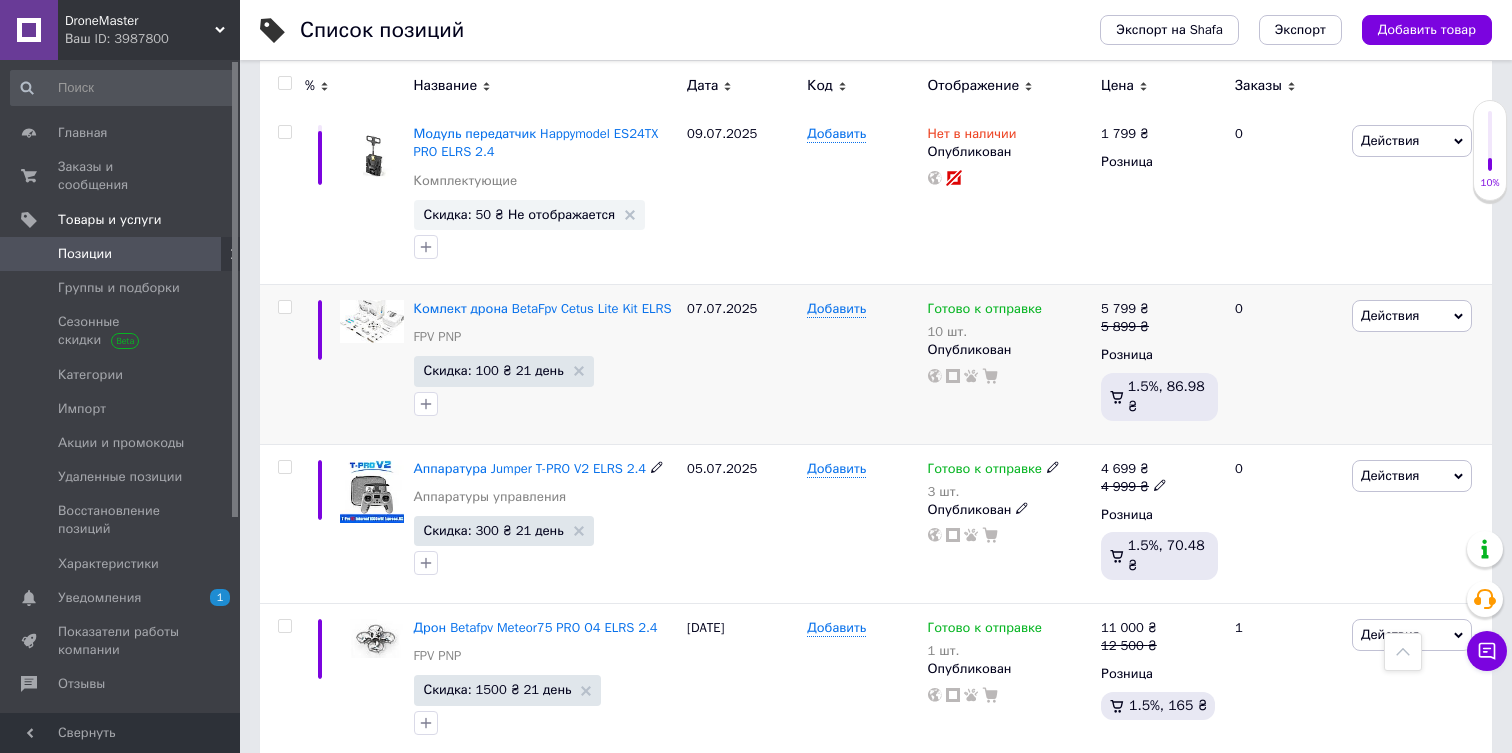 scroll, scrollTop: 508, scrollLeft: 0, axis: vertical 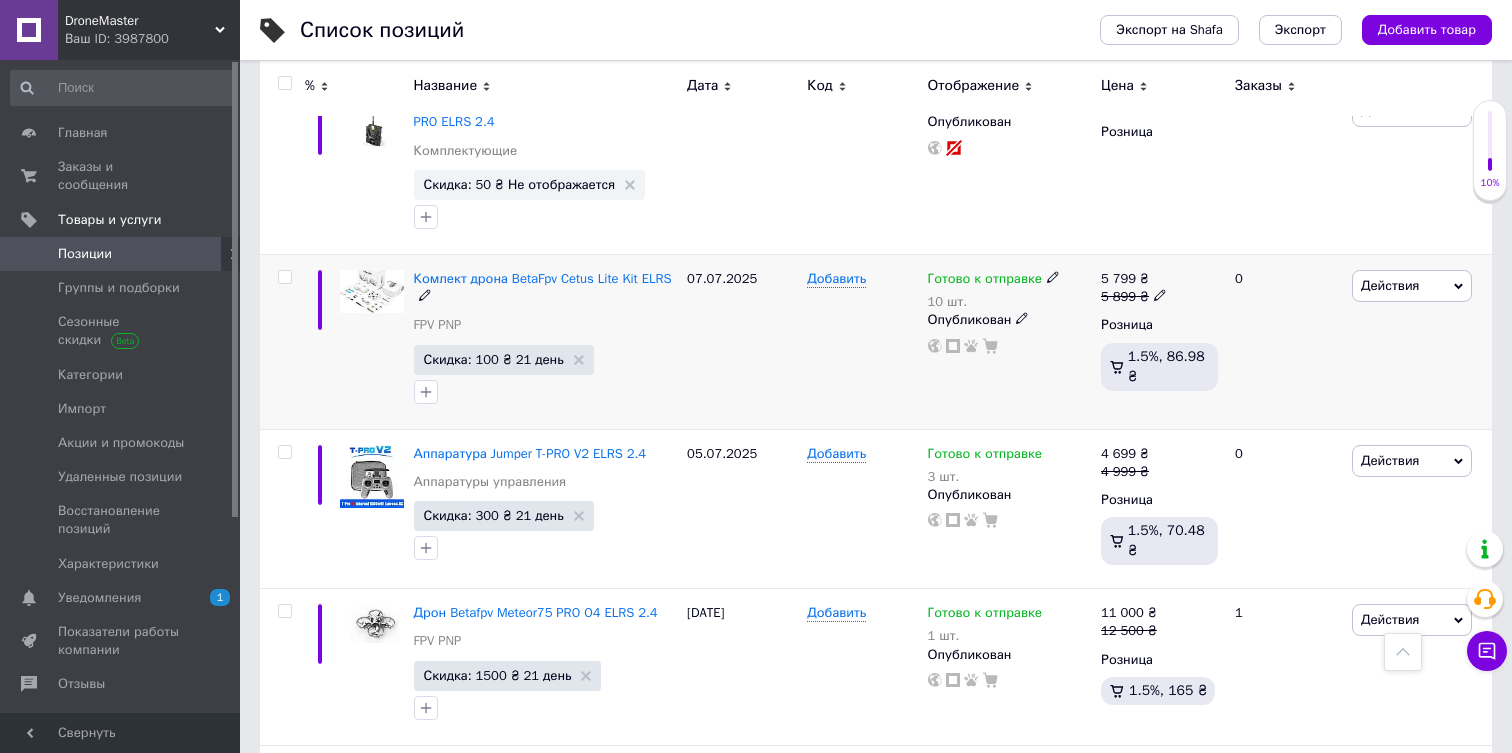 click 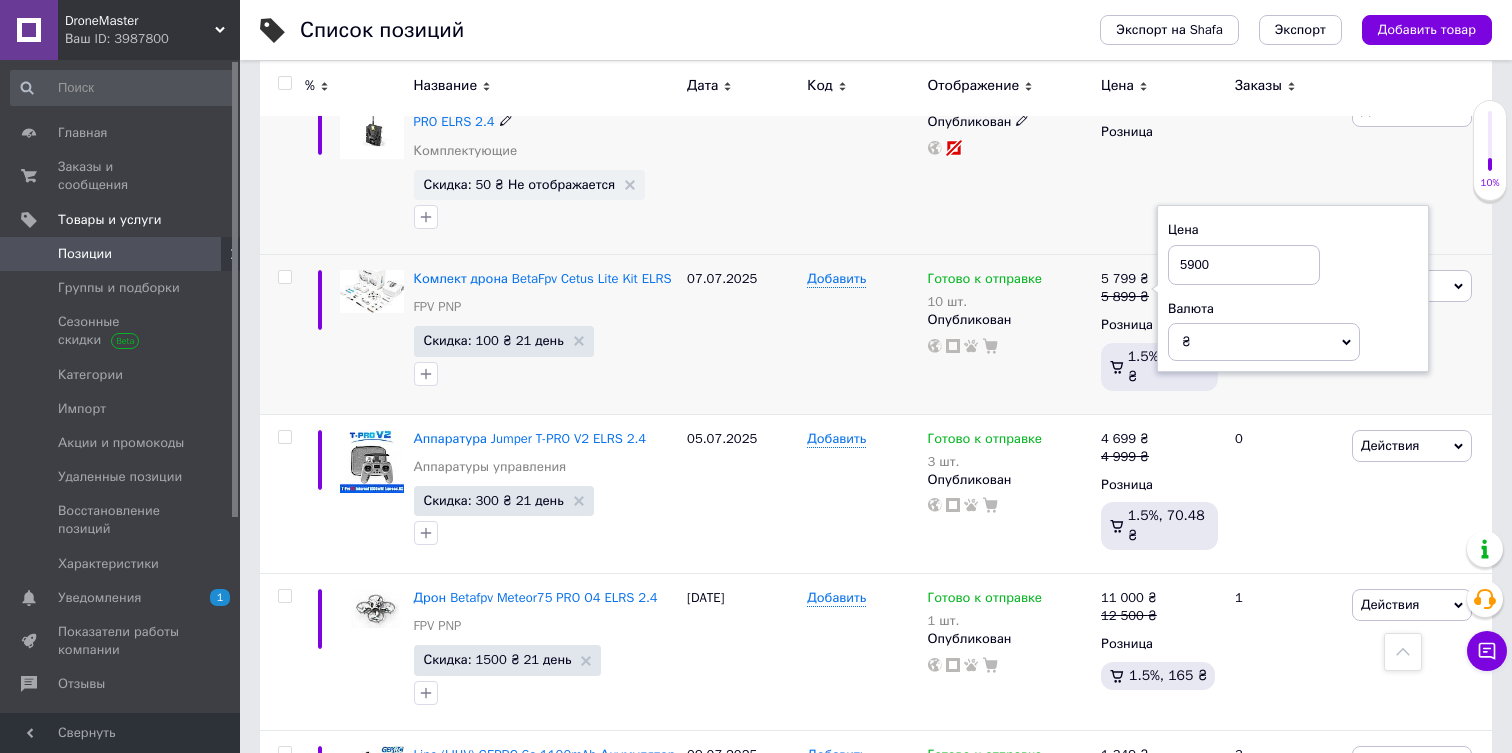 type on "5900" 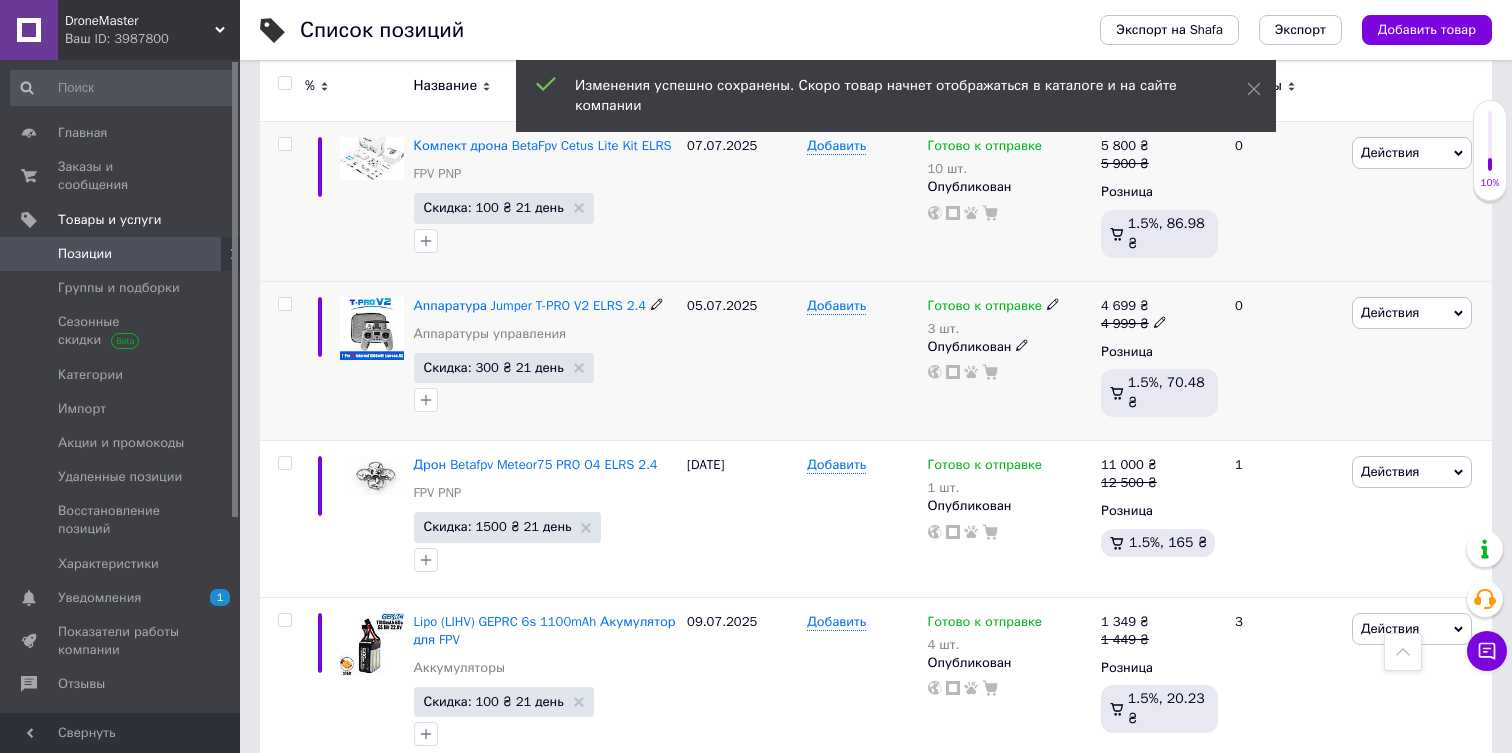 scroll, scrollTop: 695, scrollLeft: 0, axis: vertical 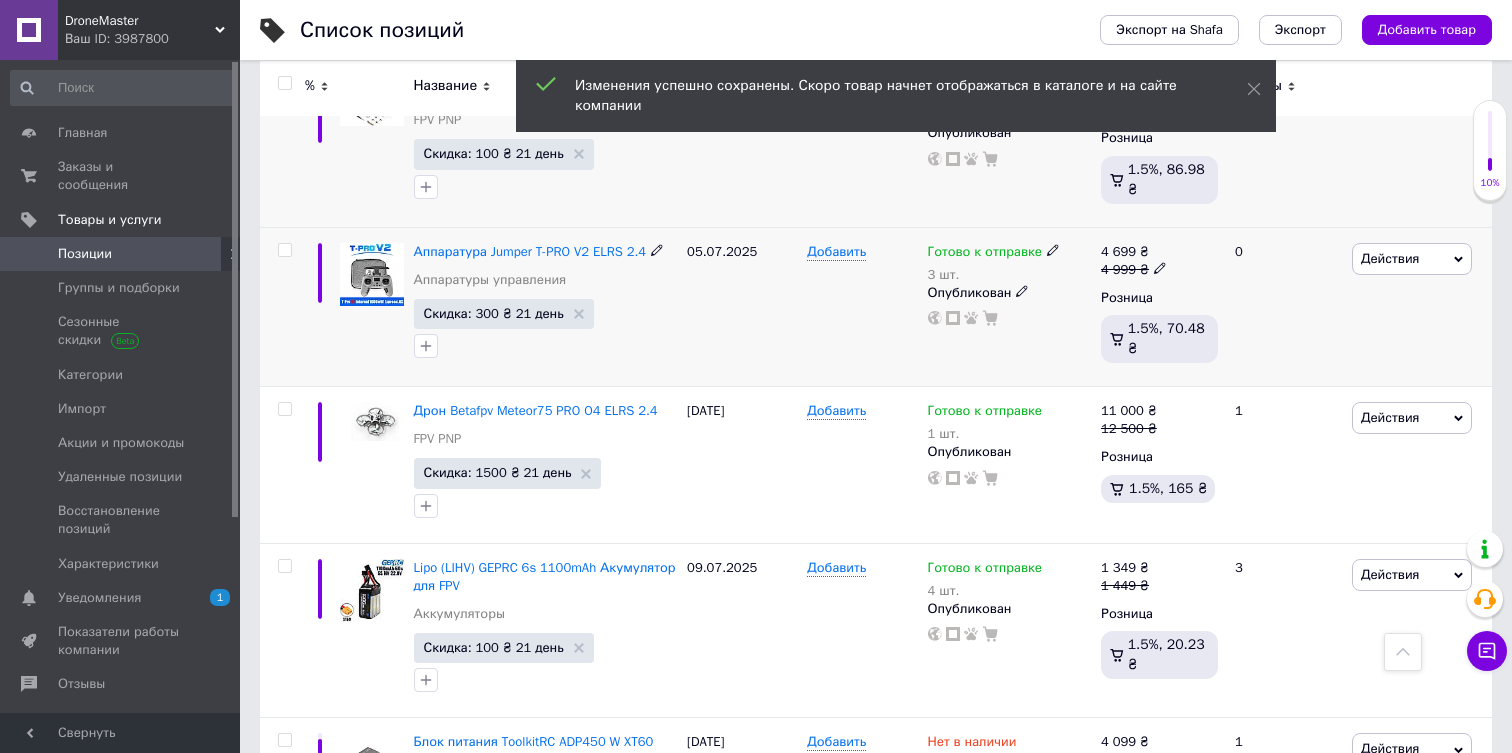 click 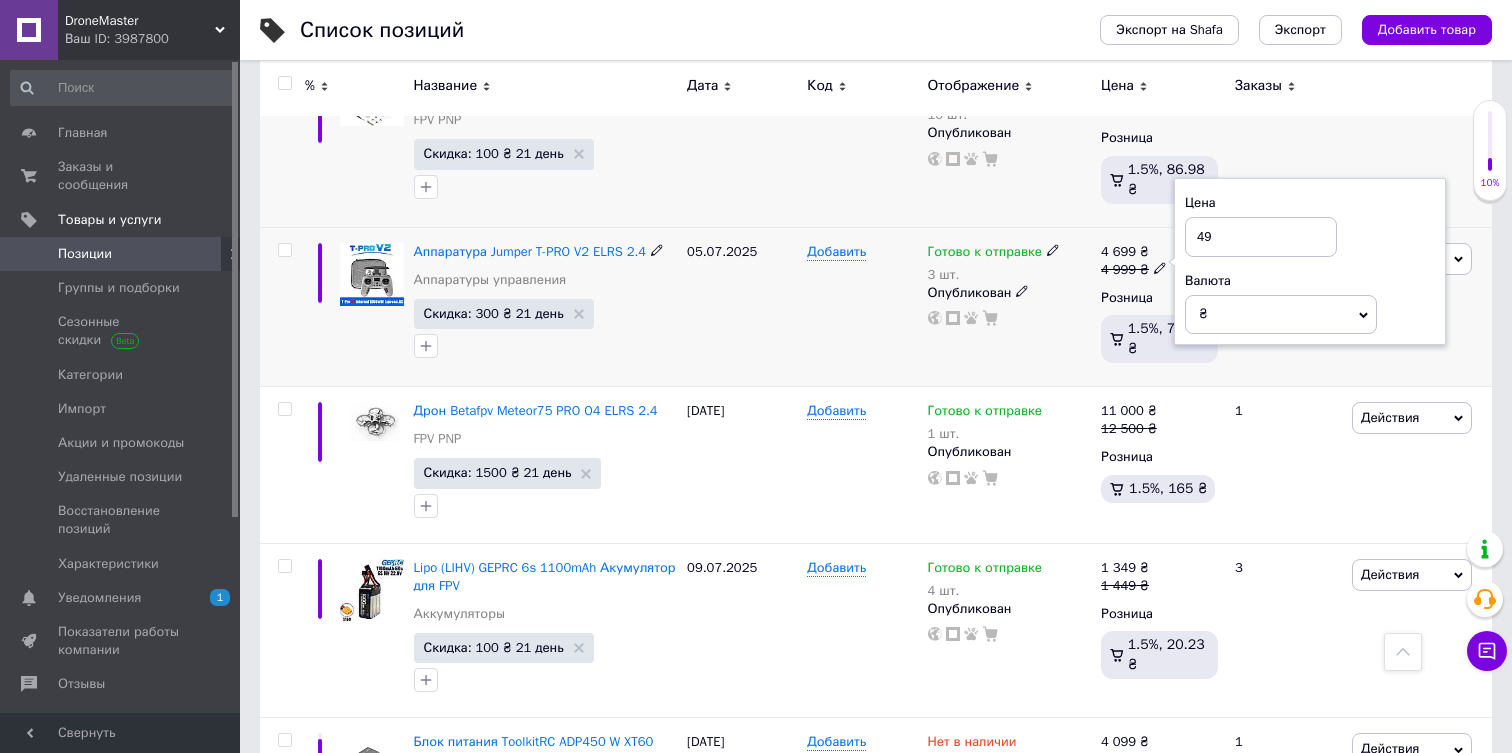 type on "4" 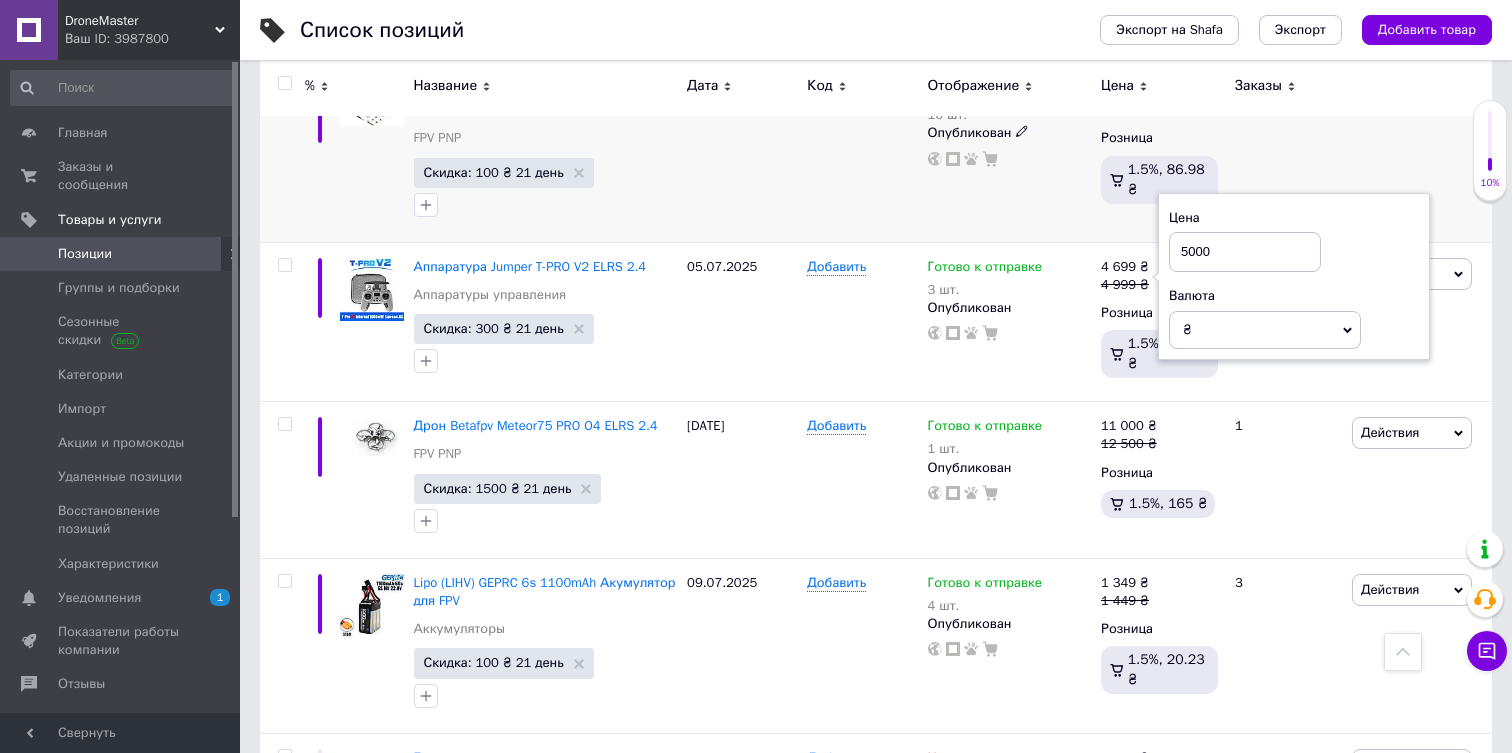 type on "5000" 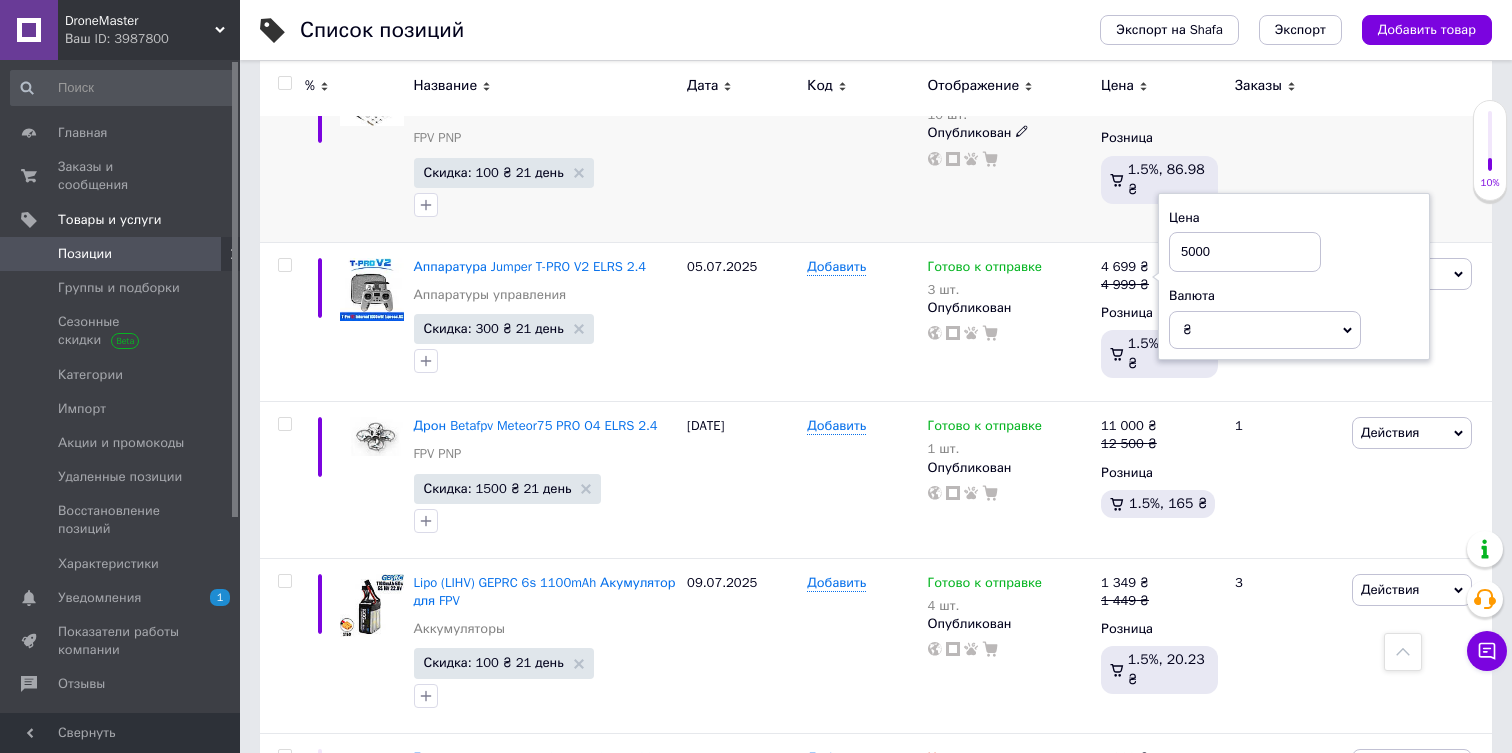 click on "Готово к отправке 10 шт. Опубликован" at bounding box center (1010, 154) 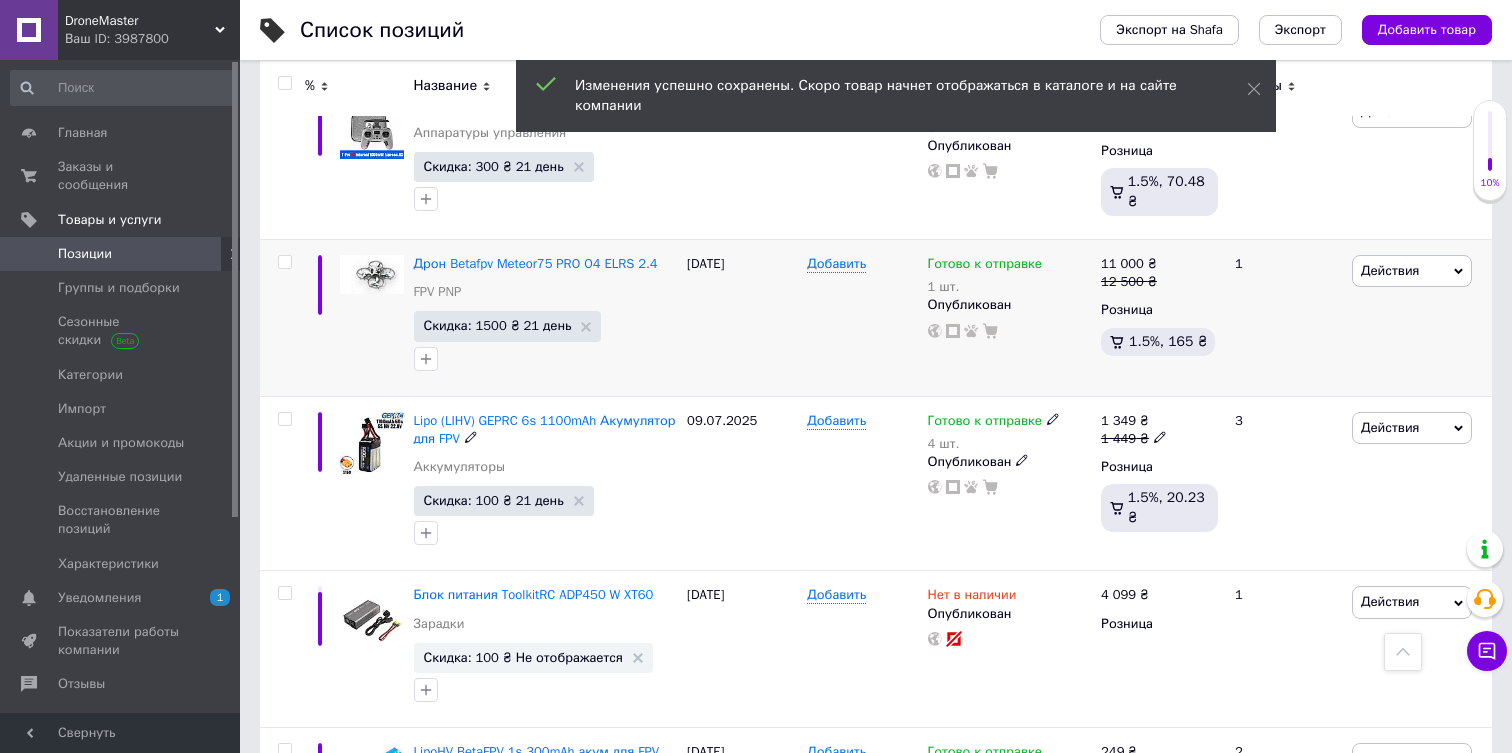 scroll, scrollTop: 927, scrollLeft: 0, axis: vertical 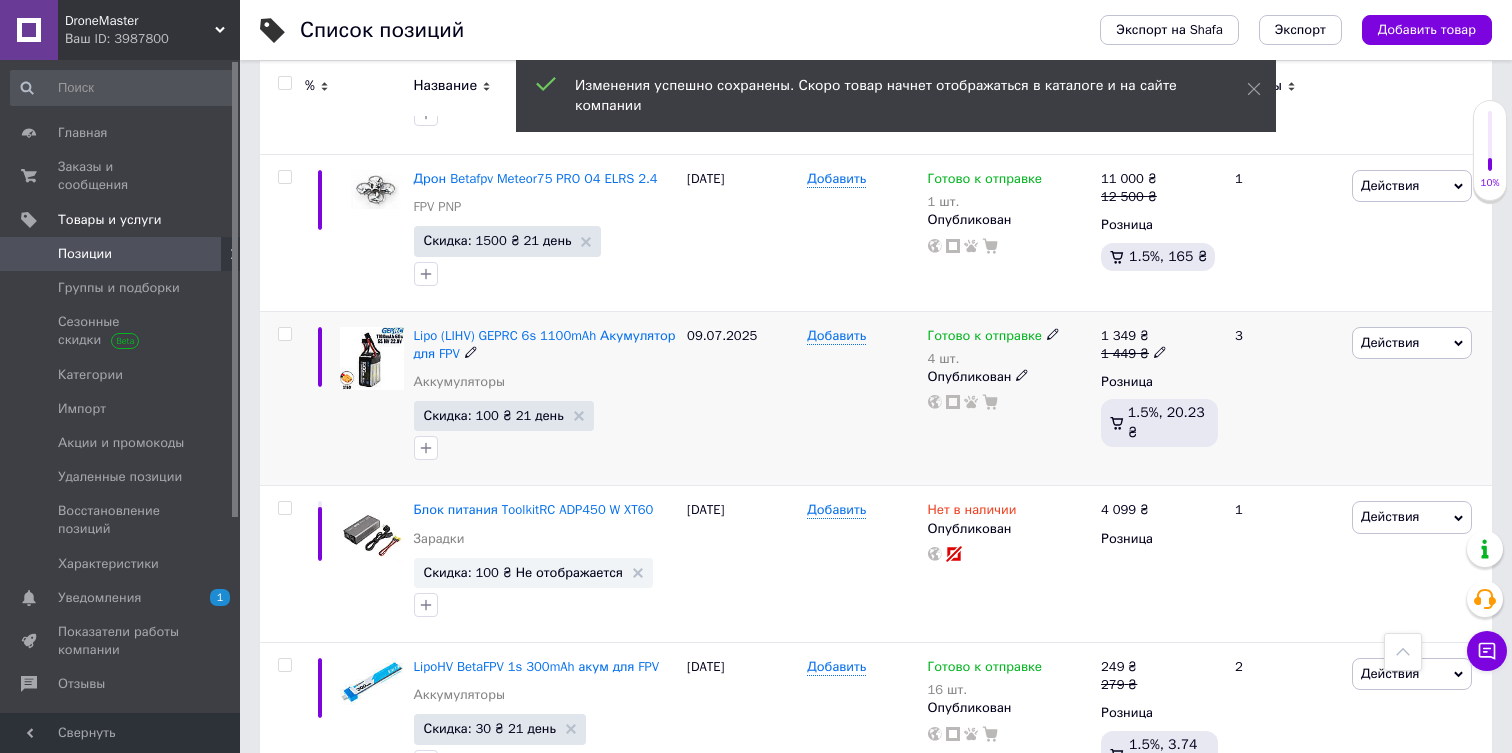 click 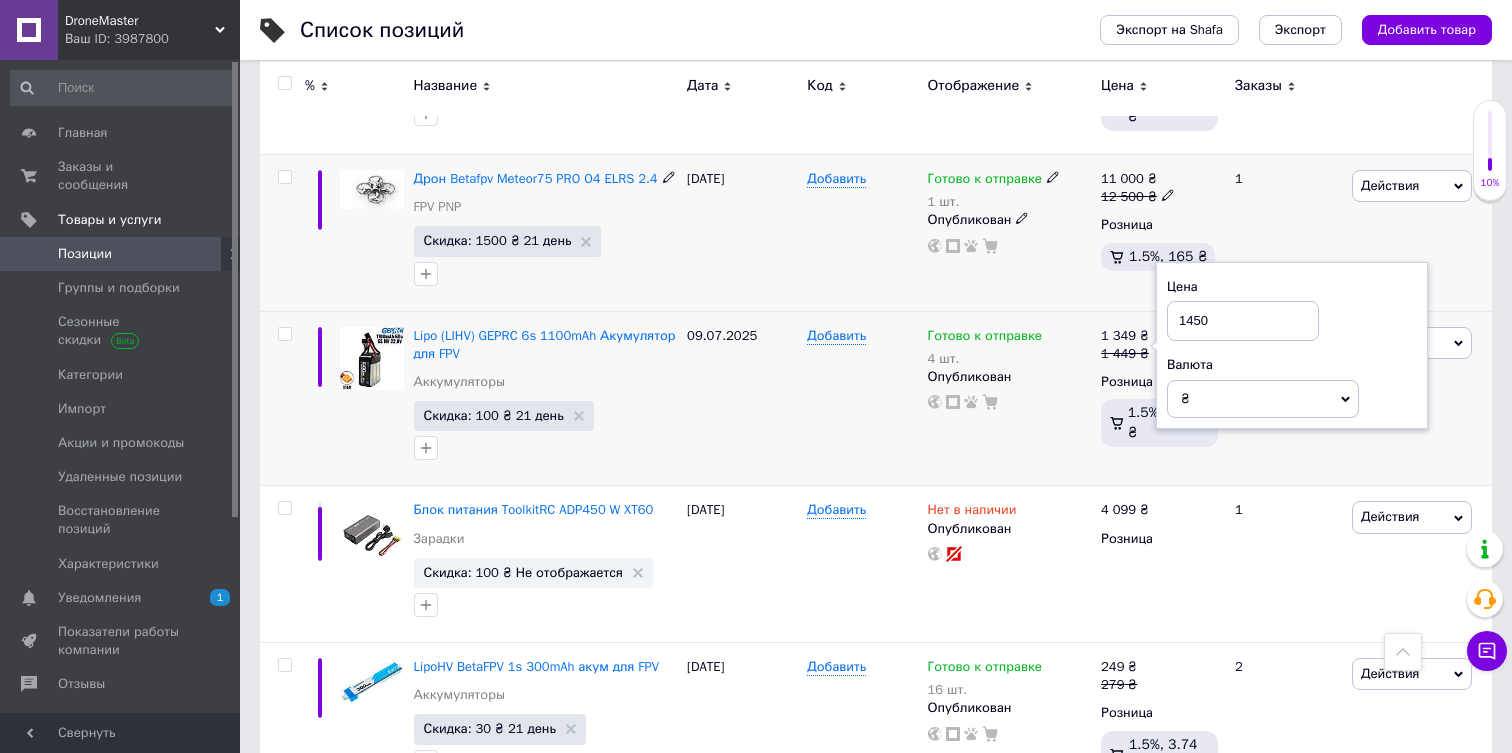 type on "1450" 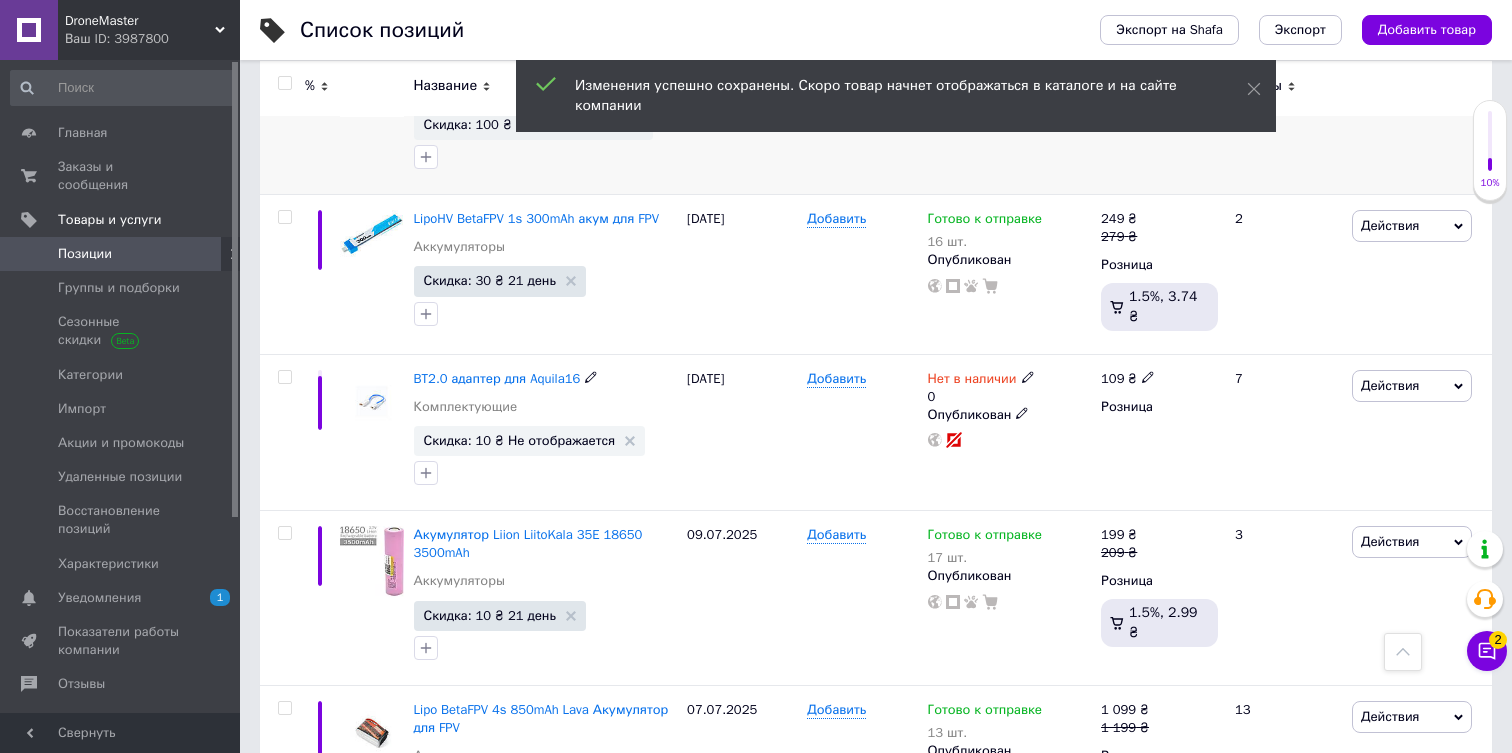 scroll, scrollTop: 1393, scrollLeft: 0, axis: vertical 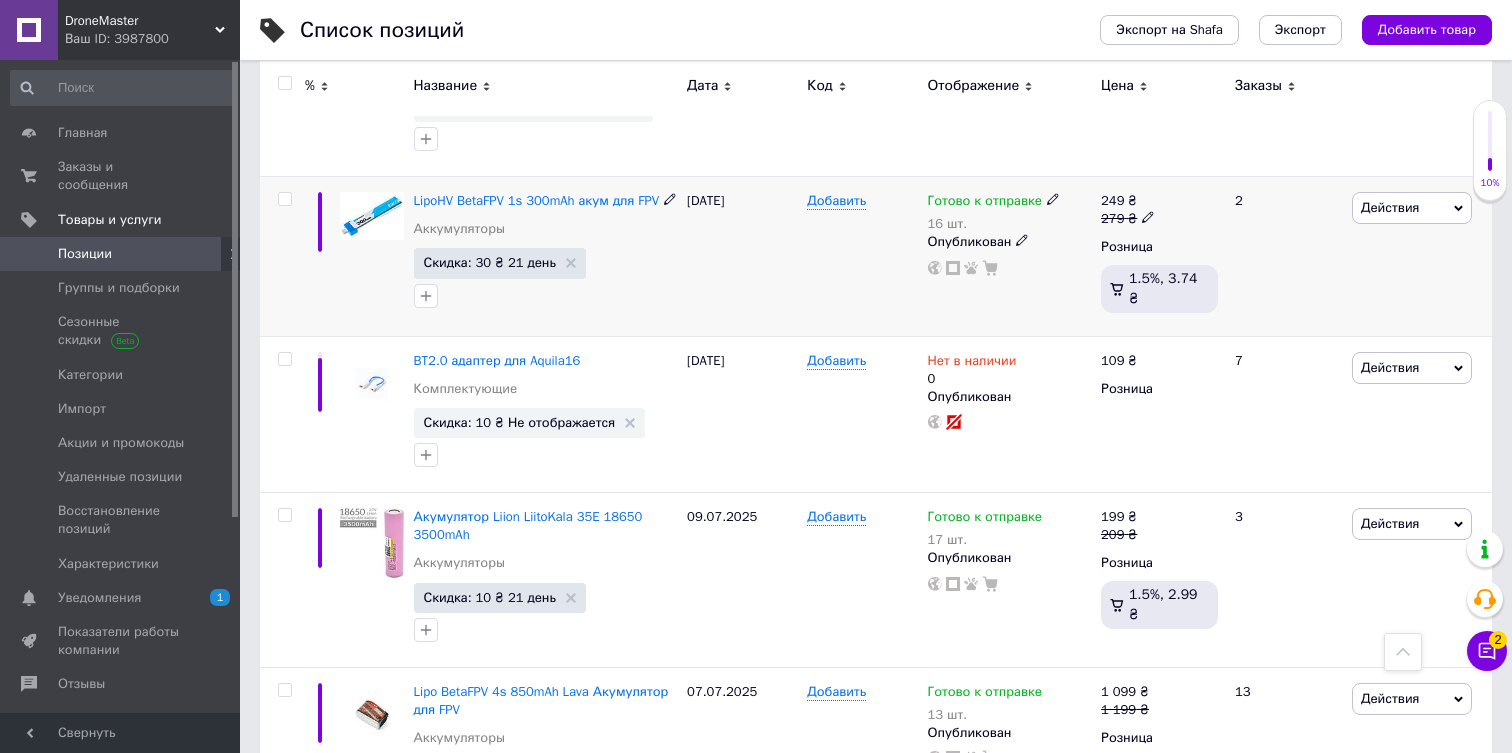click on "249   ₴" at bounding box center [1128, 201] 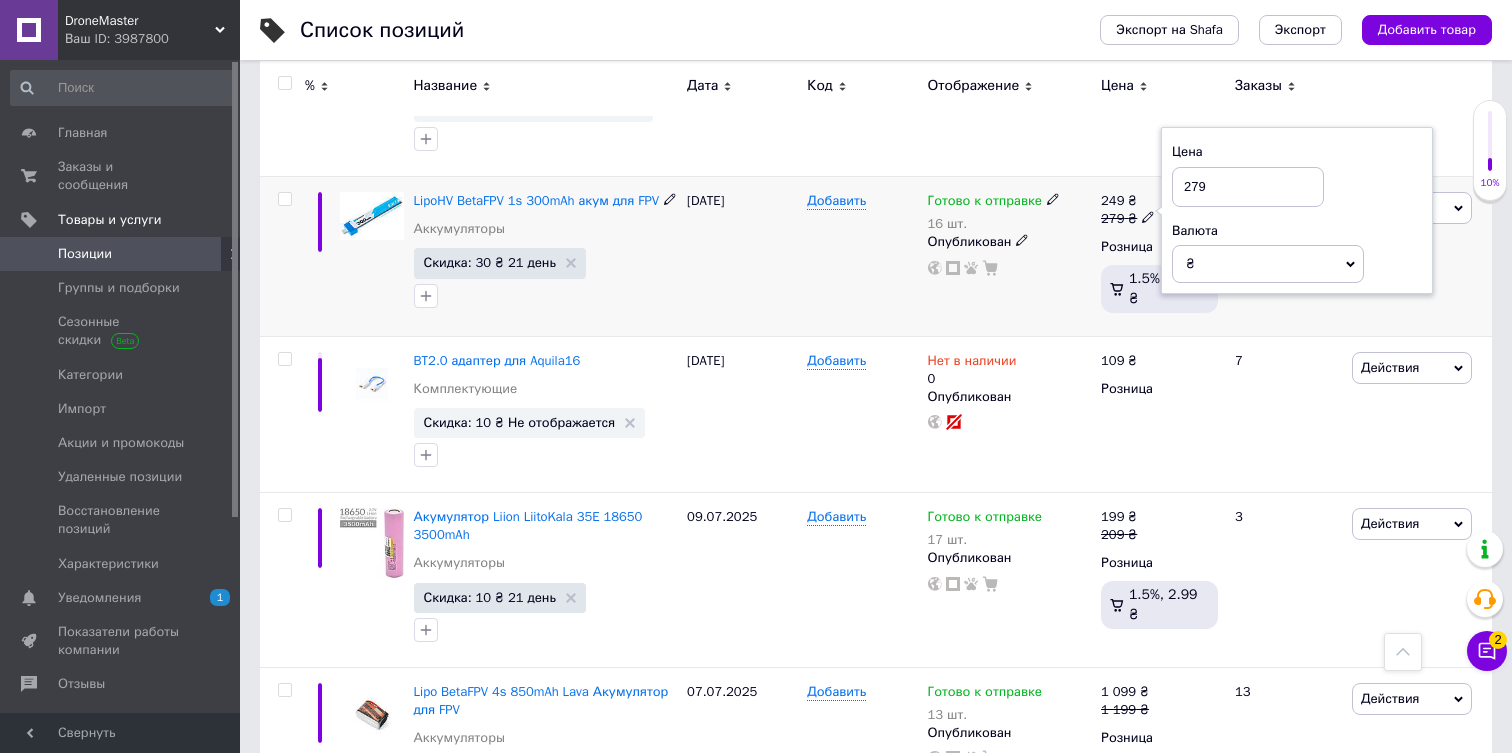 click 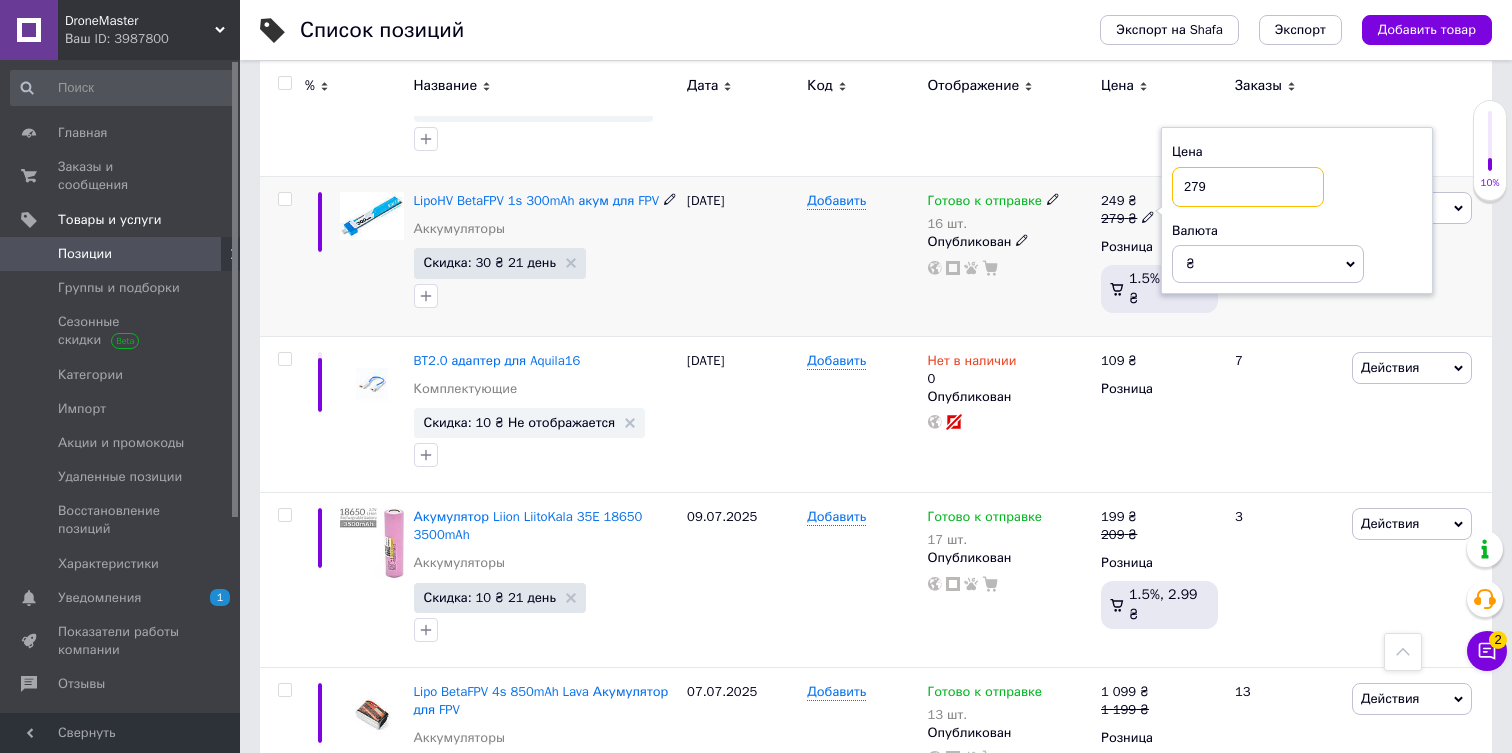 click on "279" at bounding box center [1248, 187] 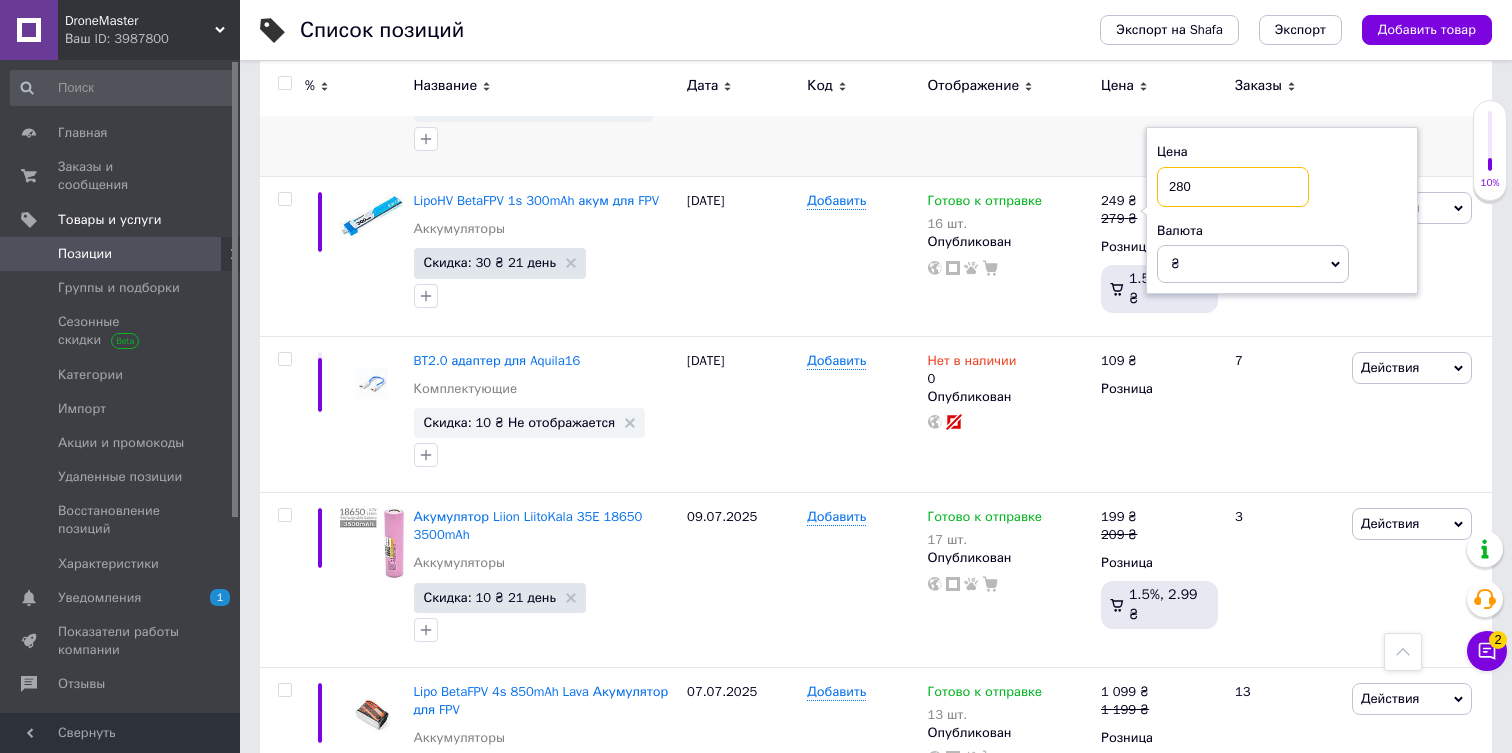 type on "280" 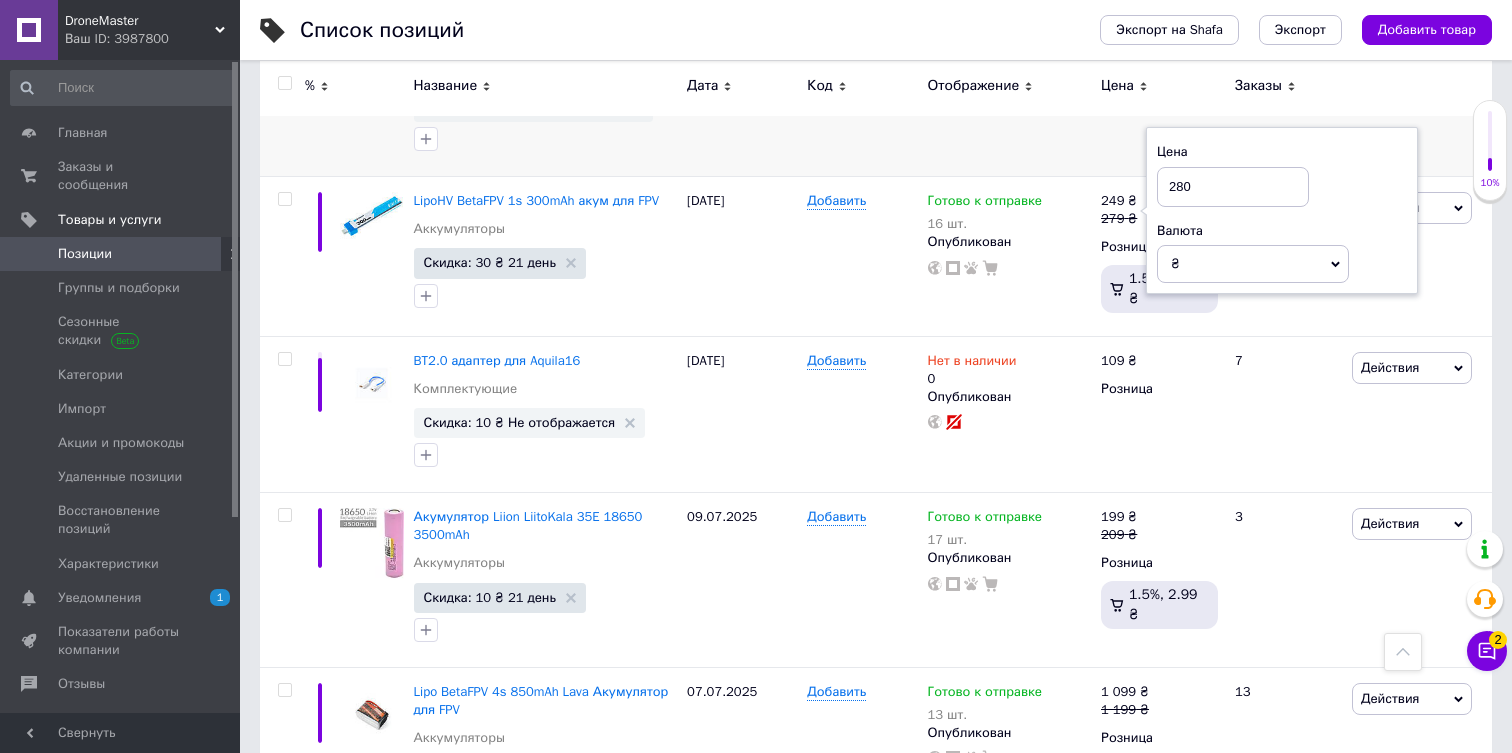 click on "Нет в наличии Опубликован" at bounding box center (1010, 98) 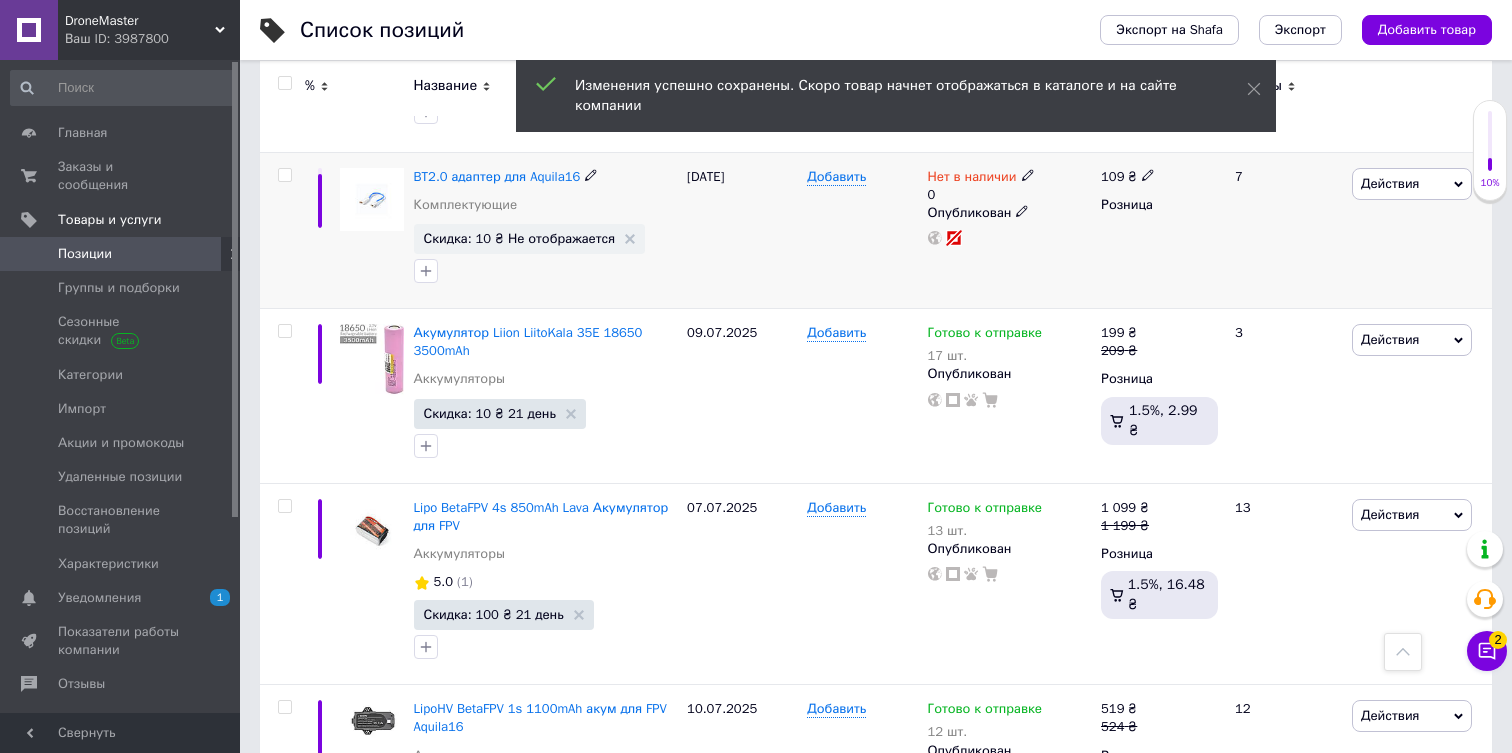 scroll, scrollTop: 1647, scrollLeft: 0, axis: vertical 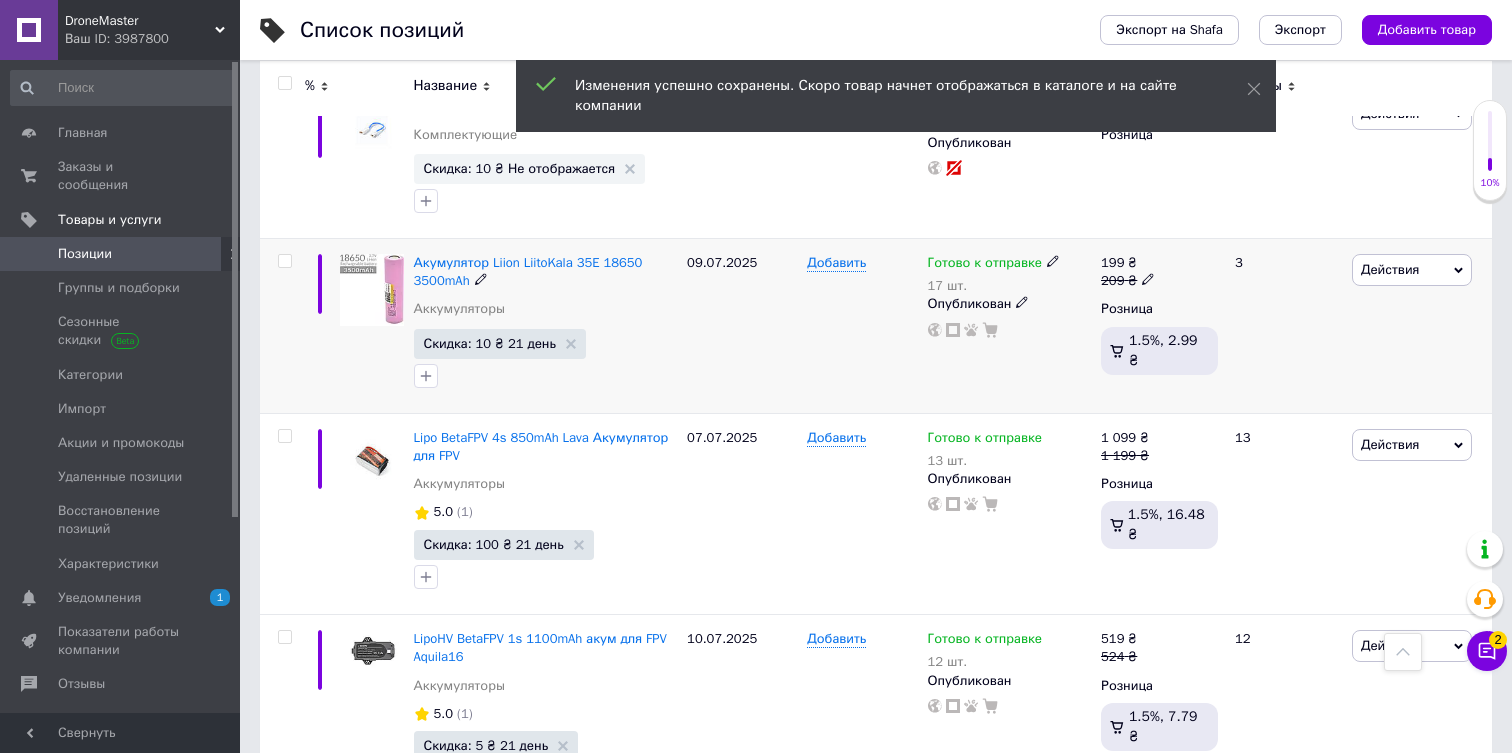 click 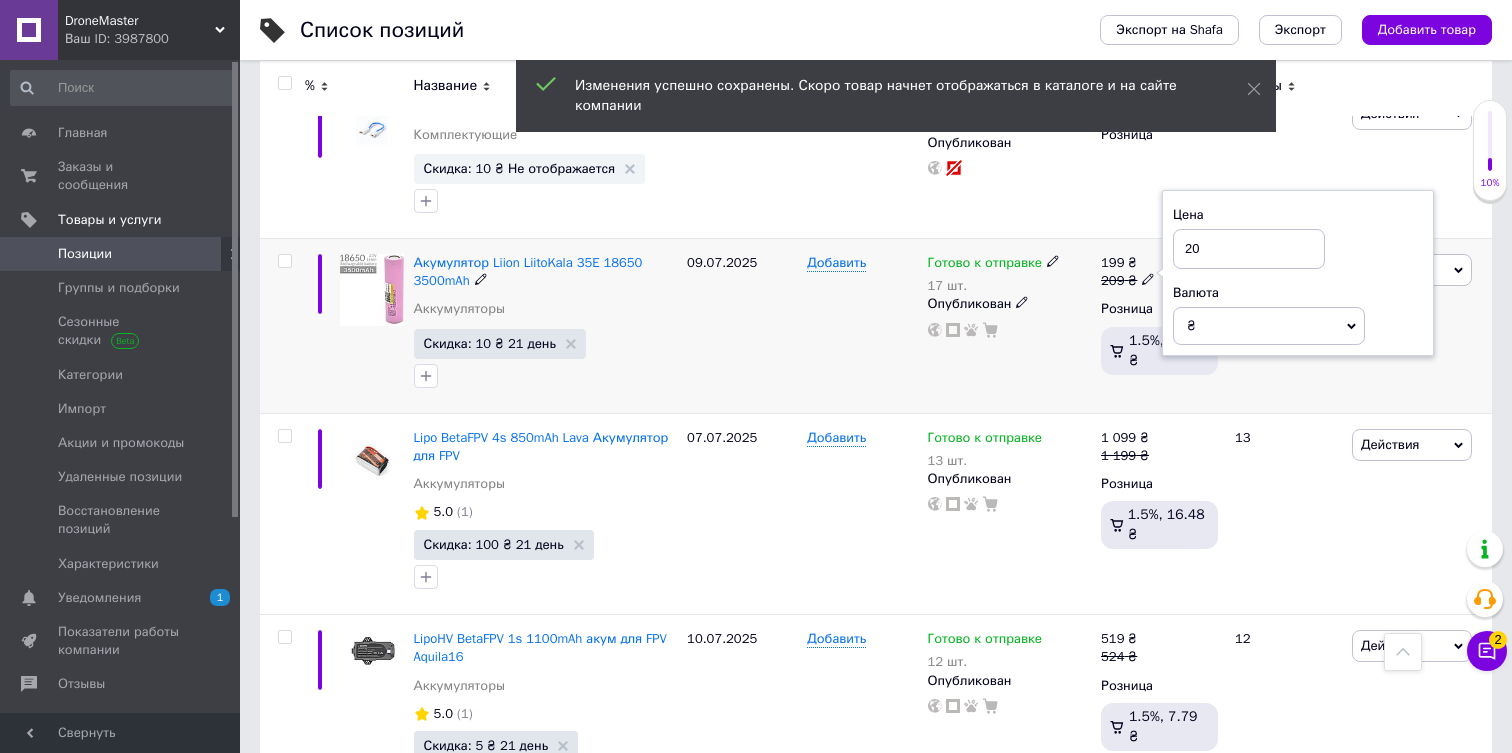type on "2" 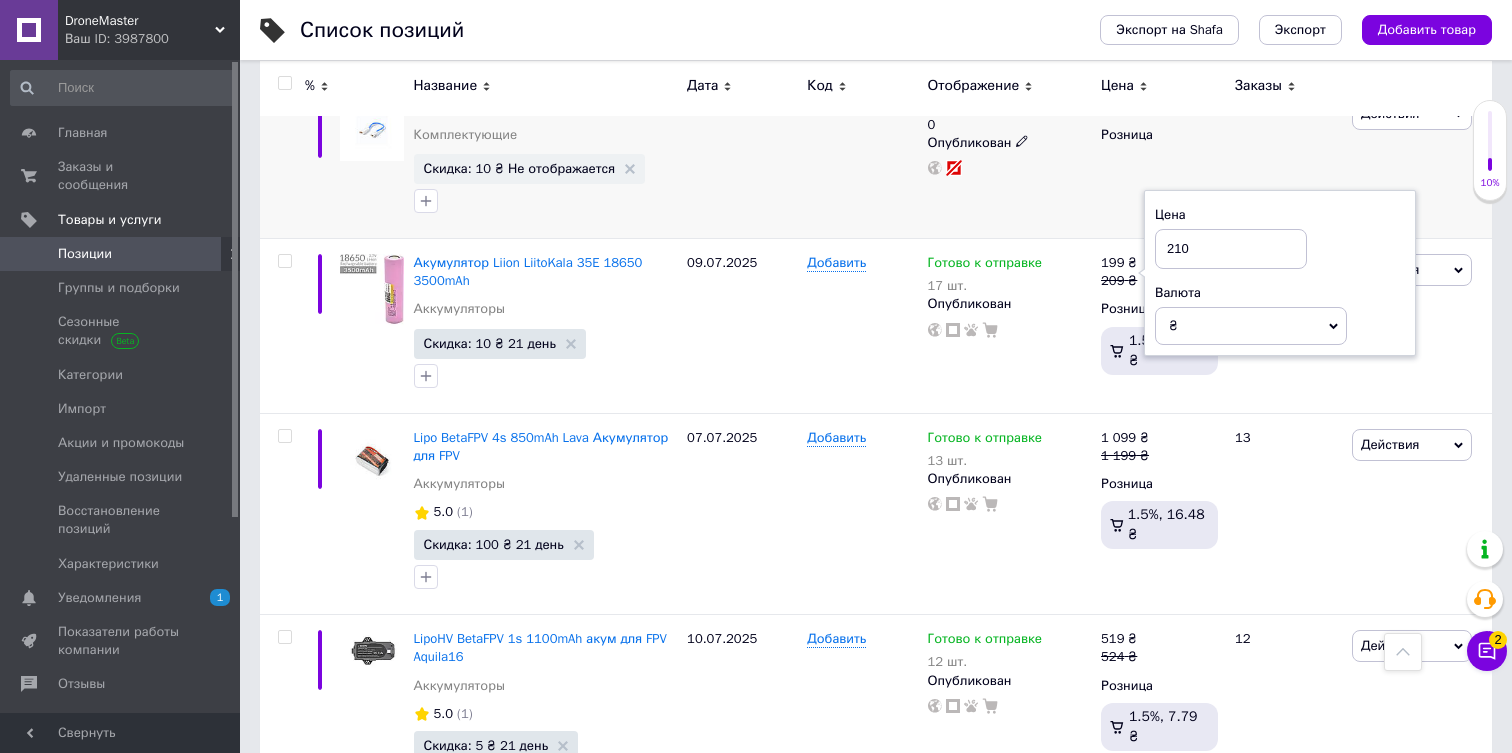 type on "210" 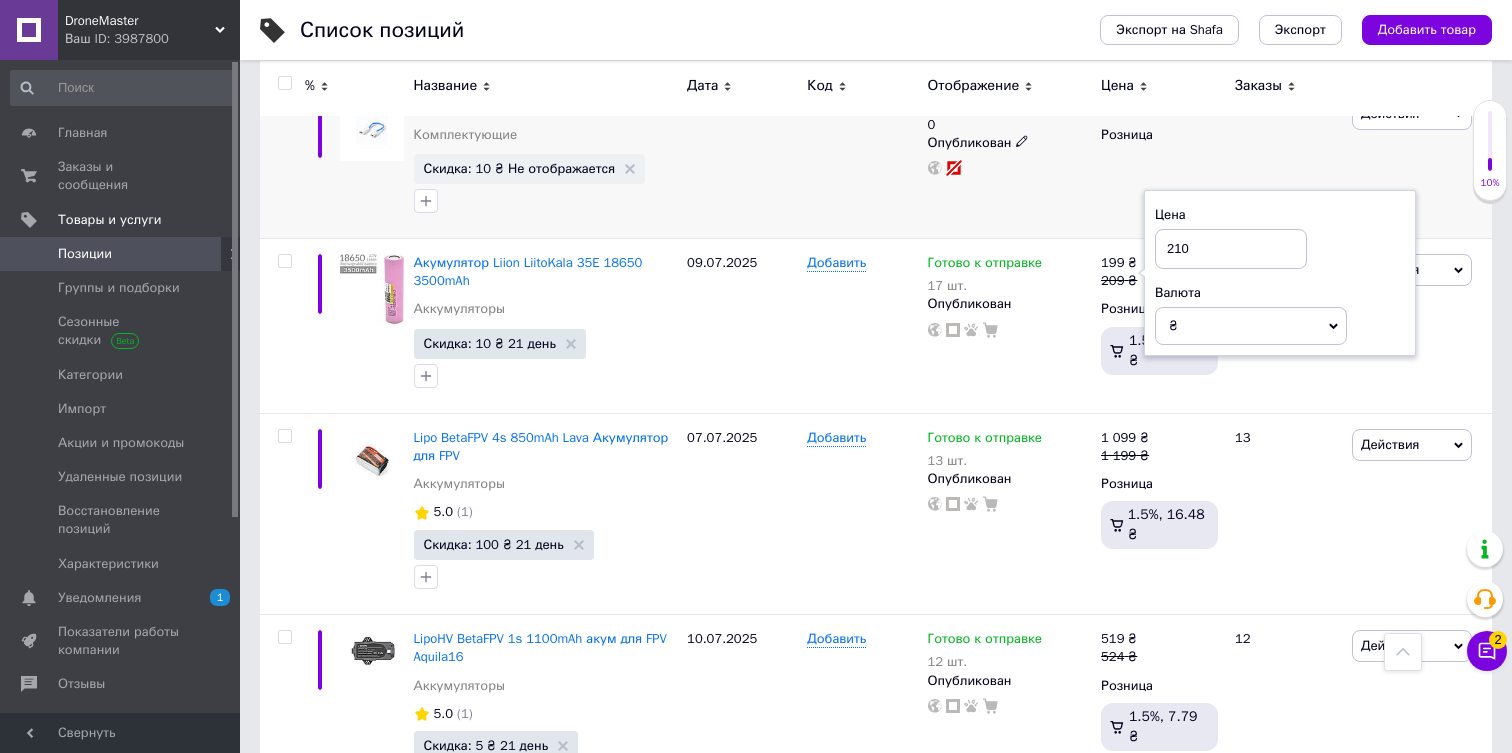 click on "7" at bounding box center (1285, 160) 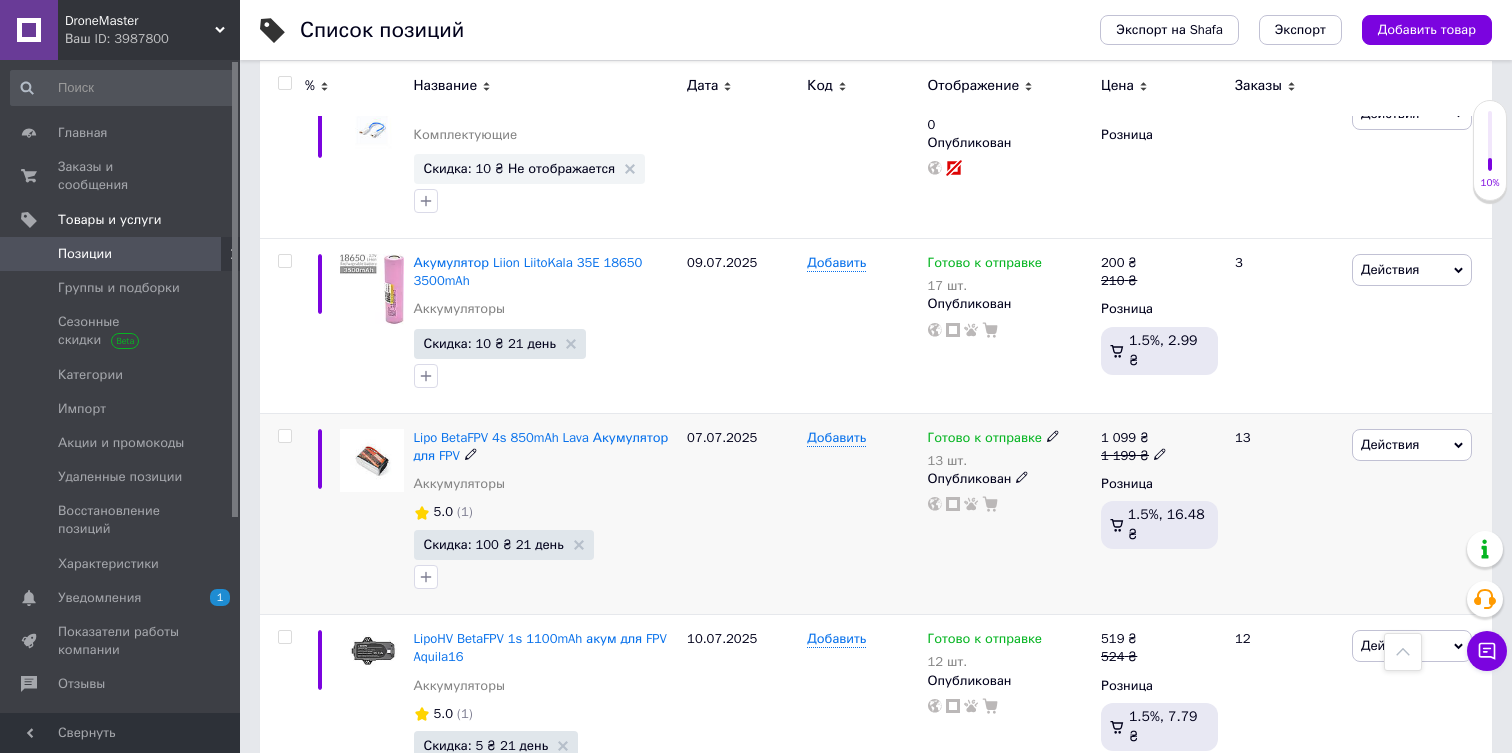 click 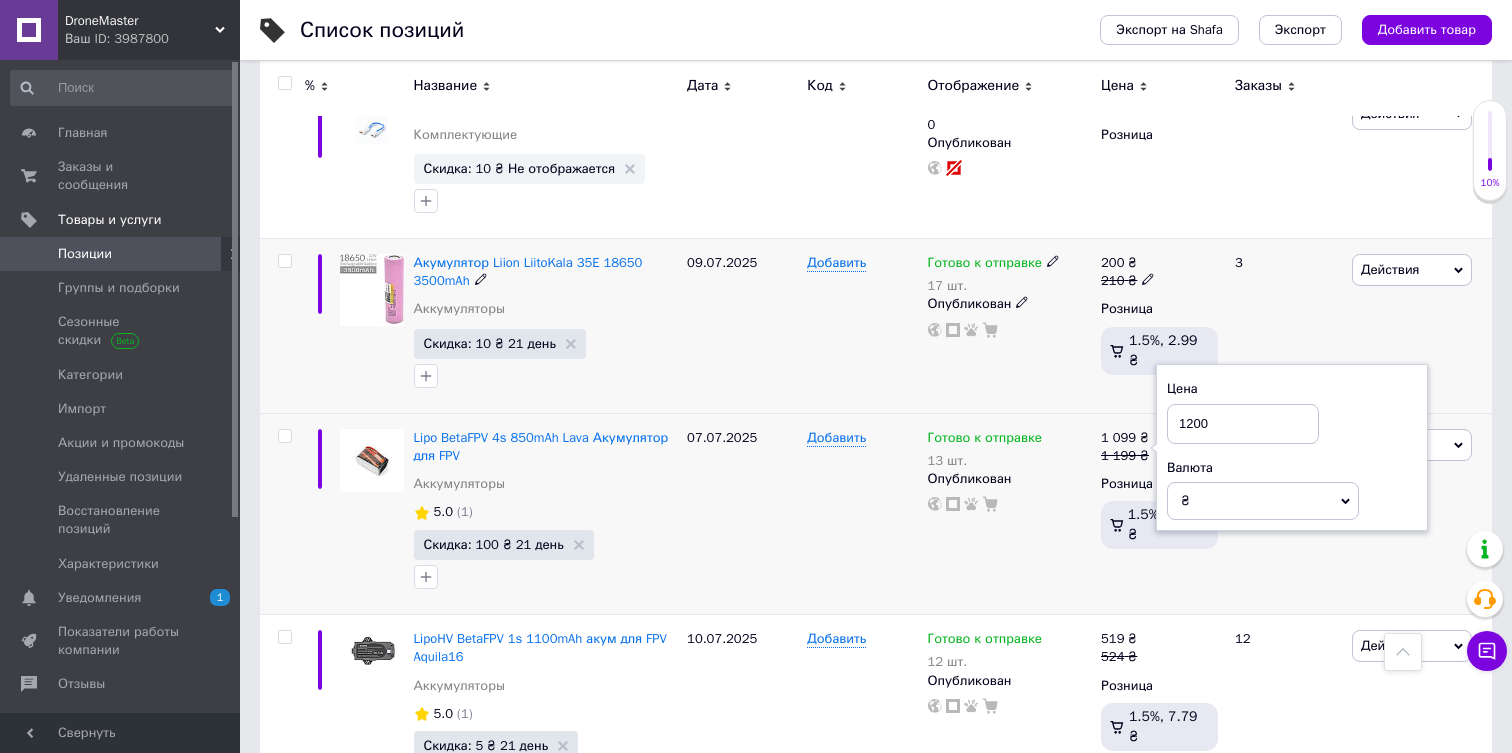 type on "1200" 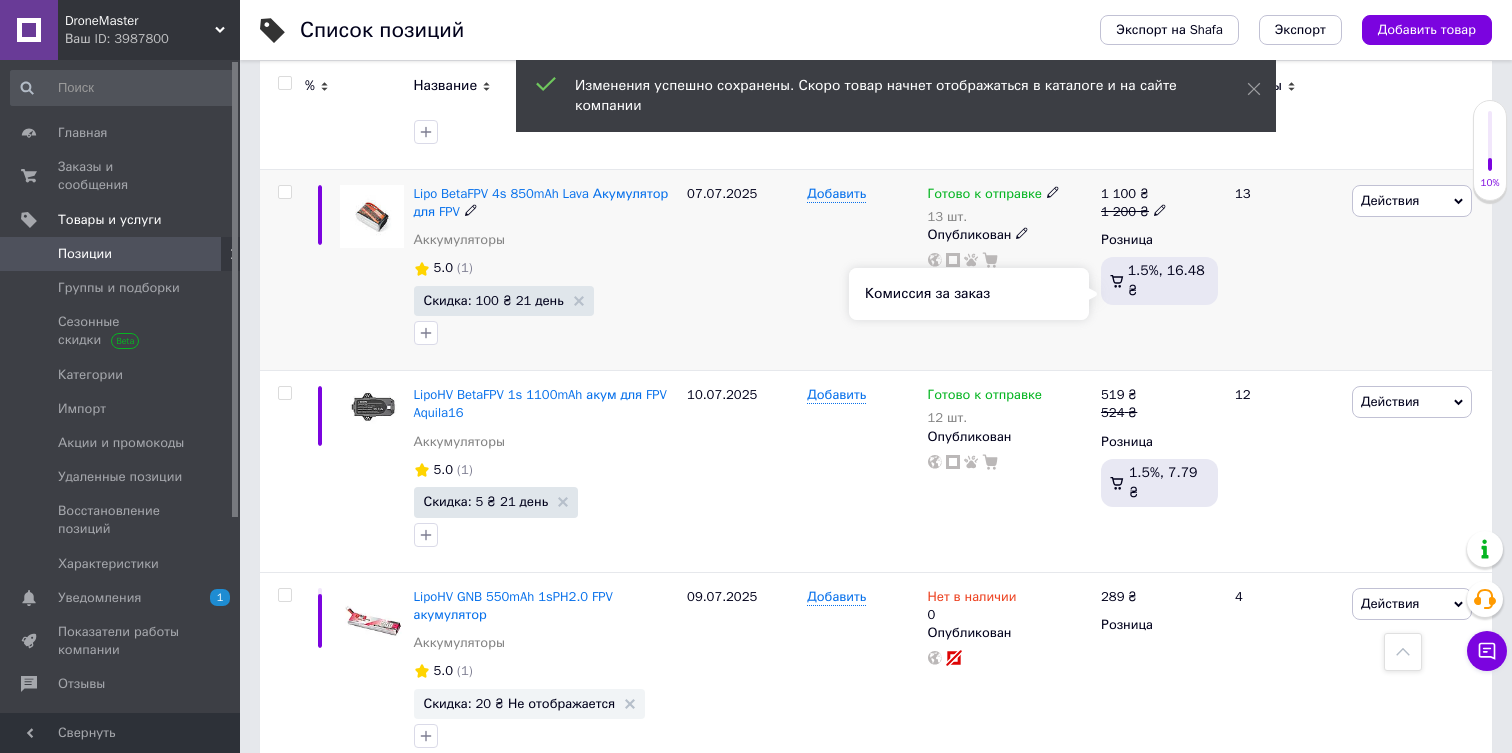 scroll, scrollTop: 1925, scrollLeft: 0, axis: vertical 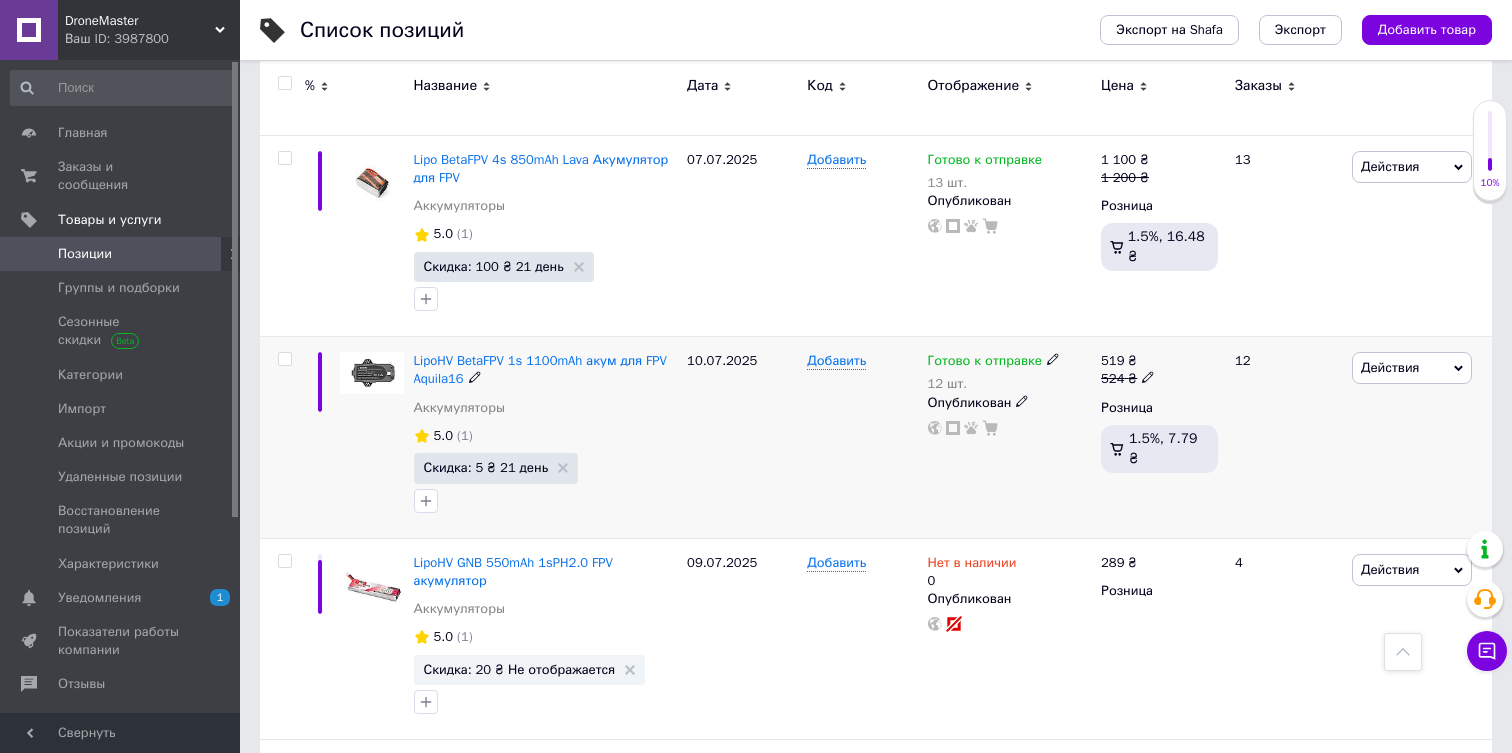 click 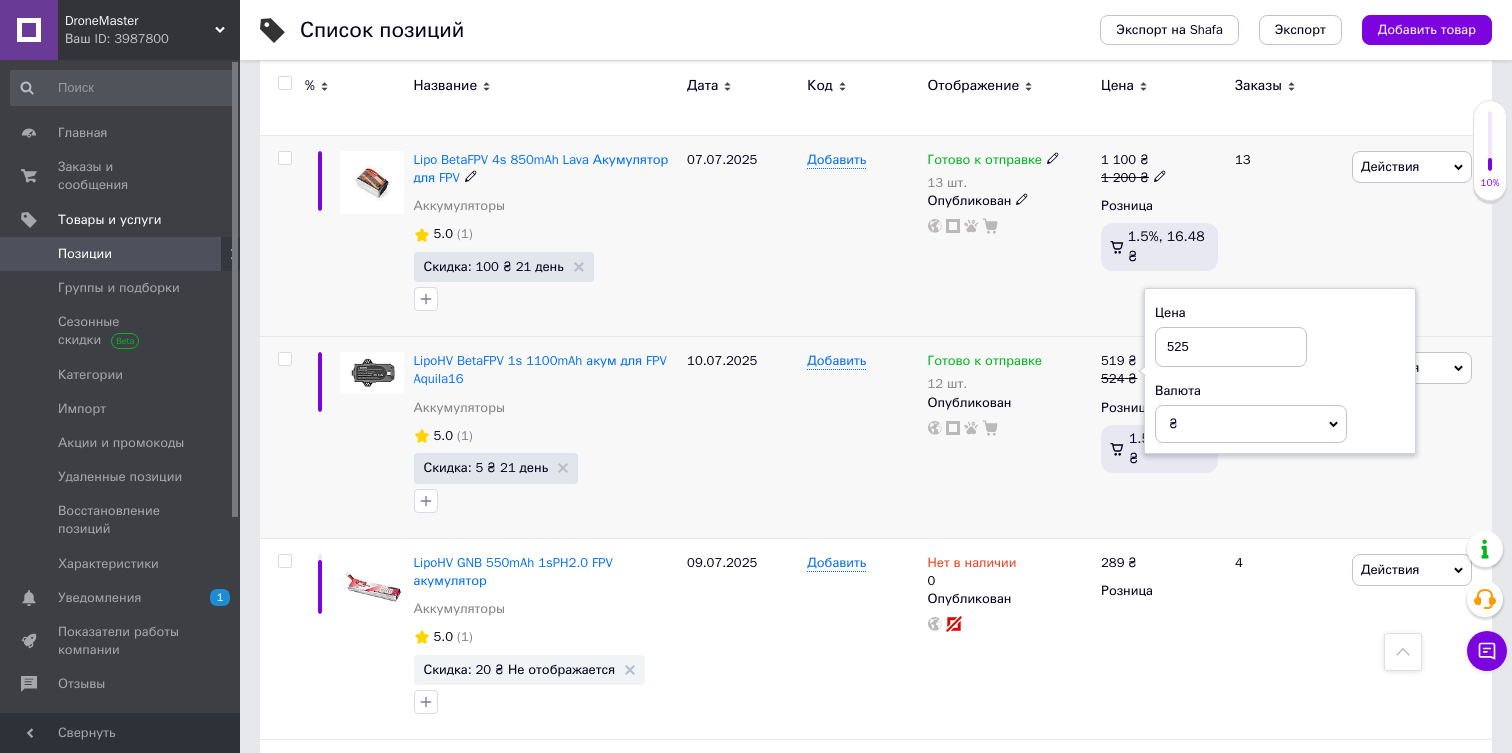 type on "525" 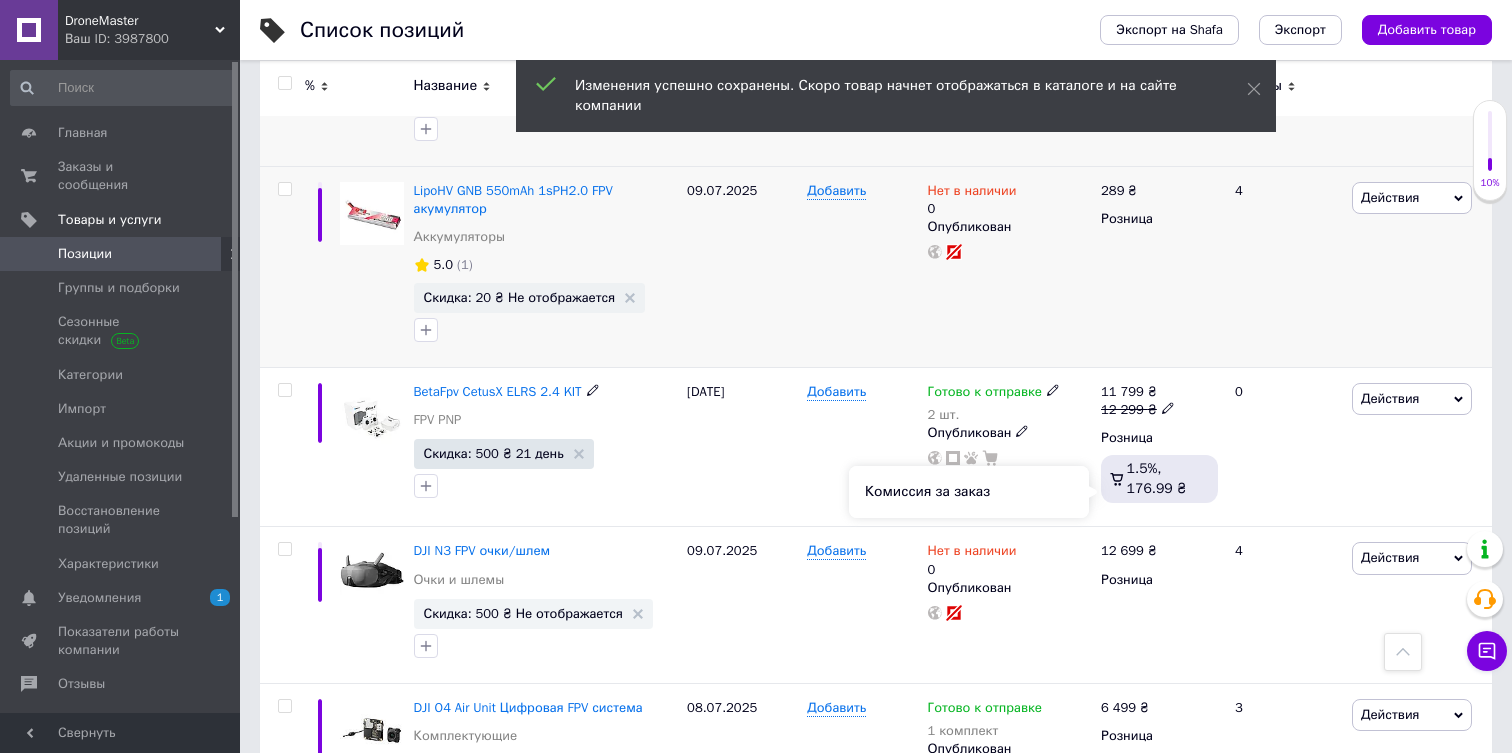 scroll, scrollTop: 2315, scrollLeft: 0, axis: vertical 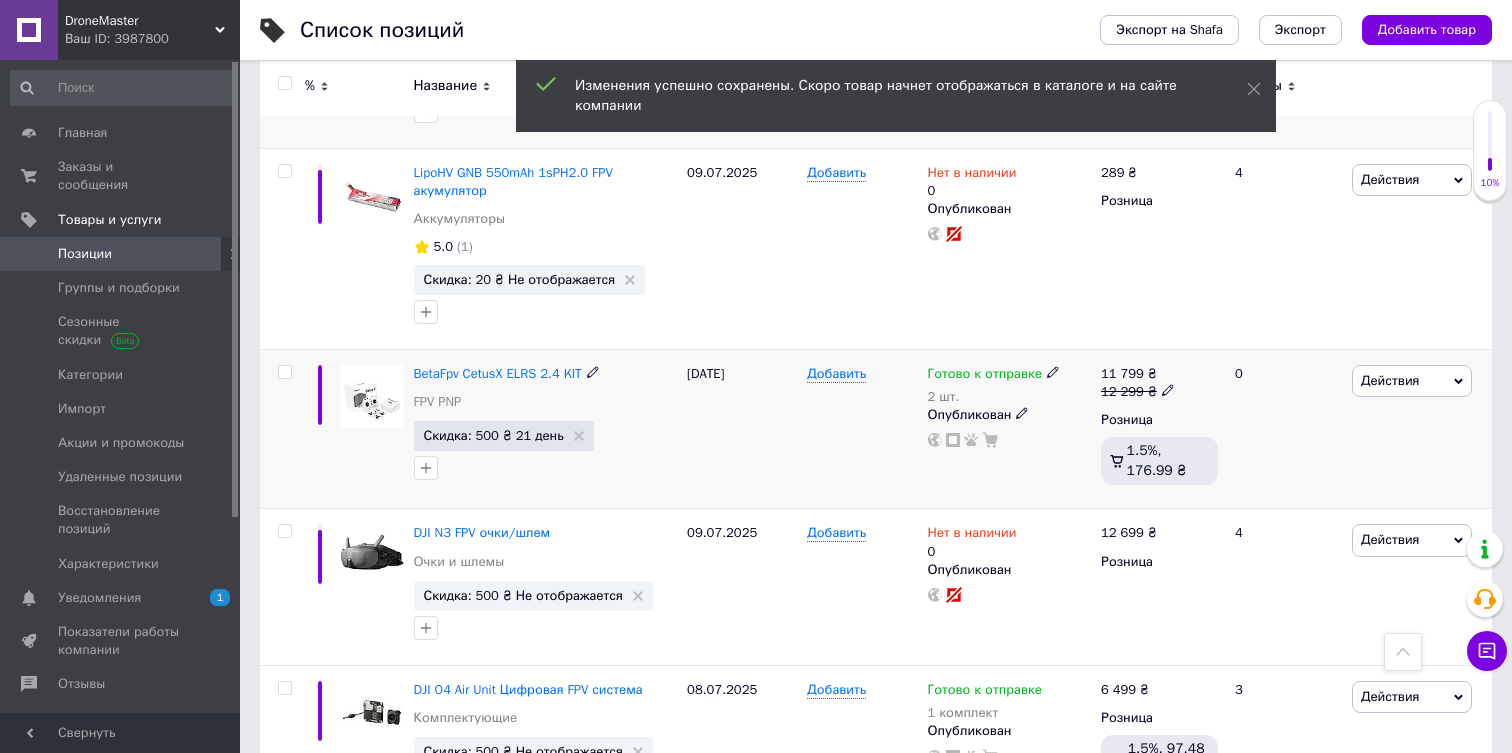click 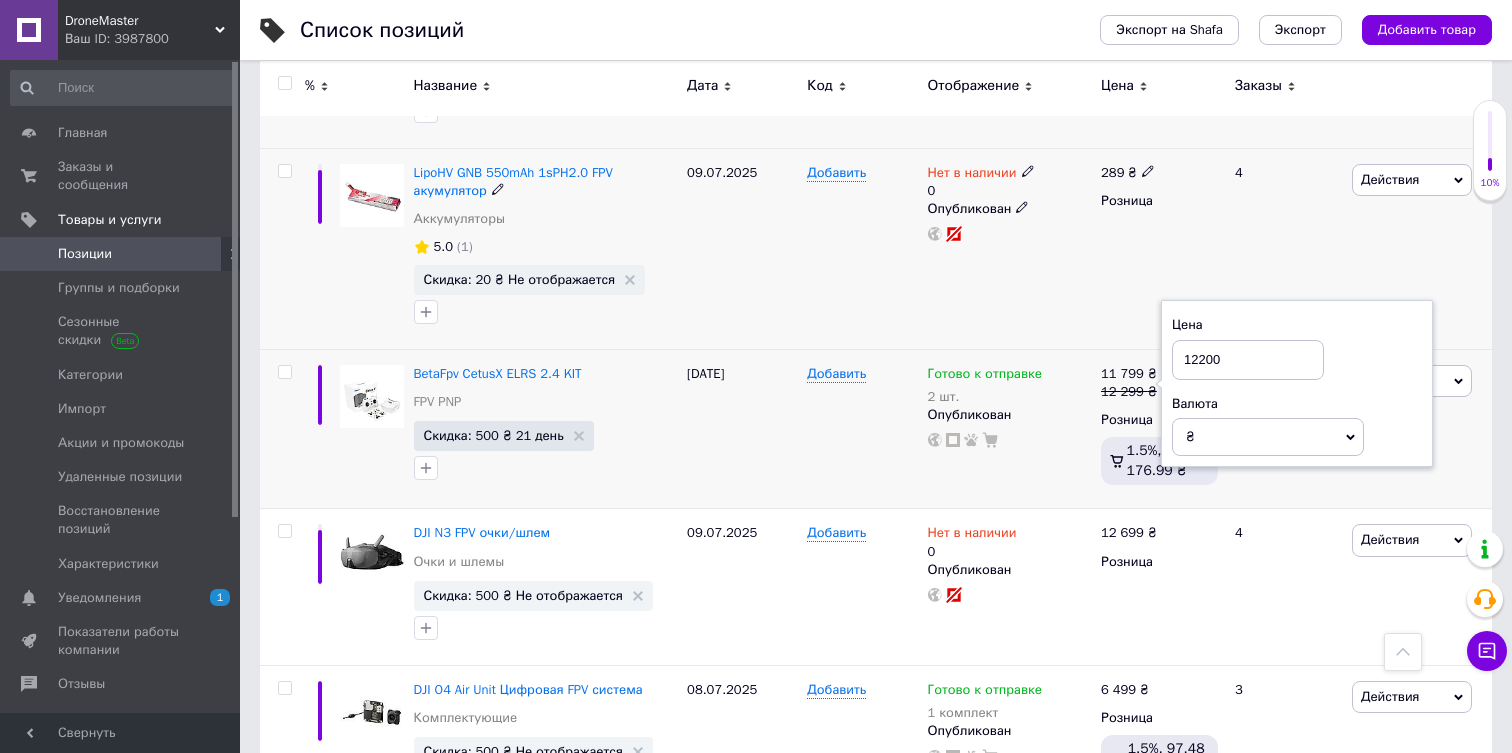 type on "12200" 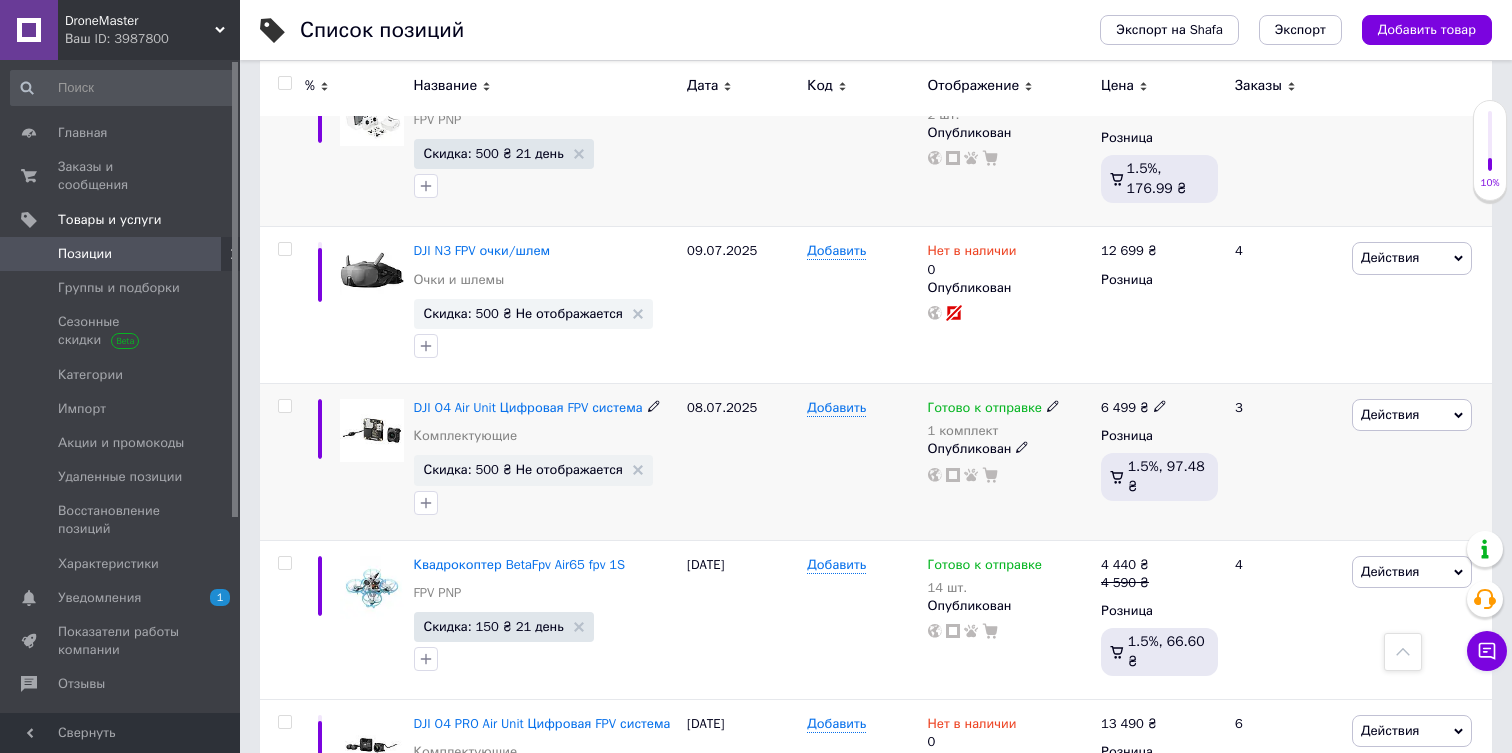 scroll, scrollTop: 2660, scrollLeft: 0, axis: vertical 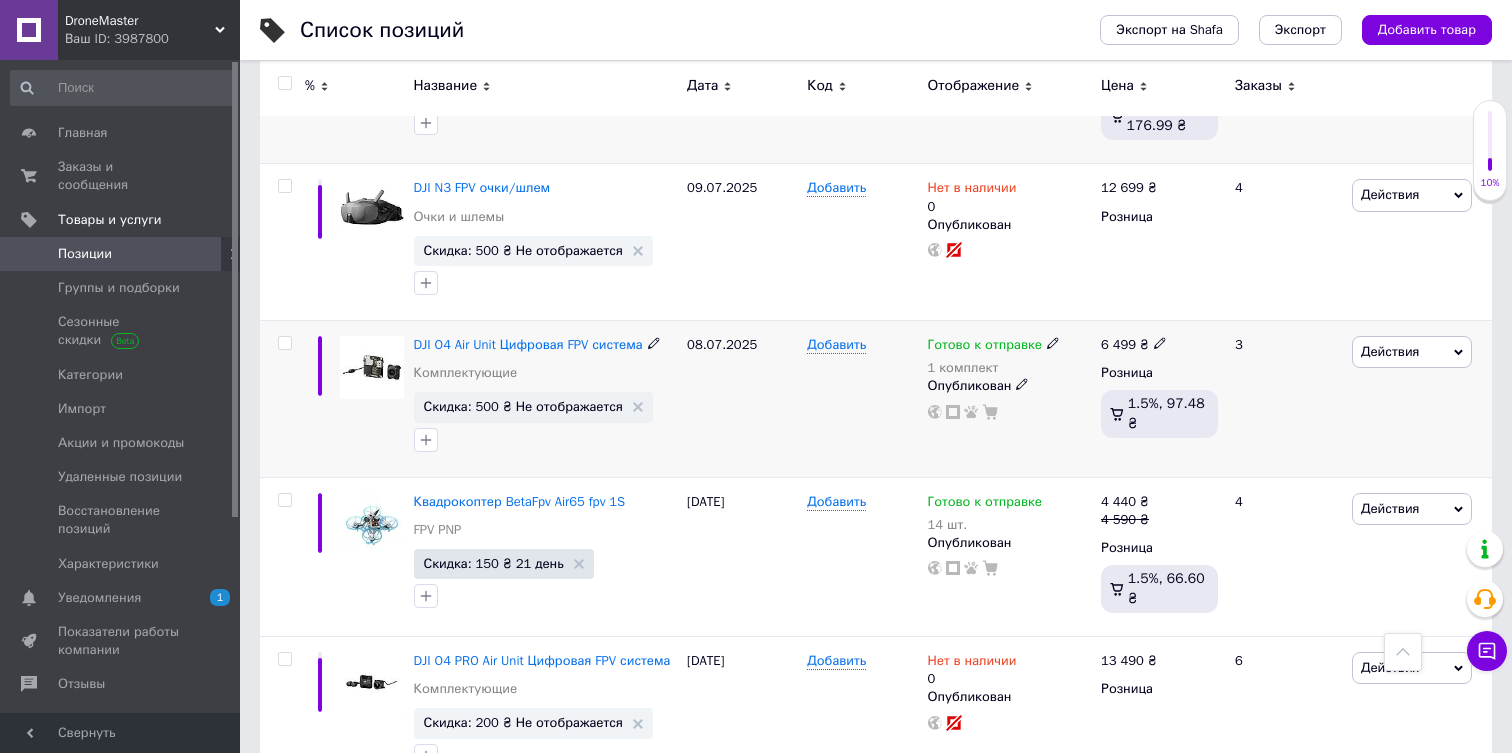 click 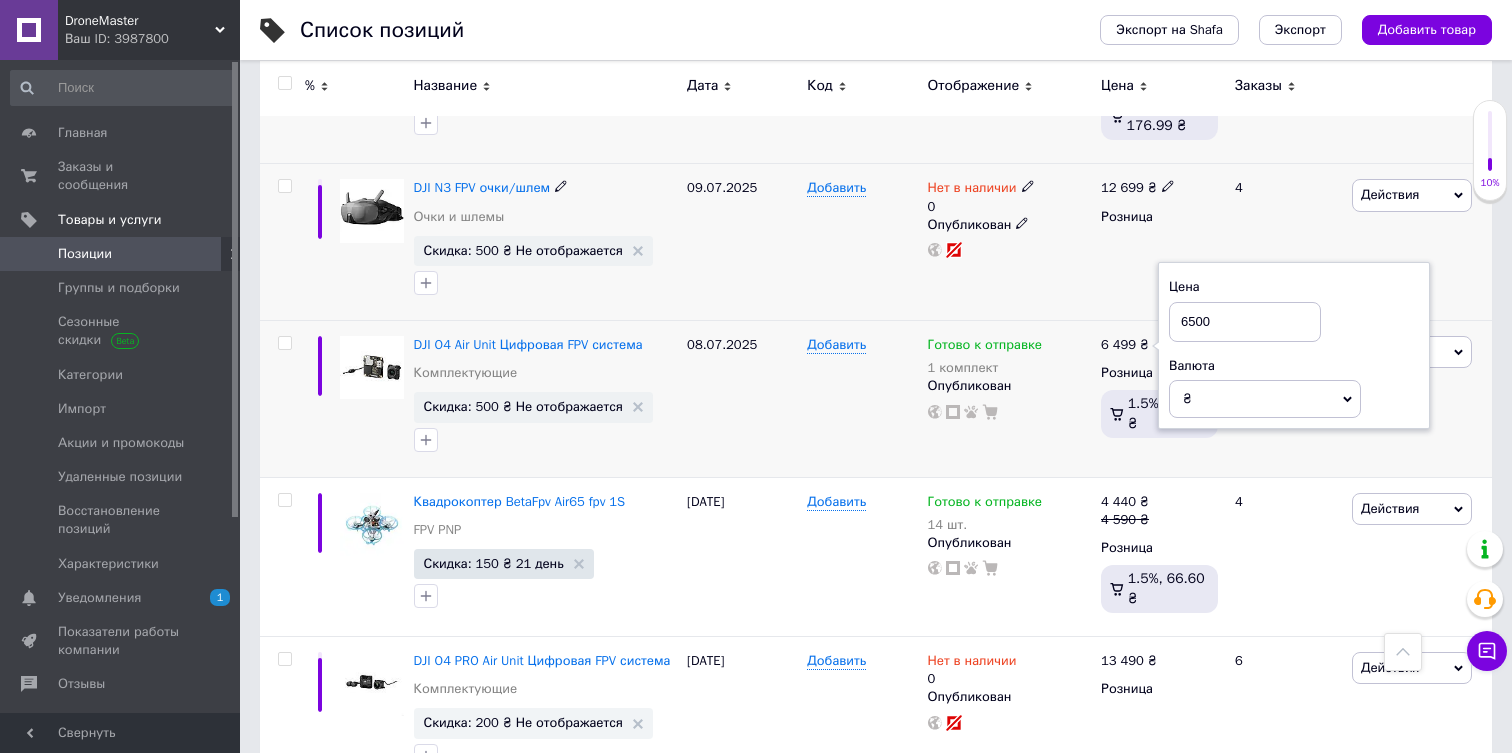 type on "6500" 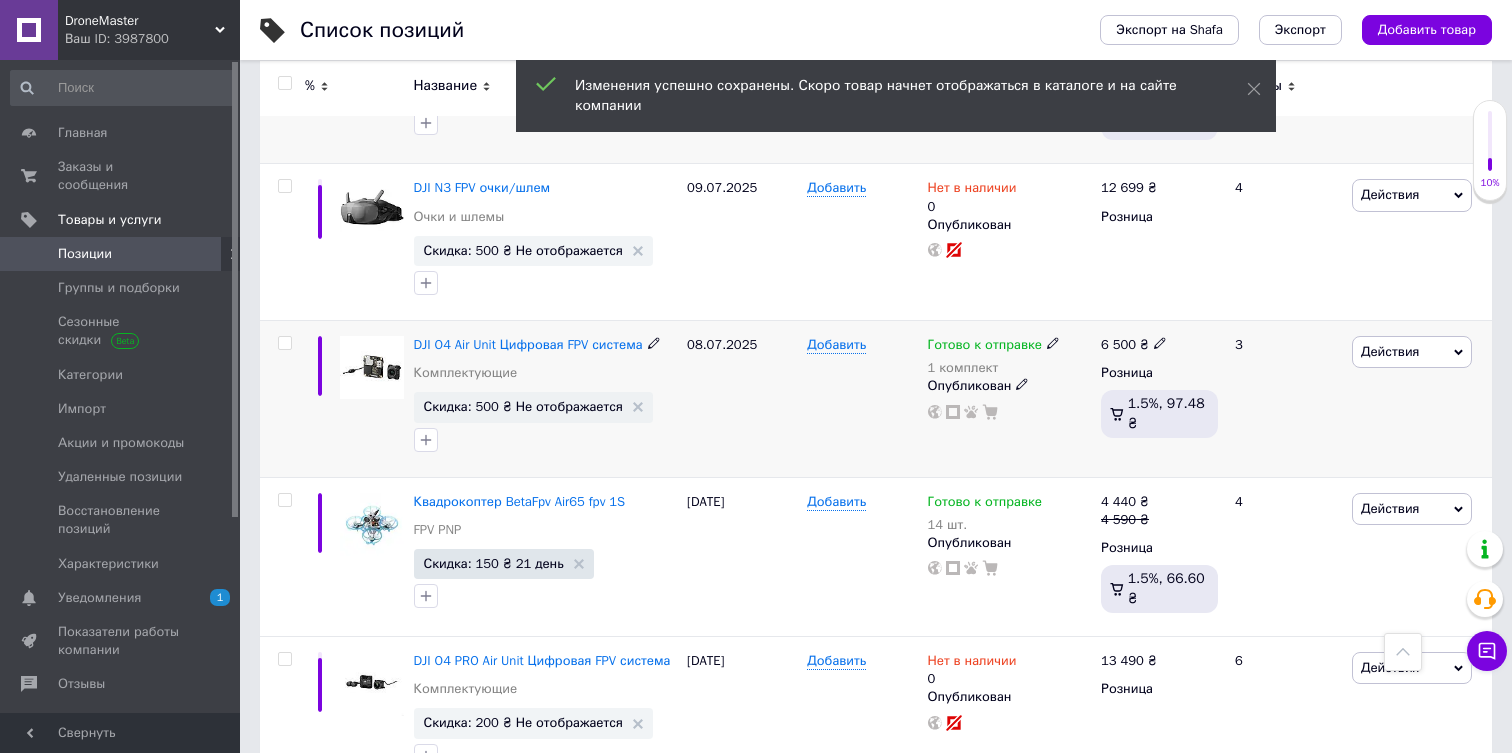 click on "Действия" at bounding box center [1390, 351] 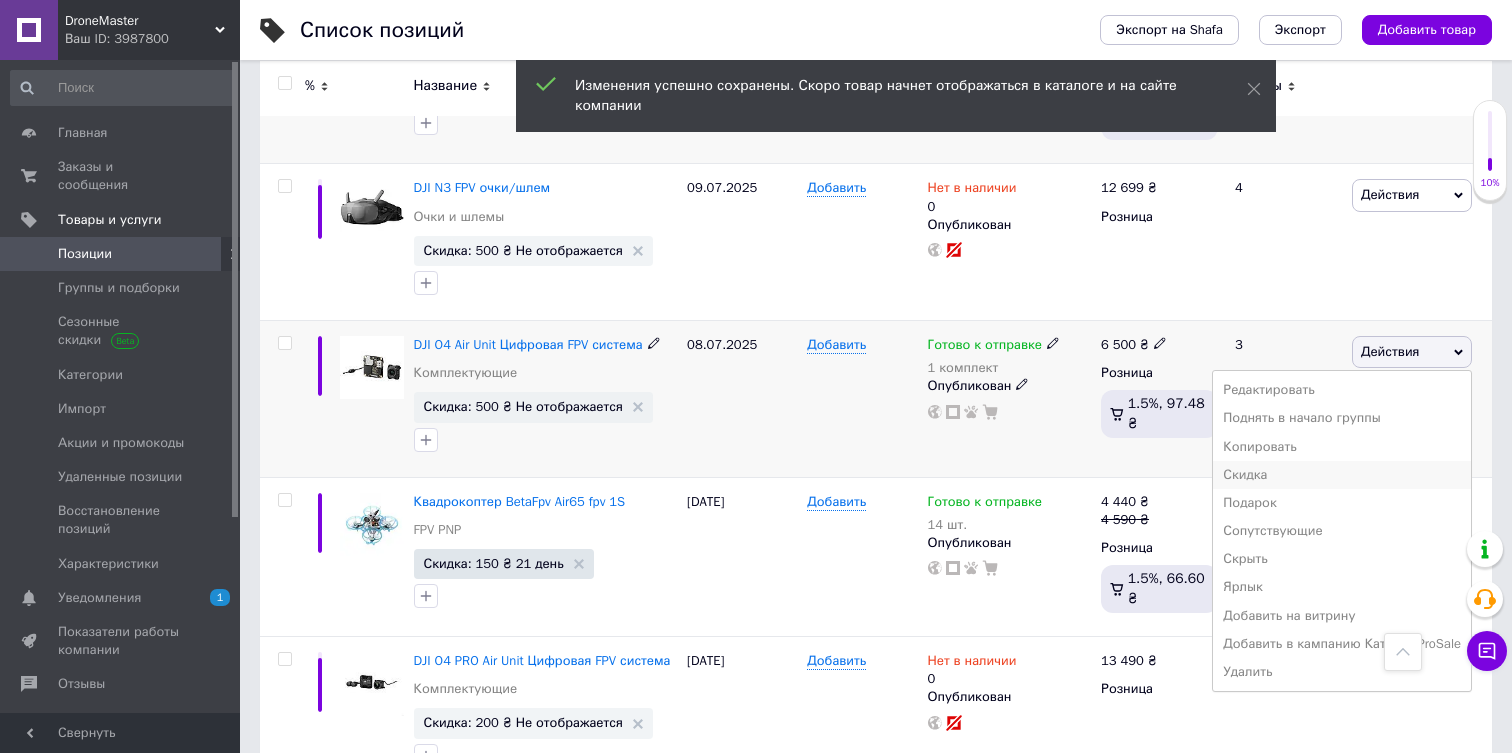 click on "Скидка" at bounding box center (1342, 475) 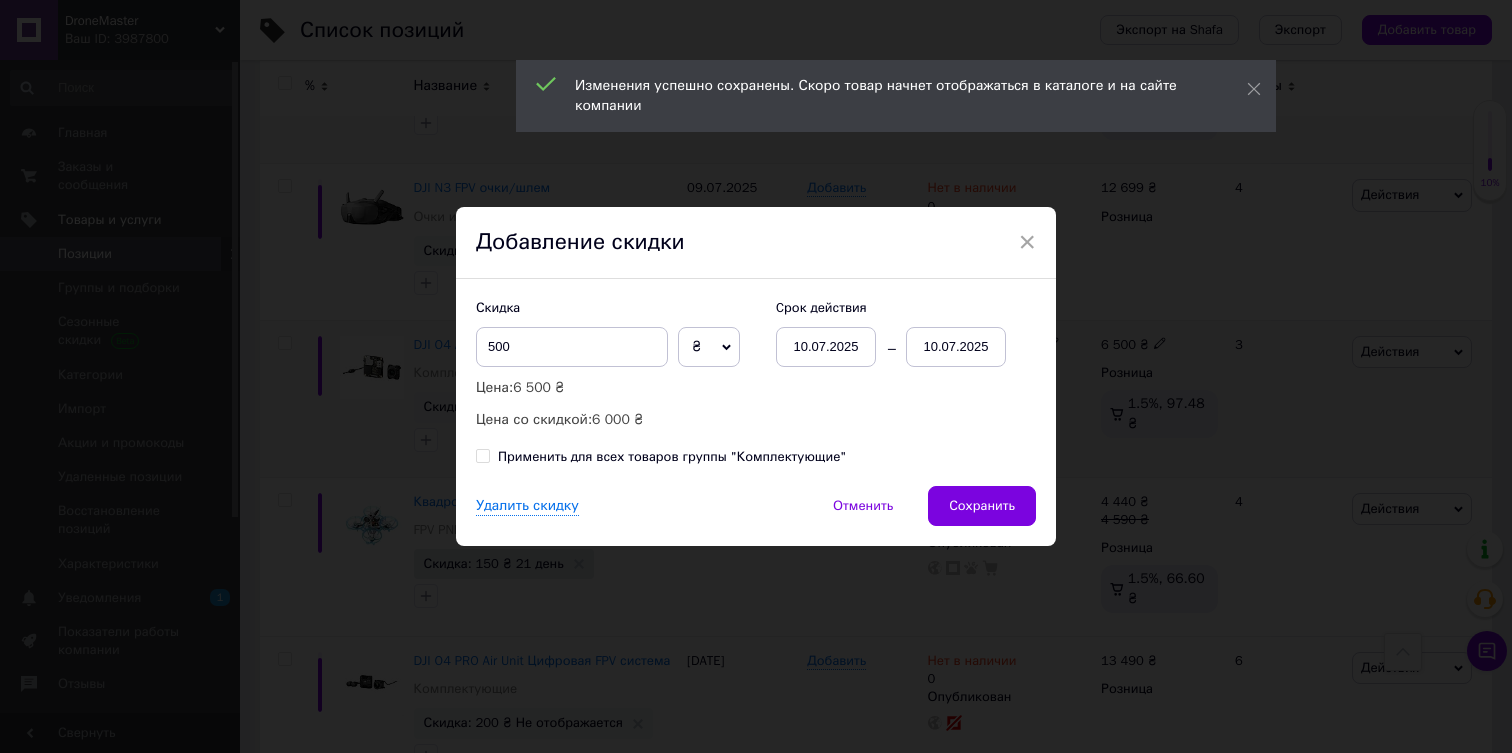 click on "Скидка 500 ₴ % Цена:  6 500   ₴ Цена со скидкой:  6 000   ₴ Cрок действия 10.07.2025 10.07.2025" at bounding box center [756, 365] 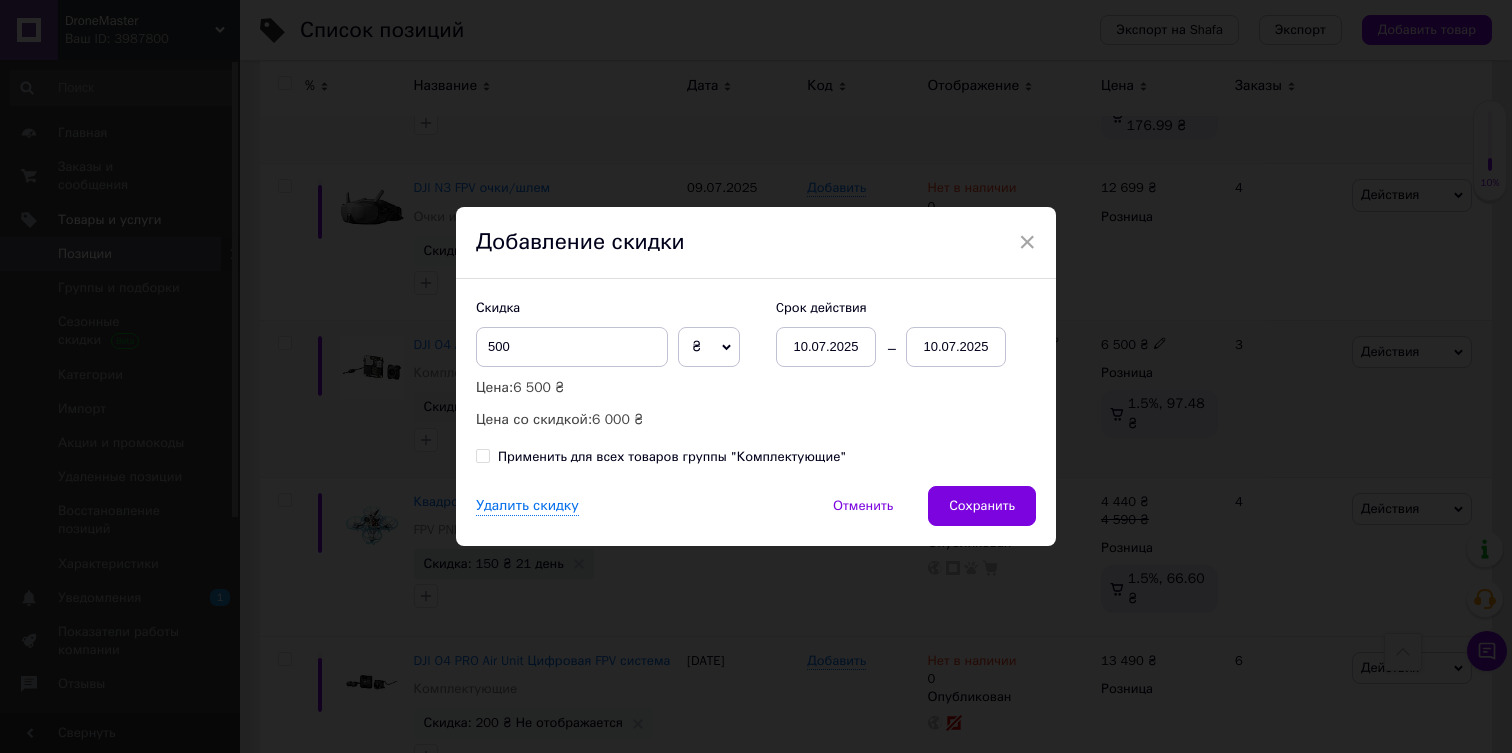 click on "10.07.2025" at bounding box center (956, 347) 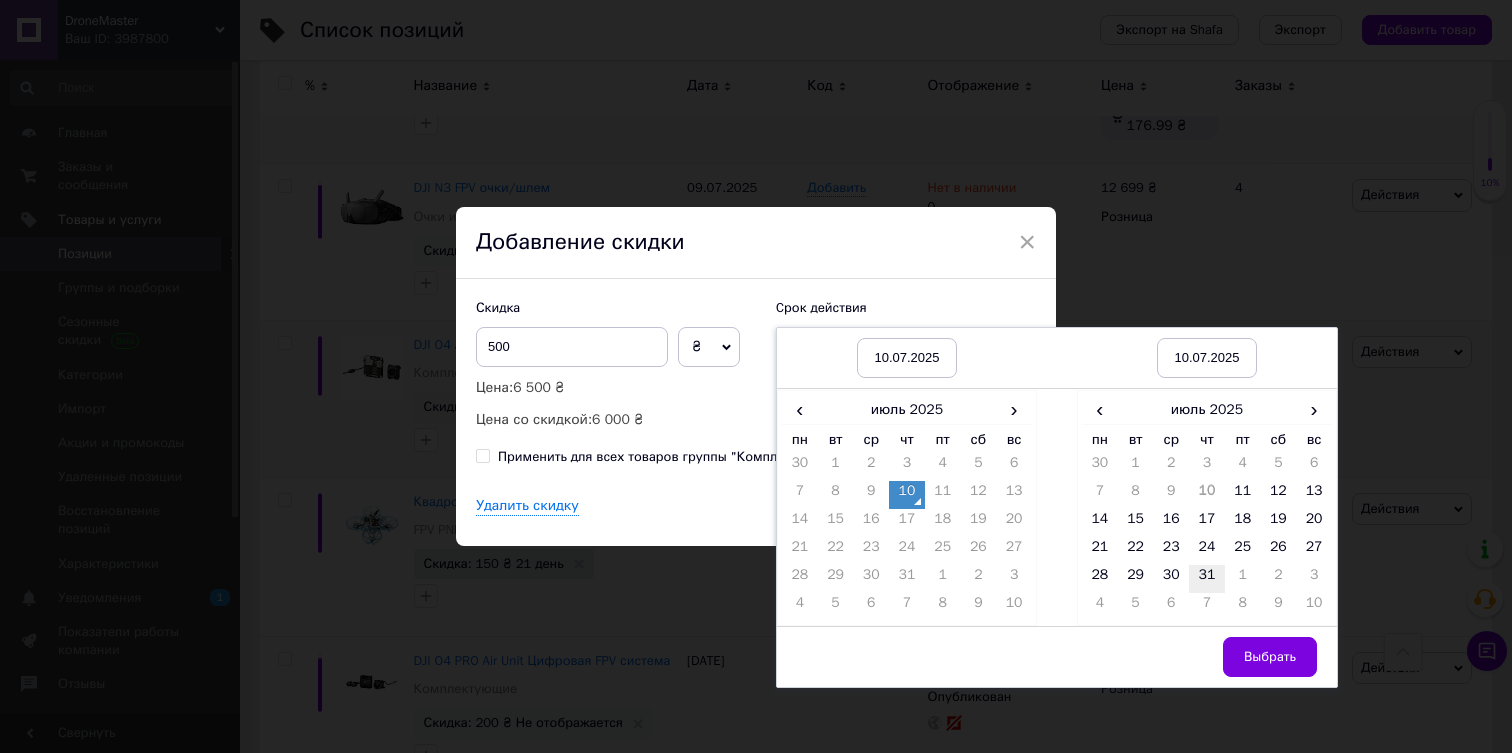 click on "31" at bounding box center (1207, 579) 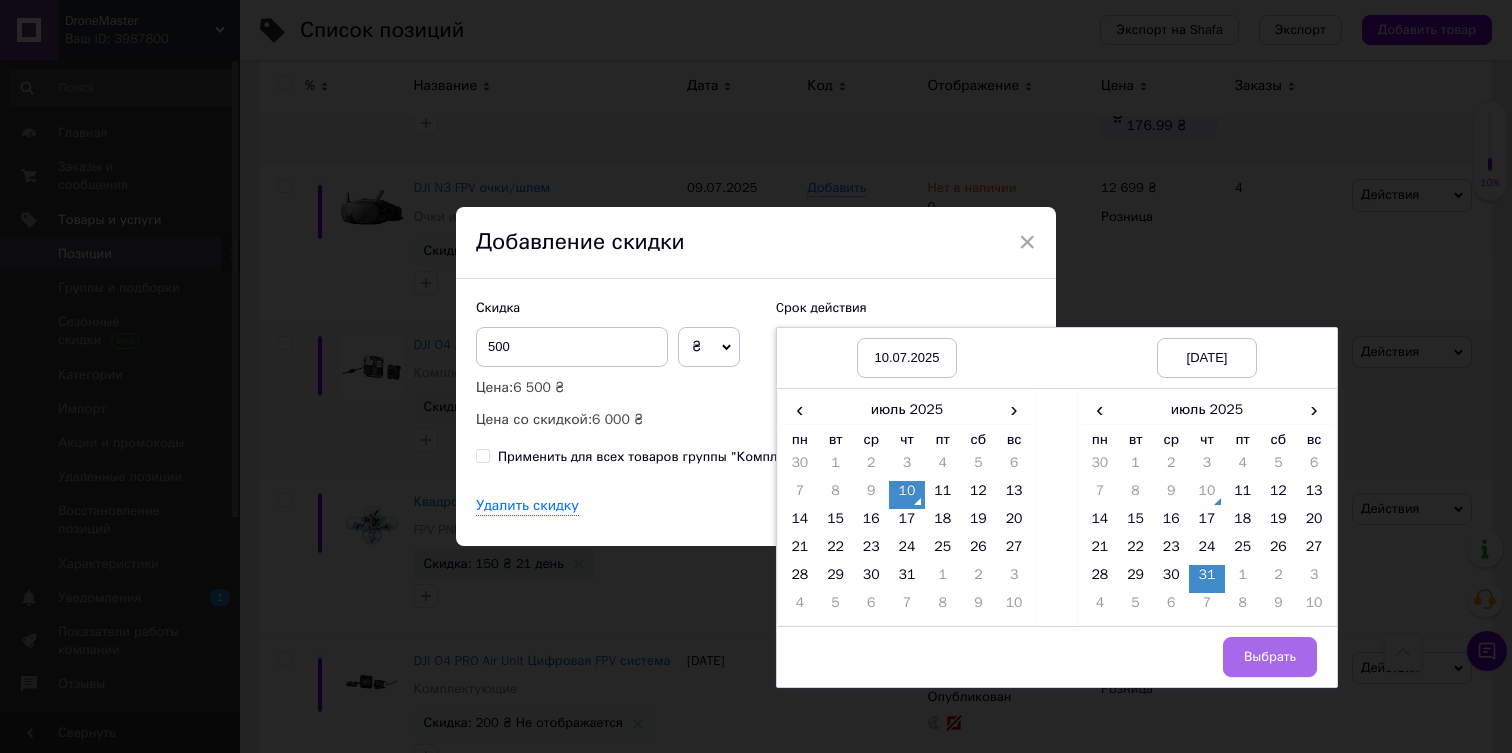 click on "Выбрать" at bounding box center (1270, 657) 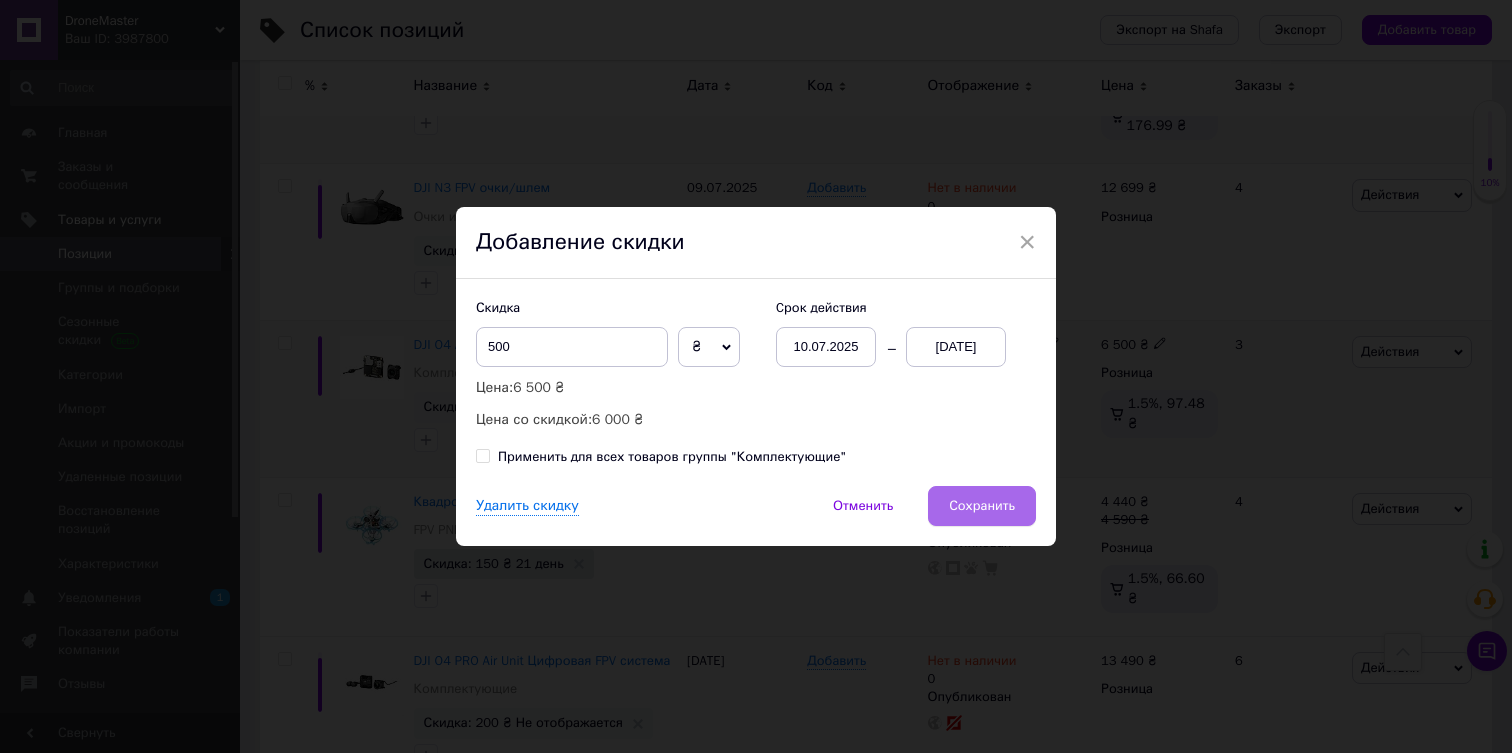 click on "Сохранить" at bounding box center (982, 506) 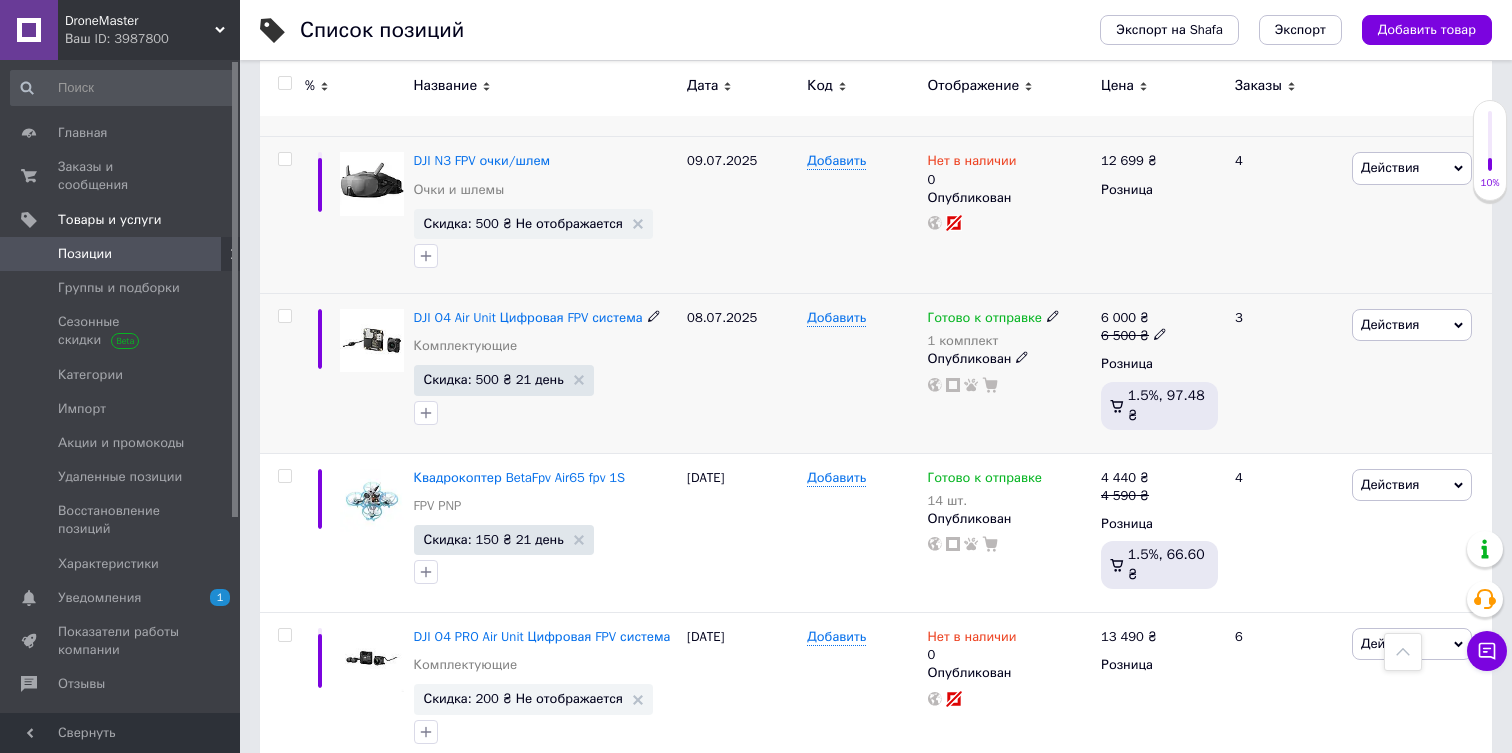 scroll, scrollTop: 2682, scrollLeft: 0, axis: vertical 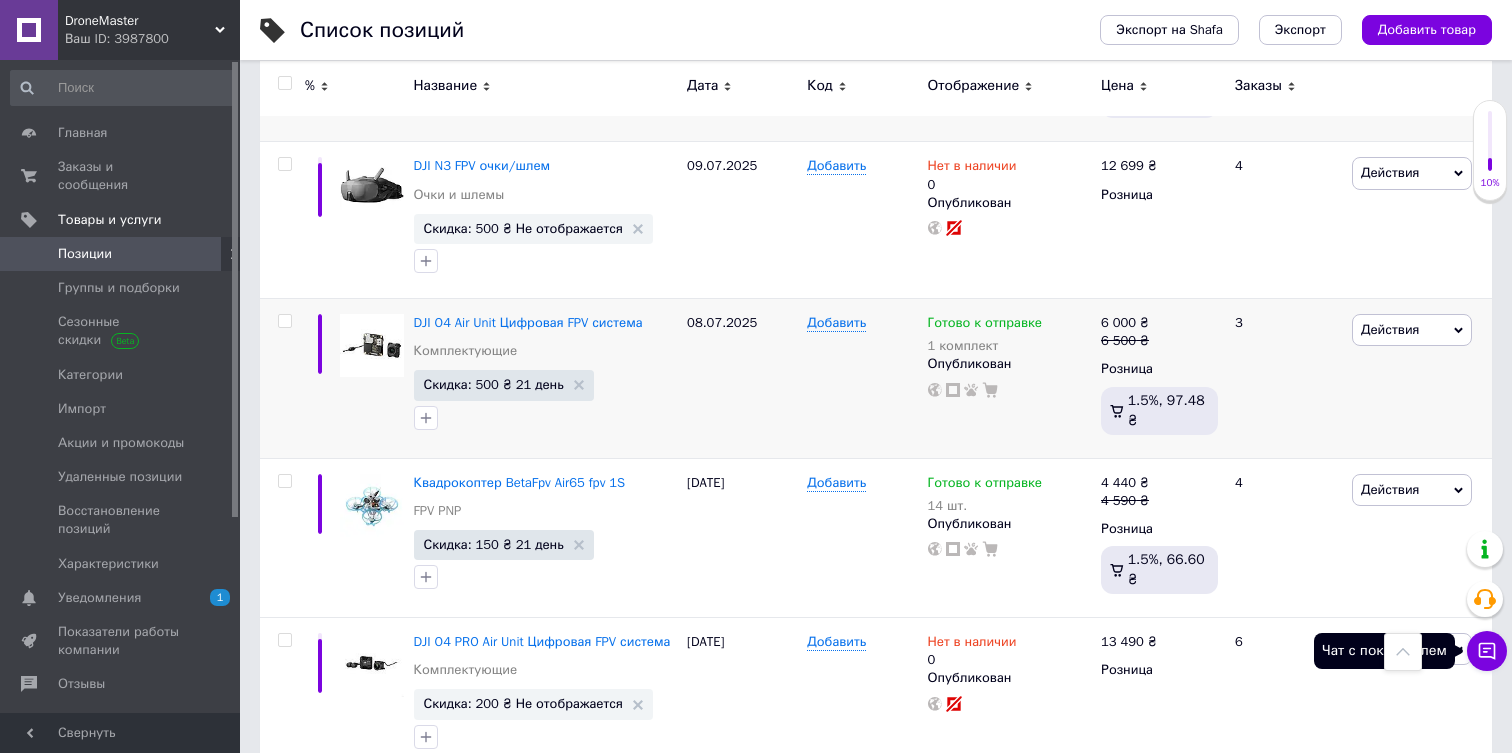 click 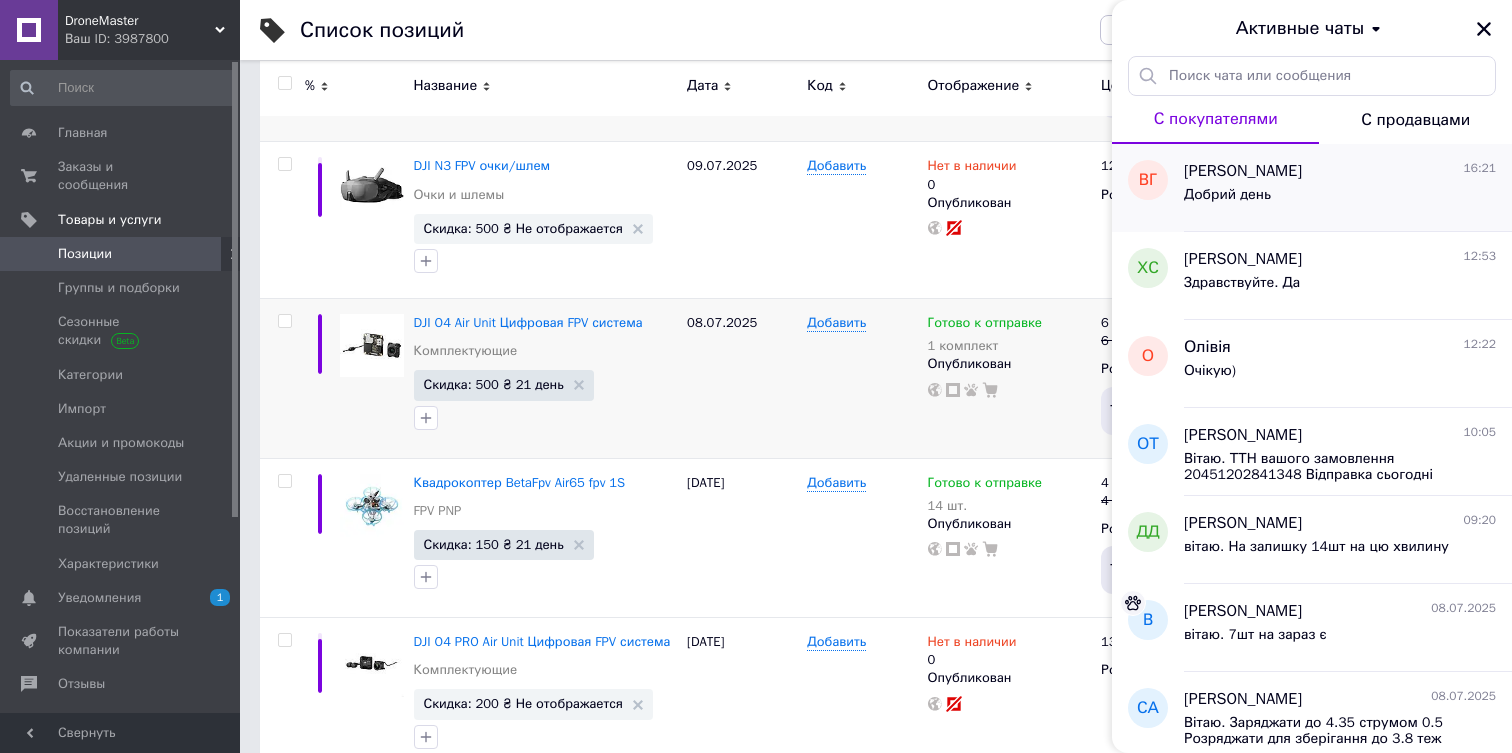 click on "Добрий день" at bounding box center [1340, 199] 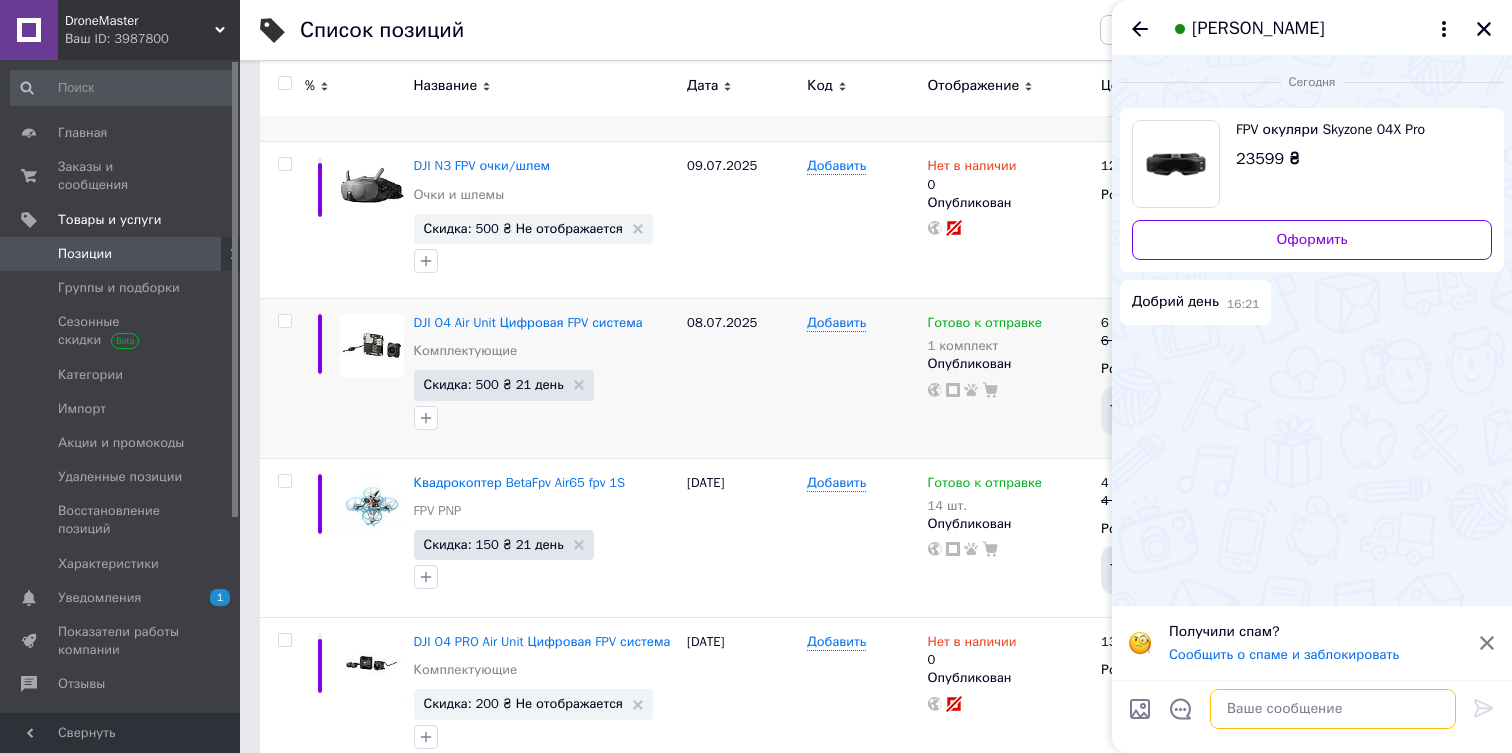 click at bounding box center (1333, 709) 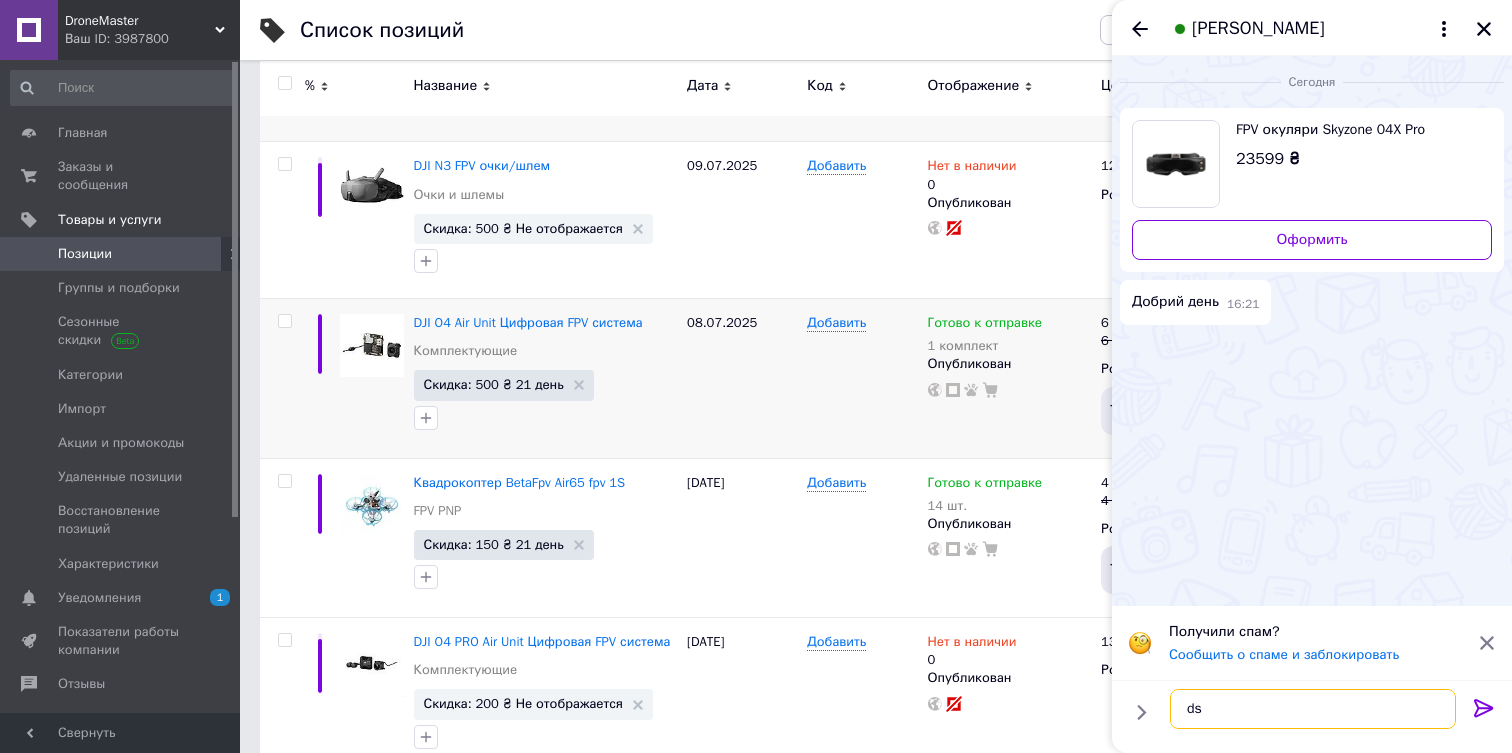 type on "d" 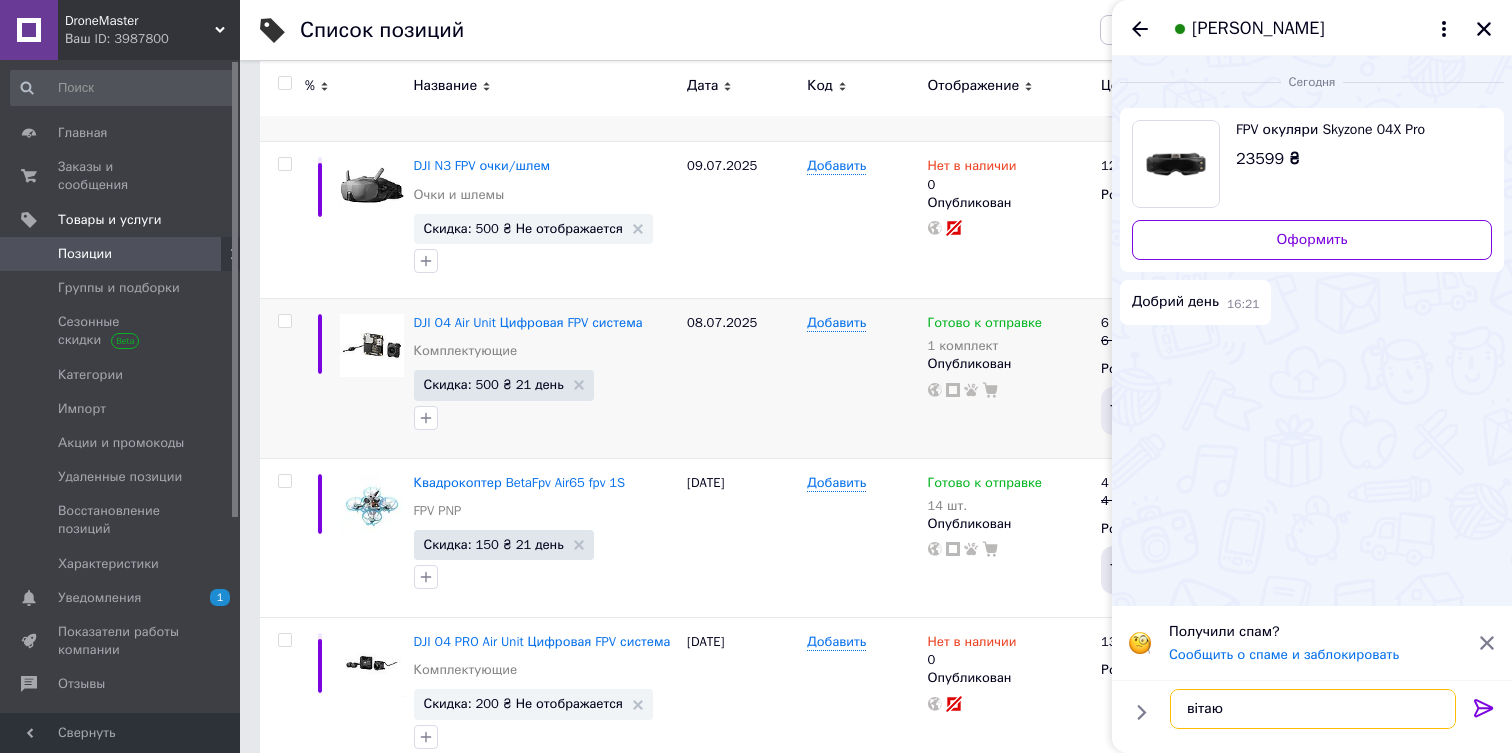 type on "вітаю" 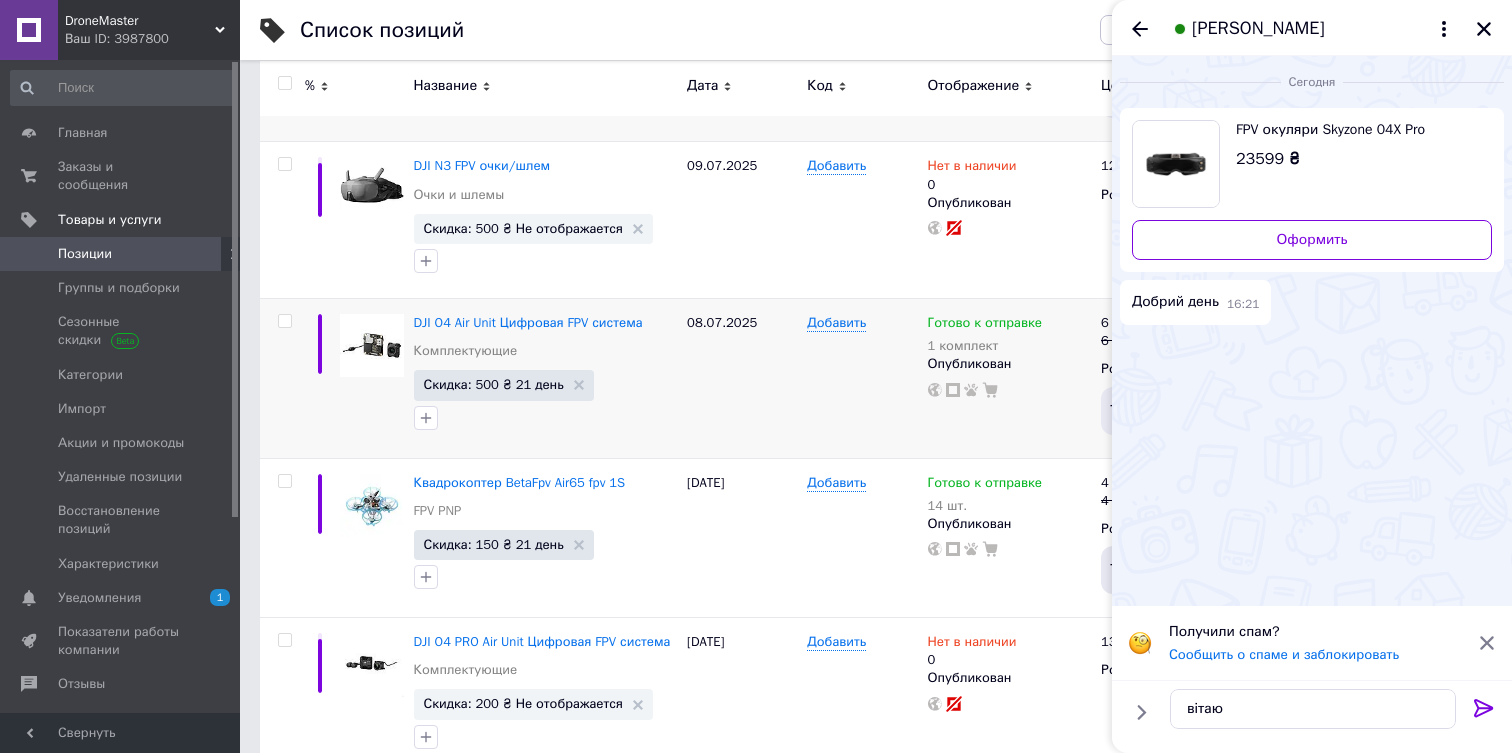 click 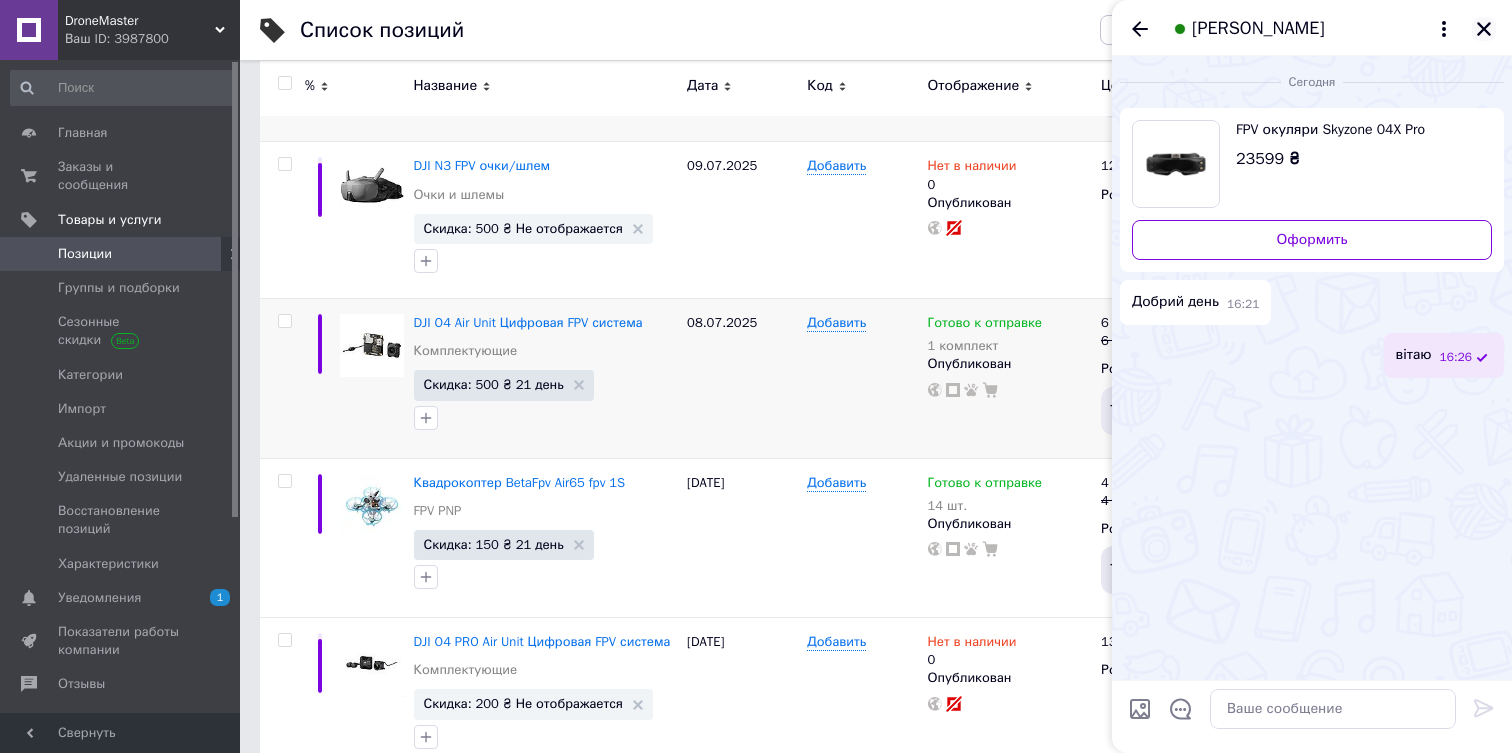 click 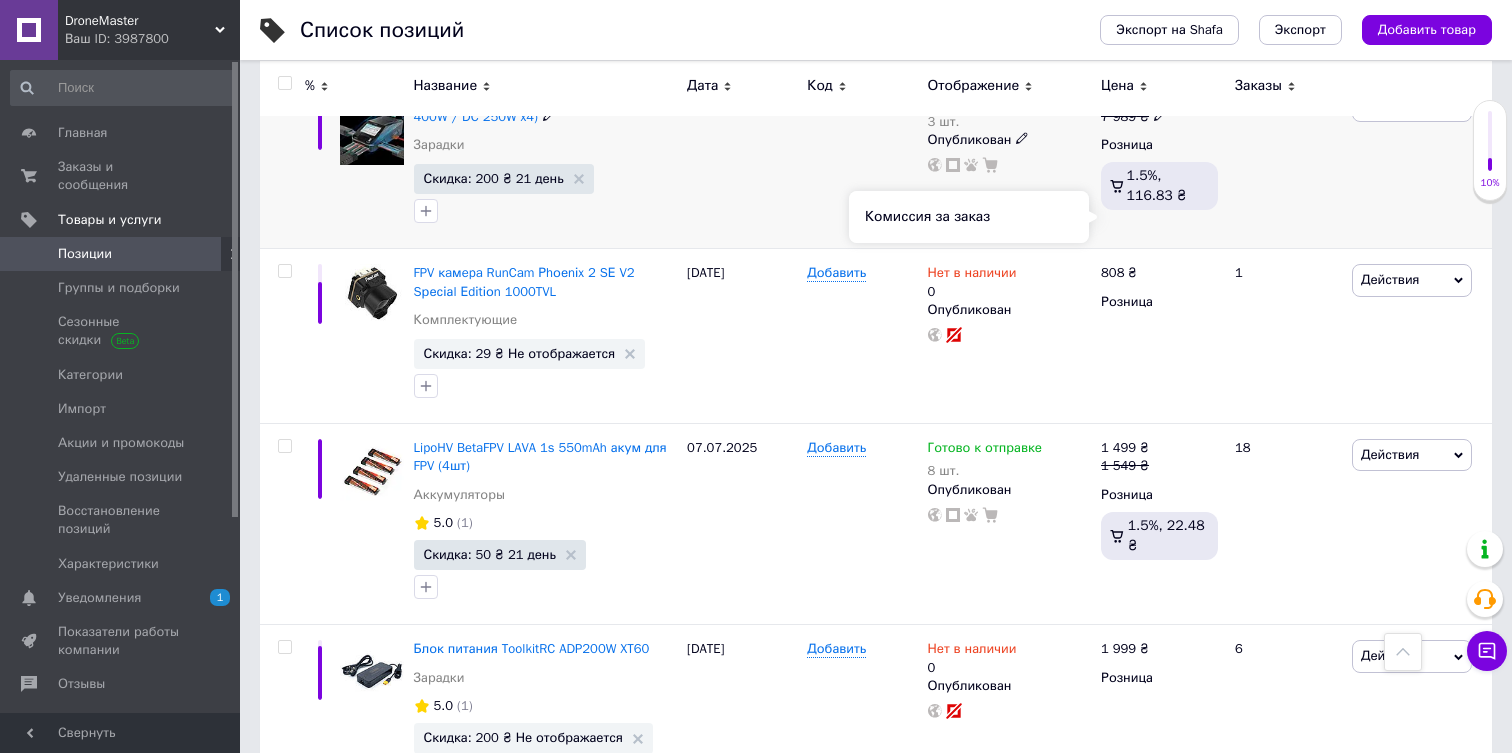 scroll, scrollTop: 3383, scrollLeft: 0, axis: vertical 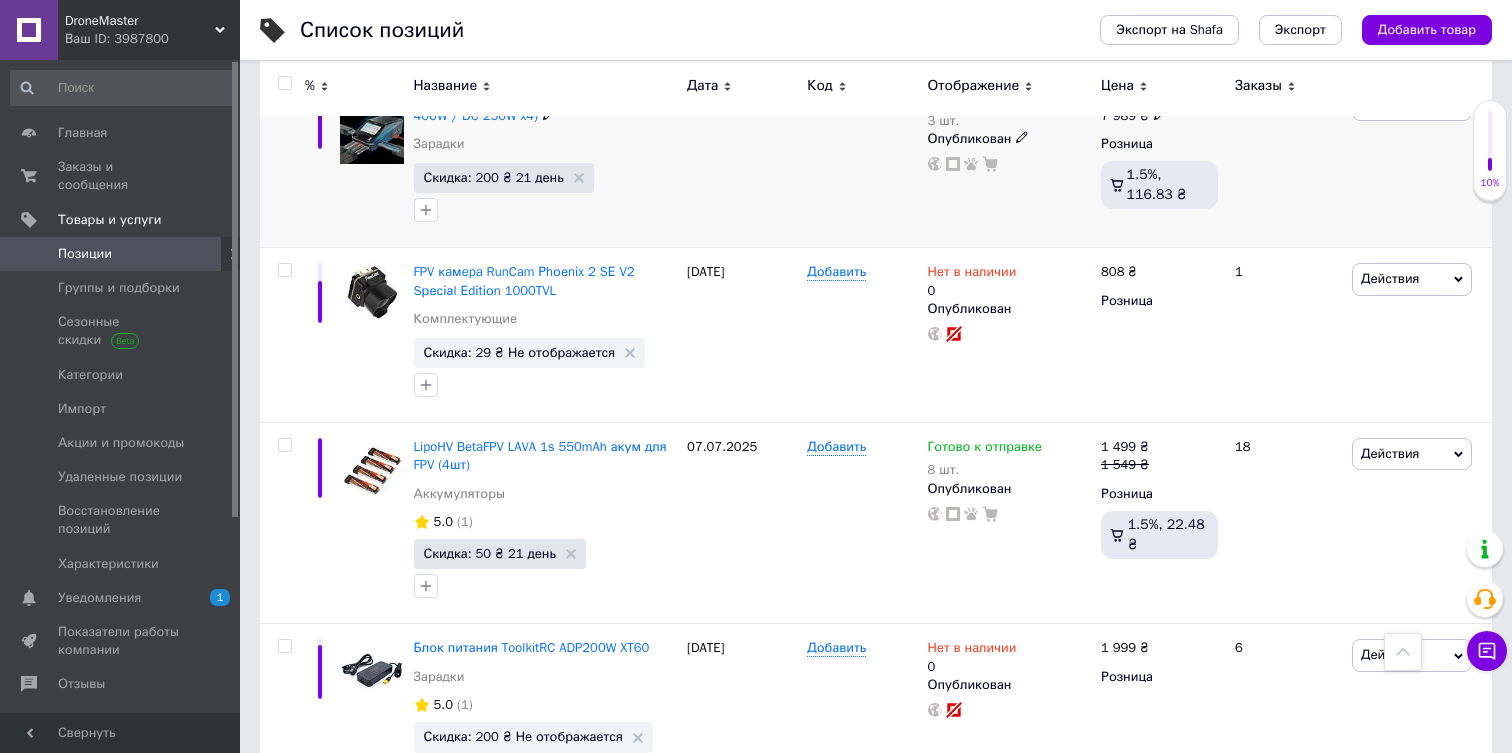 click 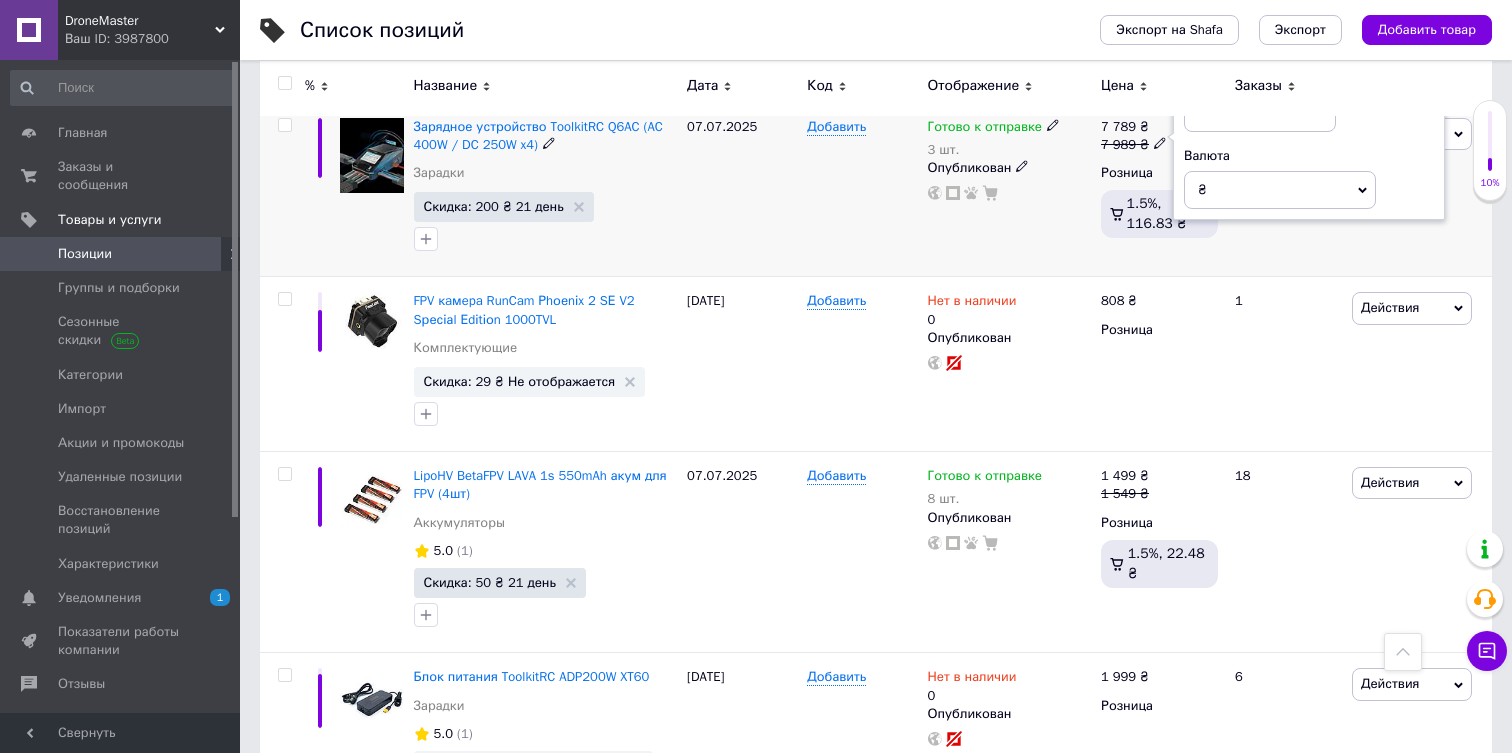 scroll, scrollTop: 3337, scrollLeft: 0, axis: vertical 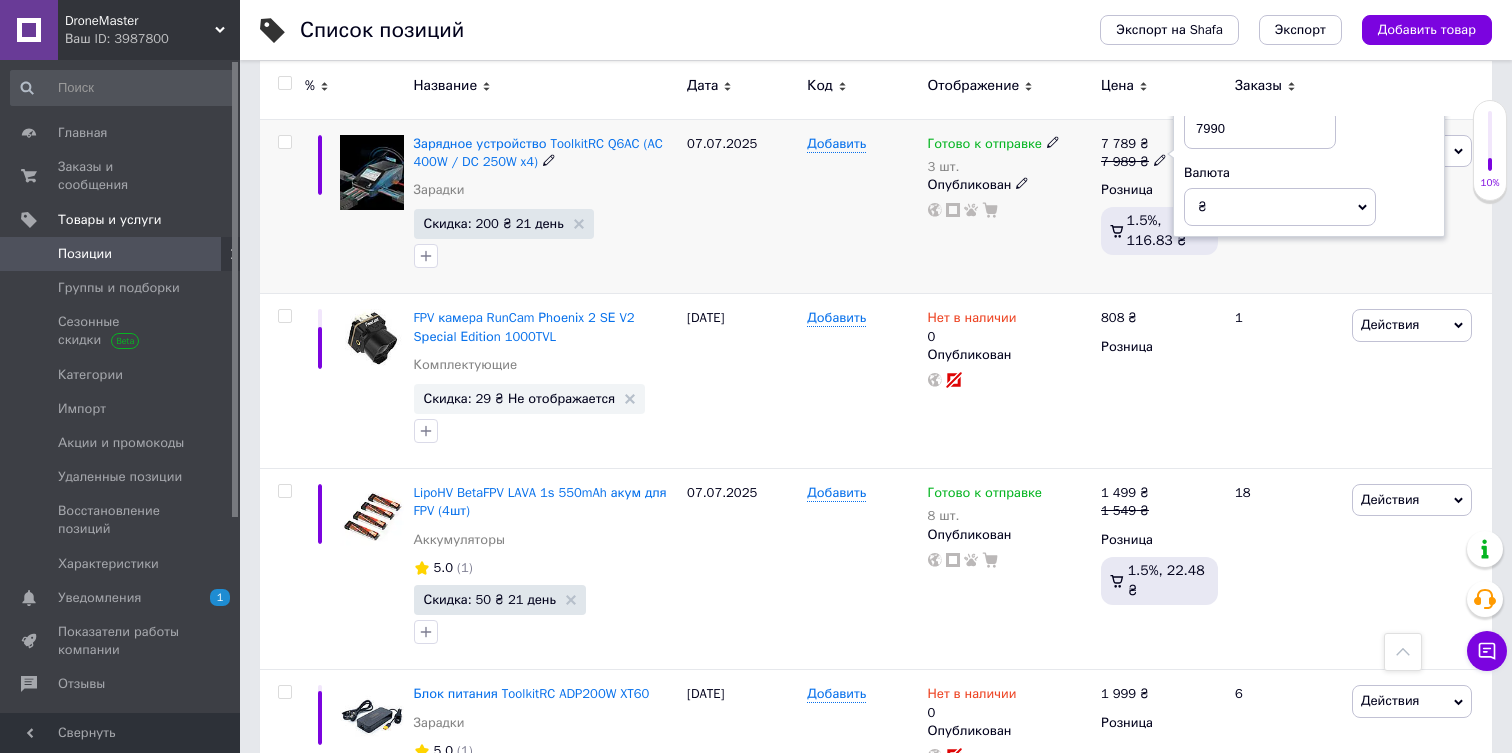 type on "7990" 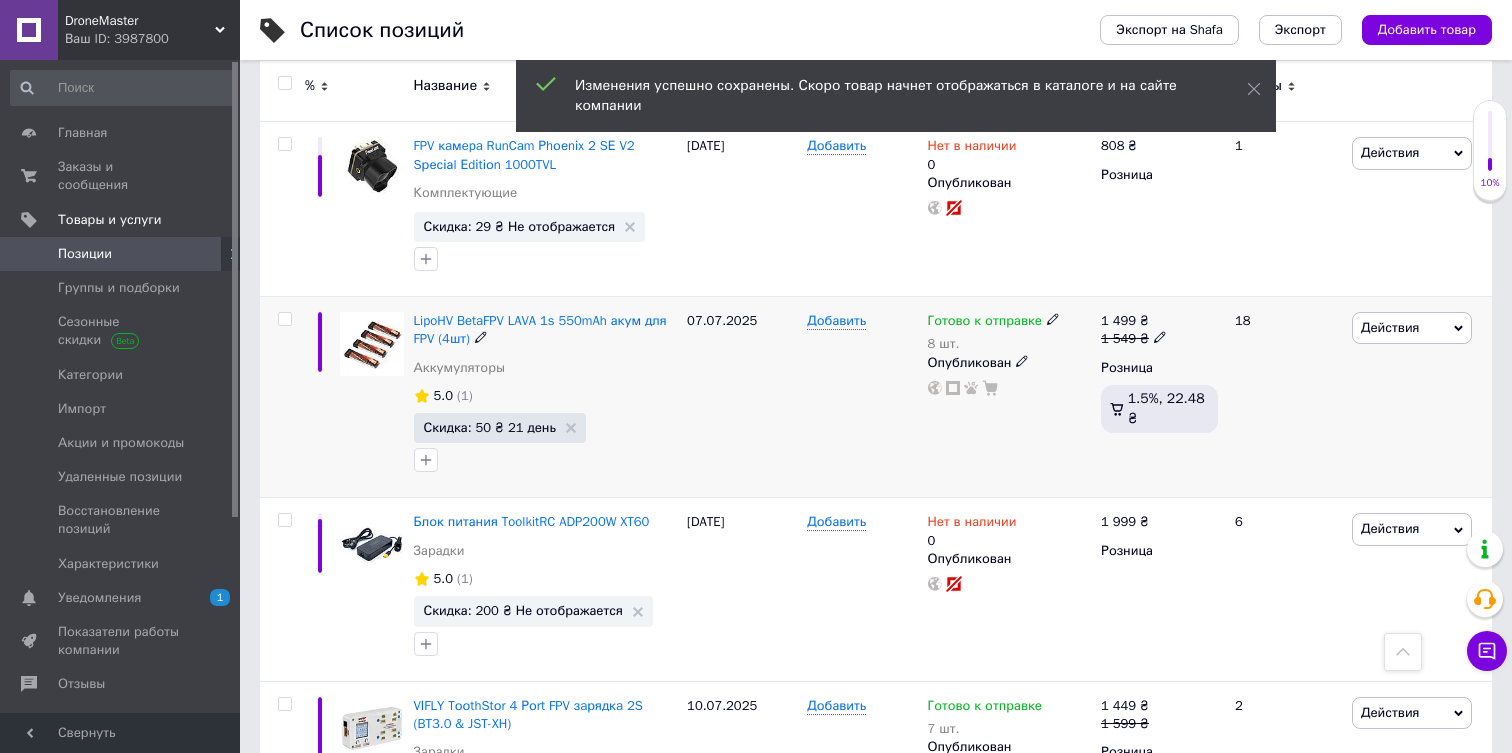 scroll, scrollTop: 3528, scrollLeft: 0, axis: vertical 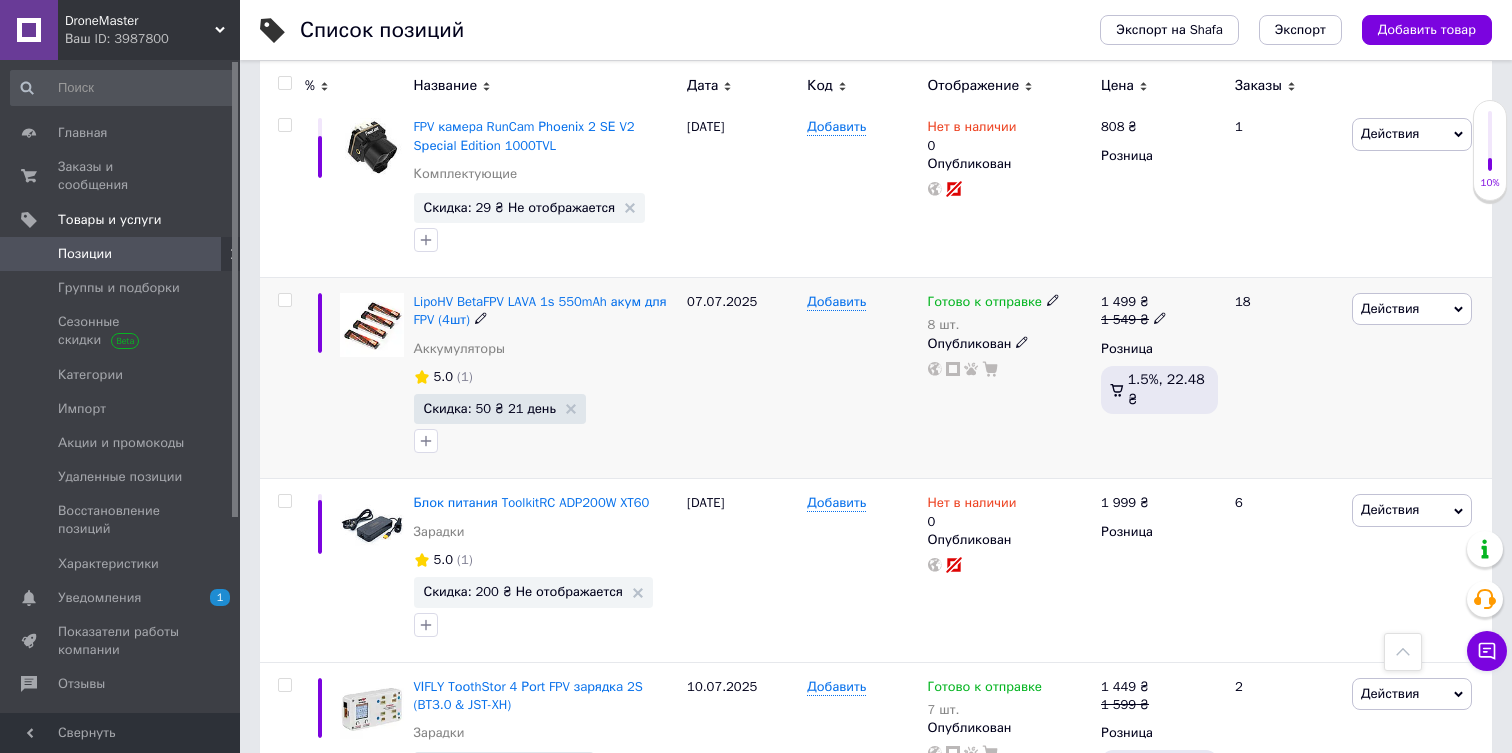 click 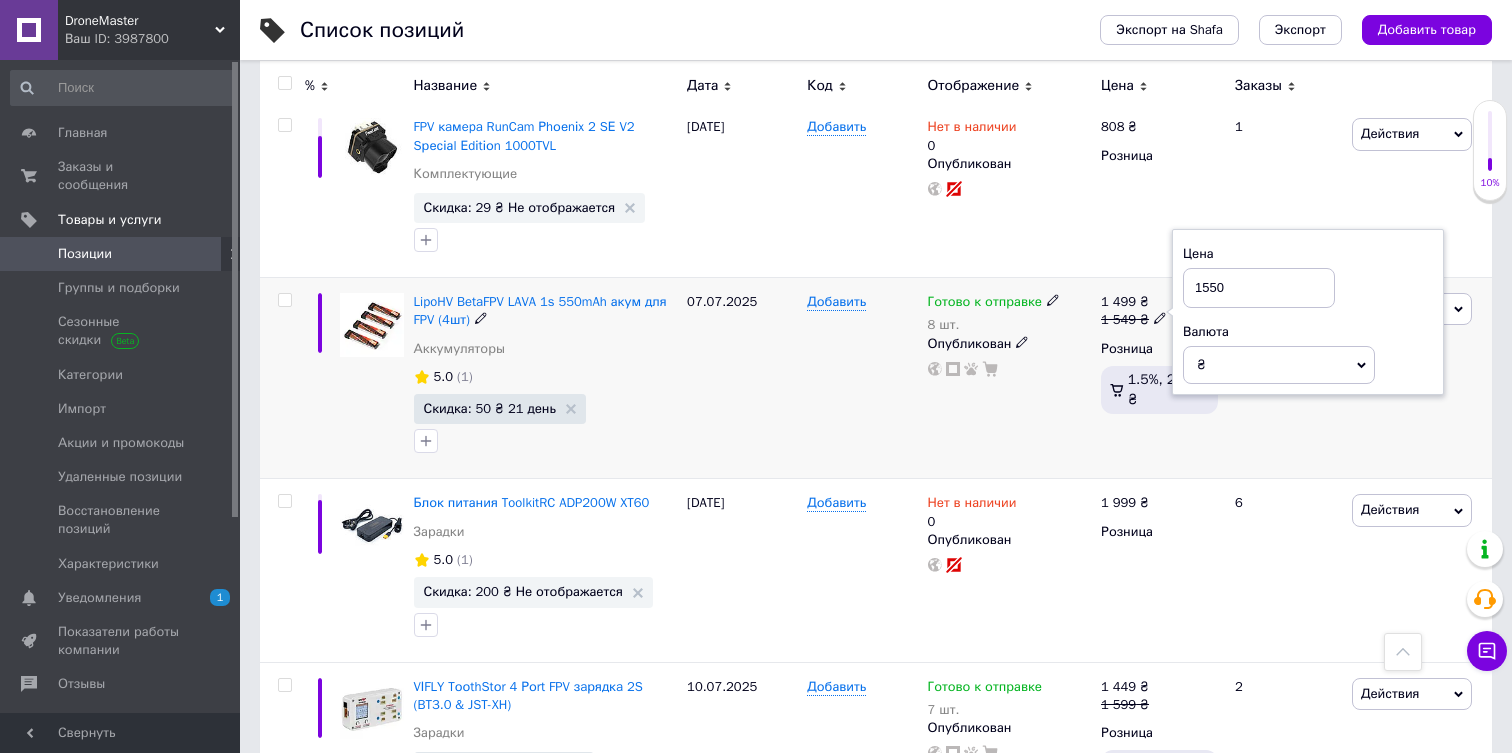 type on "1550" 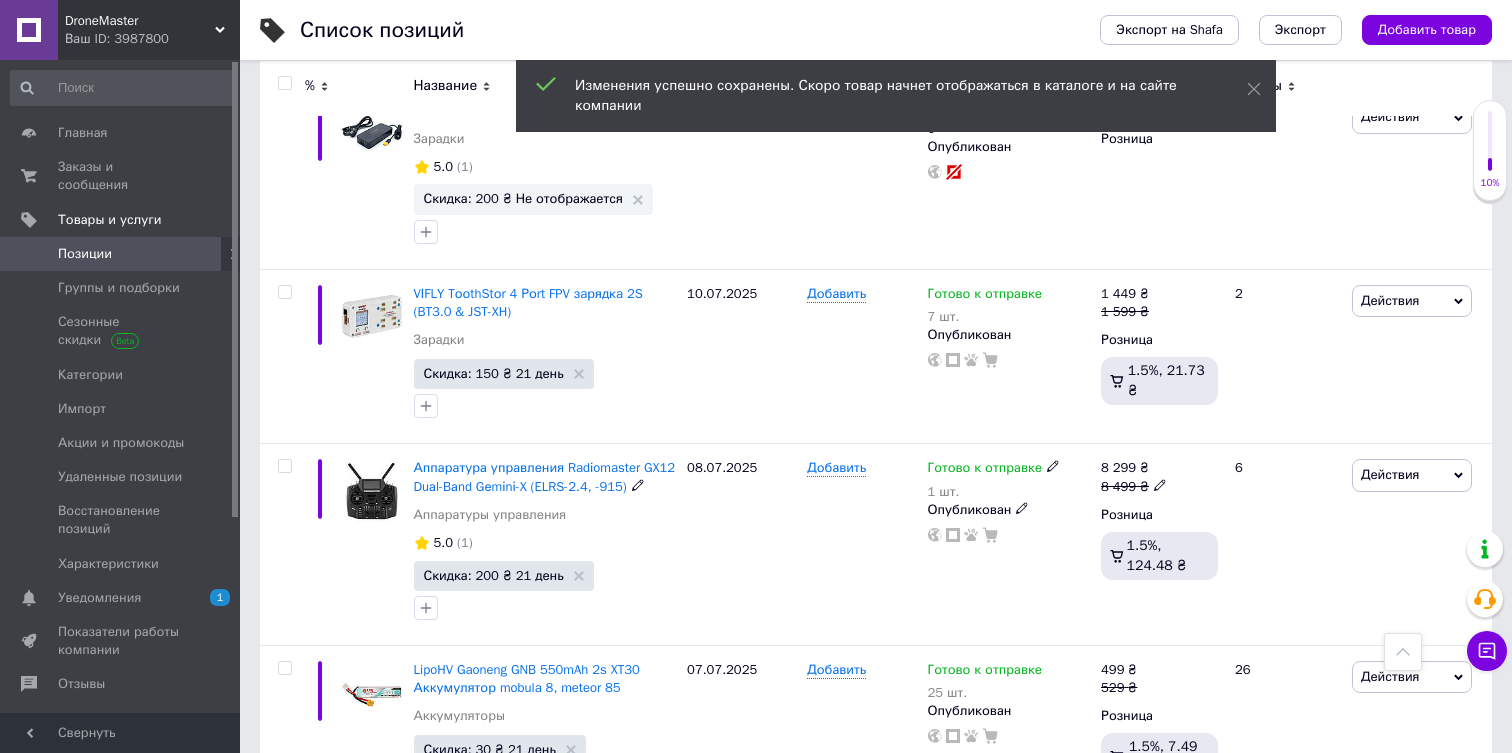 scroll, scrollTop: 3952, scrollLeft: 0, axis: vertical 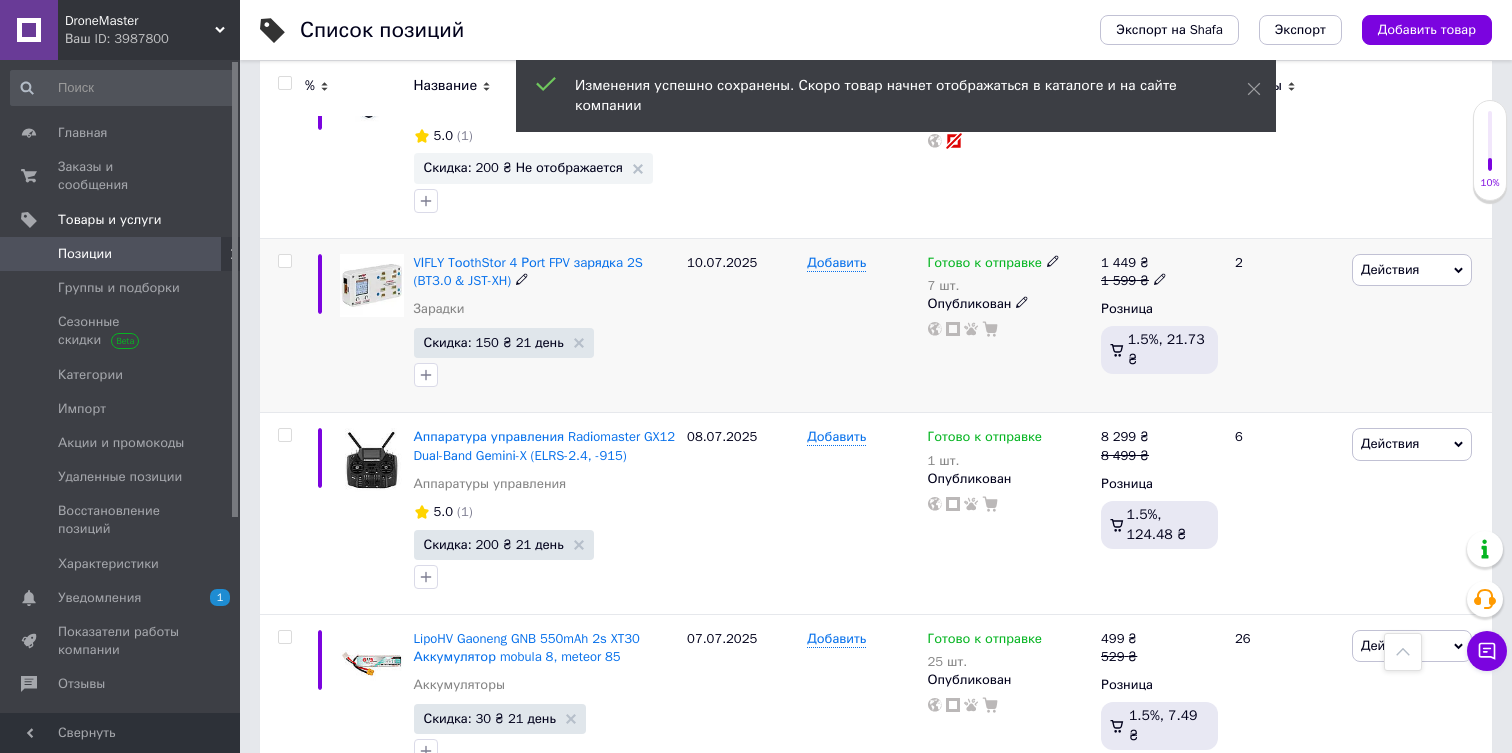 click 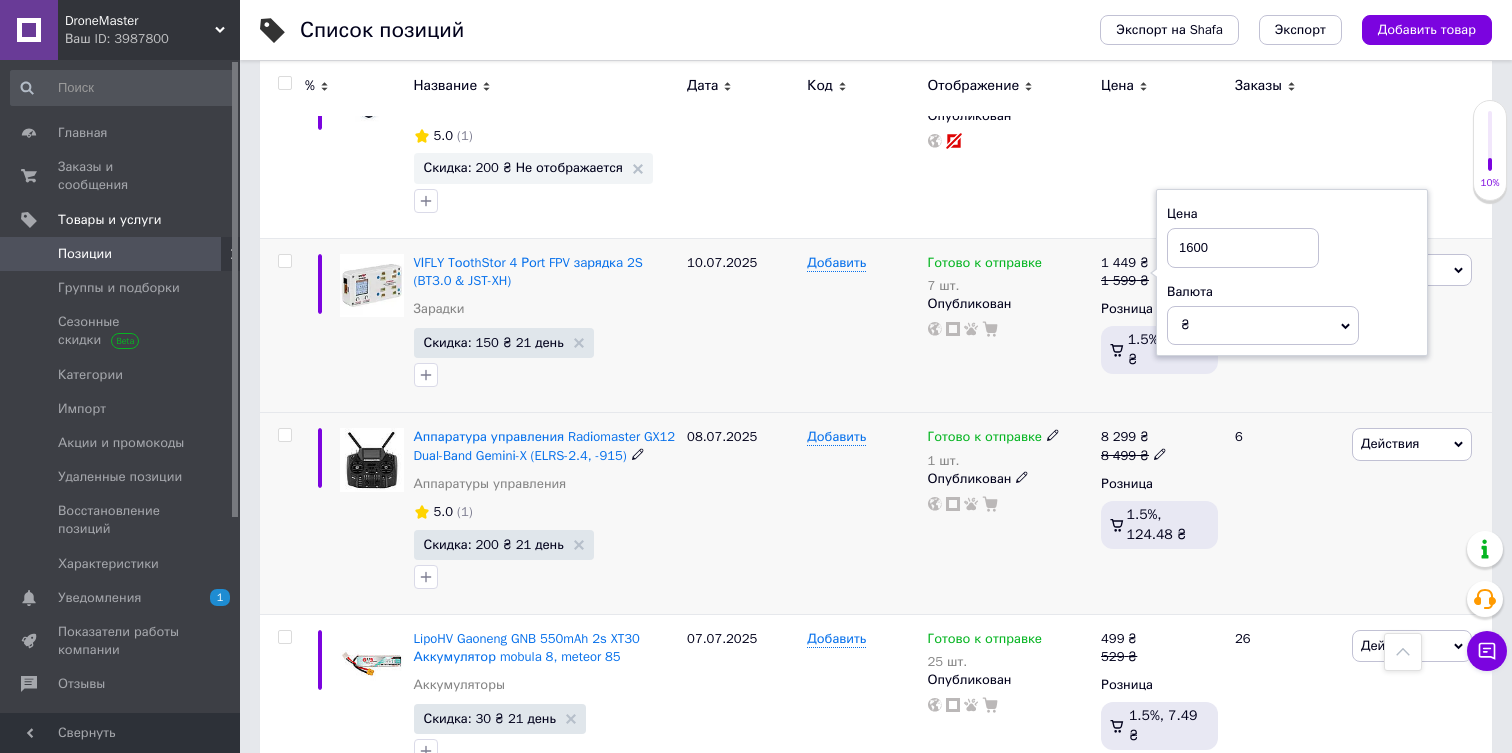 type on "1600" 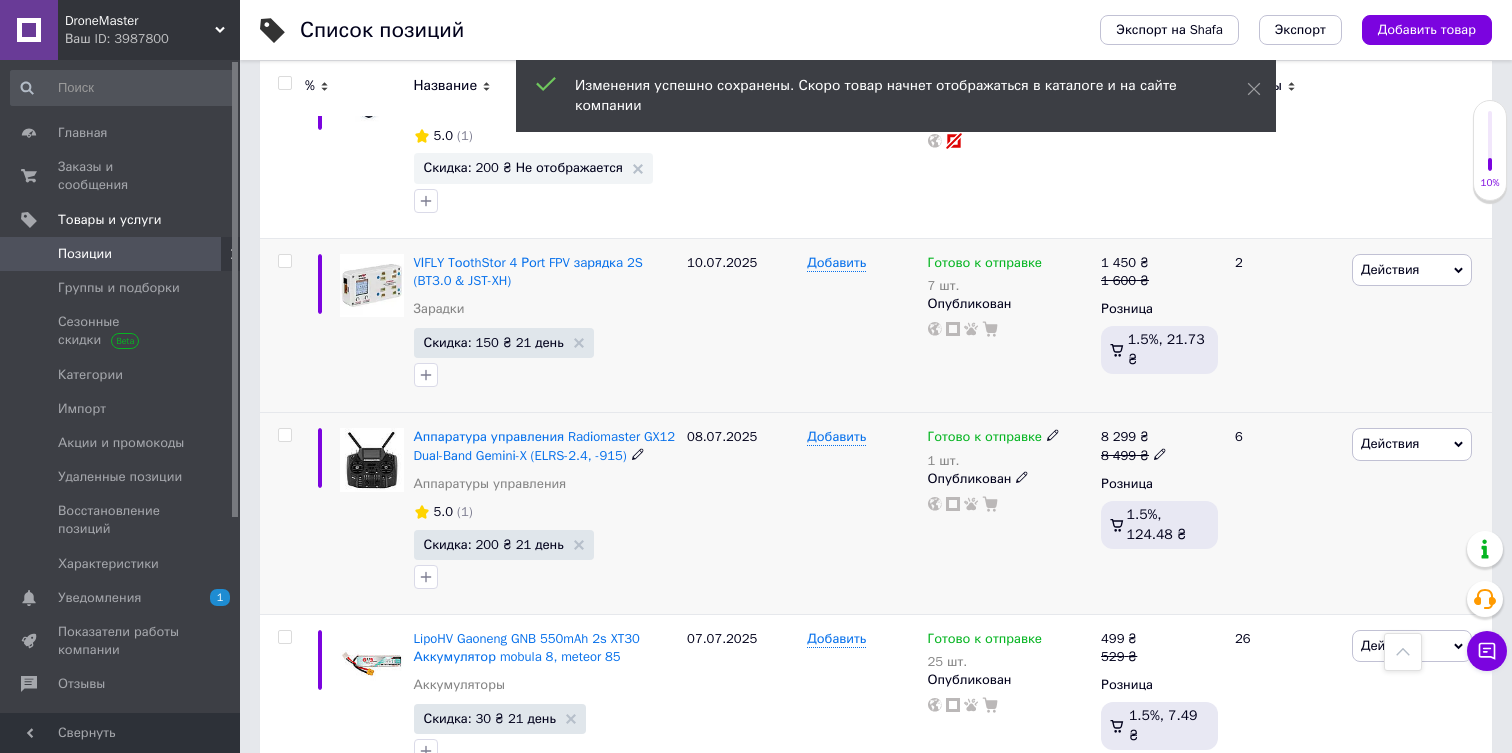 click 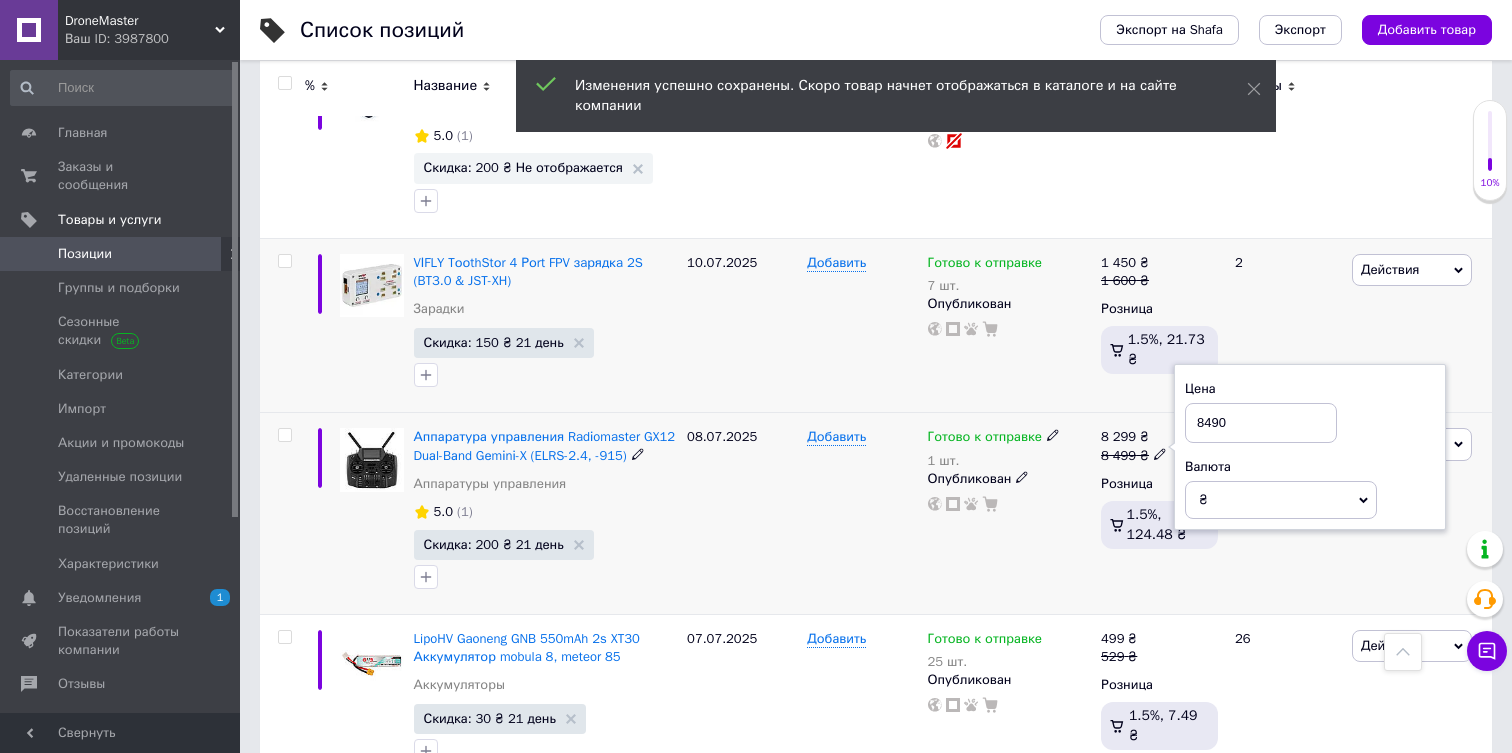 type on "8490" 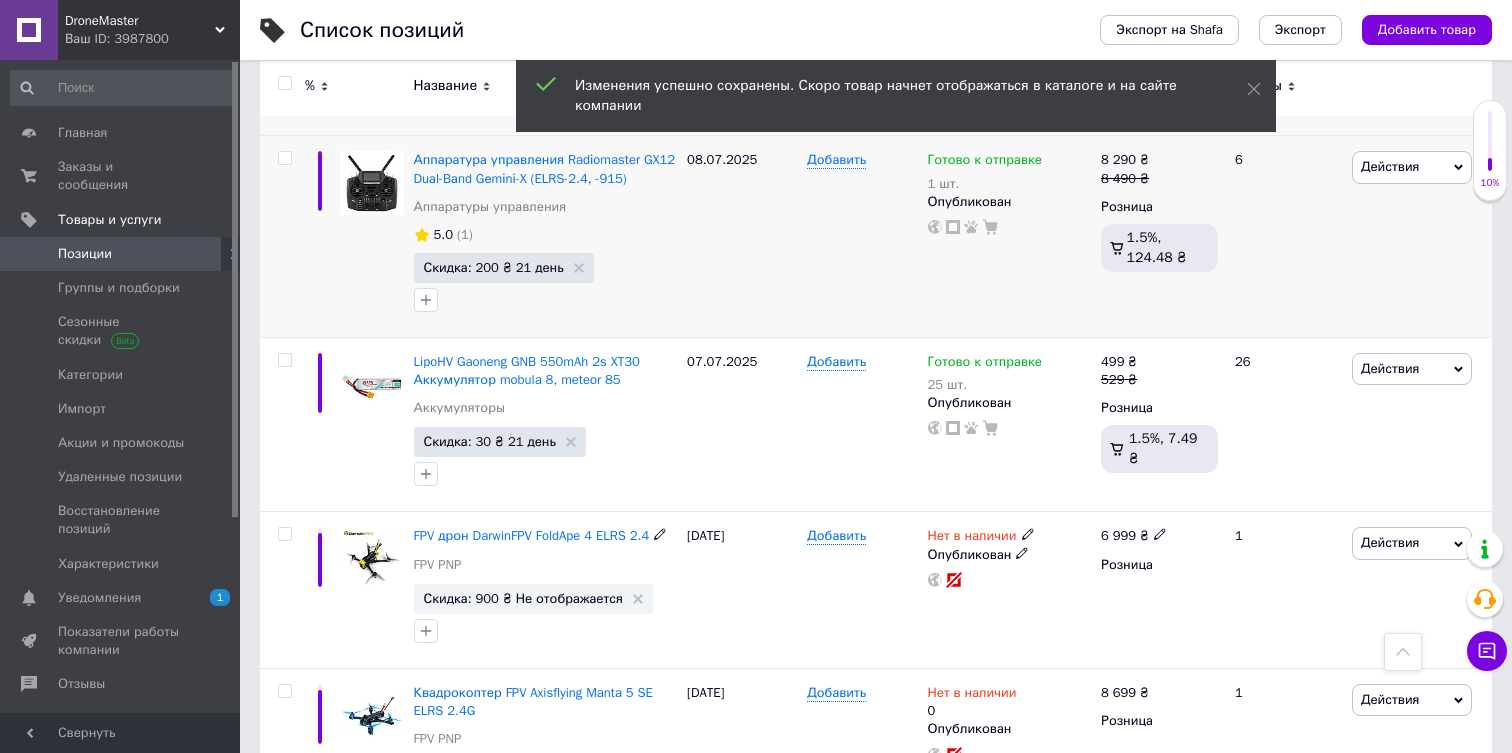 scroll, scrollTop: 4247, scrollLeft: 0, axis: vertical 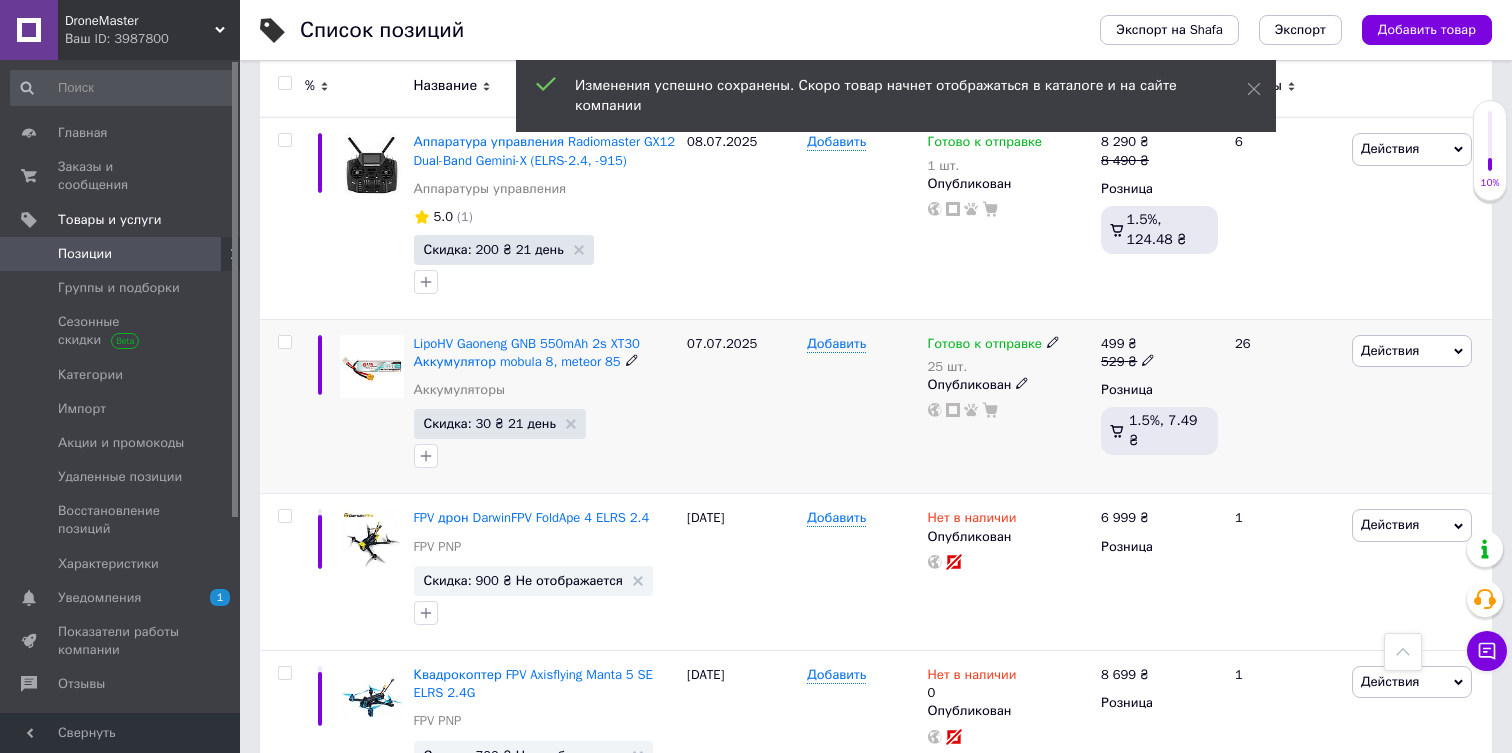 click 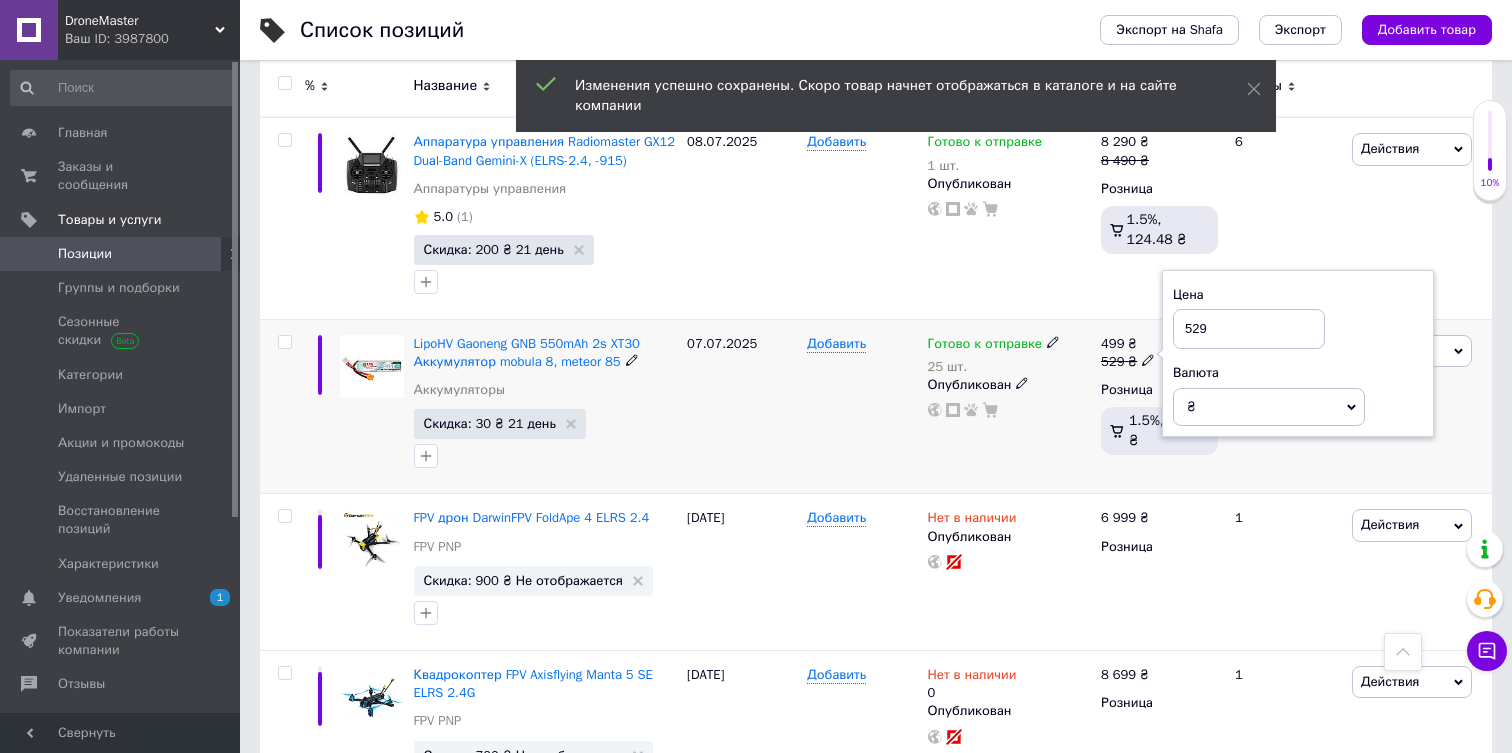 click on "529" at bounding box center [1249, 329] 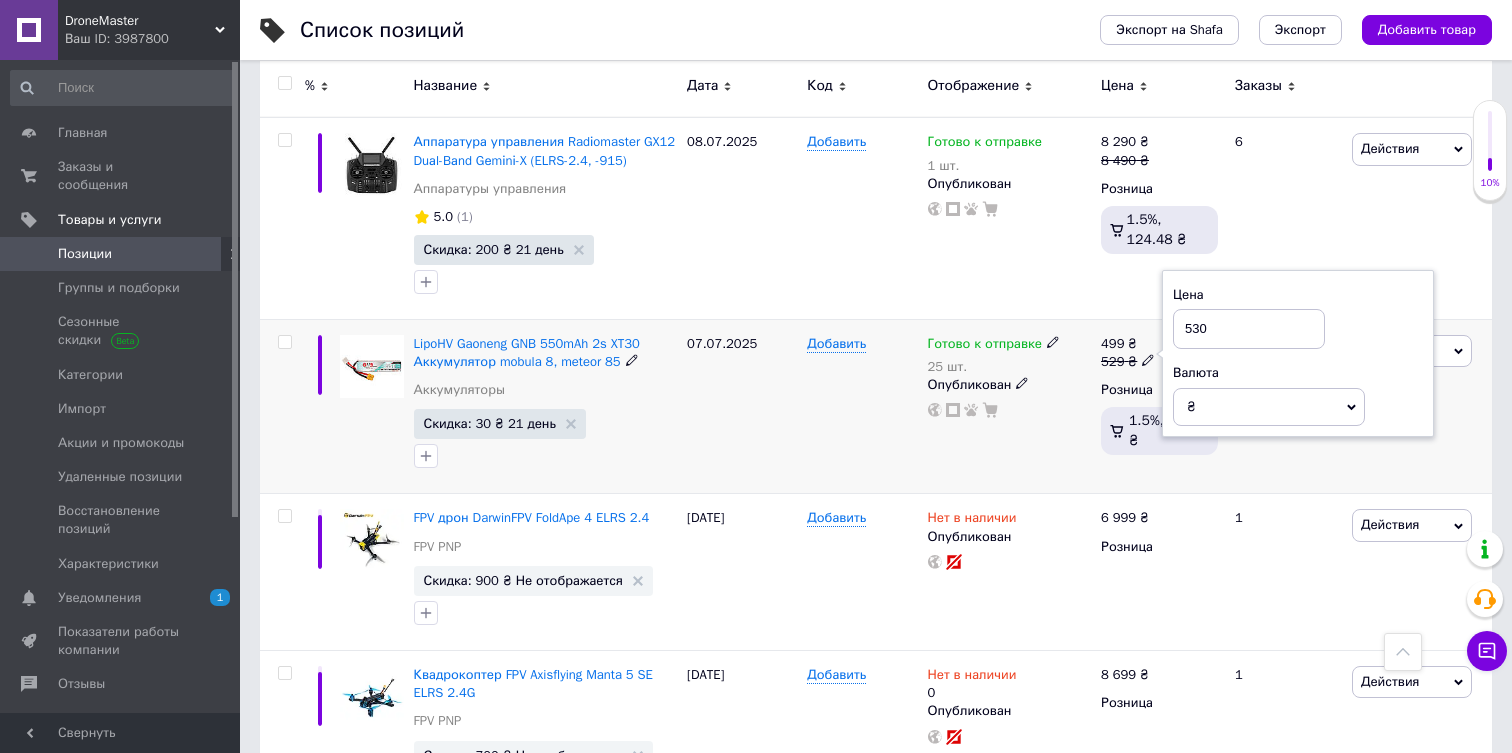 type on "530" 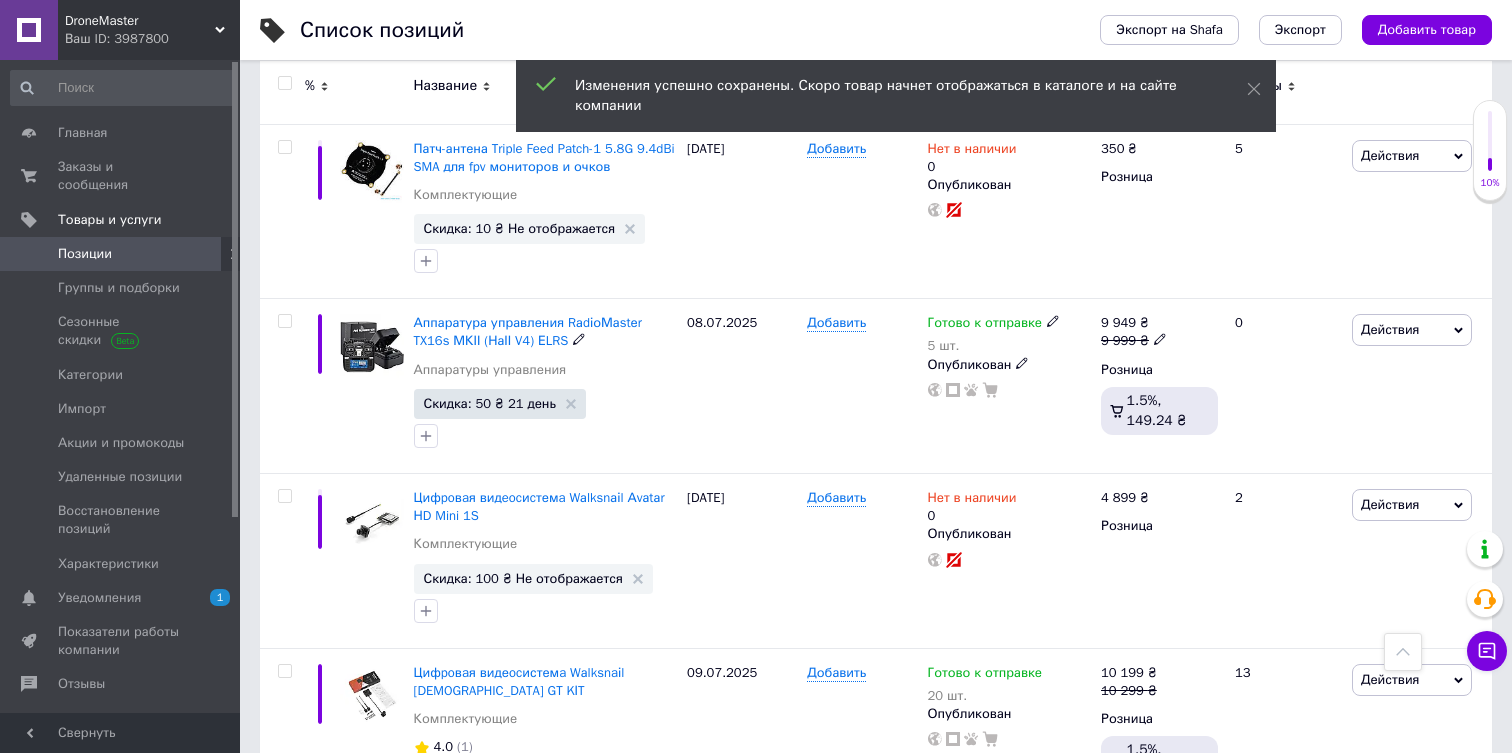 scroll, scrollTop: 5146, scrollLeft: 0, axis: vertical 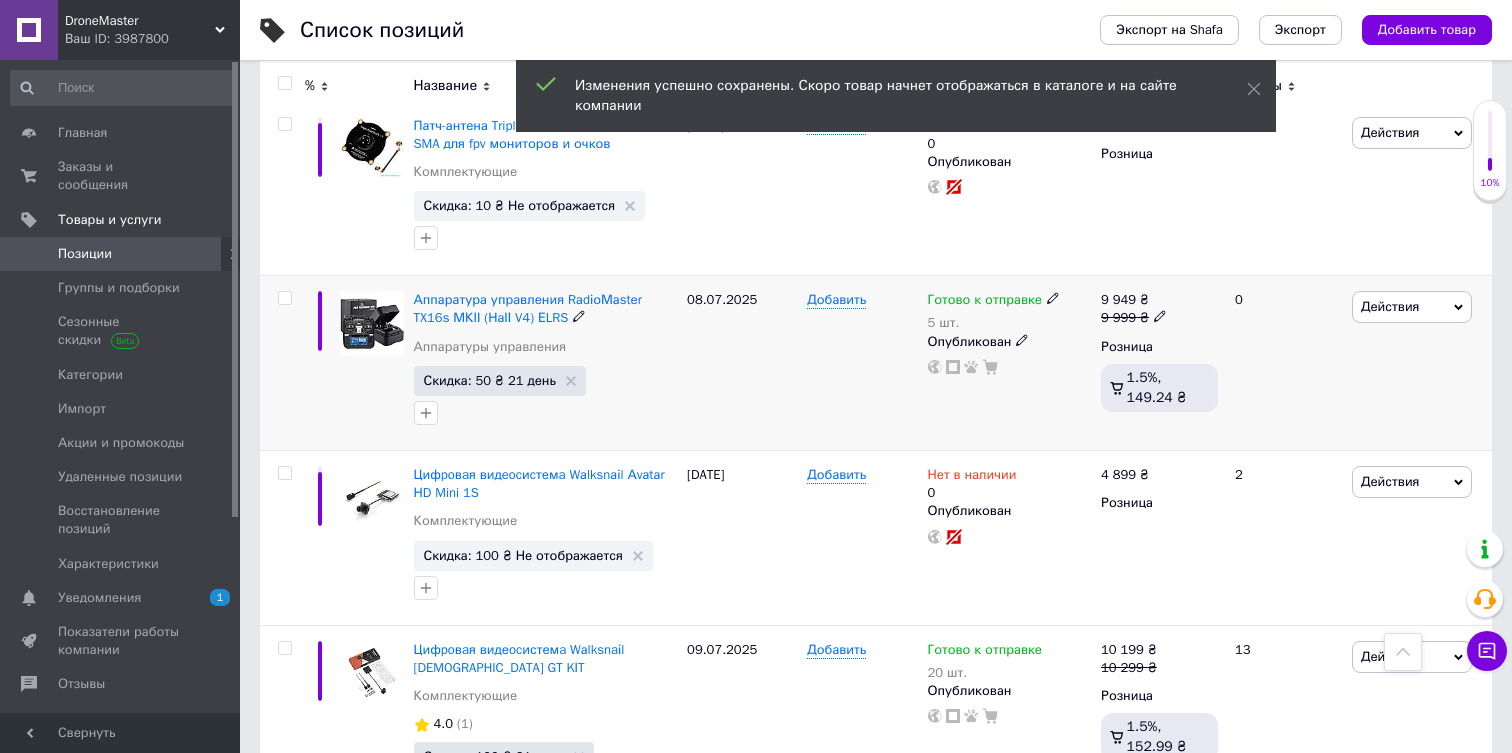 click 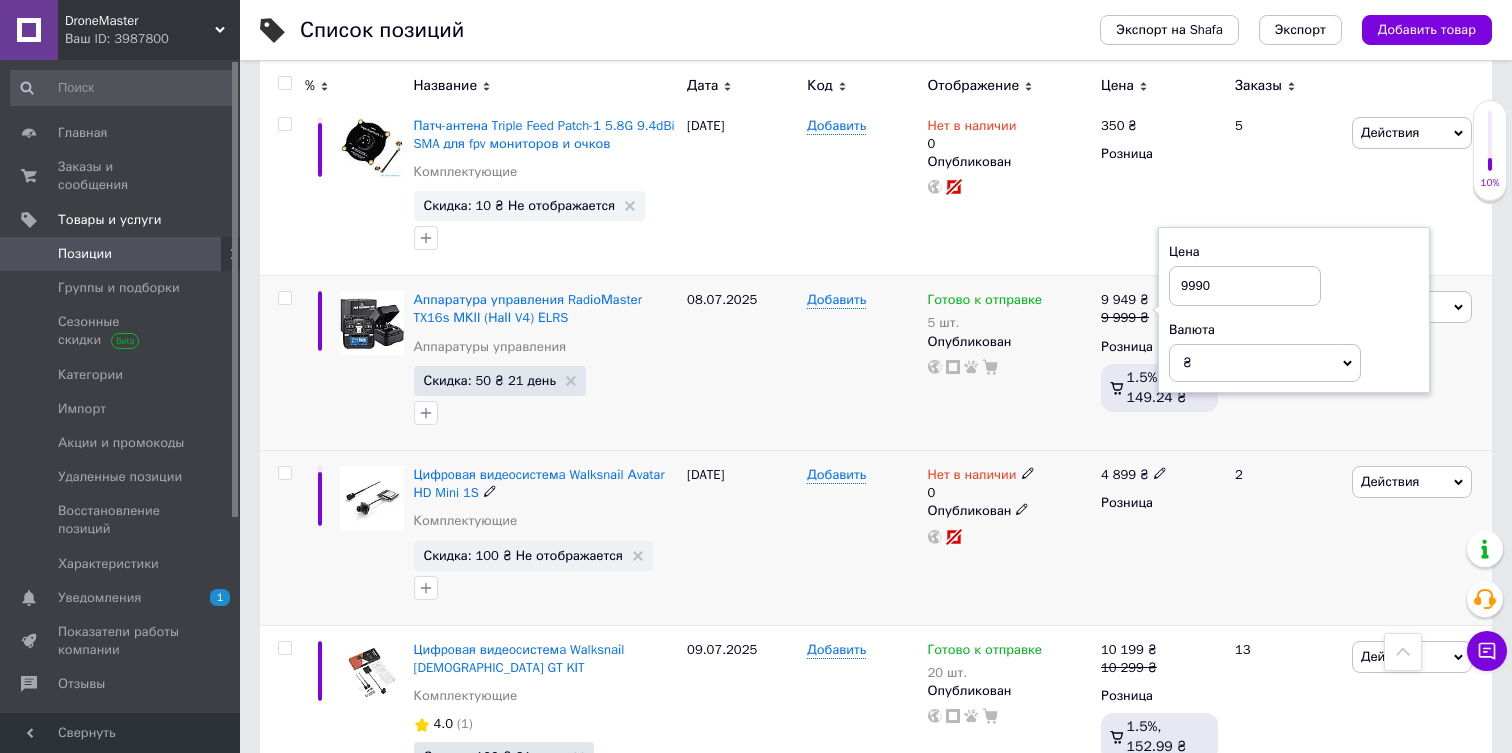 type on "9990" 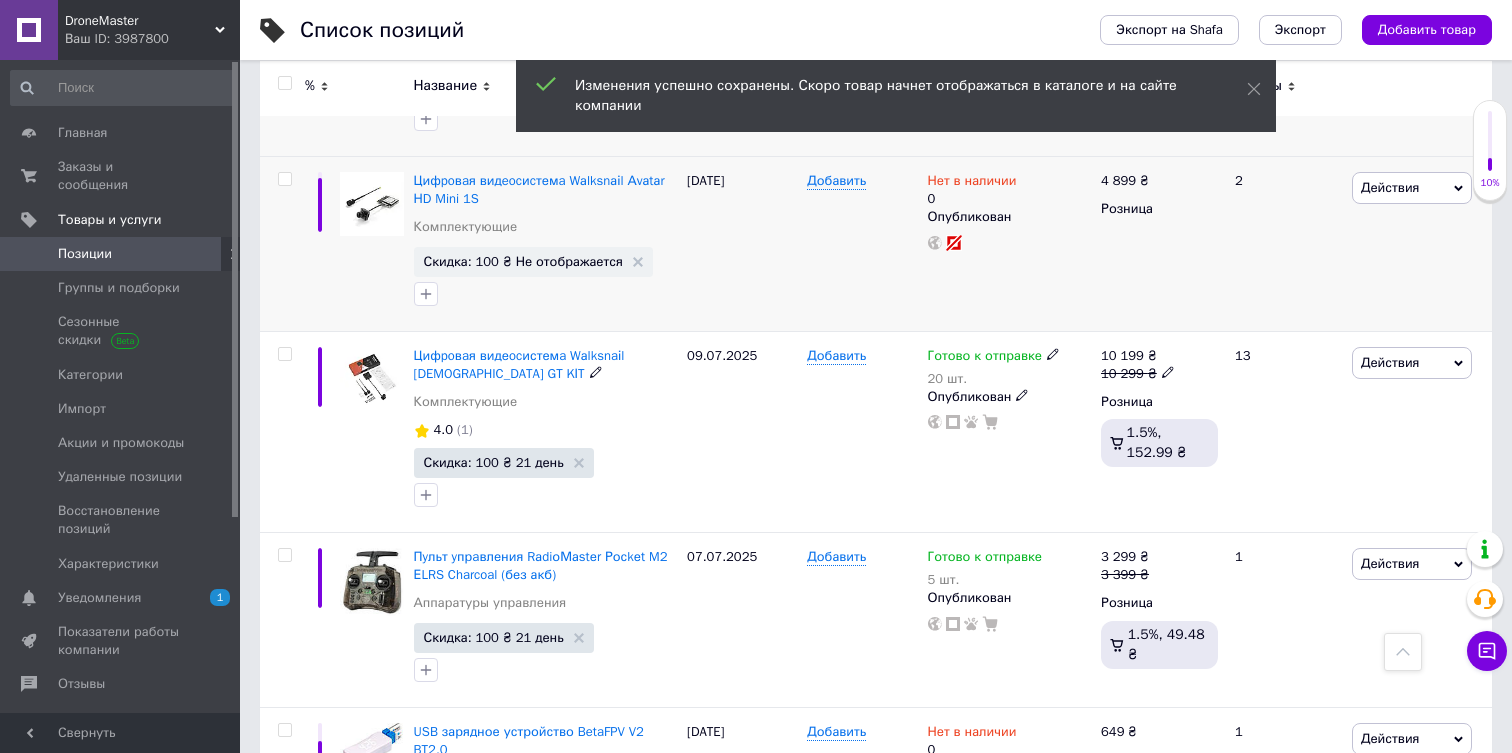 scroll, scrollTop: 5442, scrollLeft: 0, axis: vertical 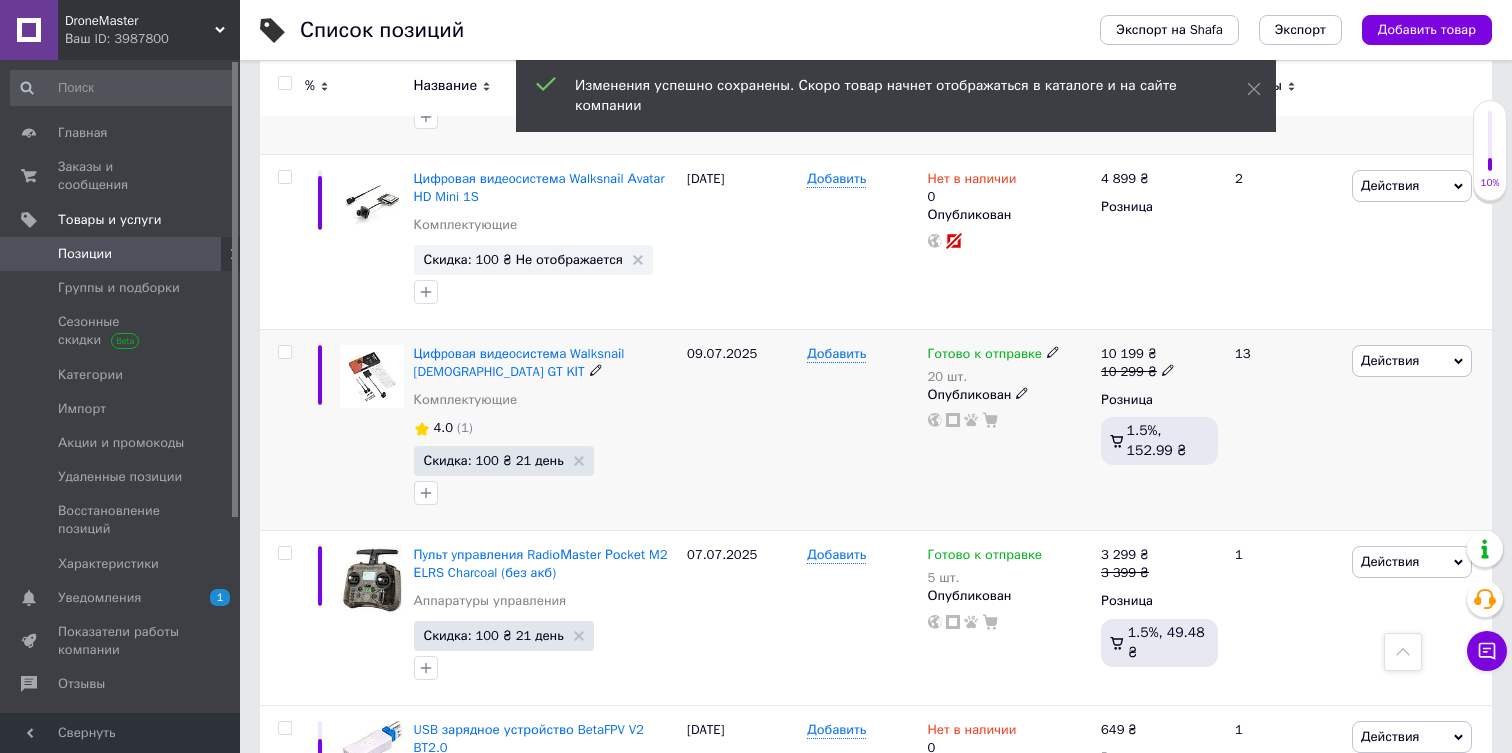 click 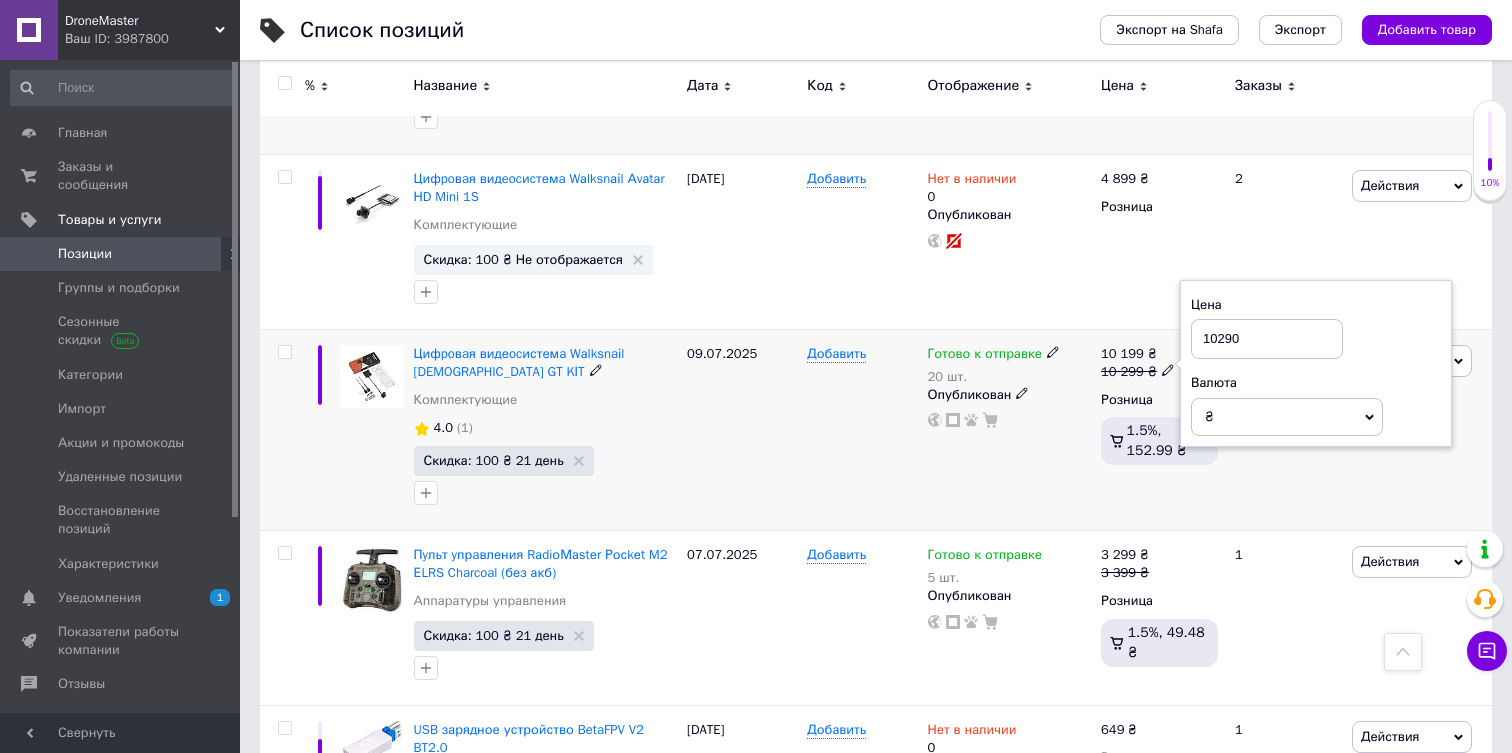 type on "10290" 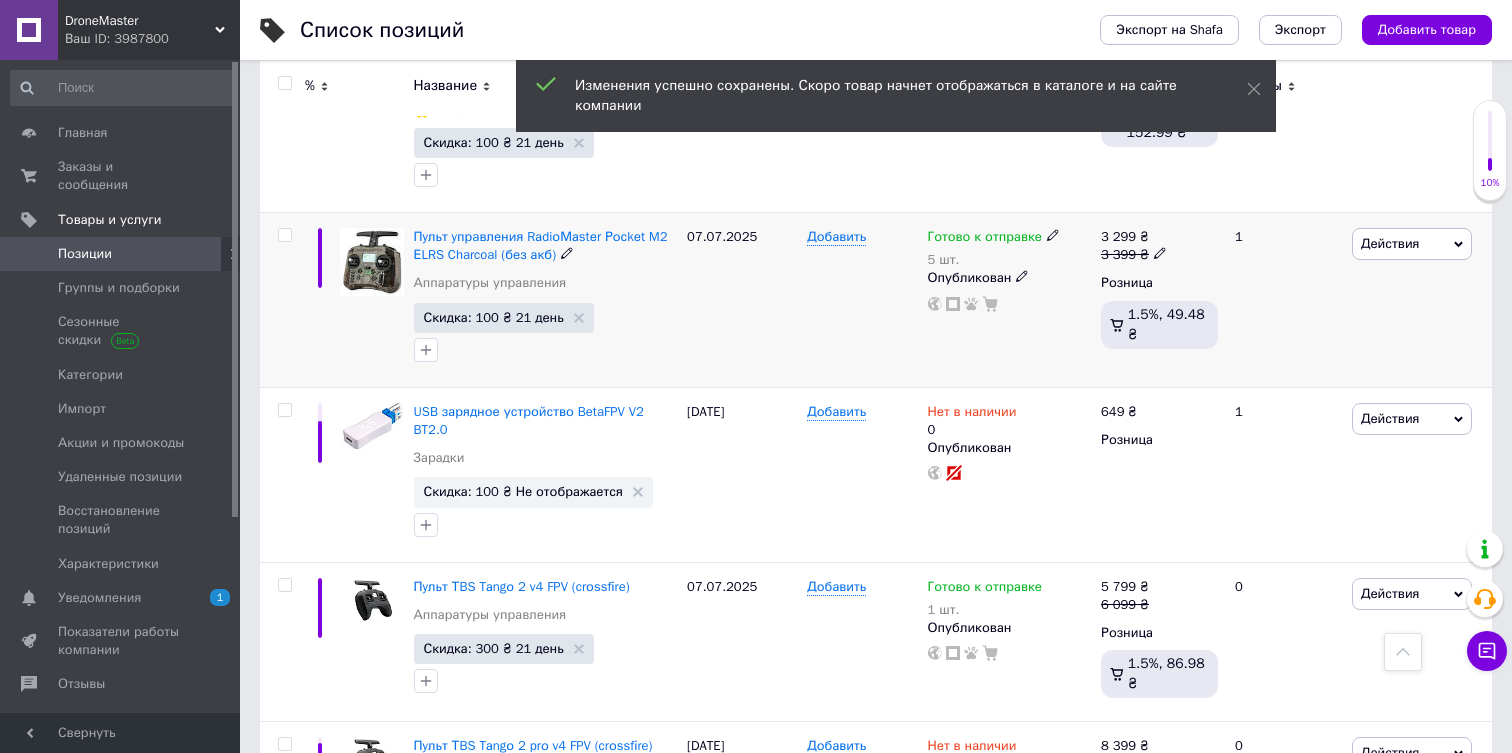 scroll, scrollTop: 5762, scrollLeft: 0, axis: vertical 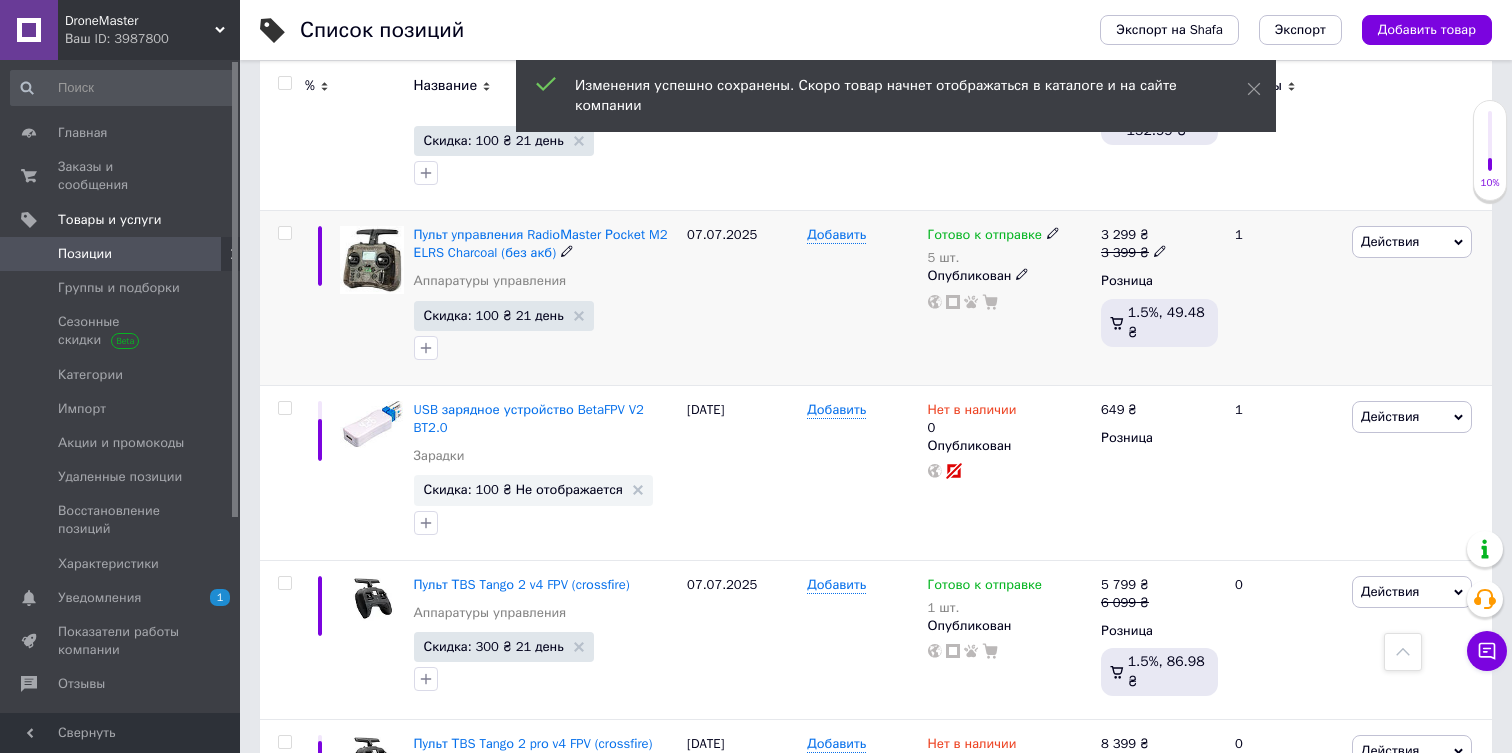 click on "3 299   ₴ 3 399   ₴" at bounding box center [1159, 244] 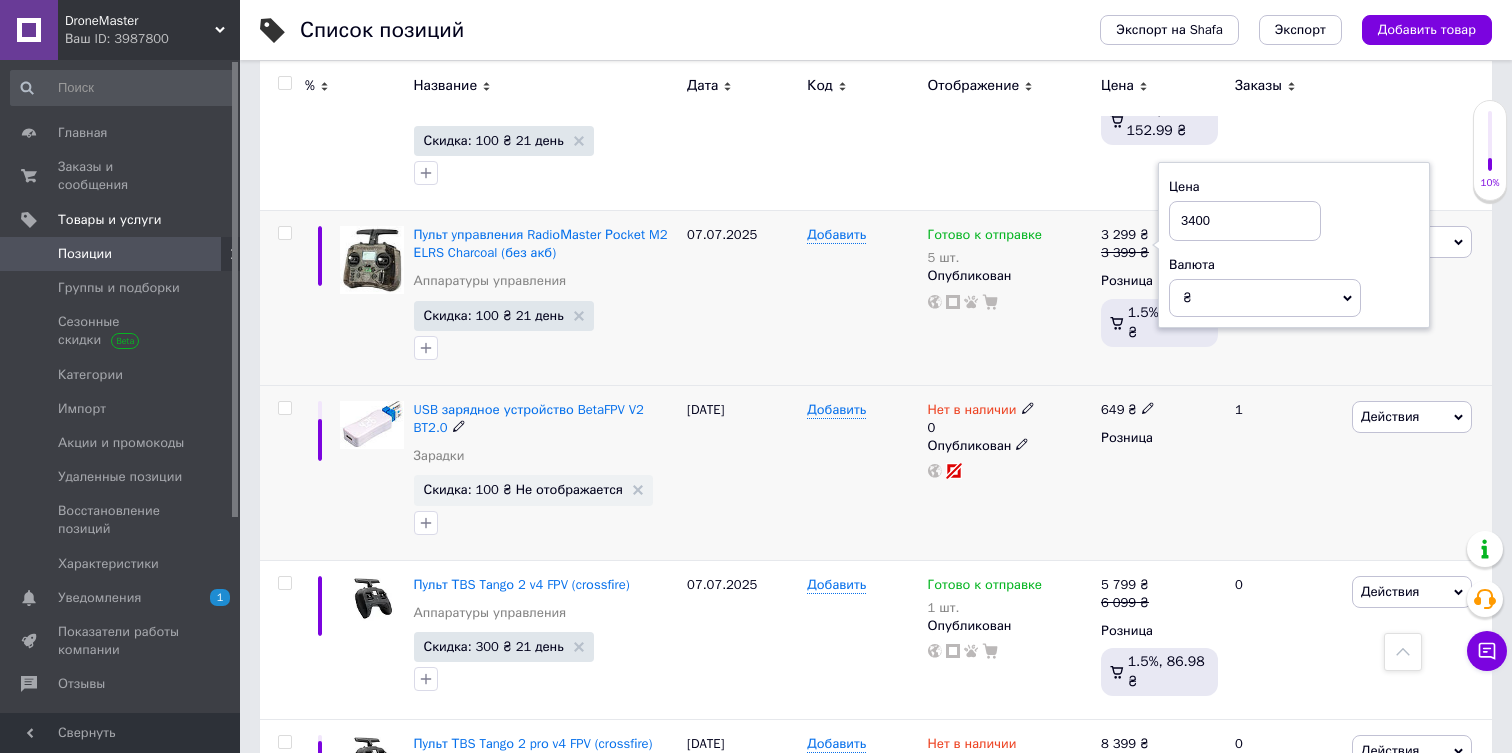 type on "3400" 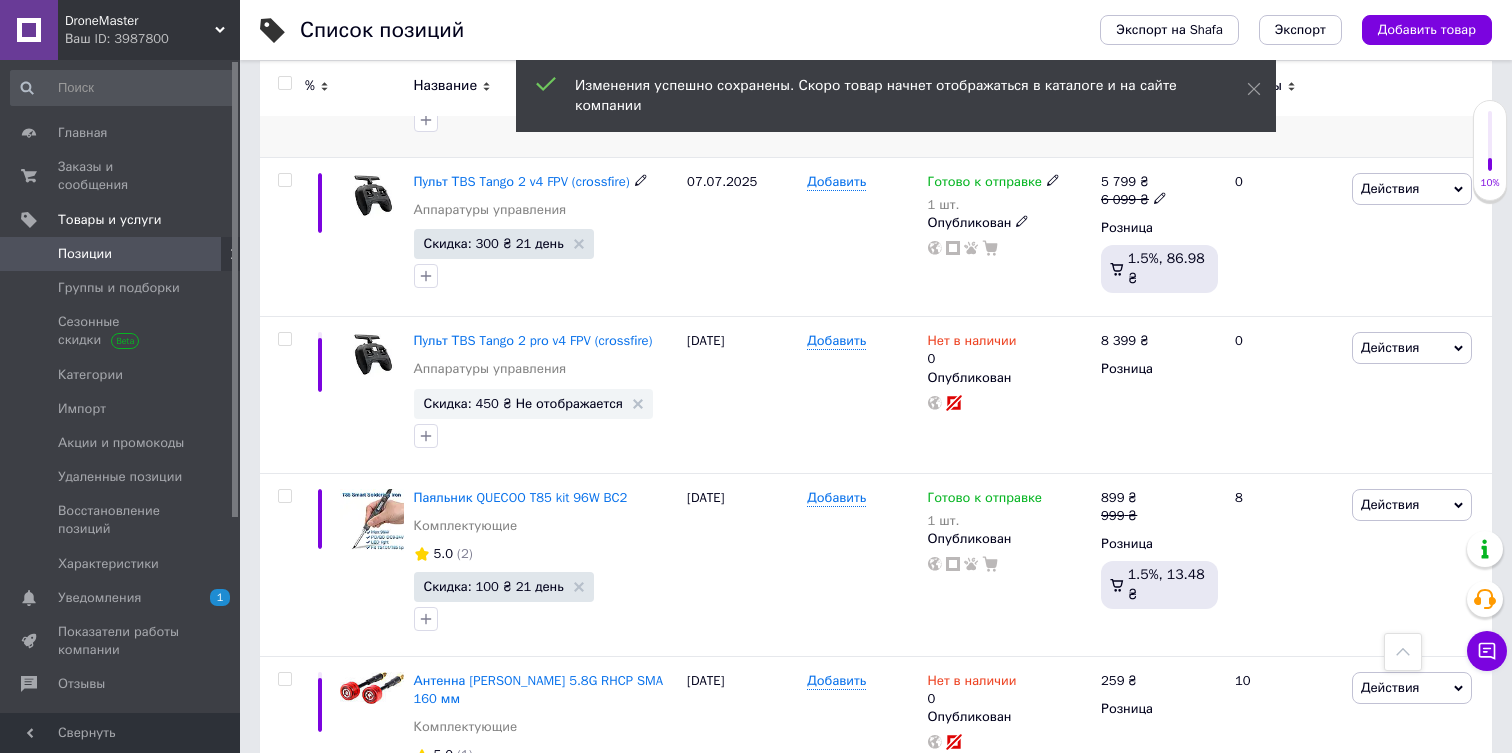 scroll, scrollTop: 6169, scrollLeft: 0, axis: vertical 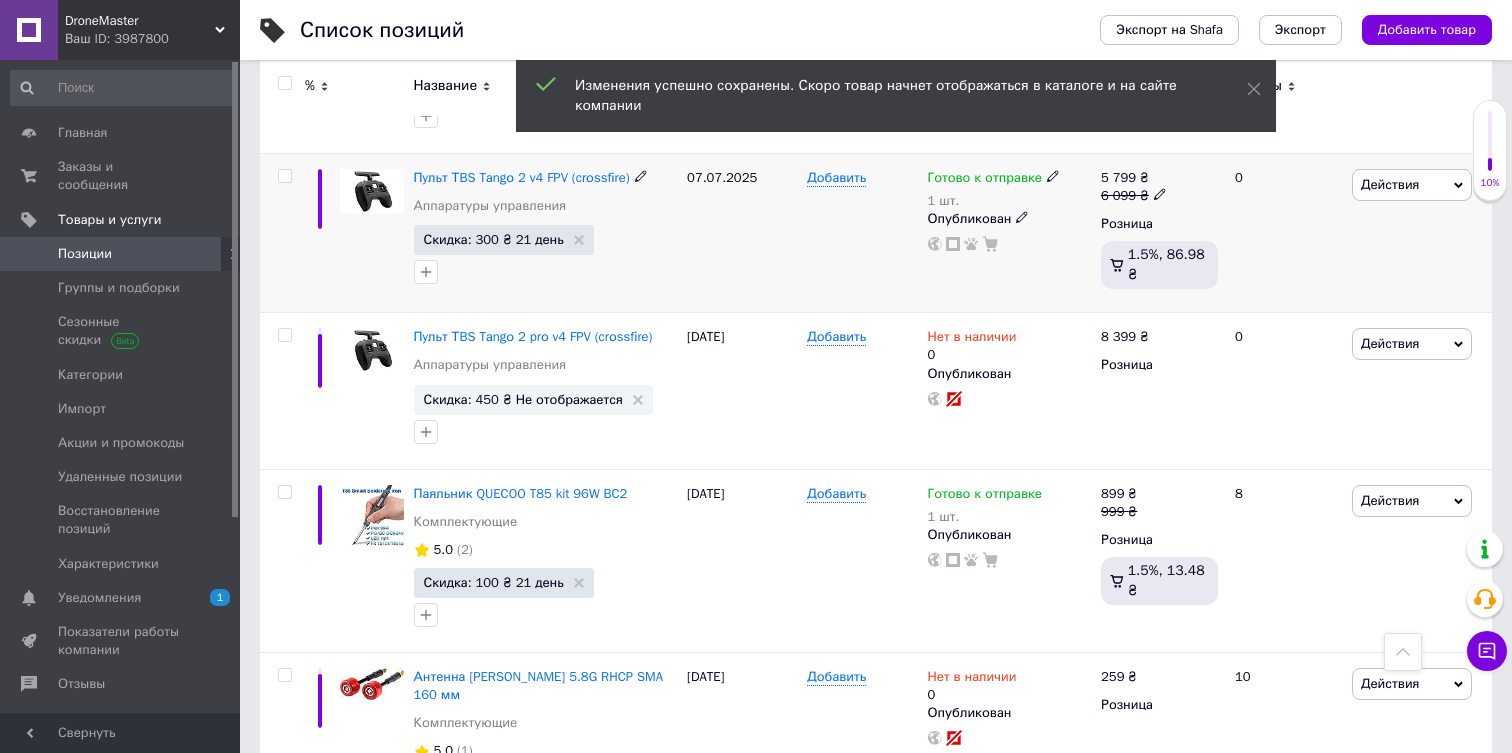 click 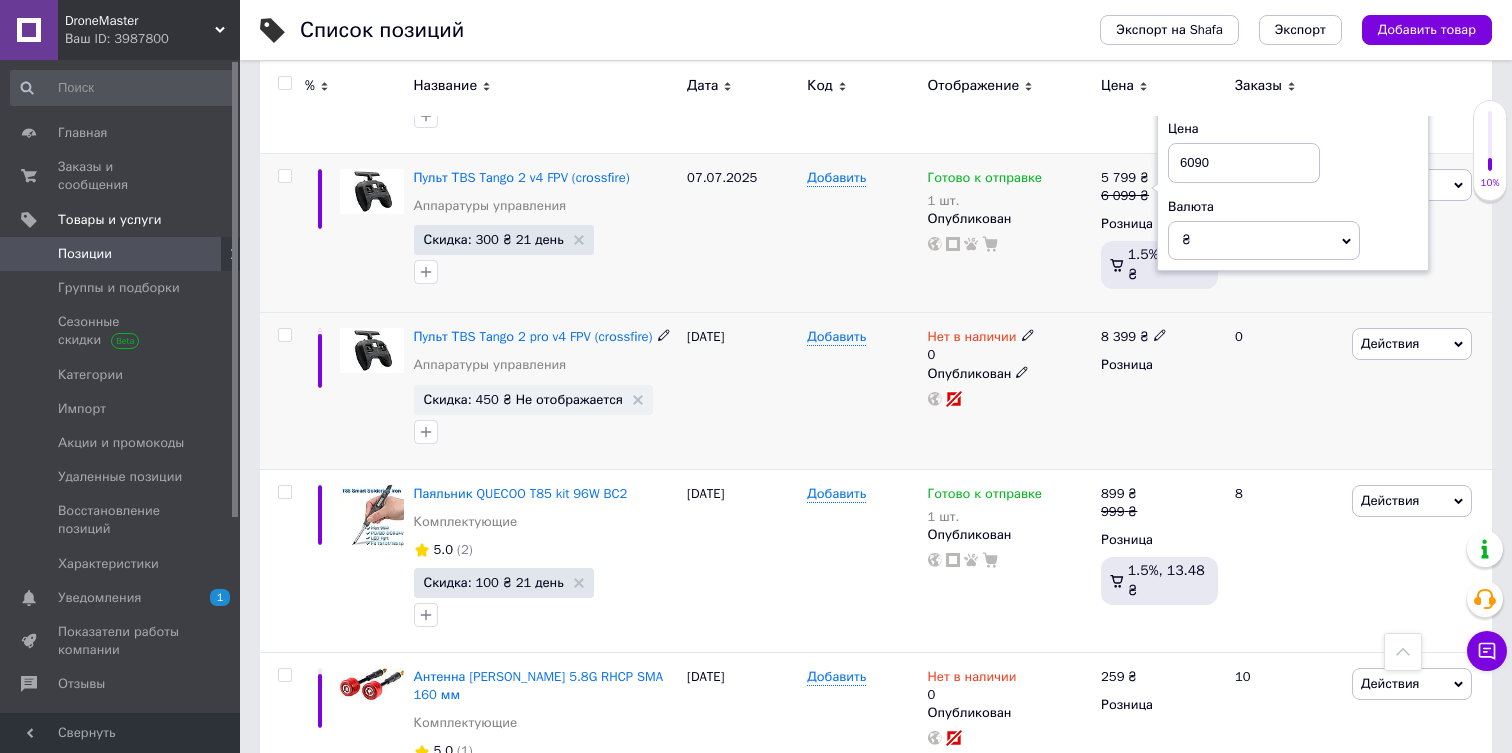 type on "6090" 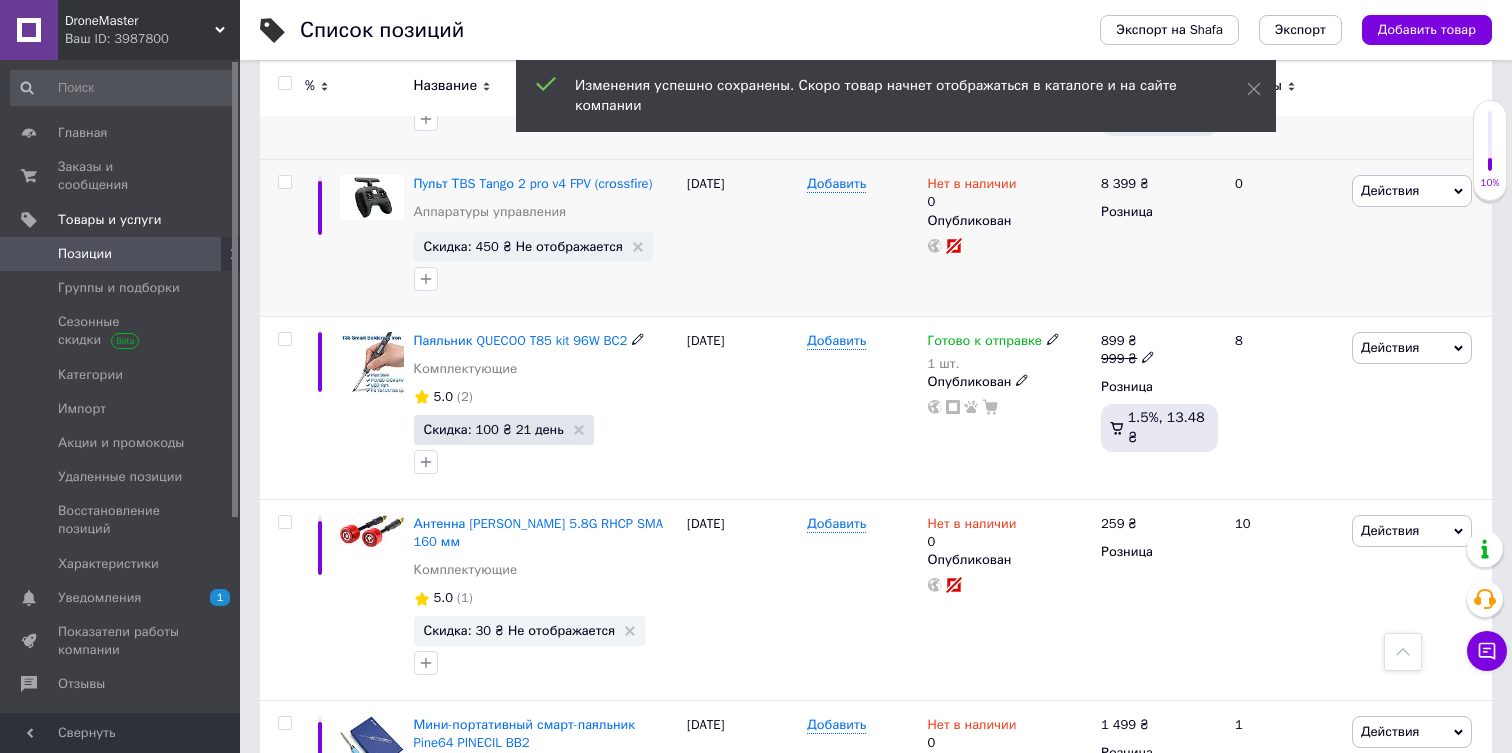 scroll, scrollTop: 6326, scrollLeft: 0, axis: vertical 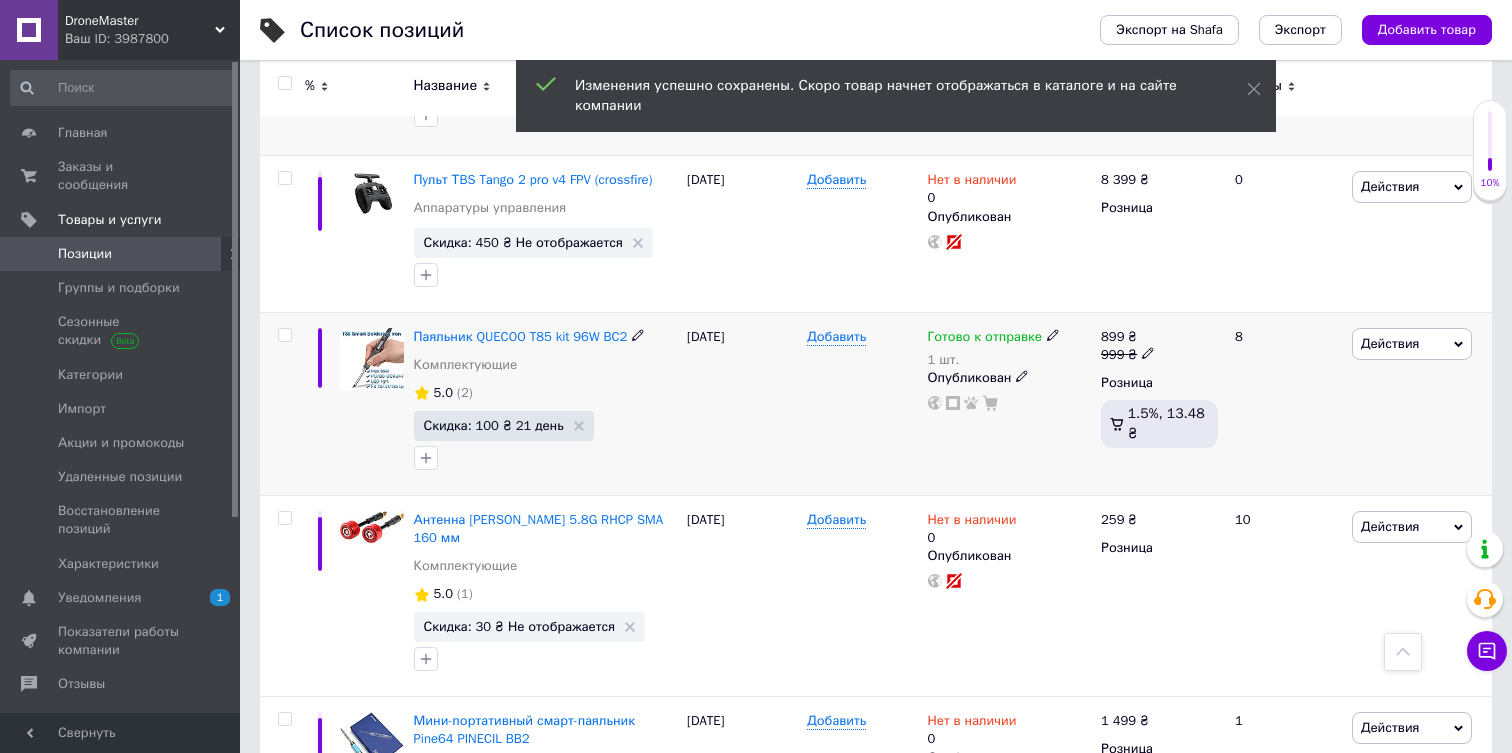 click 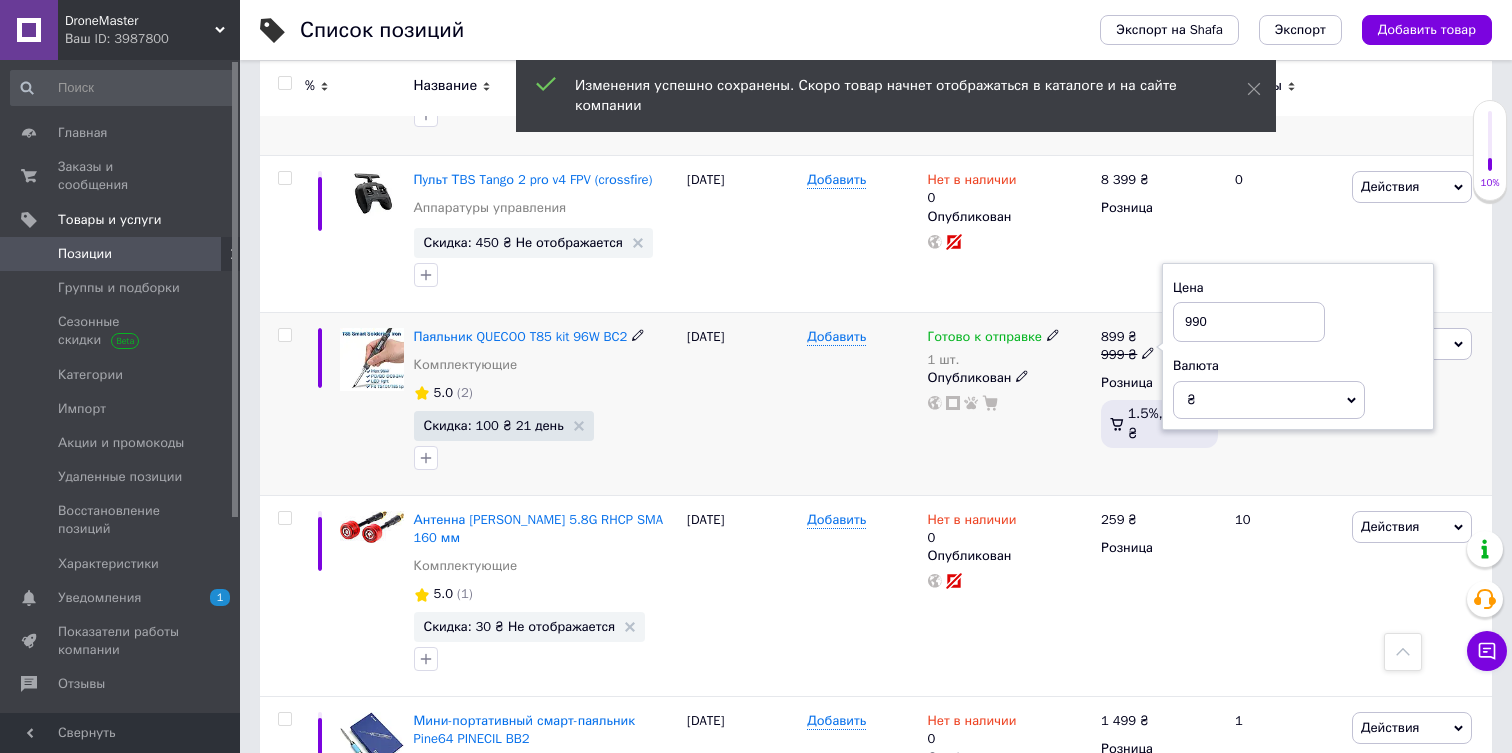 type on "990" 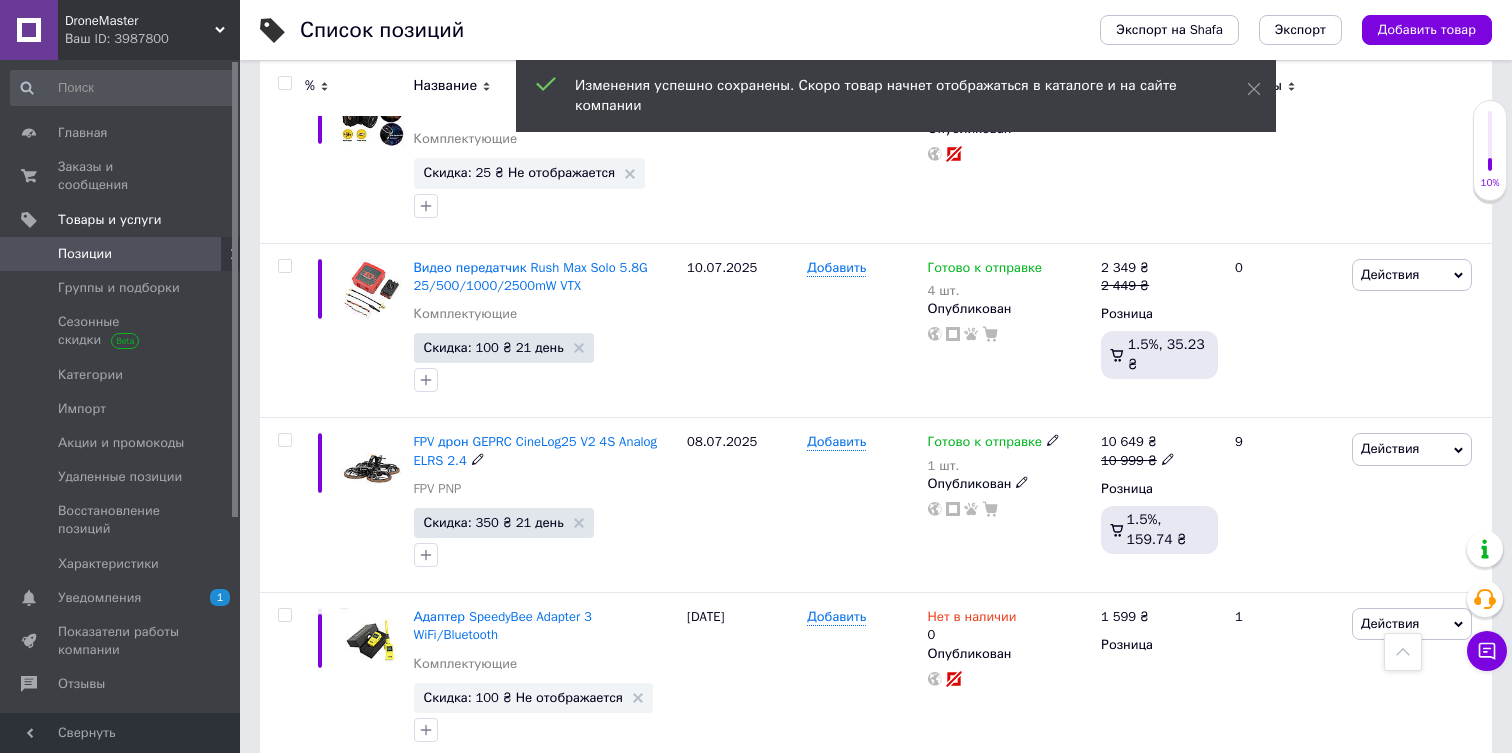 scroll, scrollTop: 7149, scrollLeft: 0, axis: vertical 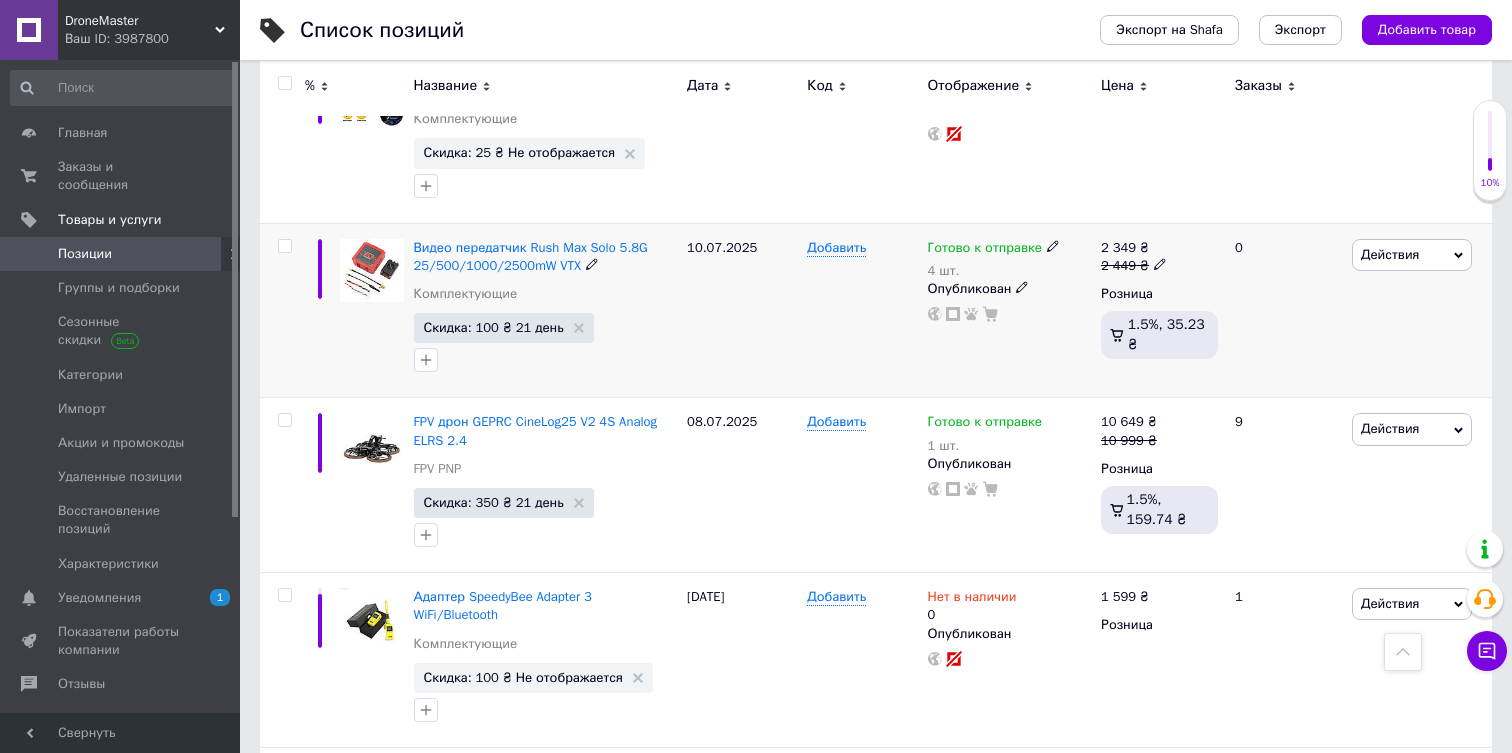 click 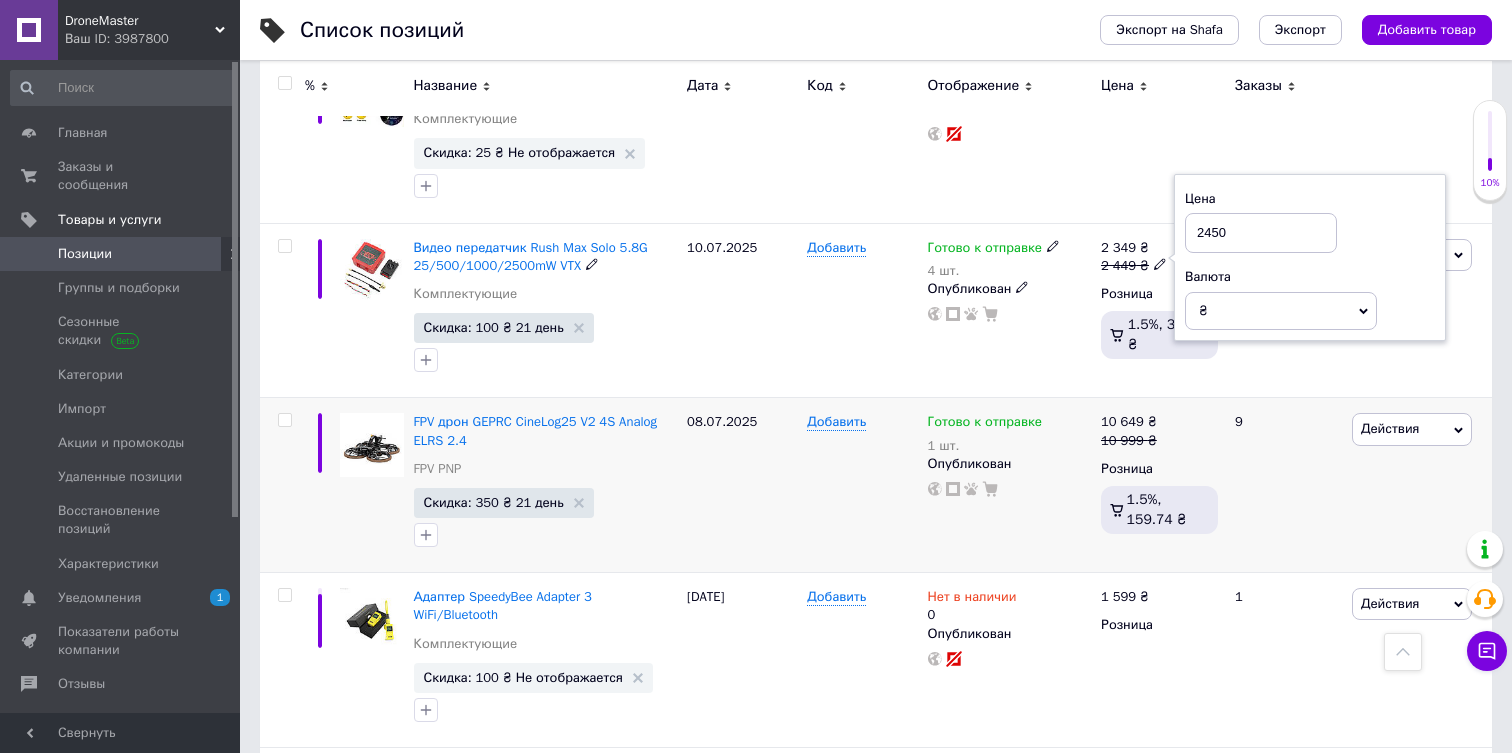 type on "2450" 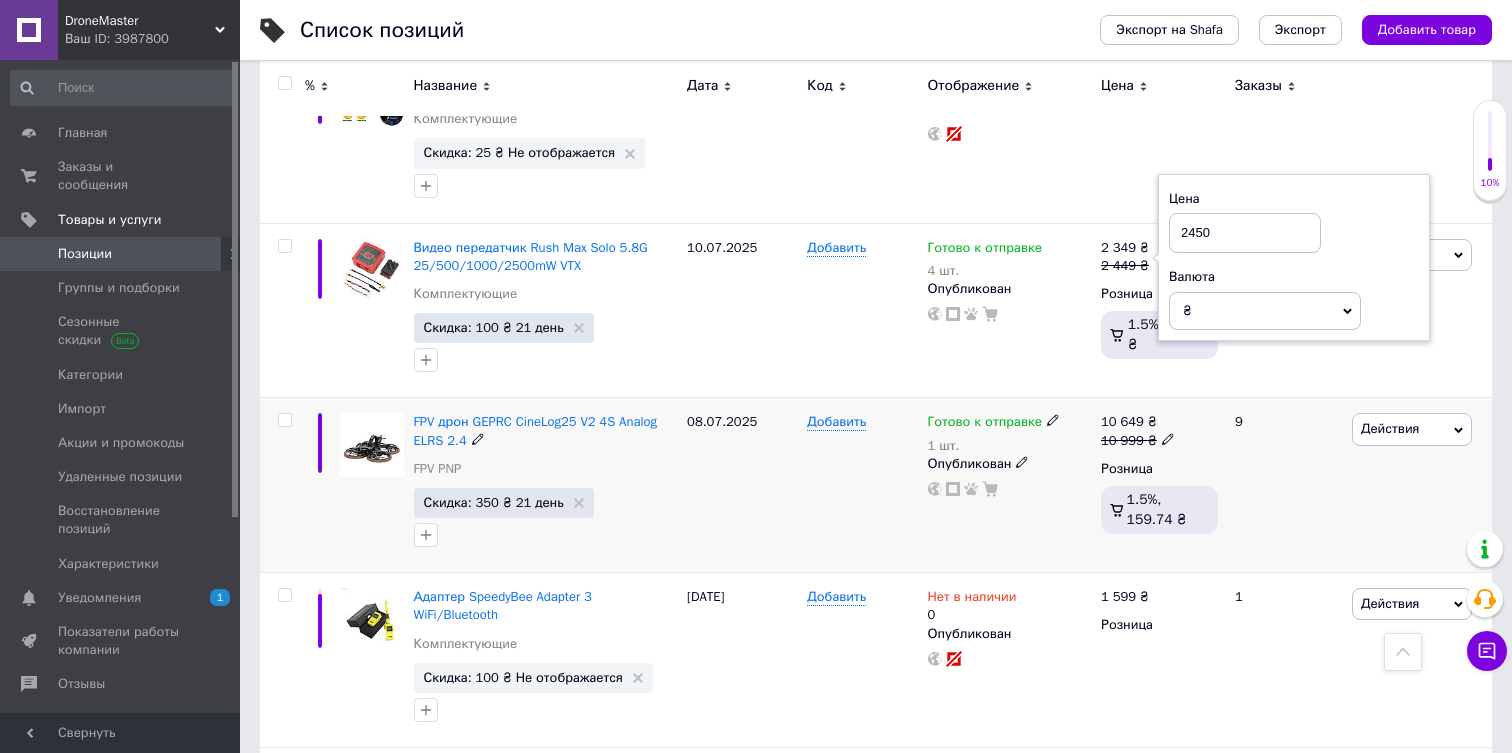 click on "10 649   ₴ 10 999   ₴" at bounding box center [1159, 431] 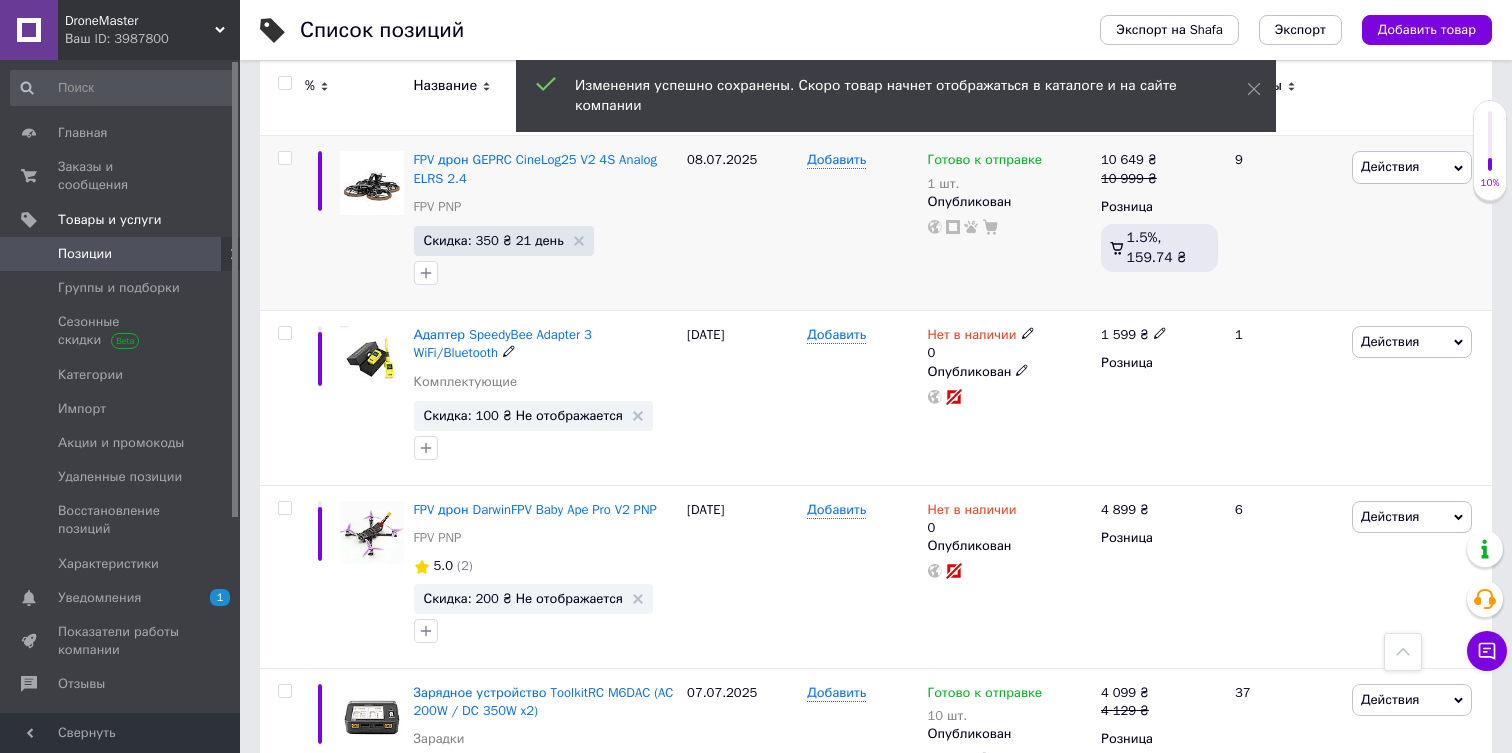 scroll, scrollTop: 7423, scrollLeft: 0, axis: vertical 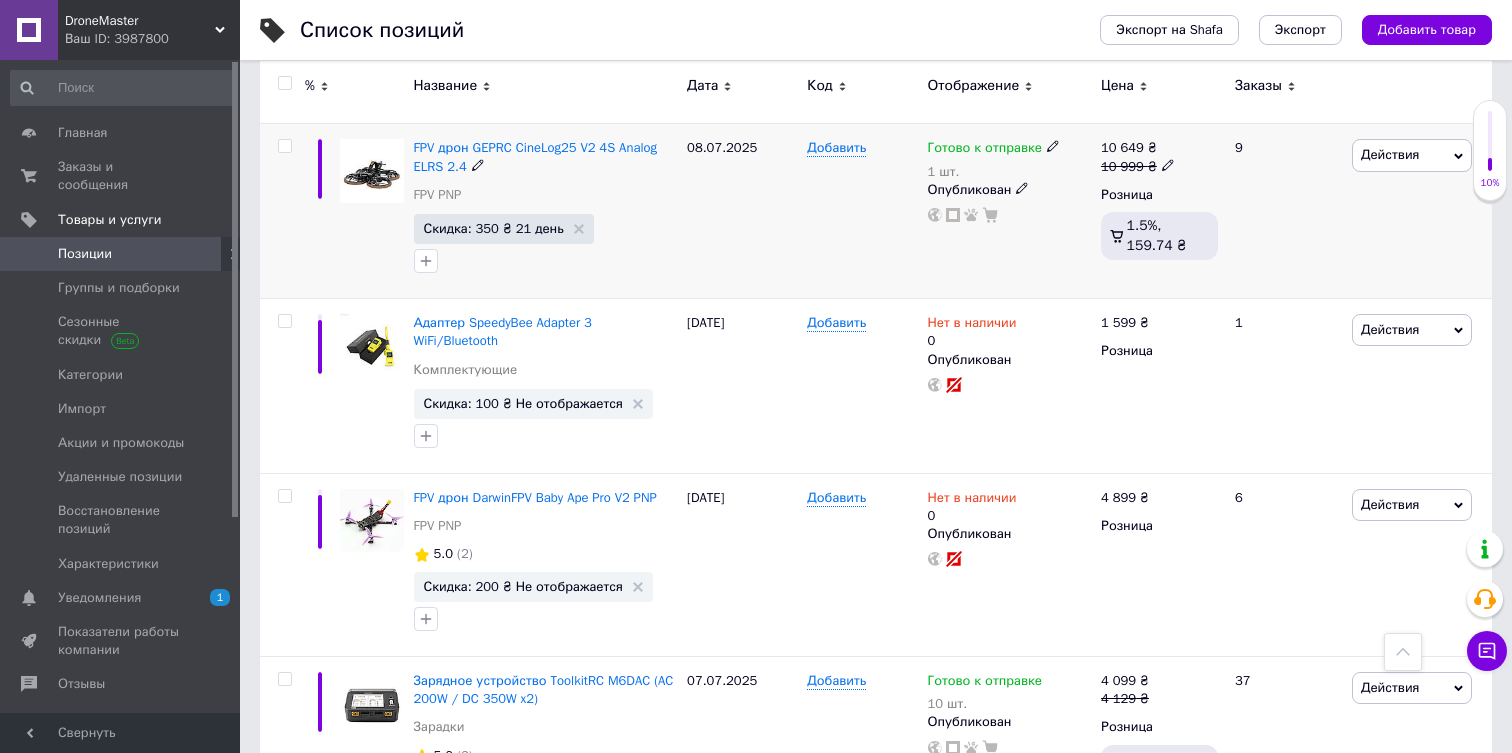 click 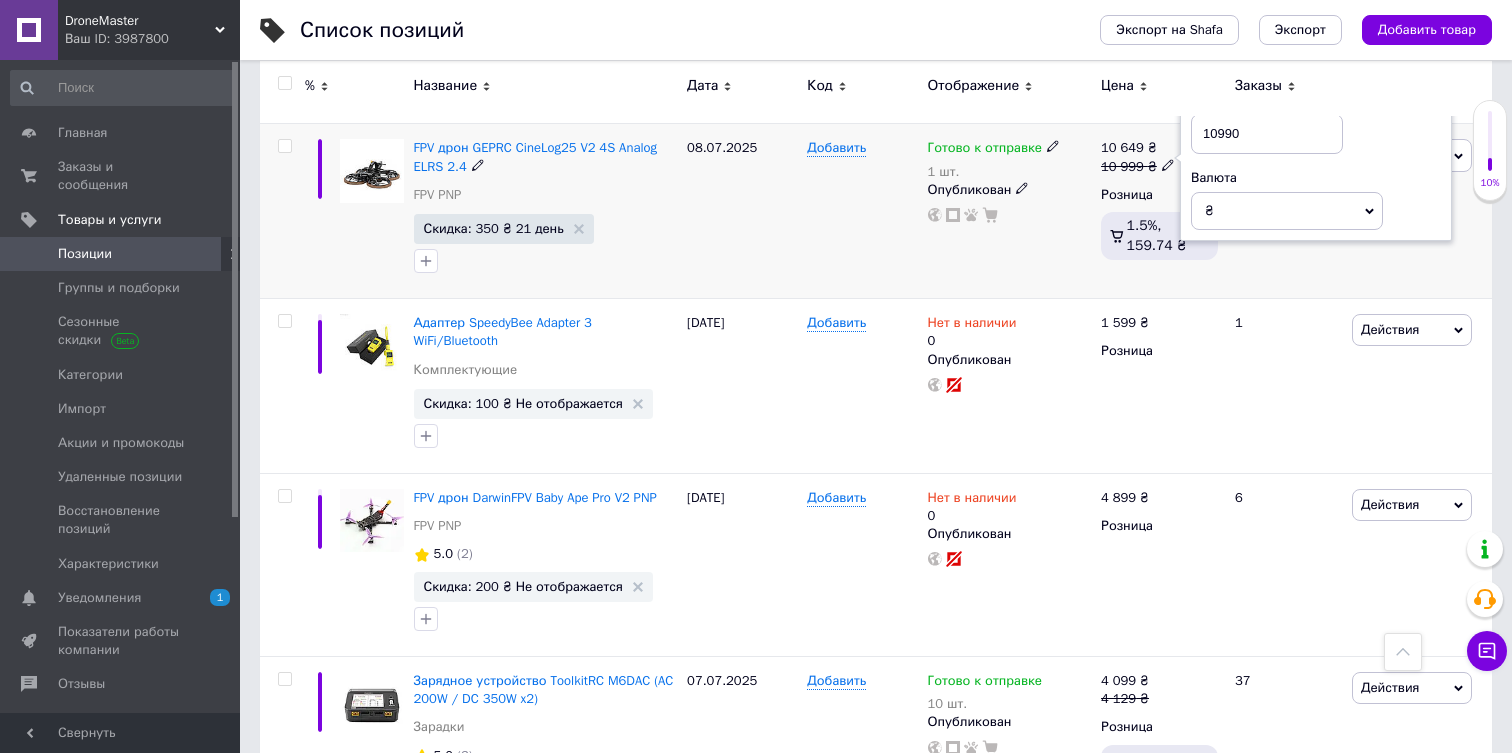 type on "10990" 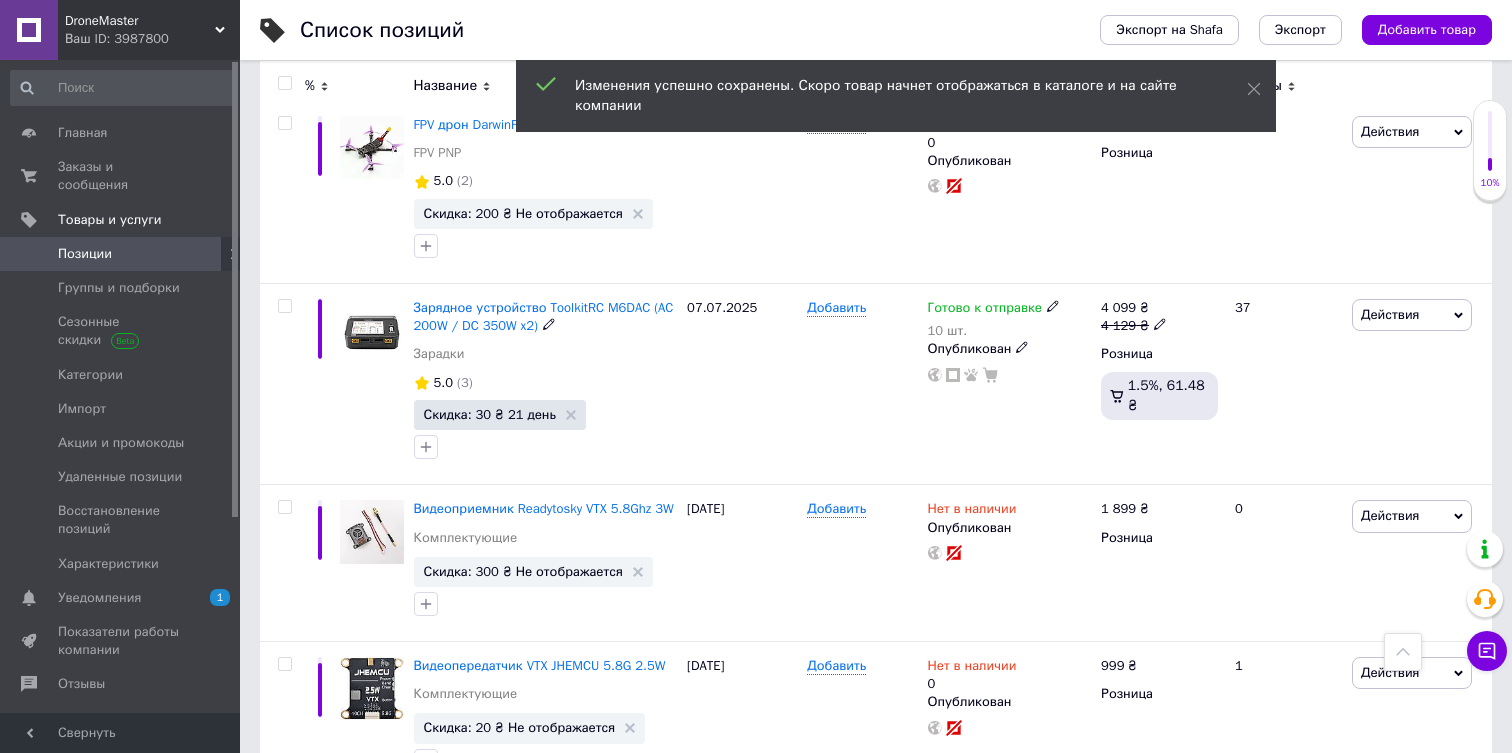 scroll, scrollTop: 7807, scrollLeft: 0, axis: vertical 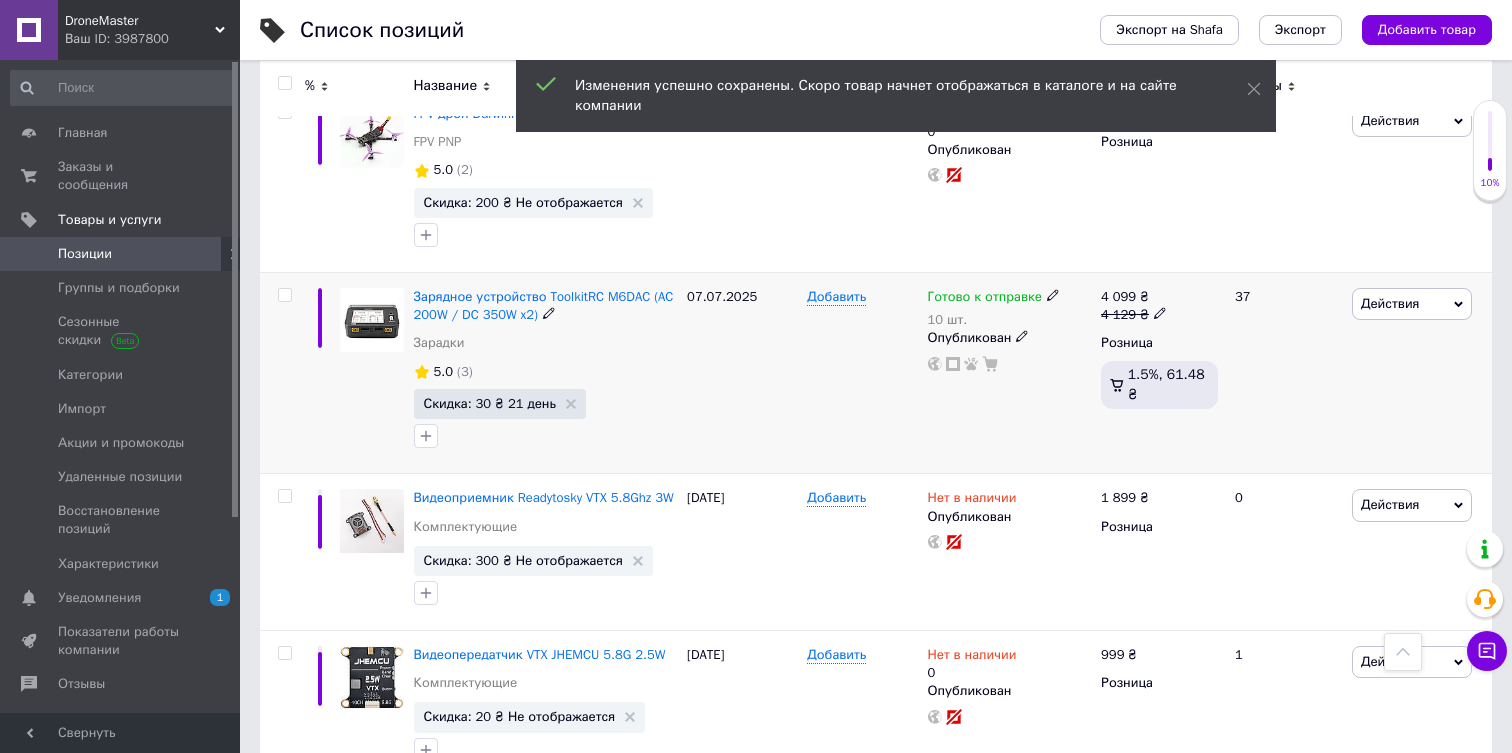 click 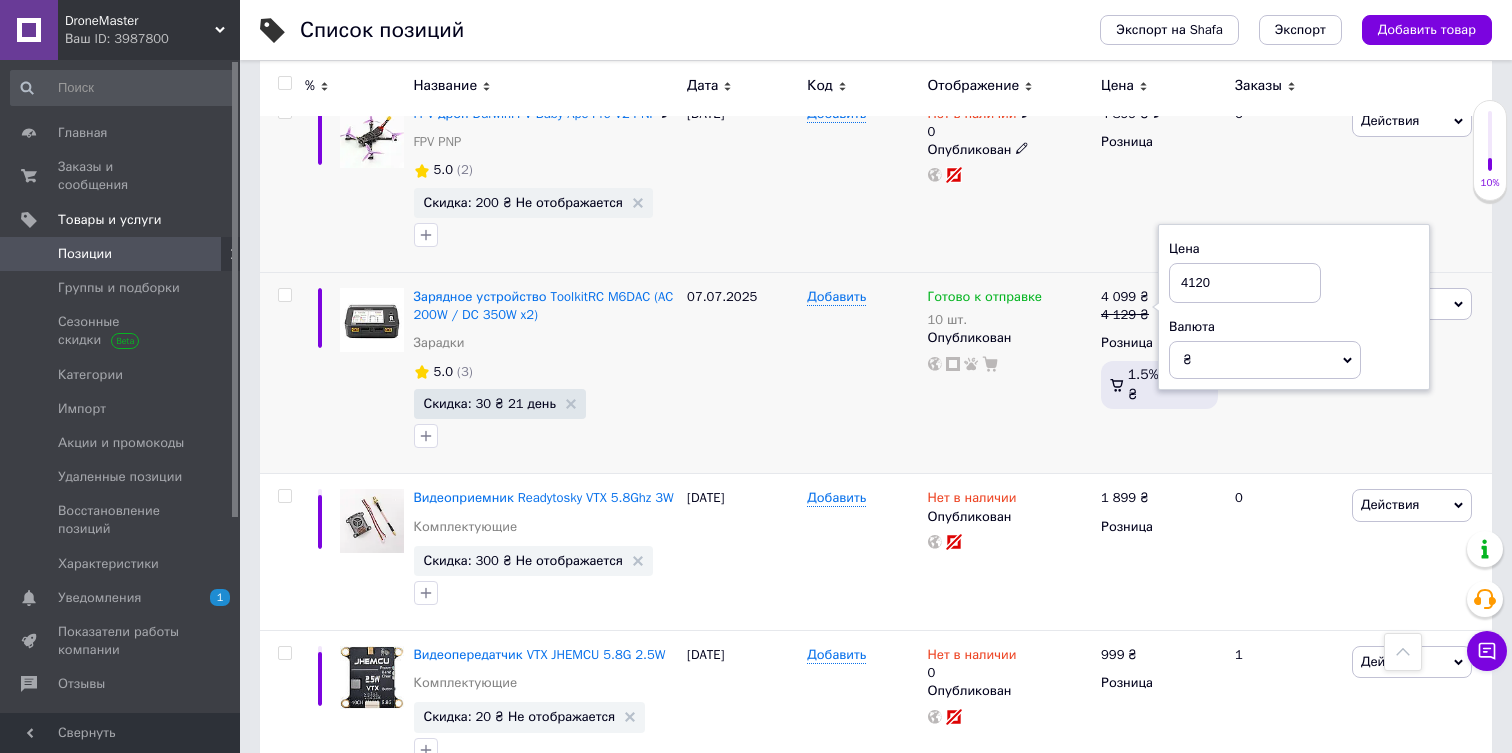 type on "4120" 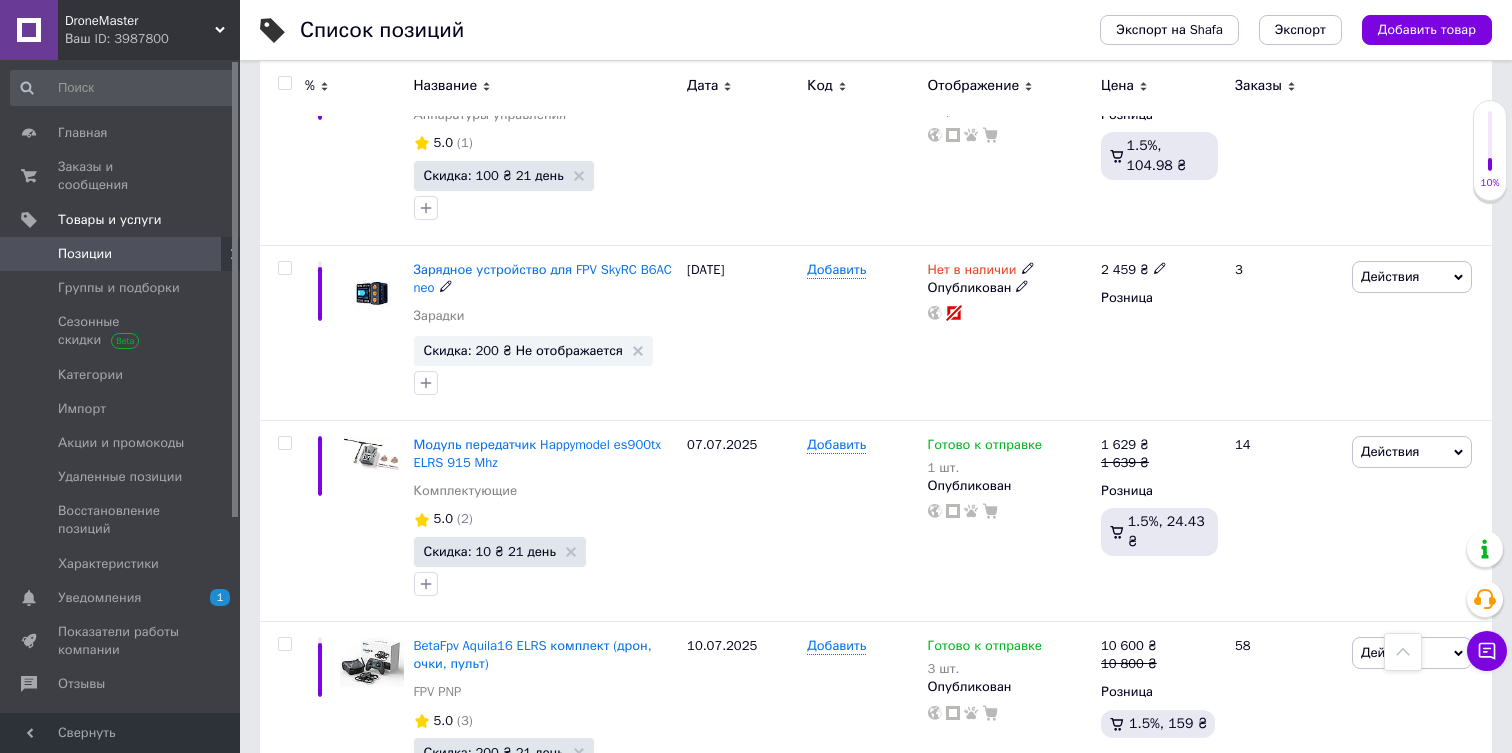 scroll, scrollTop: 8871, scrollLeft: 0, axis: vertical 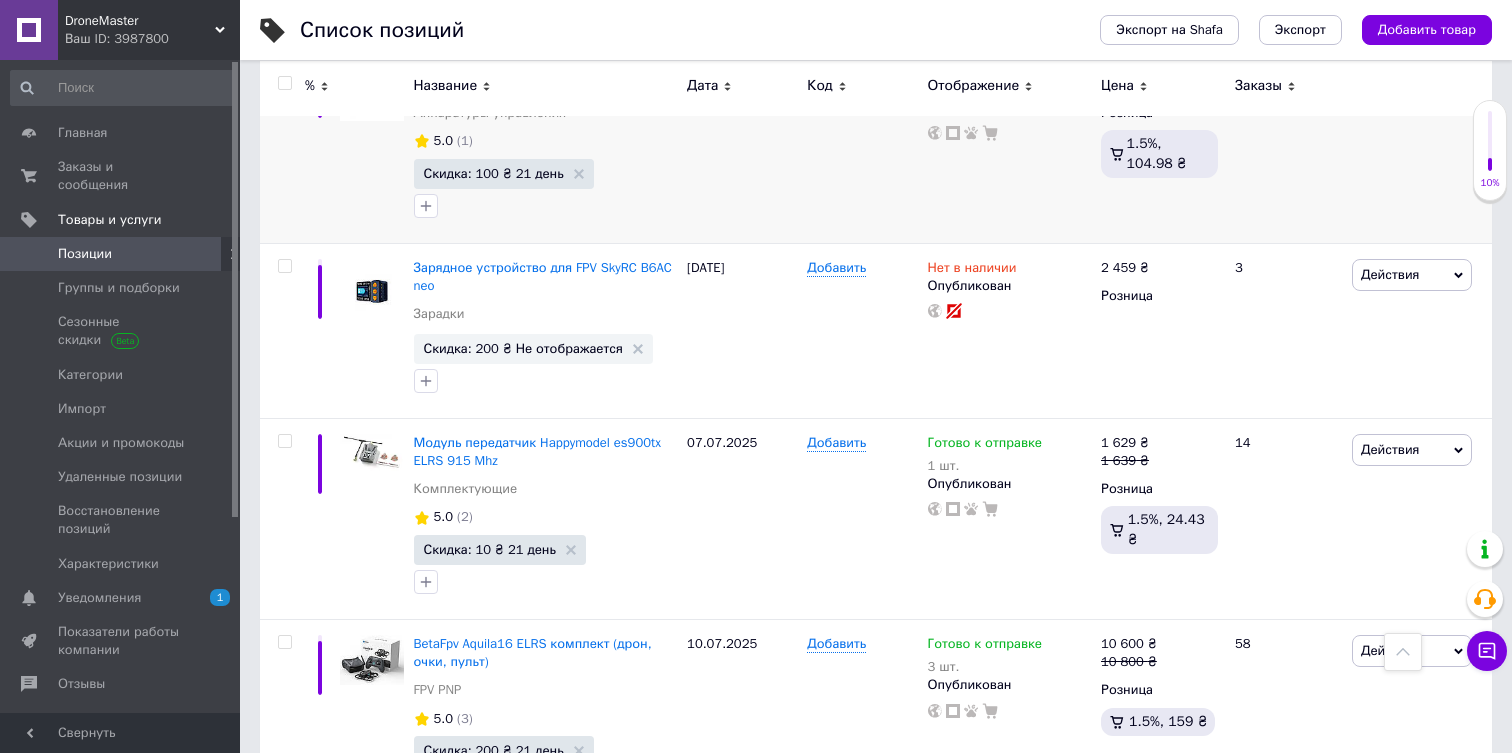 click 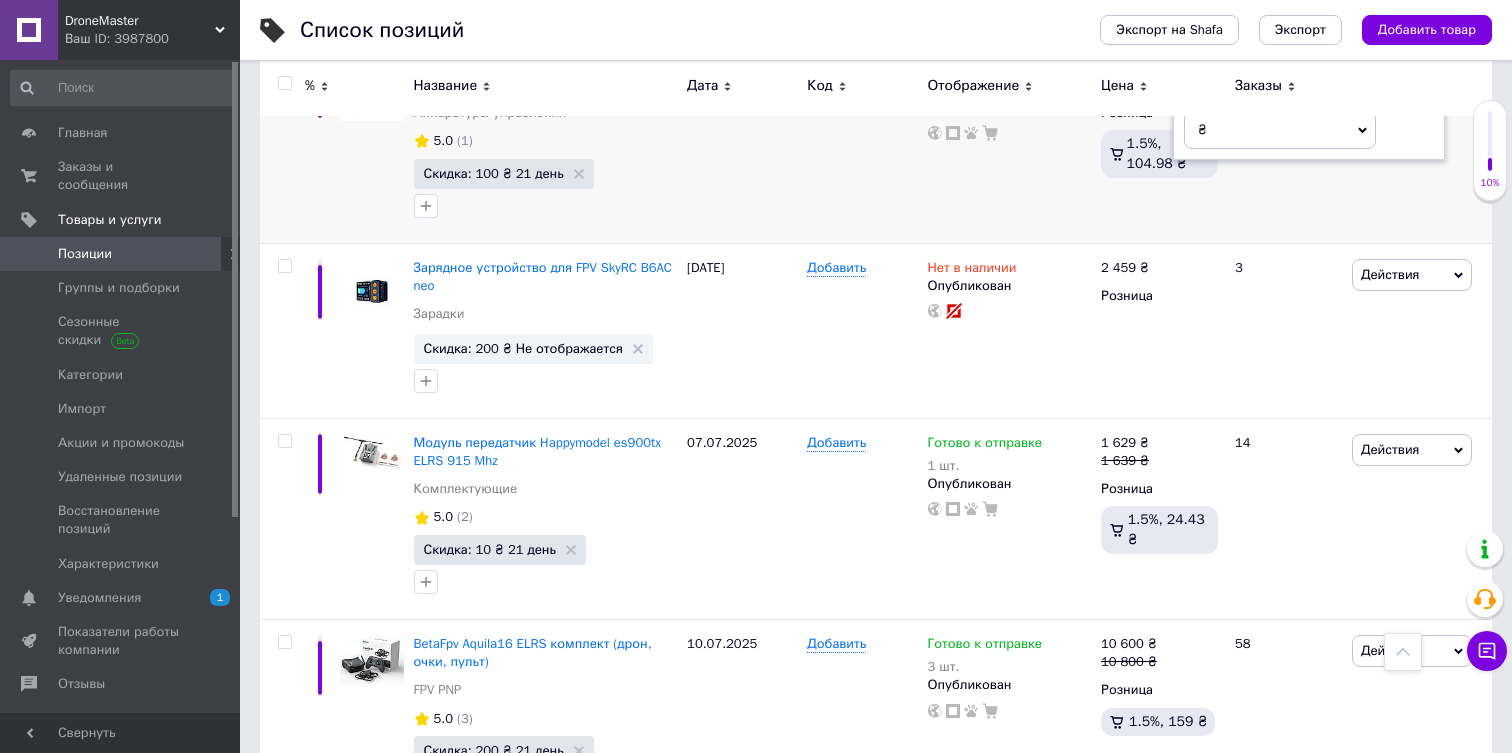 type on "7000" 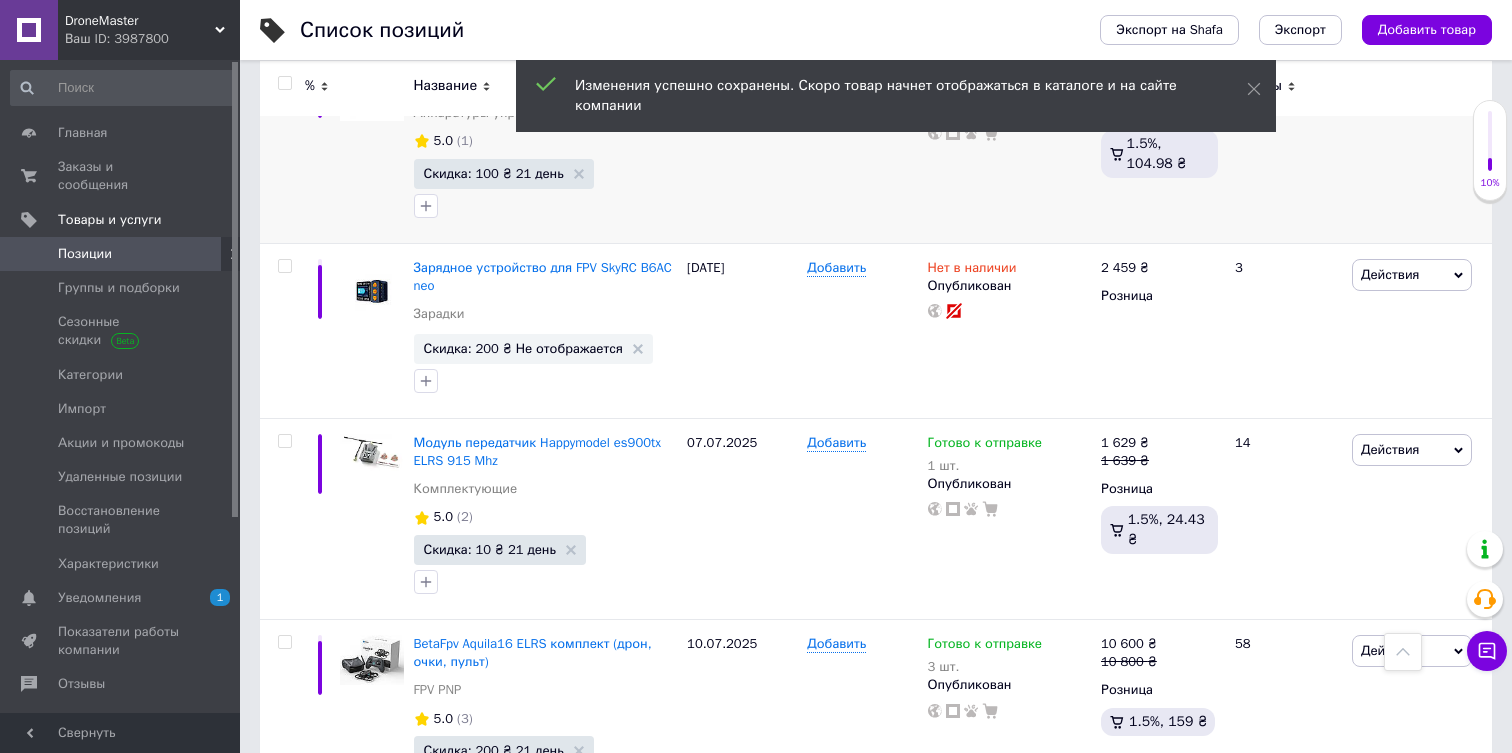 click 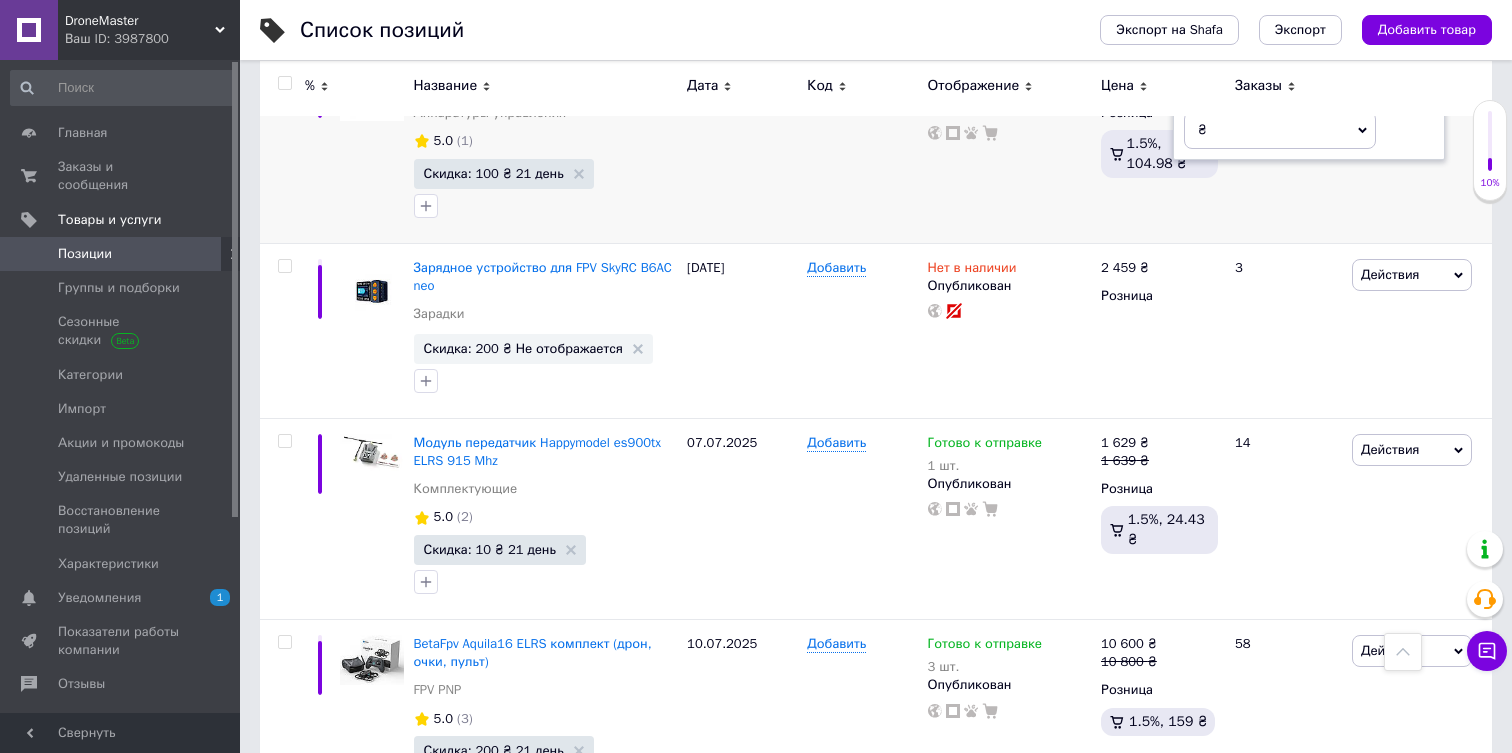 type on "7100" 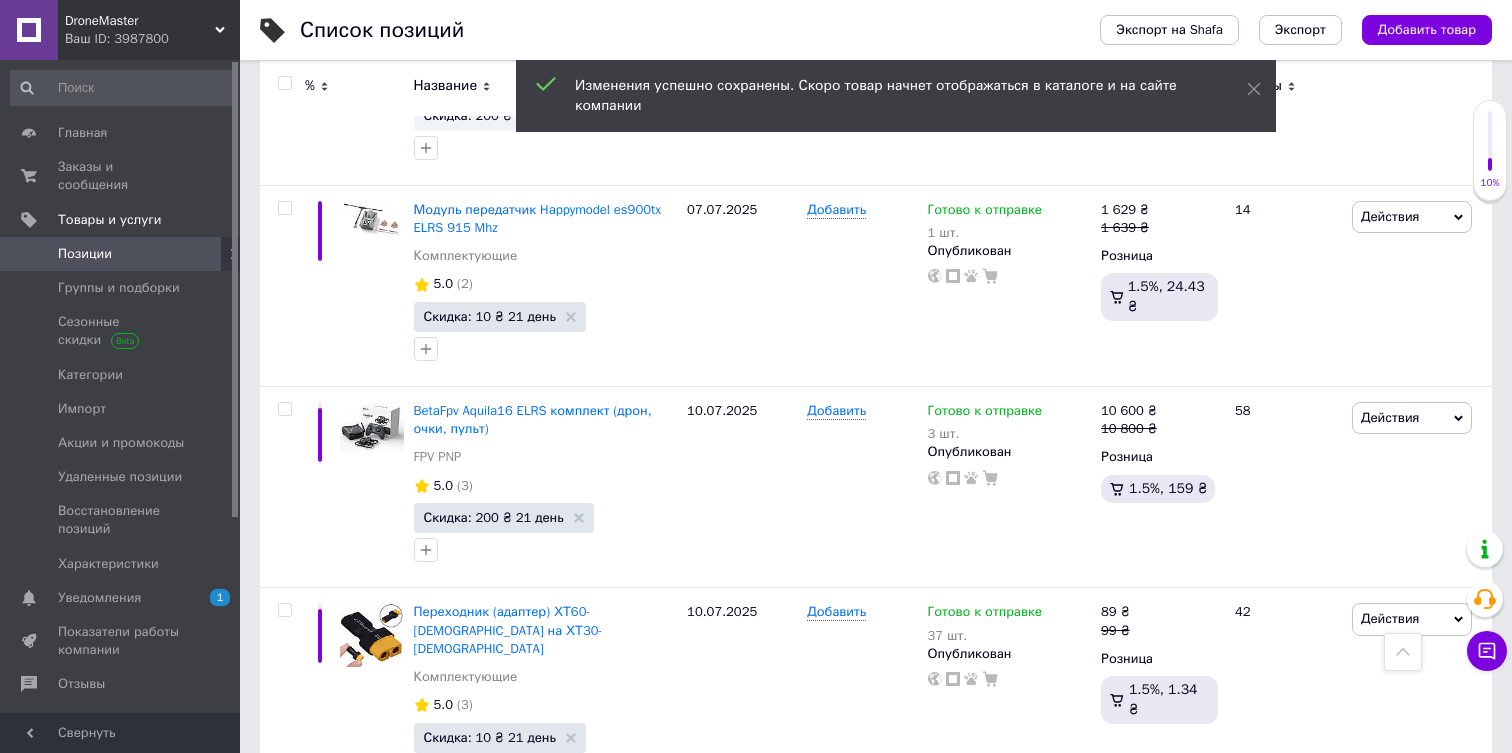 scroll, scrollTop: 9108, scrollLeft: 0, axis: vertical 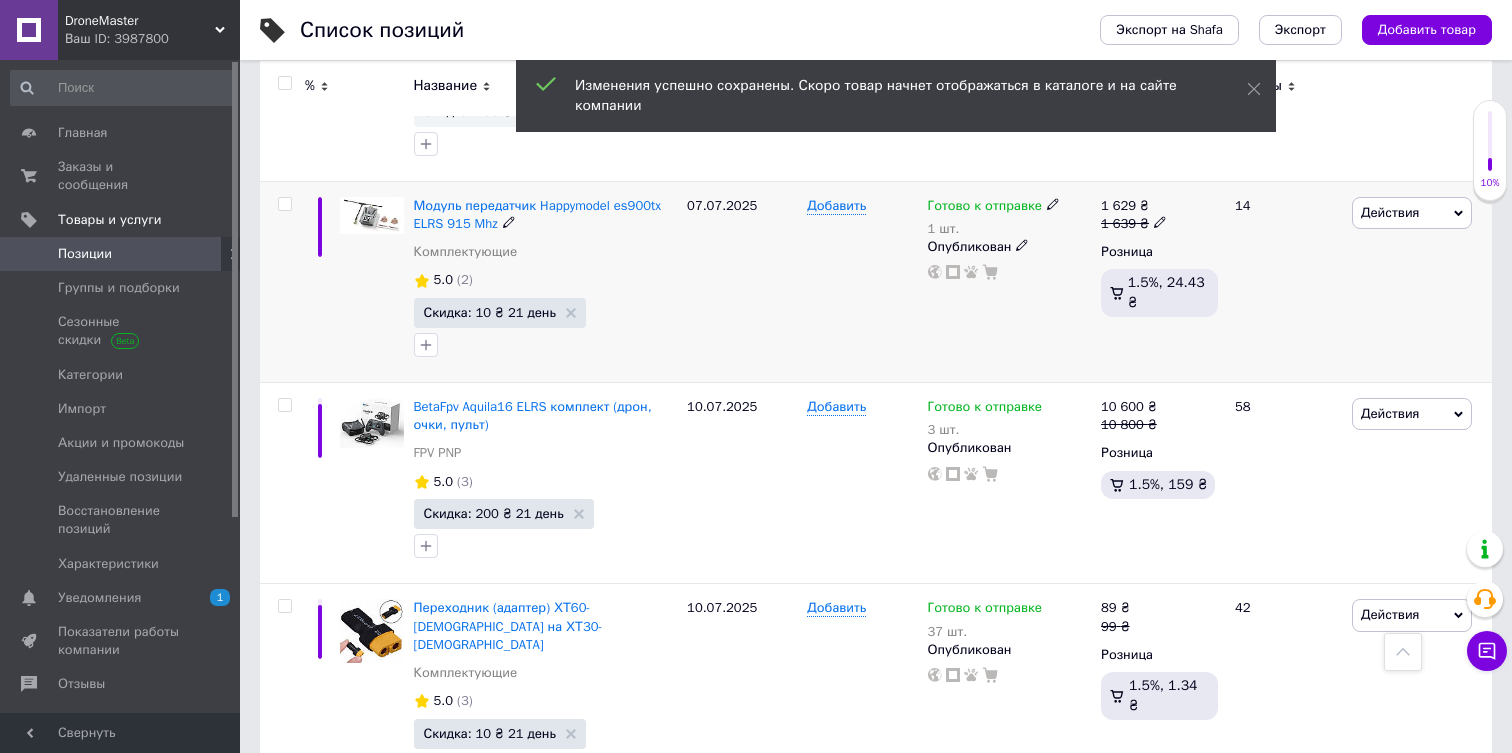 click 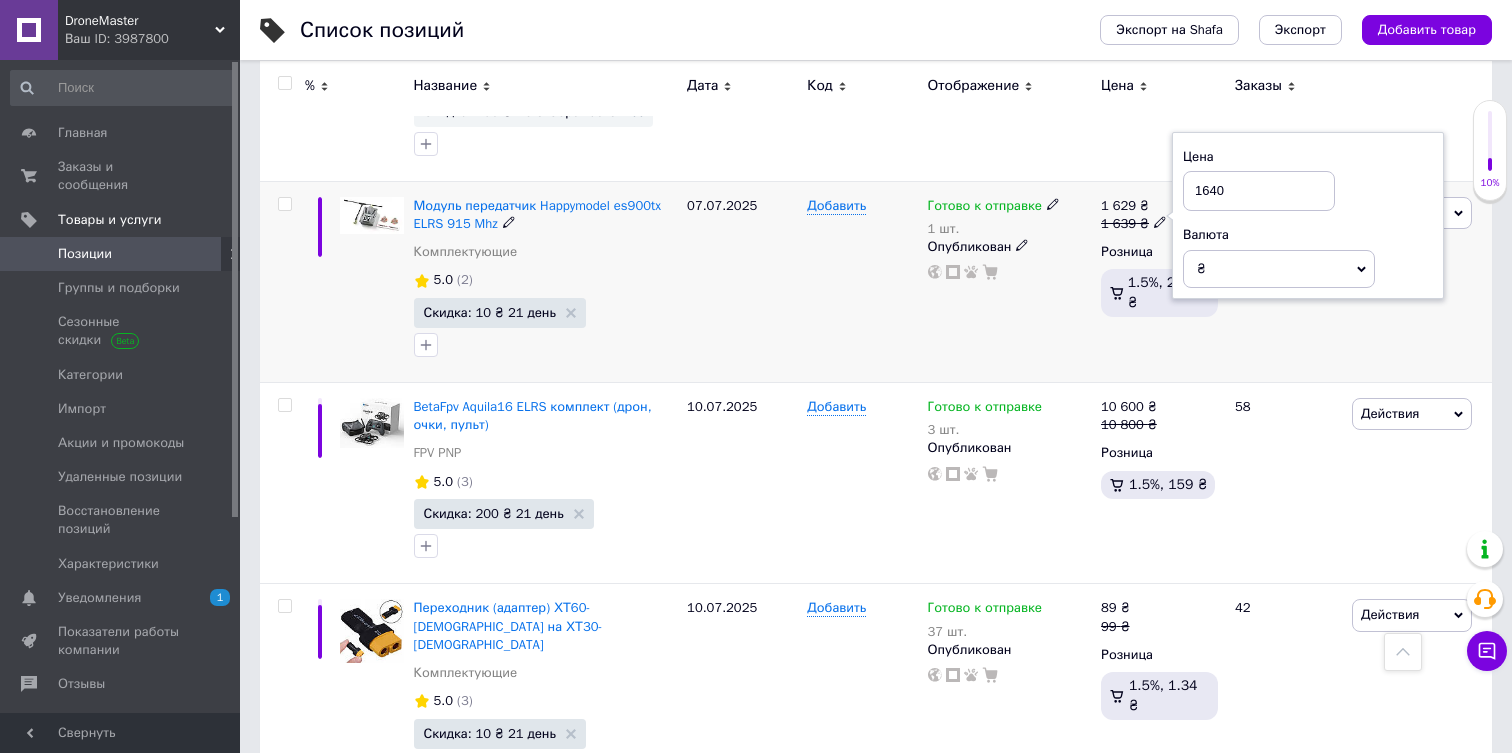 type on "1640" 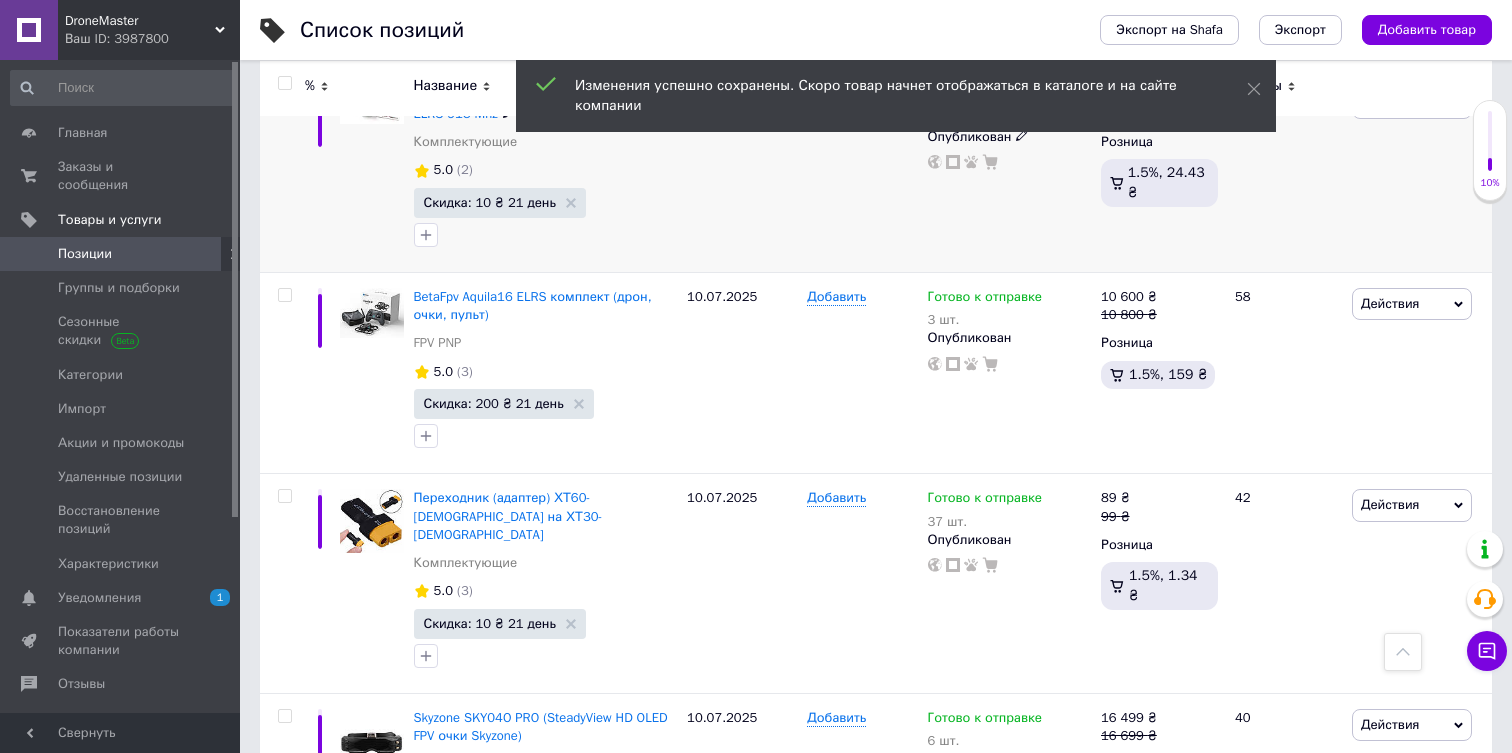 scroll, scrollTop: 9188, scrollLeft: 0, axis: vertical 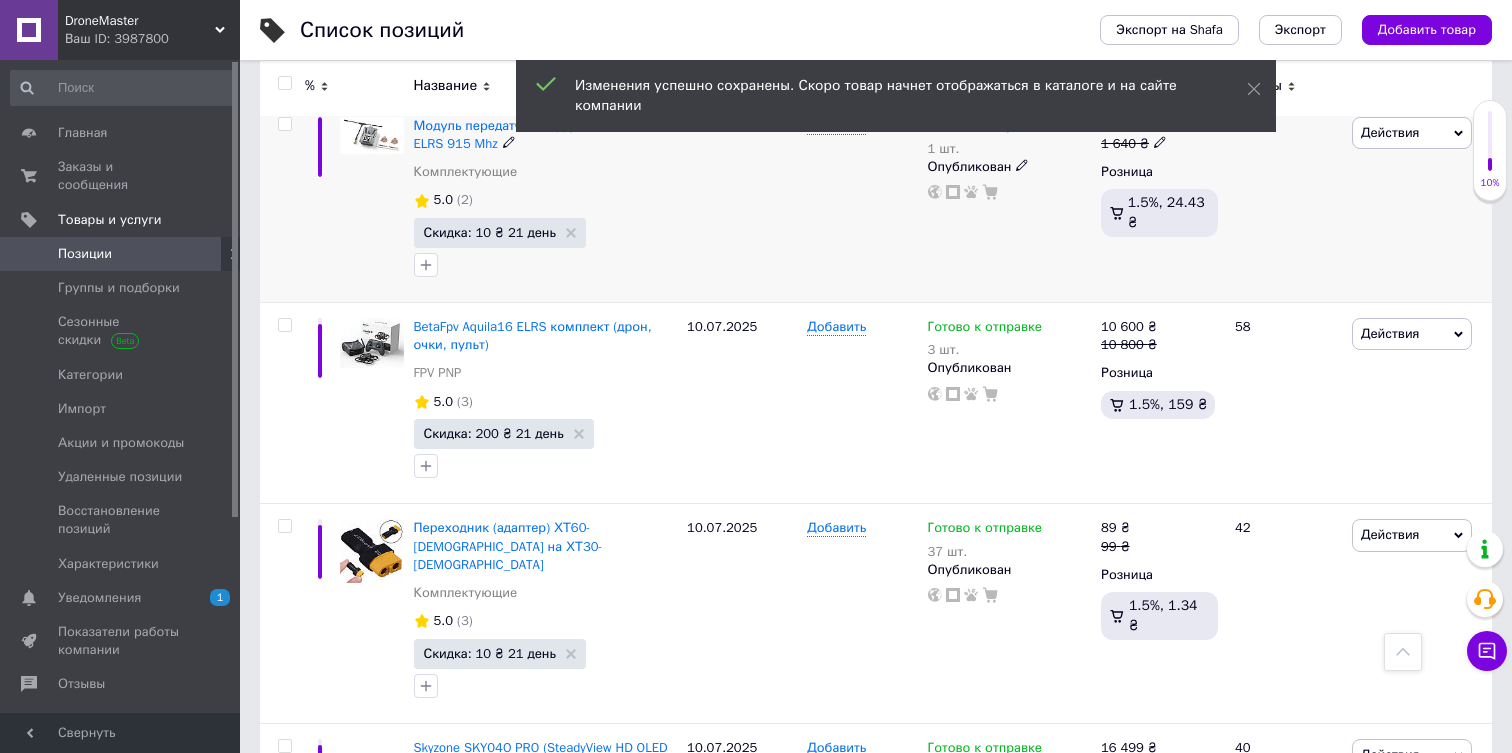 click on "1 630   ₴ 1 640   ₴ Розница 1.5%, 24.43 ₴" at bounding box center (1159, 181) 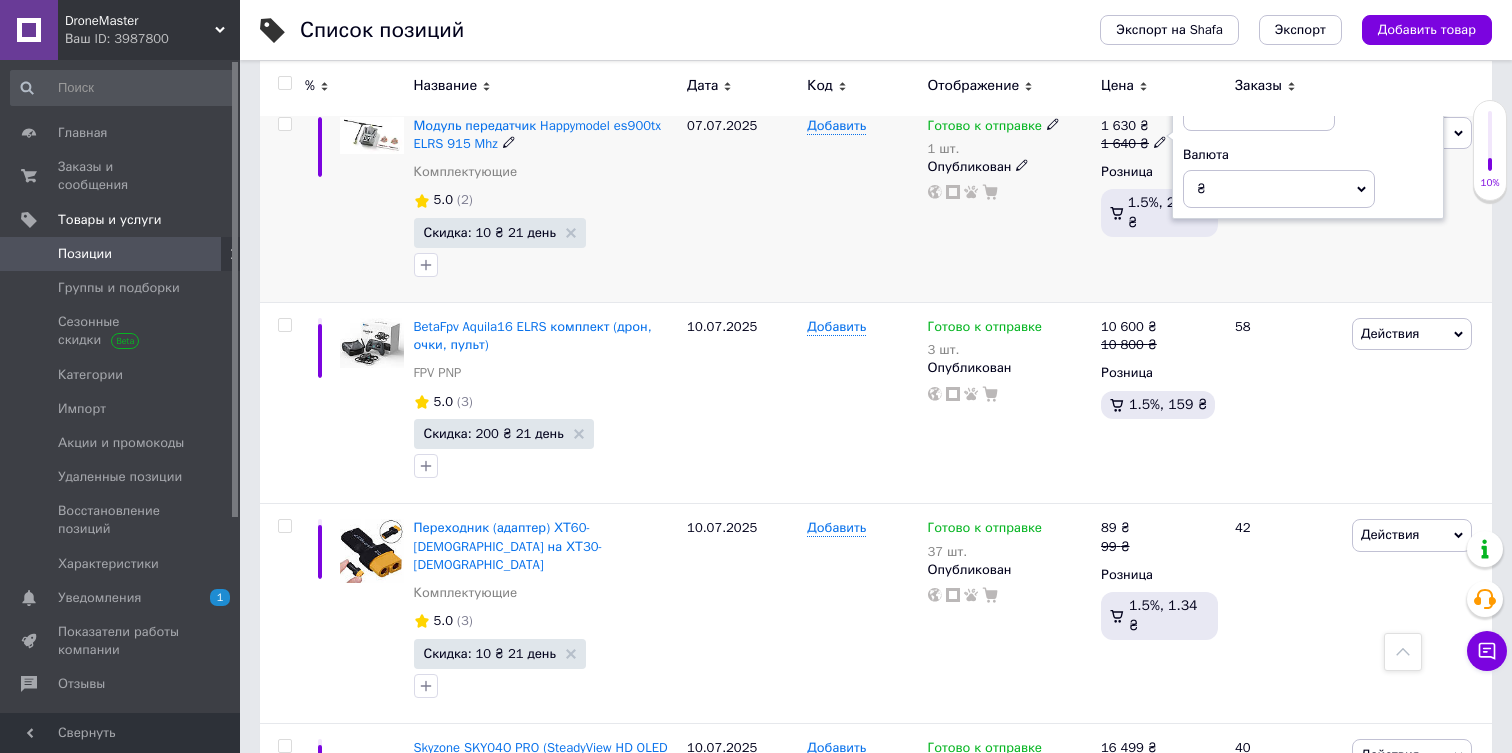 type on "1650" 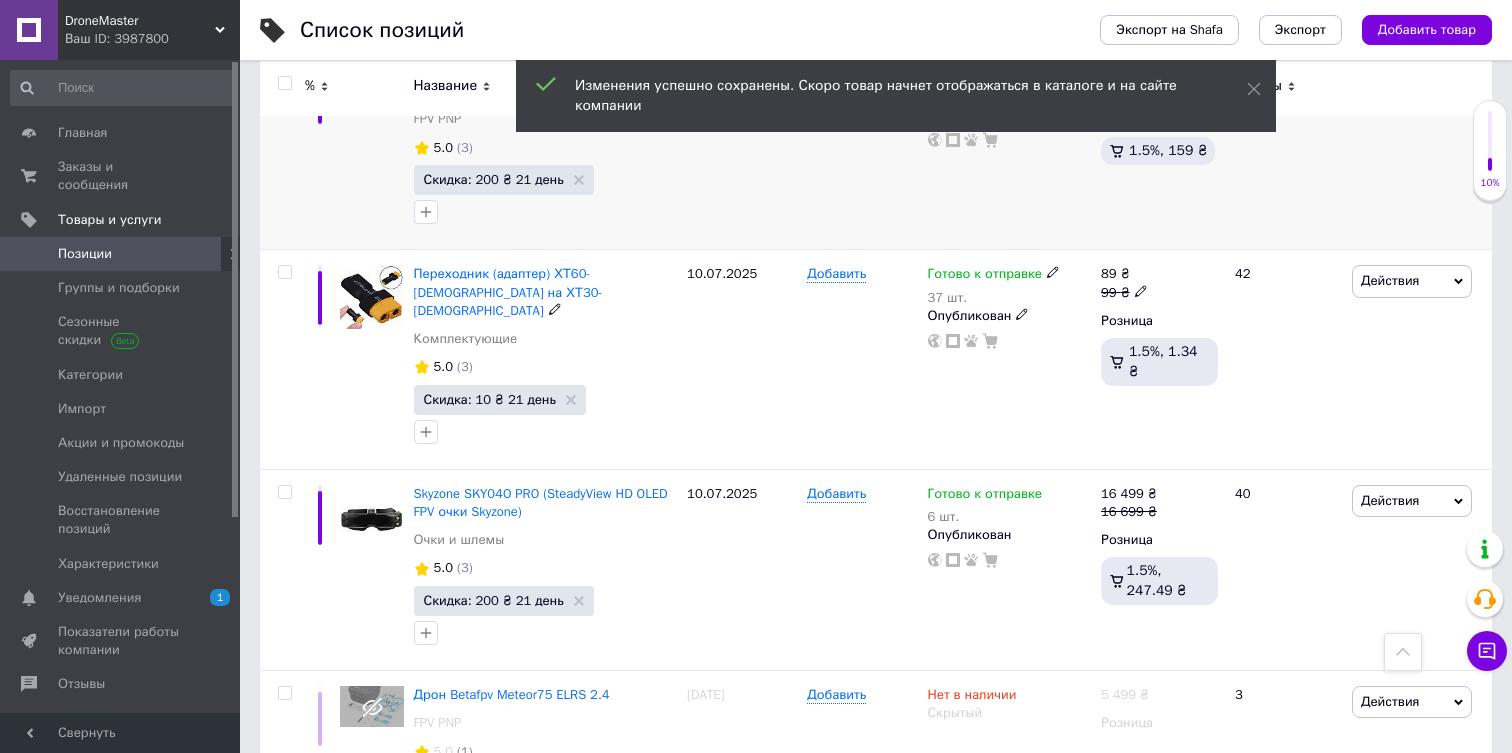 scroll, scrollTop: 9445, scrollLeft: 0, axis: vertical 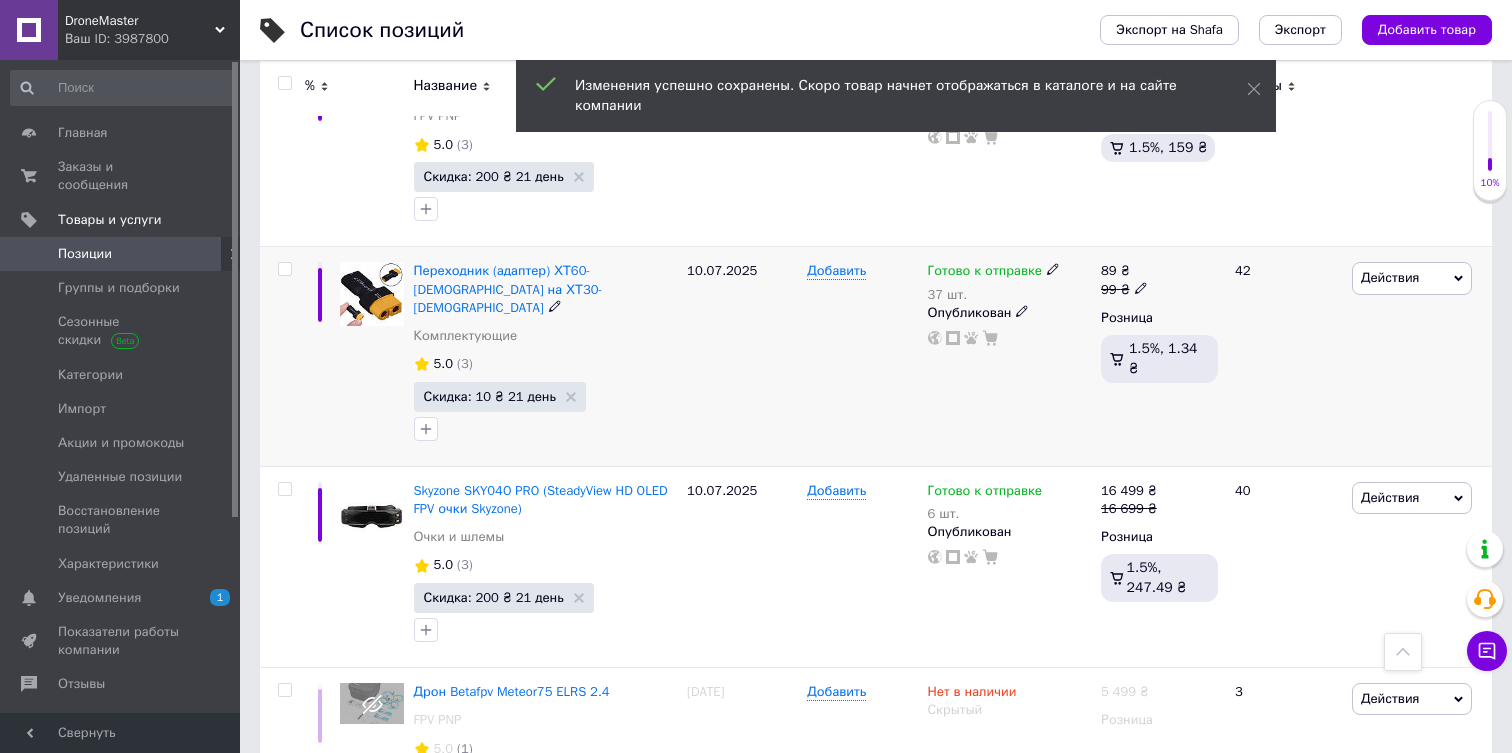 click 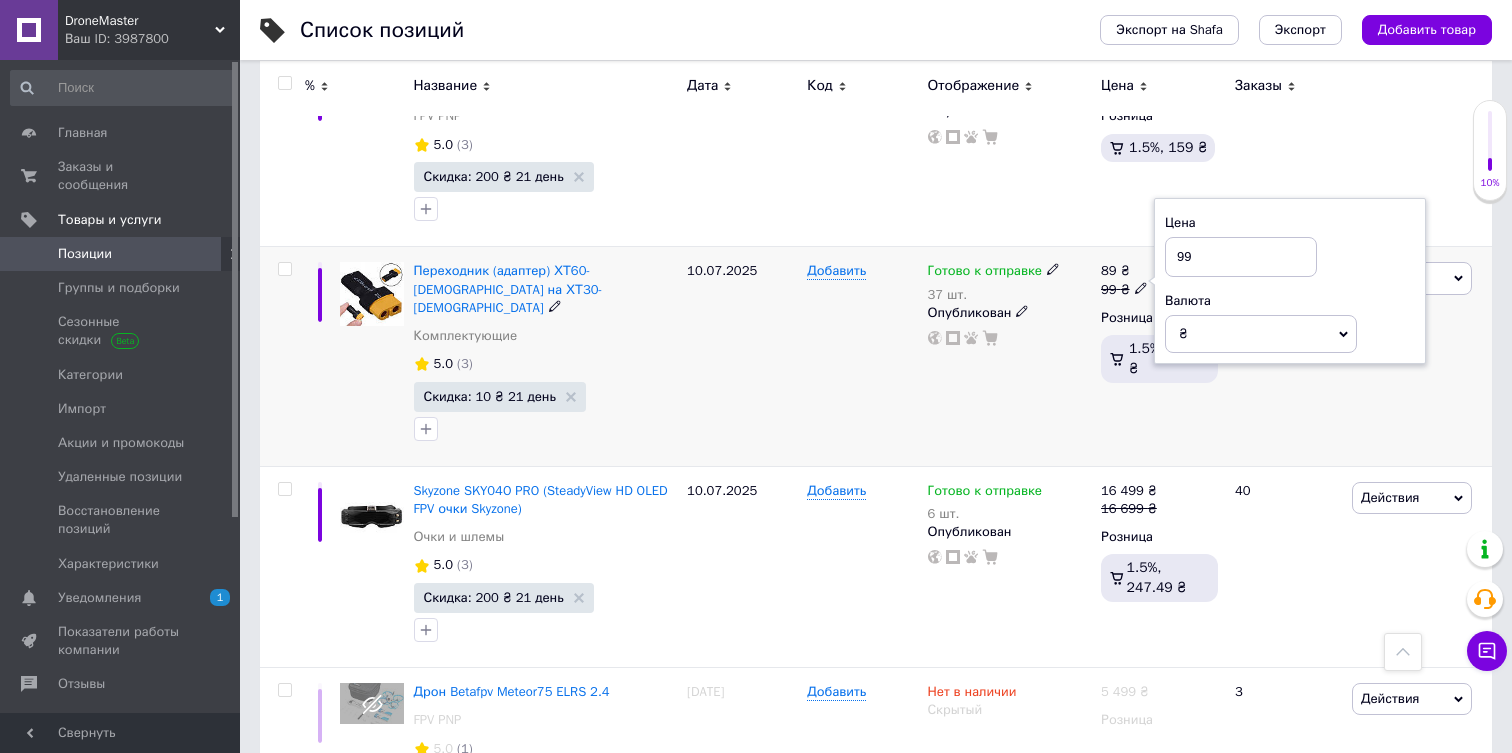 type on "9" 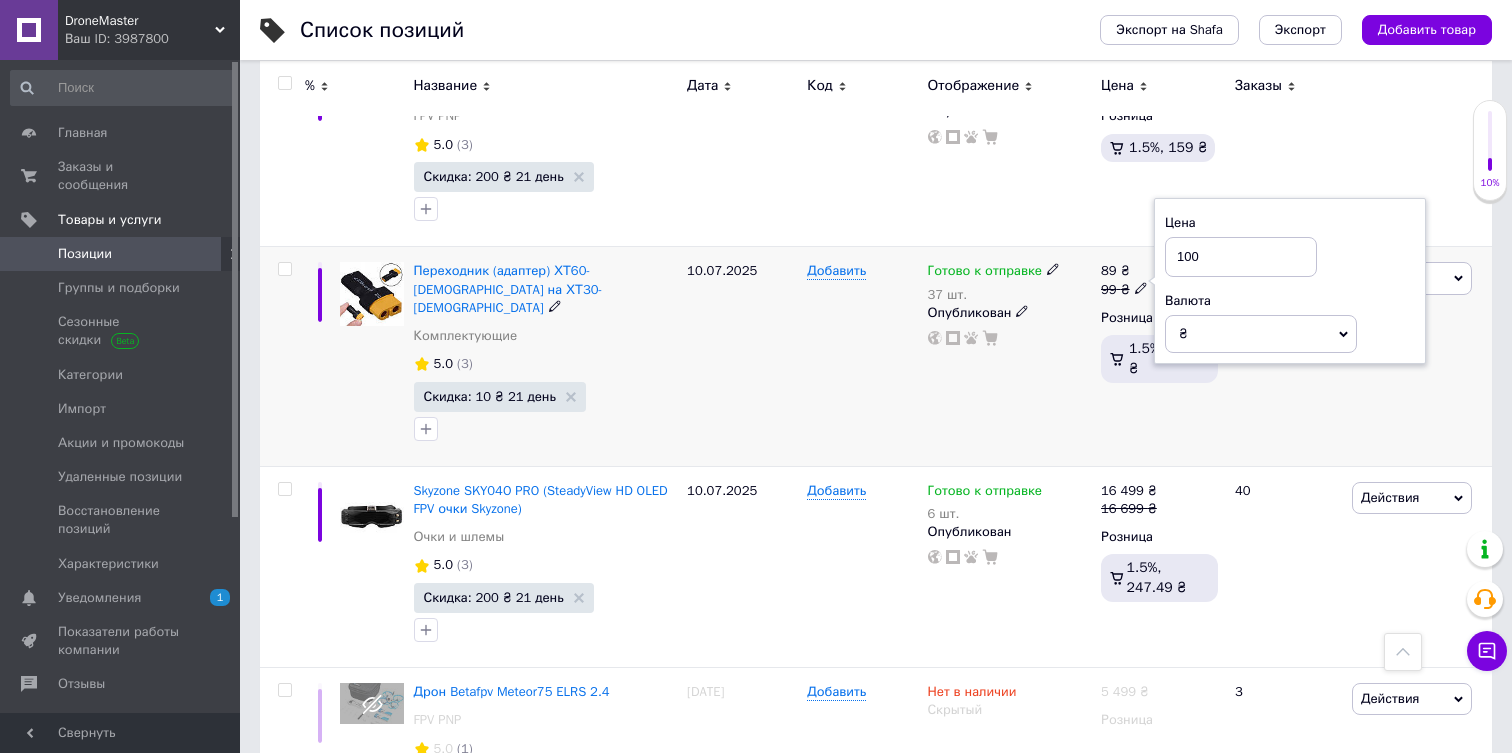 type on "100" 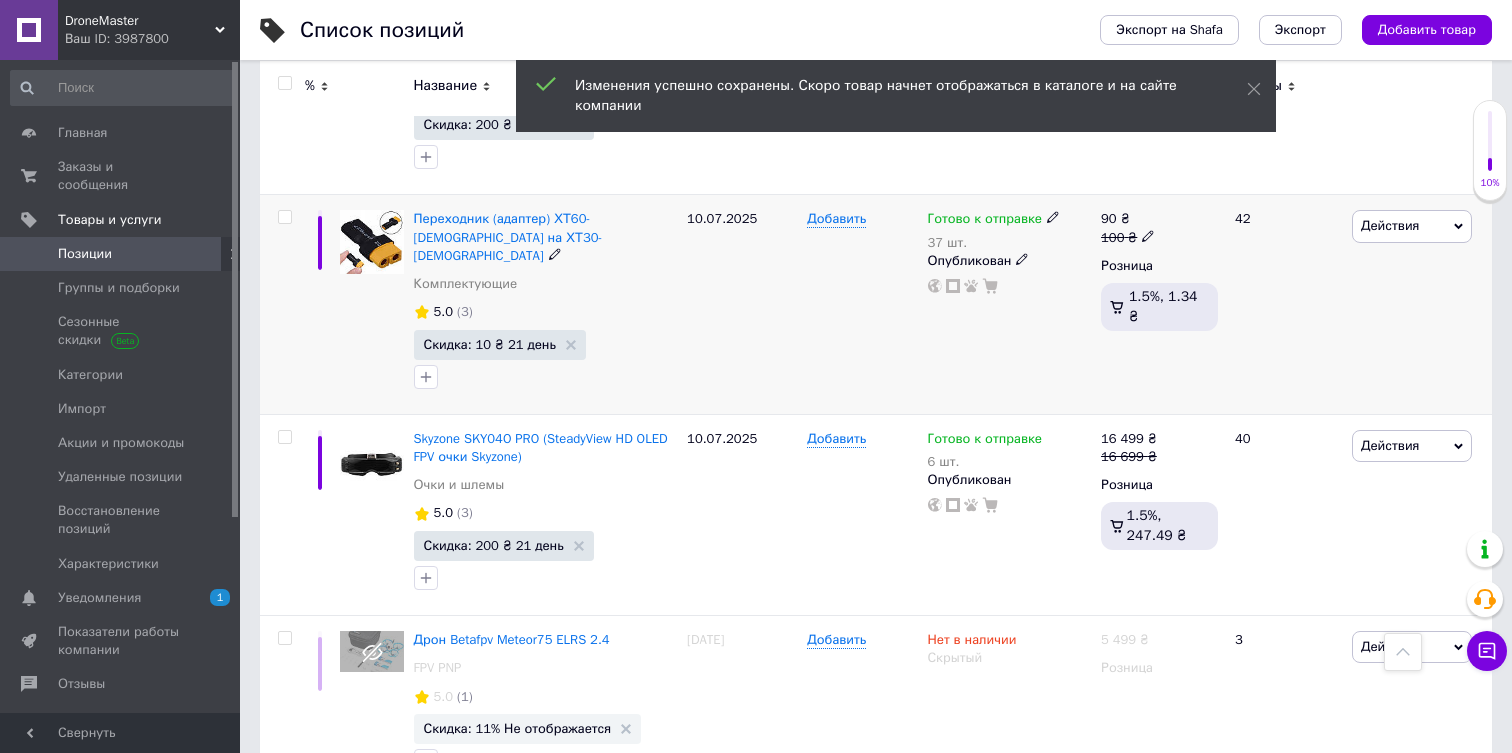 scroll, scrollTop: 9510, scrollLeft: 0, axis: vertical 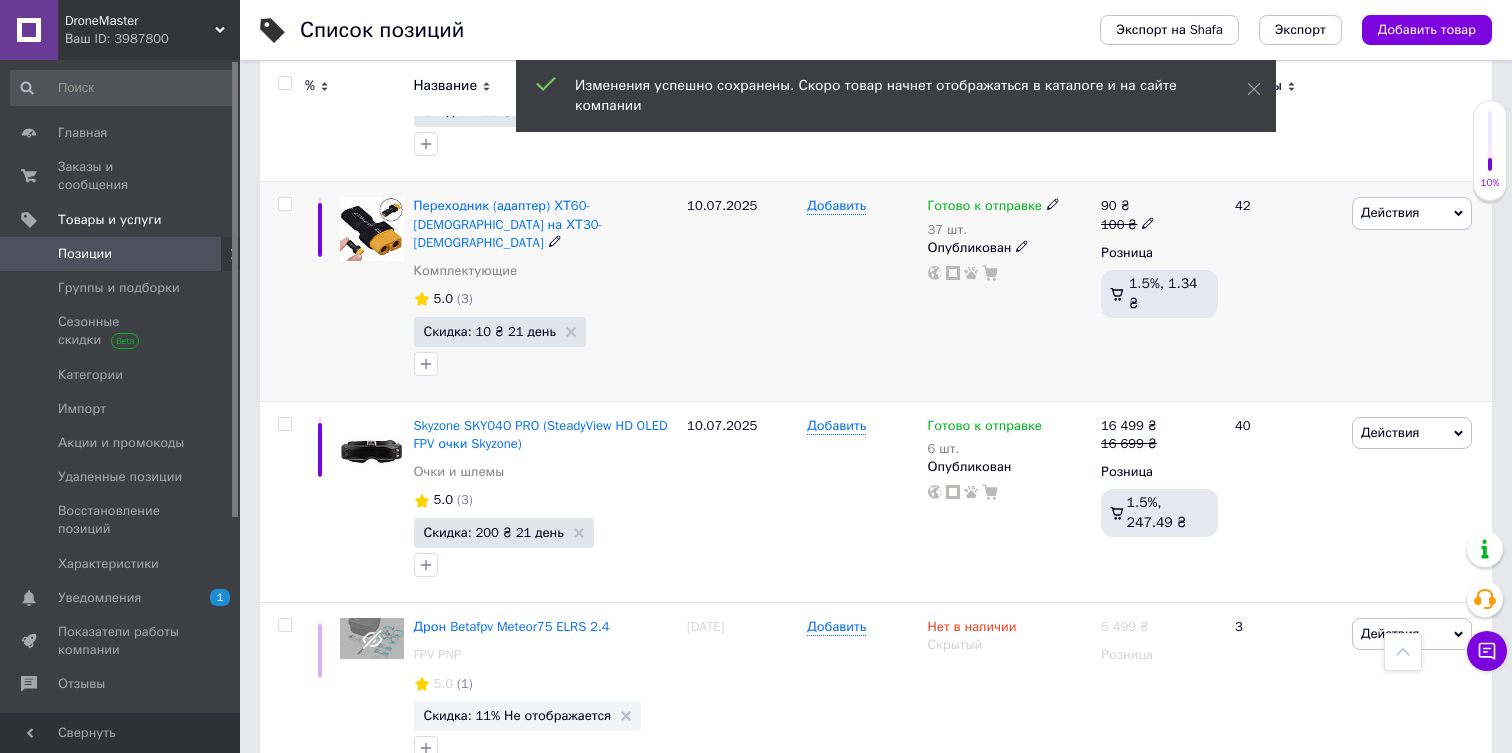 click 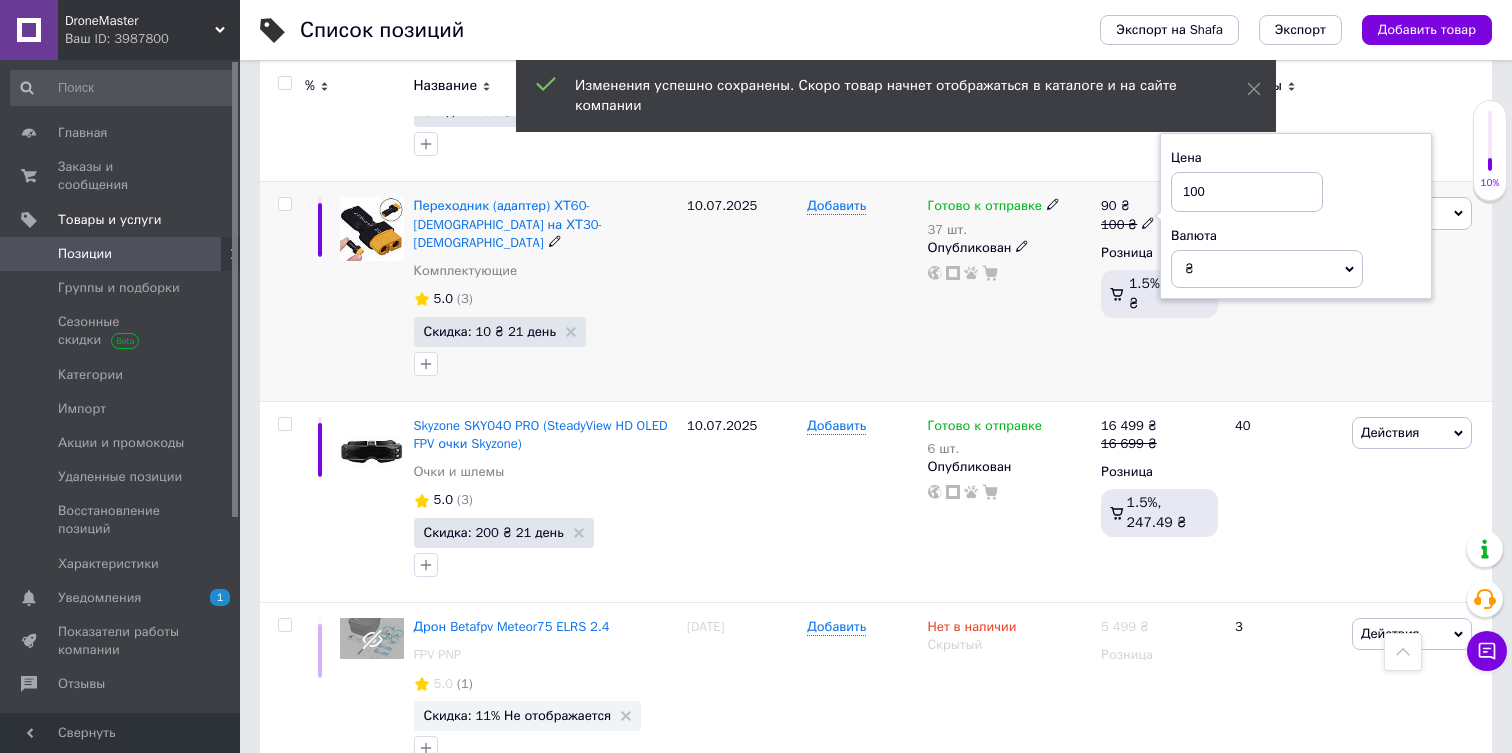 click on "42" at bounding box center [1285, 292] 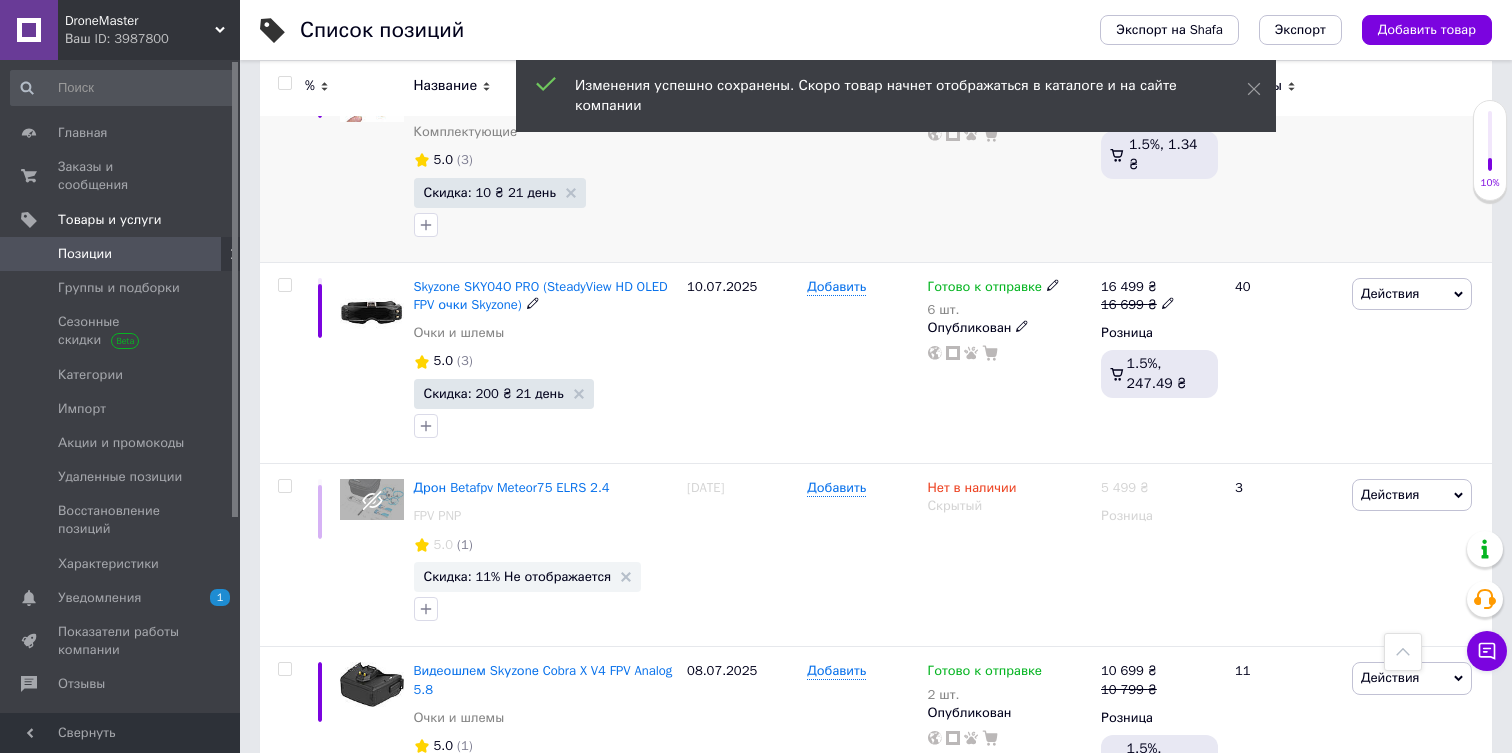 scroll, scrollTop: 9671, scrollLeft: 0, axis: vertical 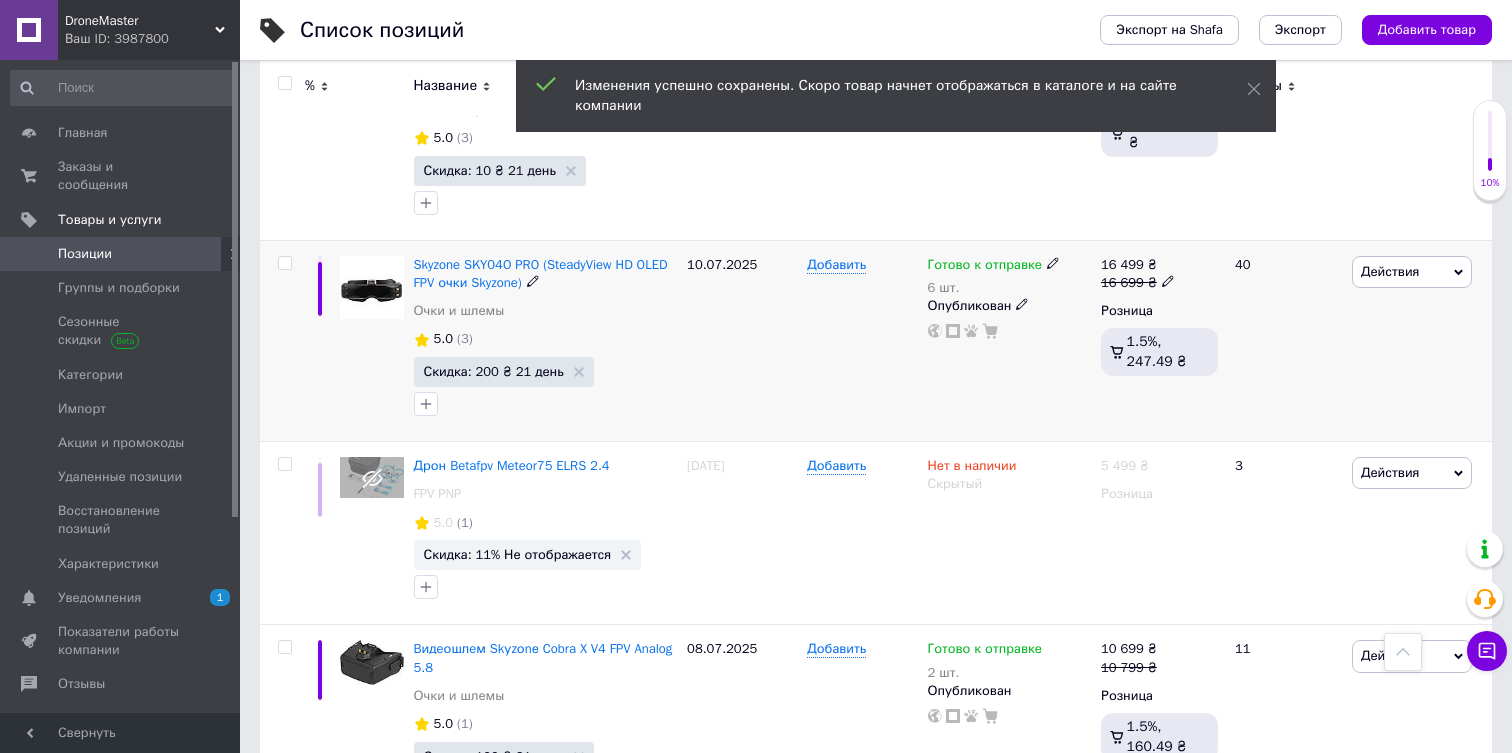 click 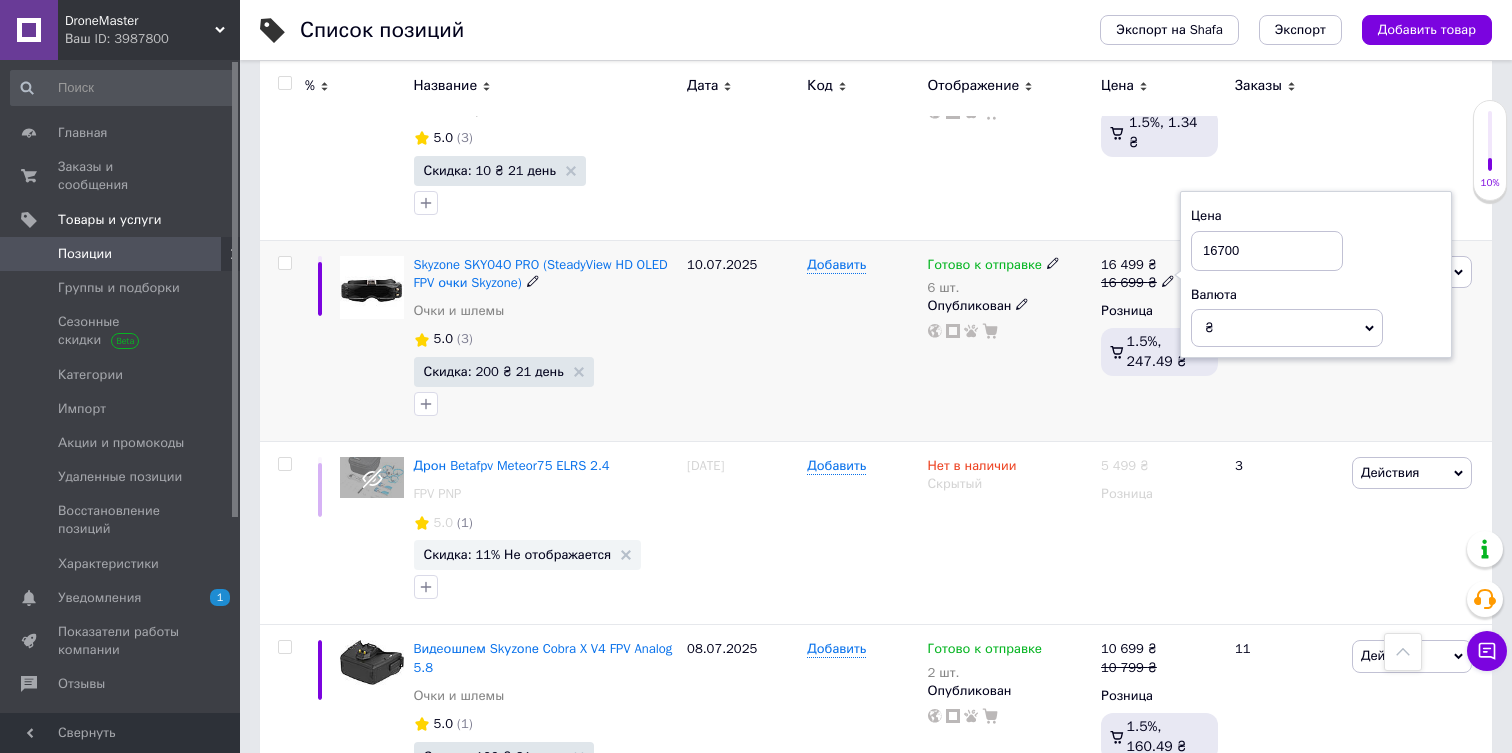 type on "16700" 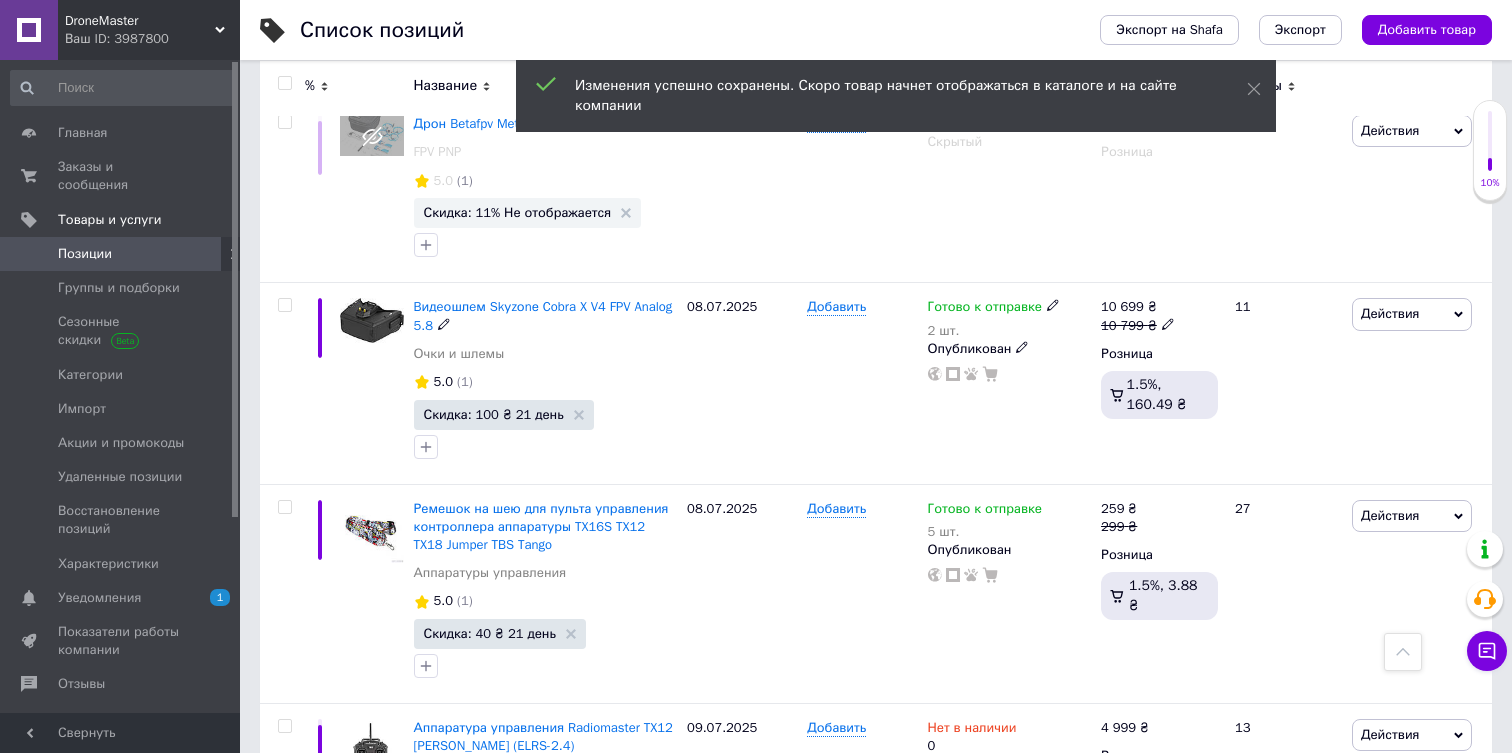 scroll, scrollTop: 10028, scrollLeft: 0, axis: vertical 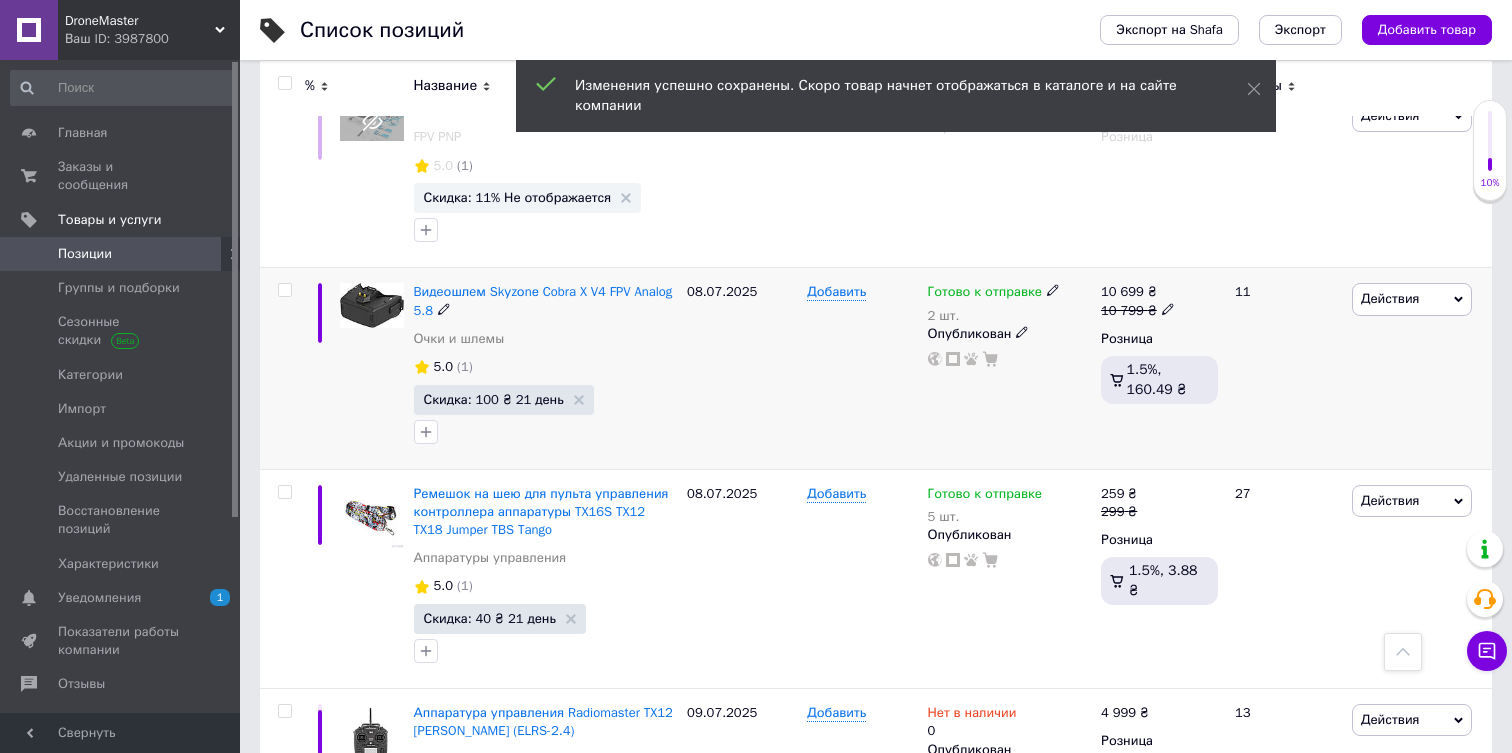 click 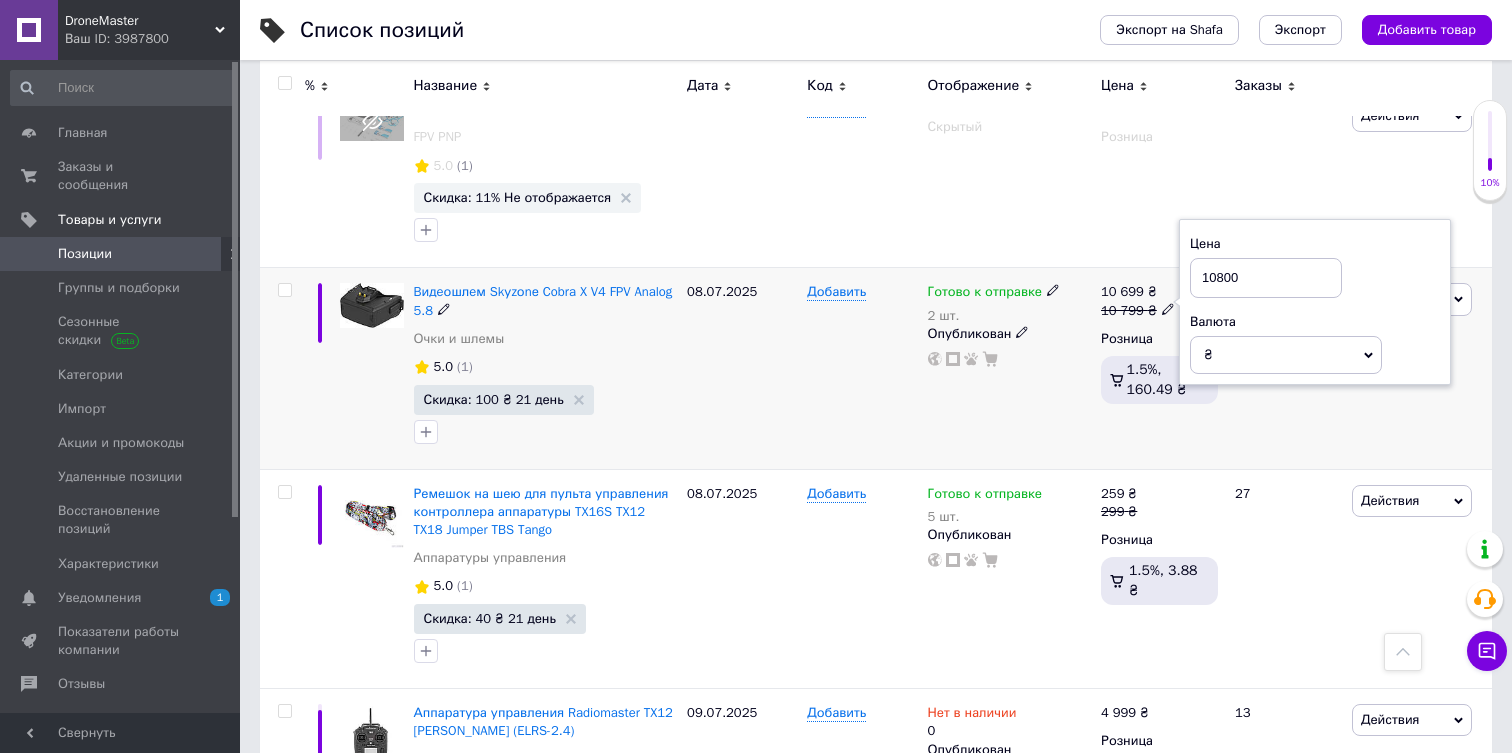 type on "10800" 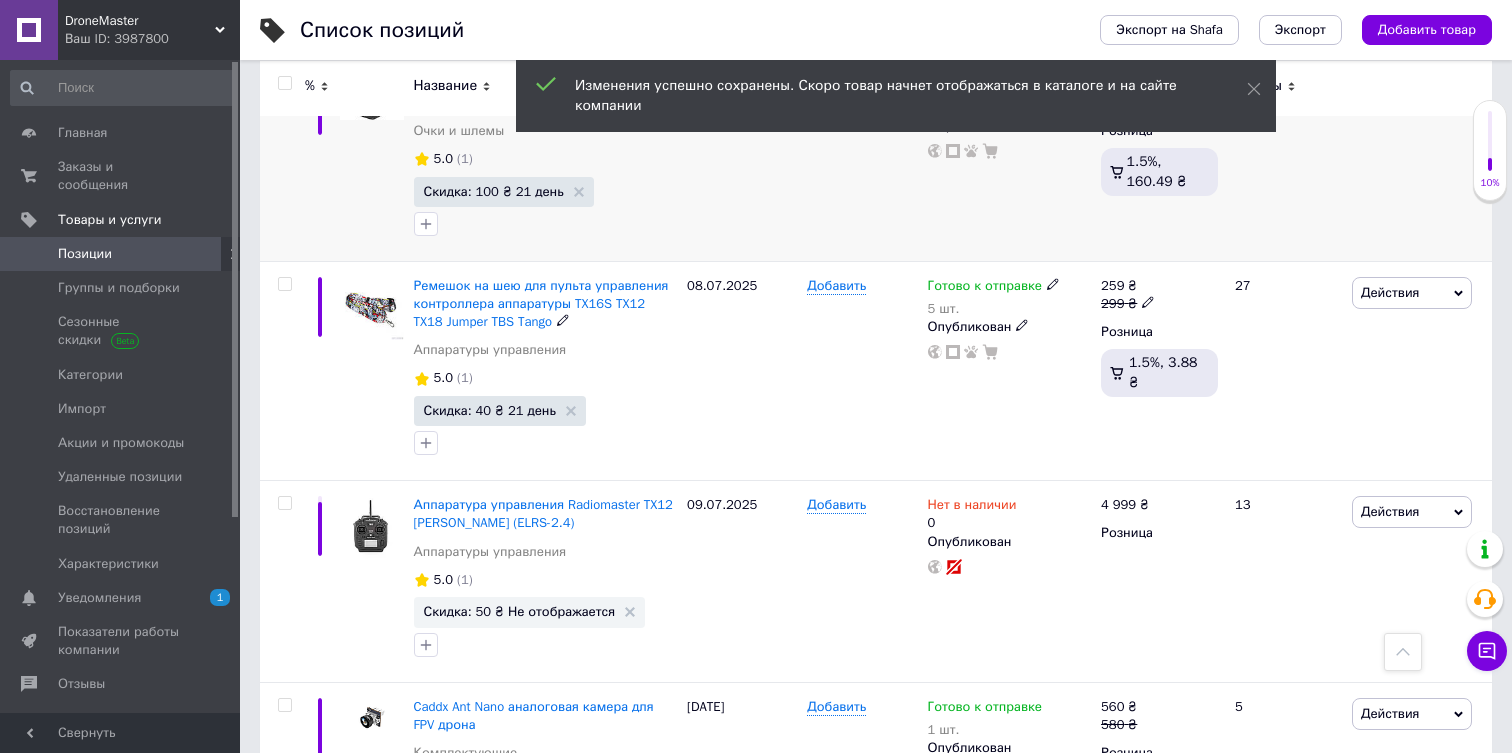 scroll, scrollTop: 10238, scrollLeft: 0, axis: vertical 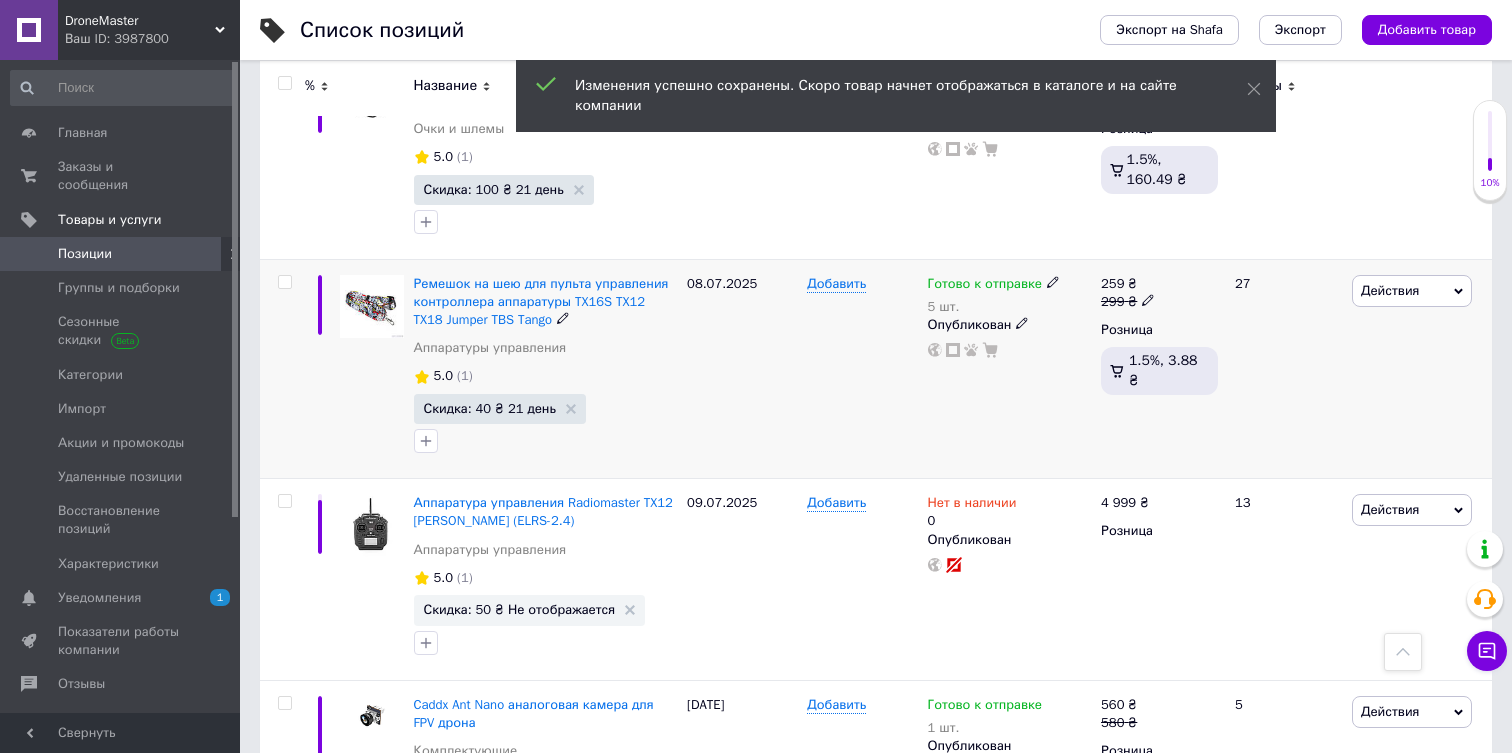 click 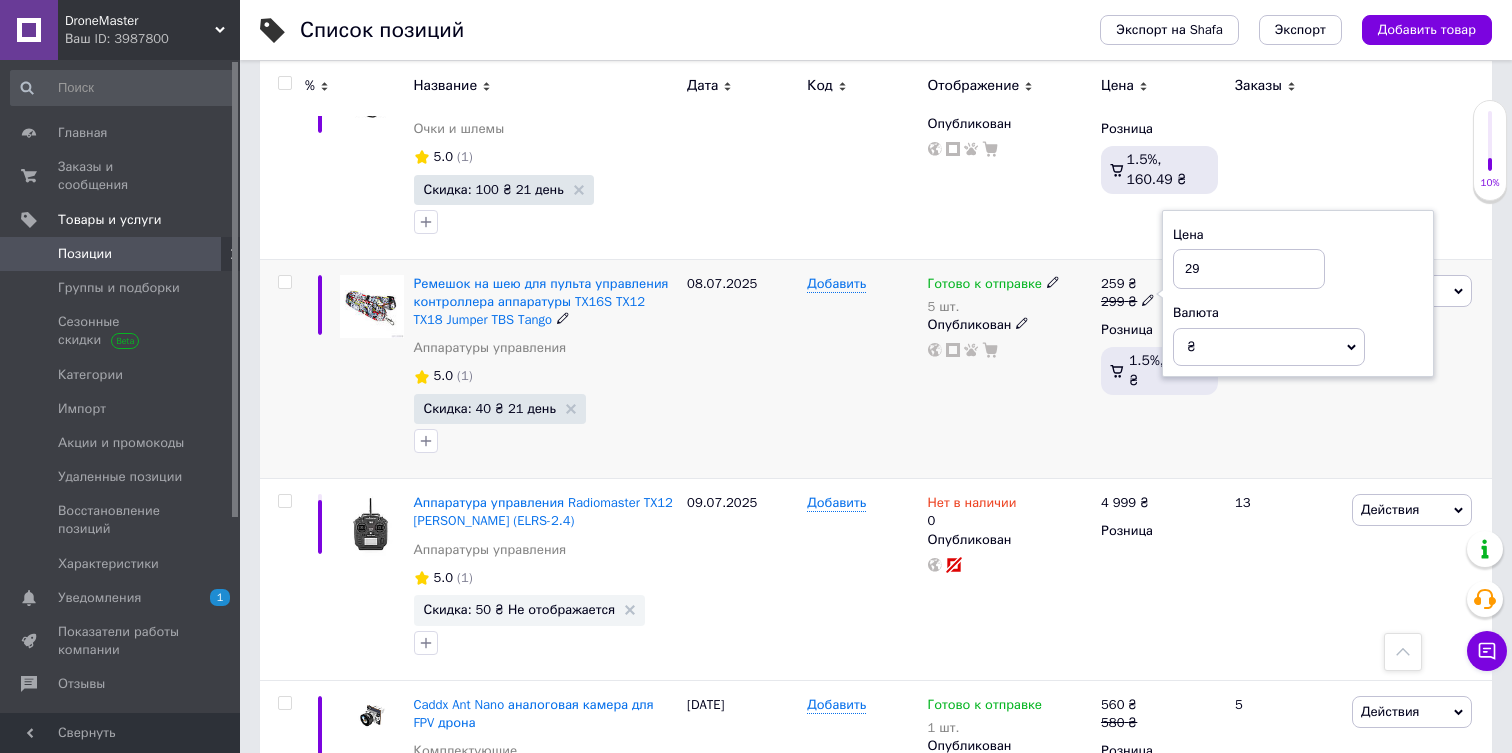 type on "2" 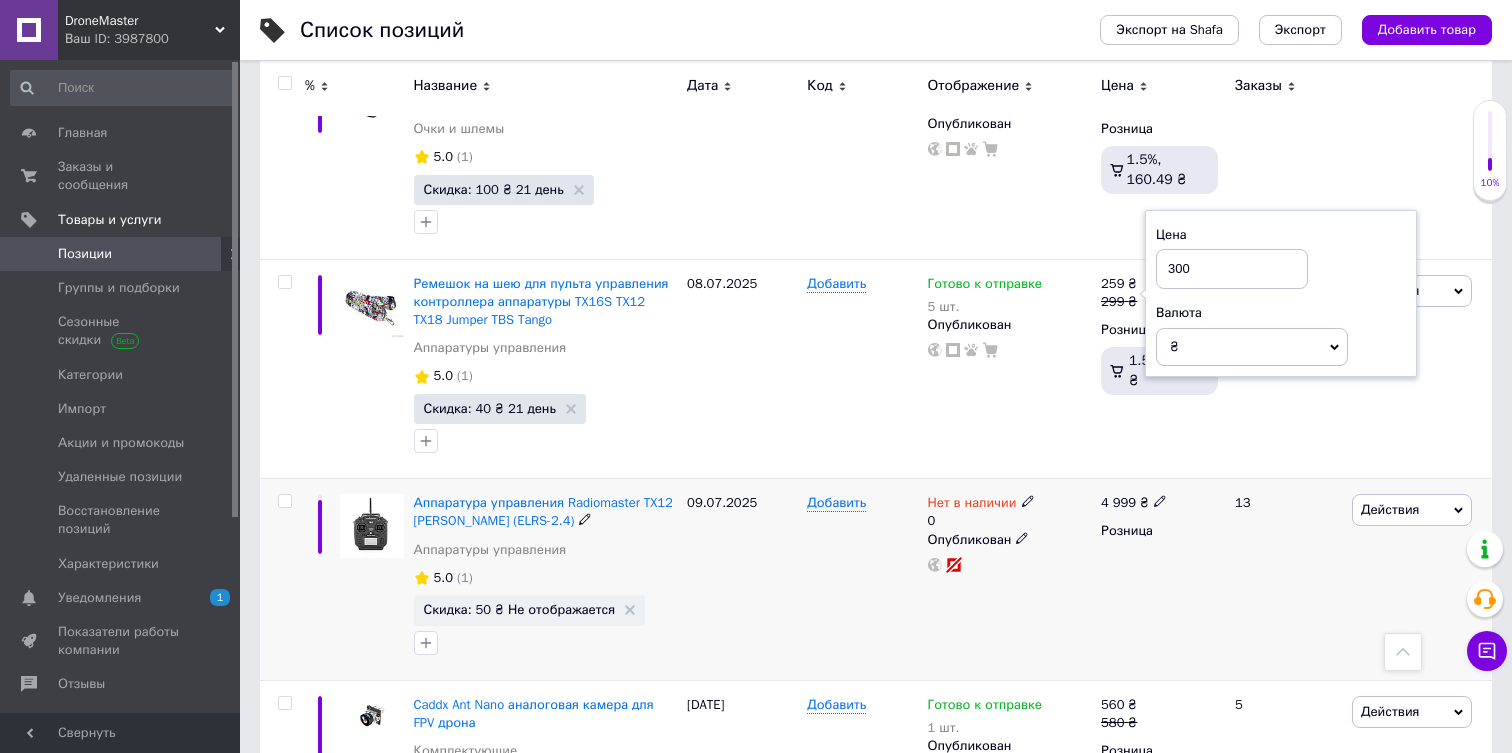 type on "300" 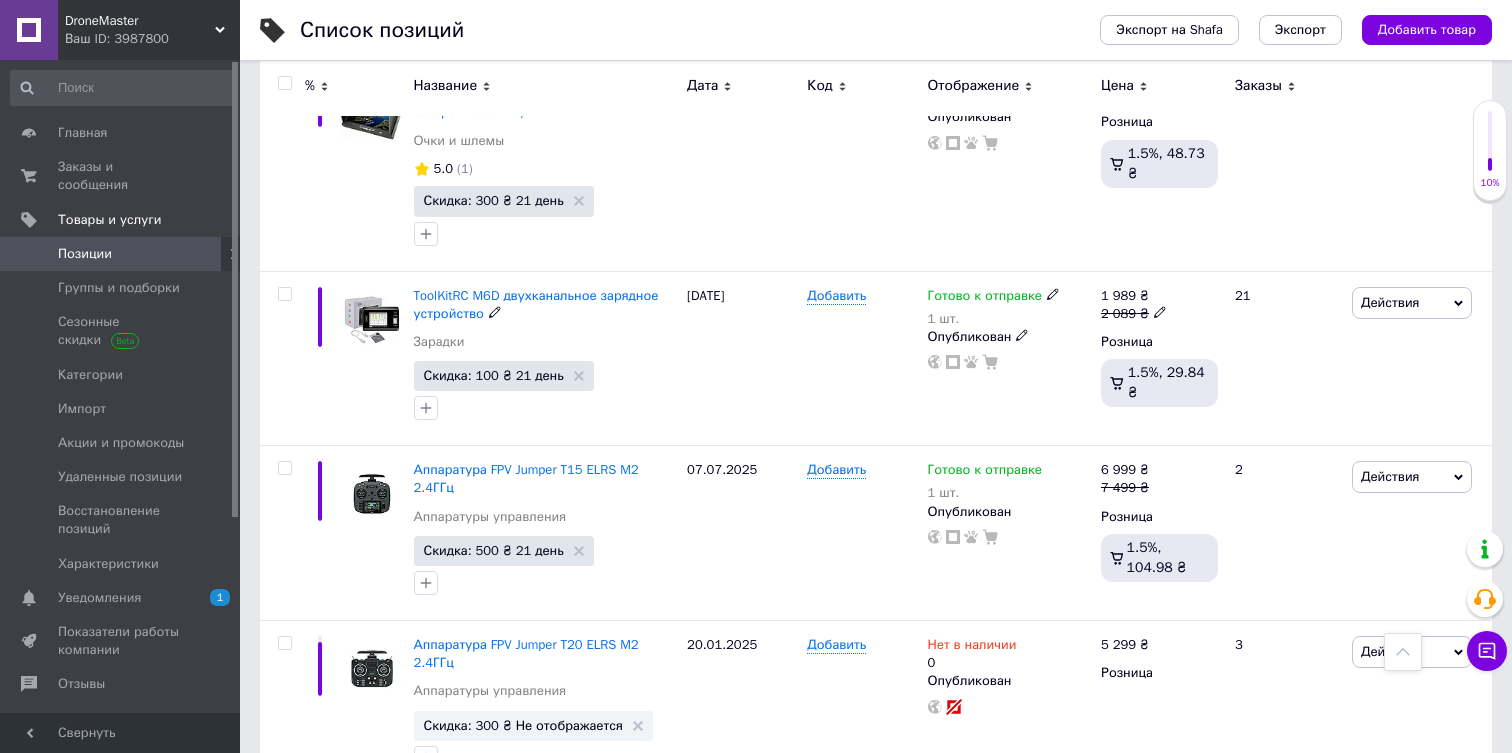 scroll, scrollTop: 13367, scrollLeft: 0, axis: vertical 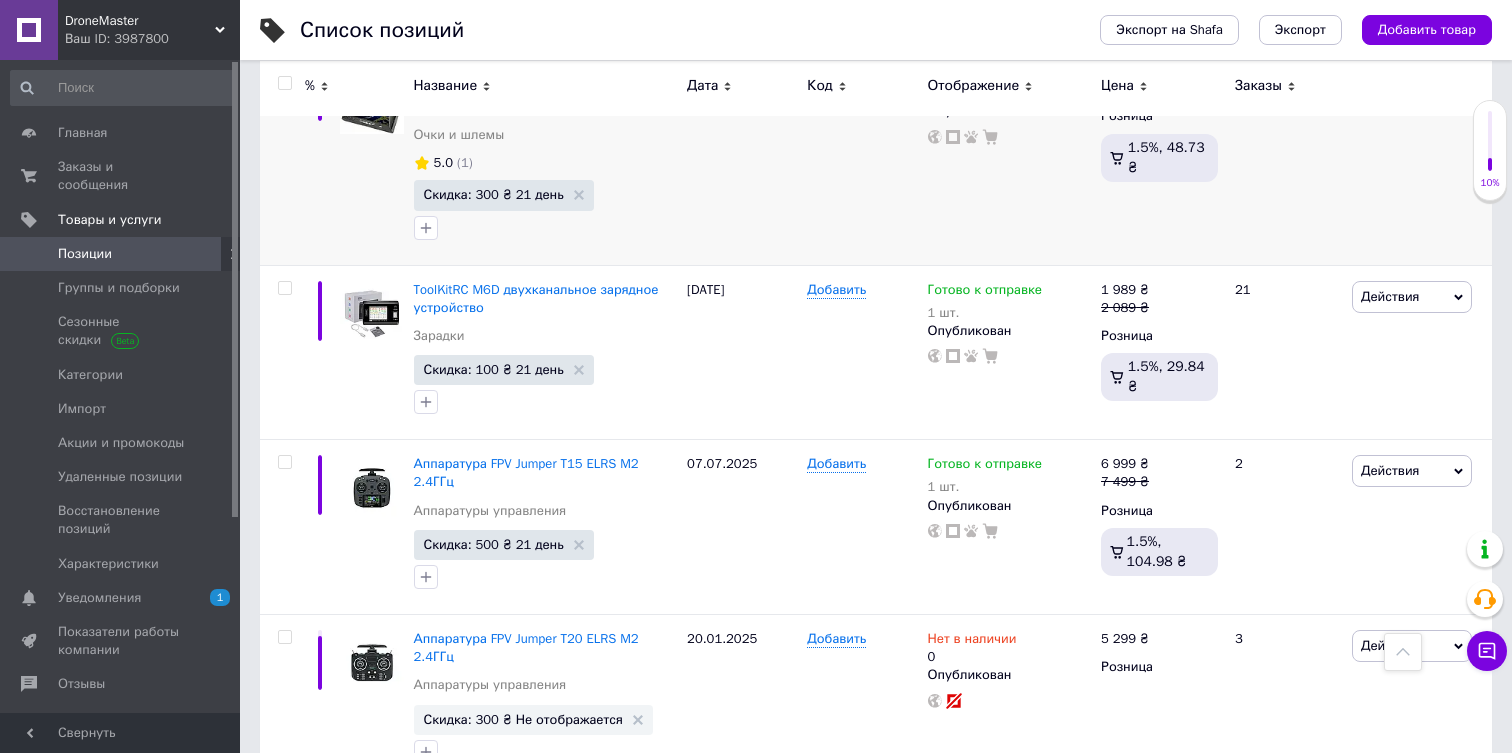 click 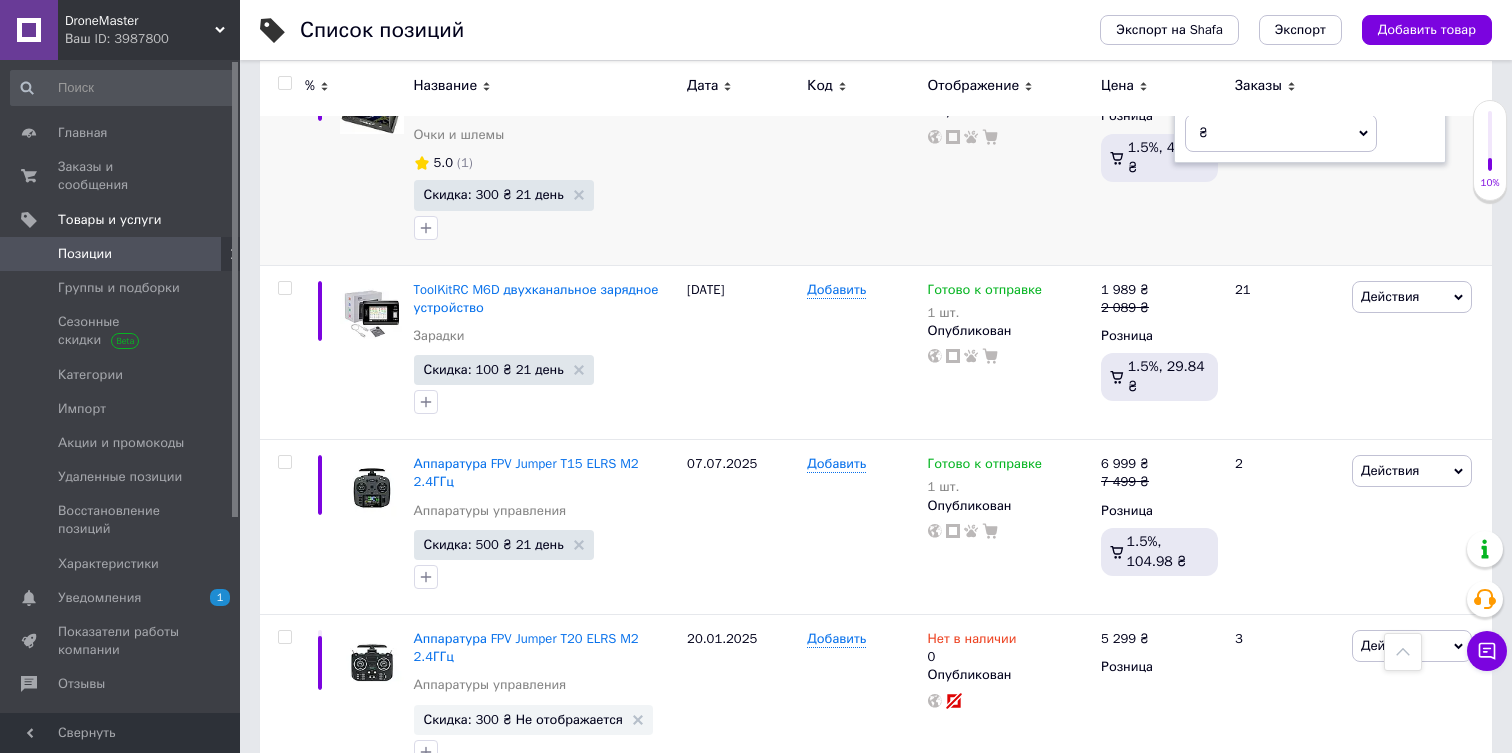 type on "3550" 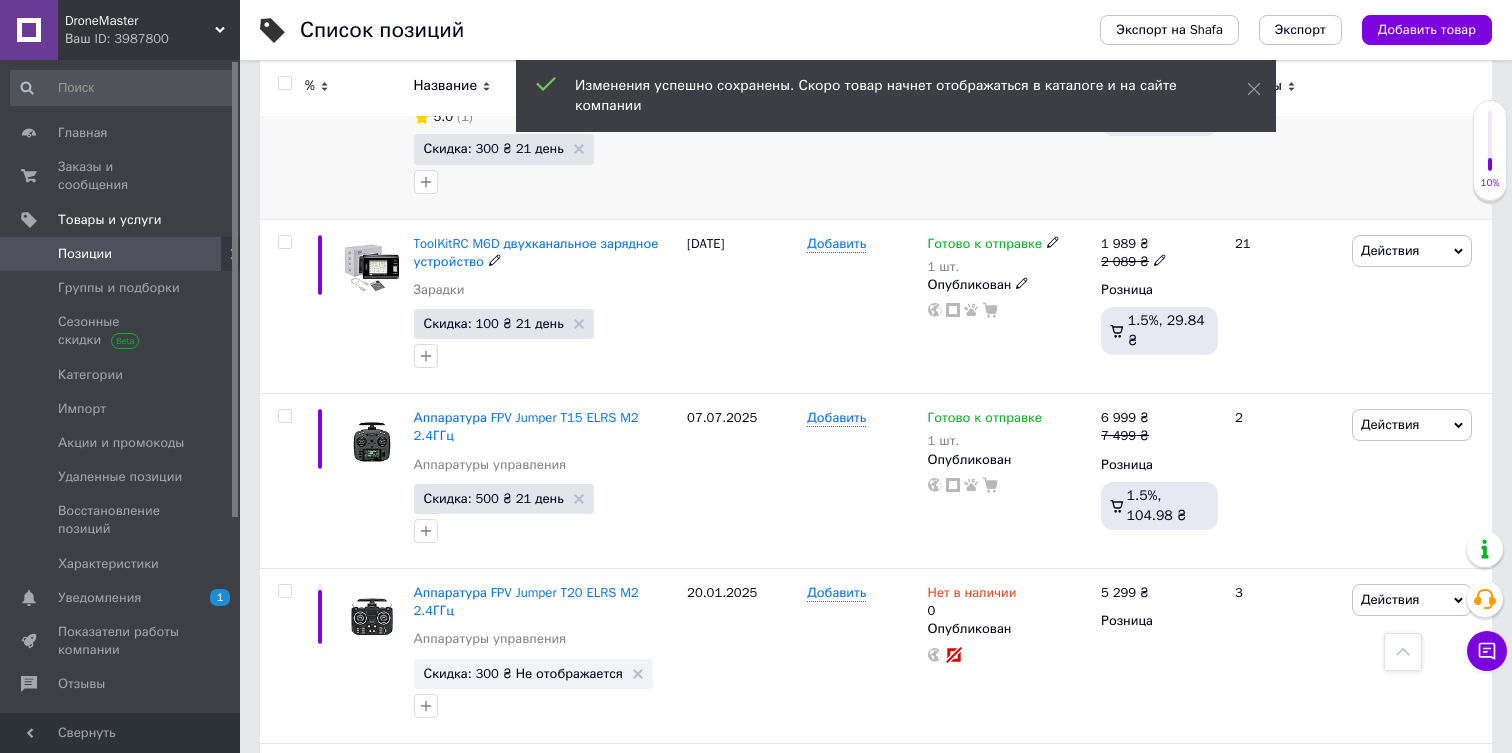 scroll, scrollTop: 13457, scrollLeft: 0, axis: vertical 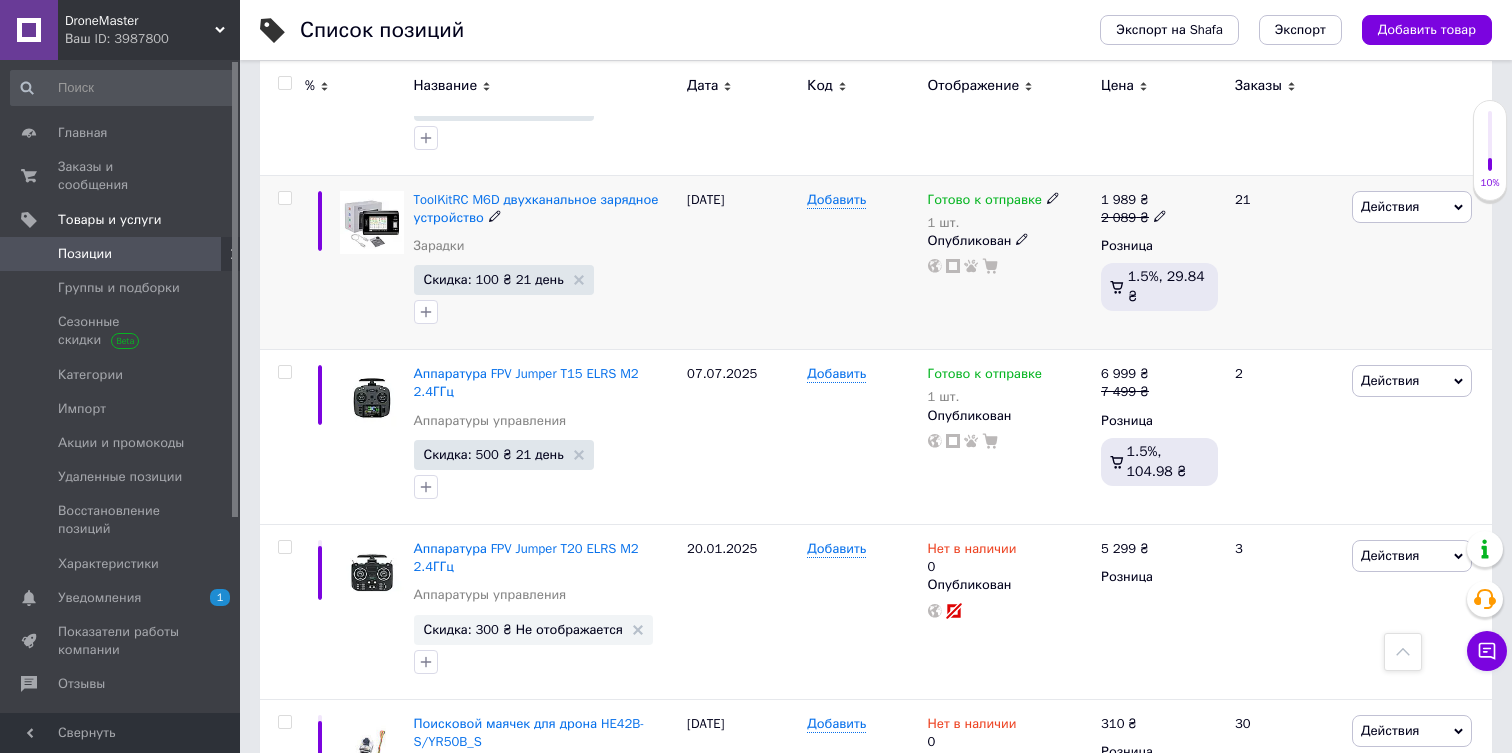 click 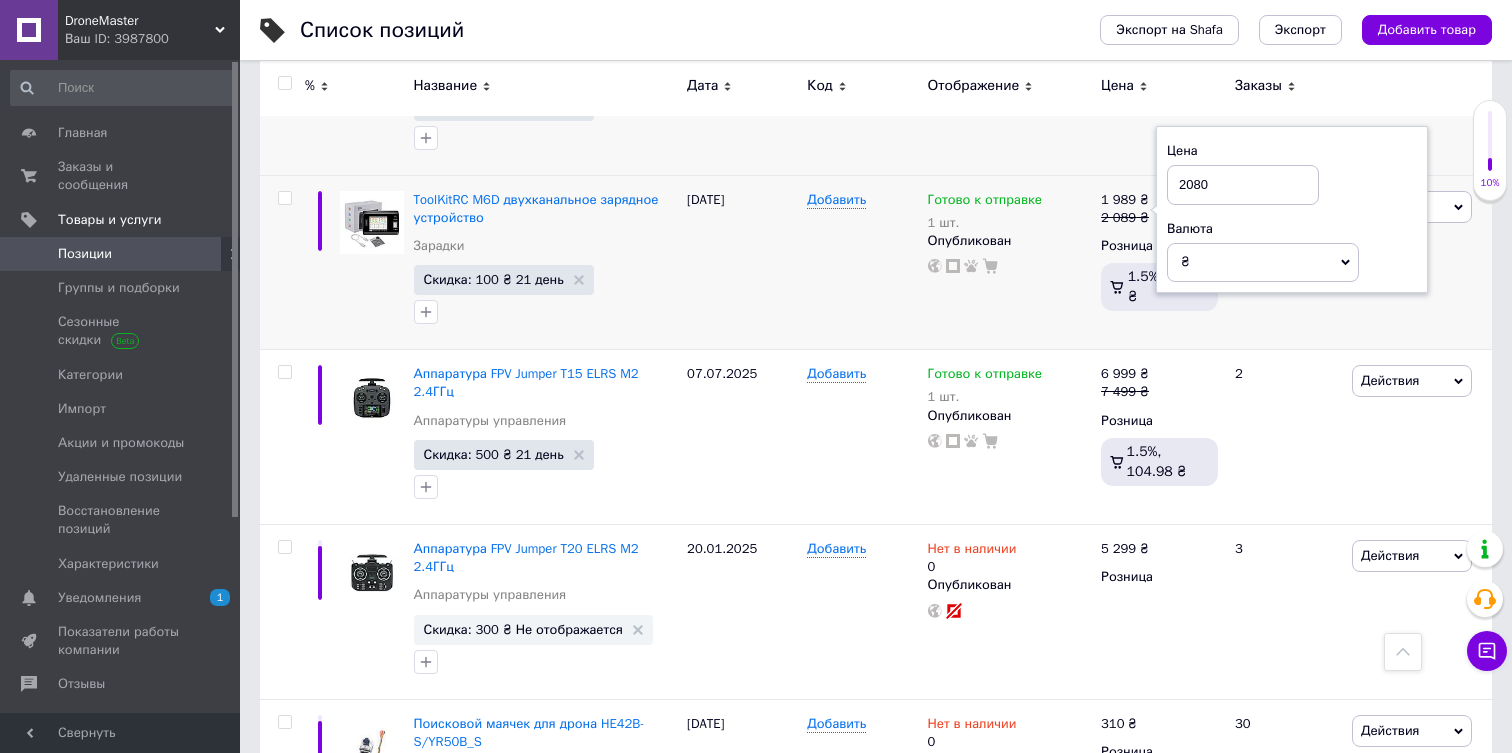 type on "2080" 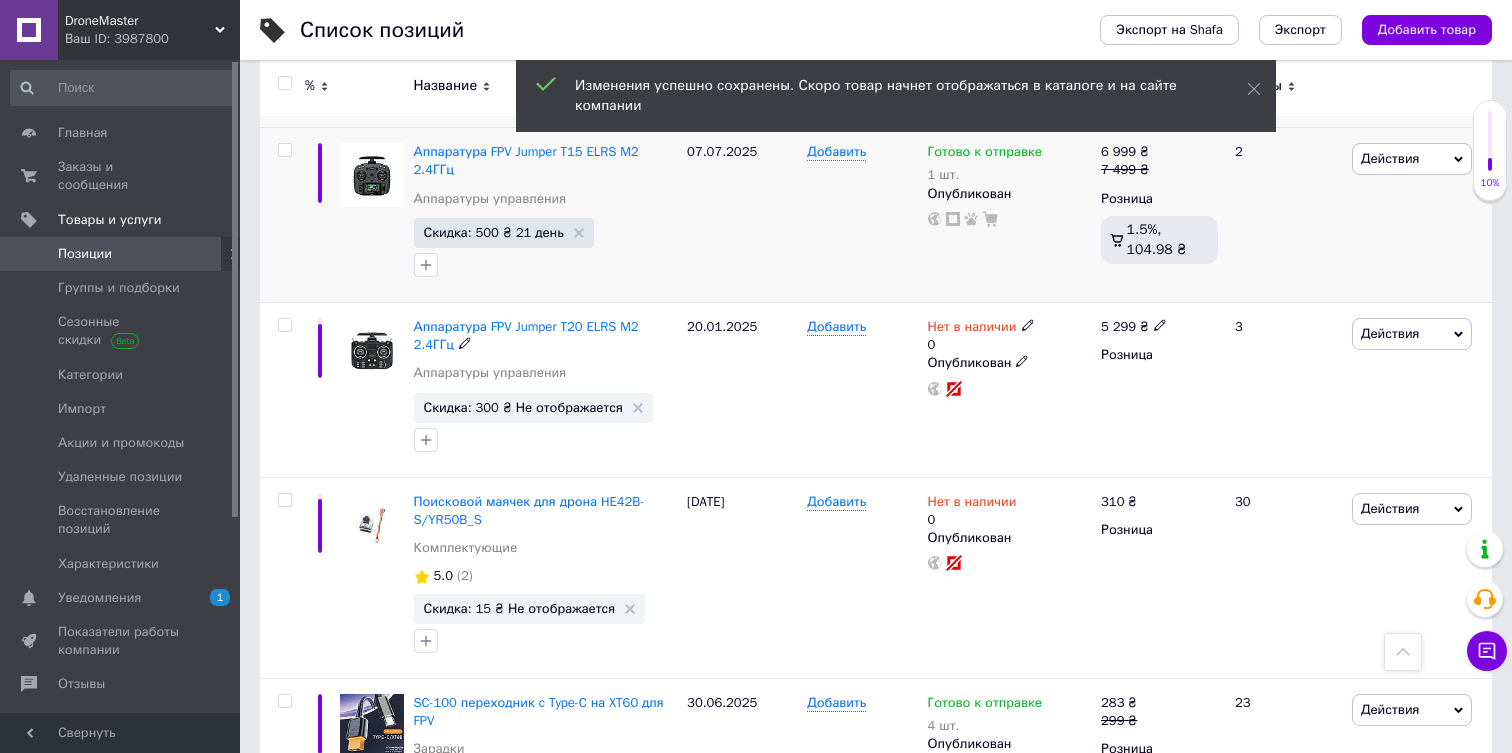 scroll, scrollTop: 13682, scrollLeft: 0, axis: vertical 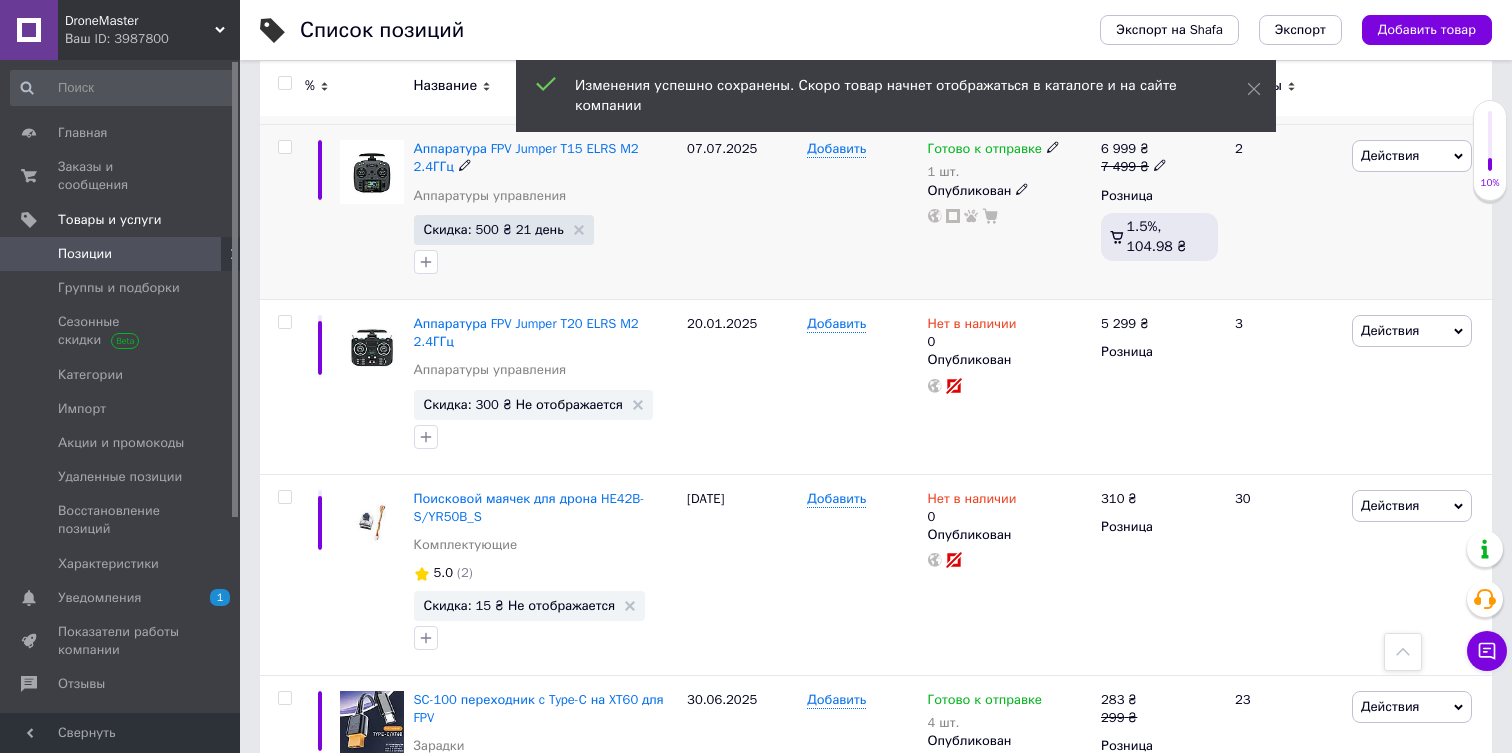 click 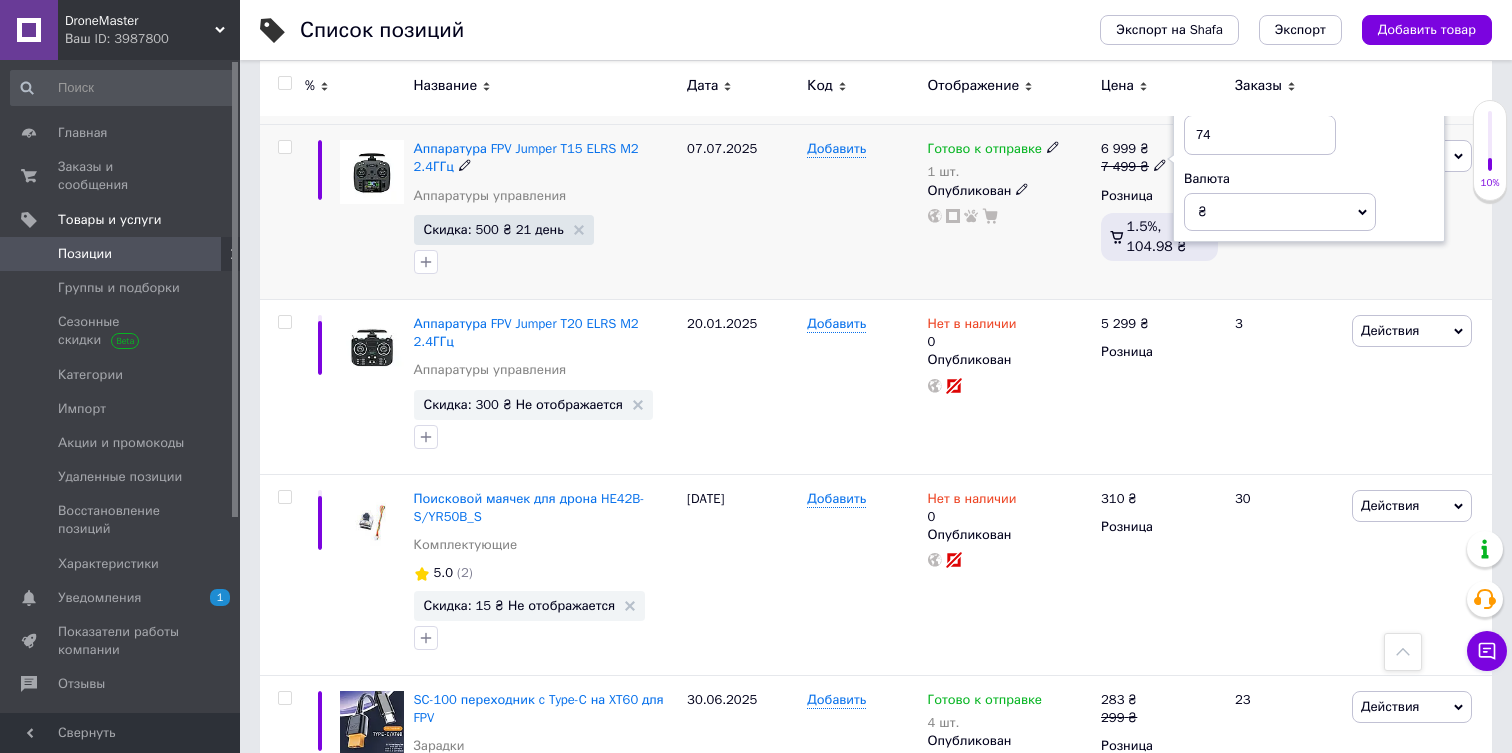 type on "7" 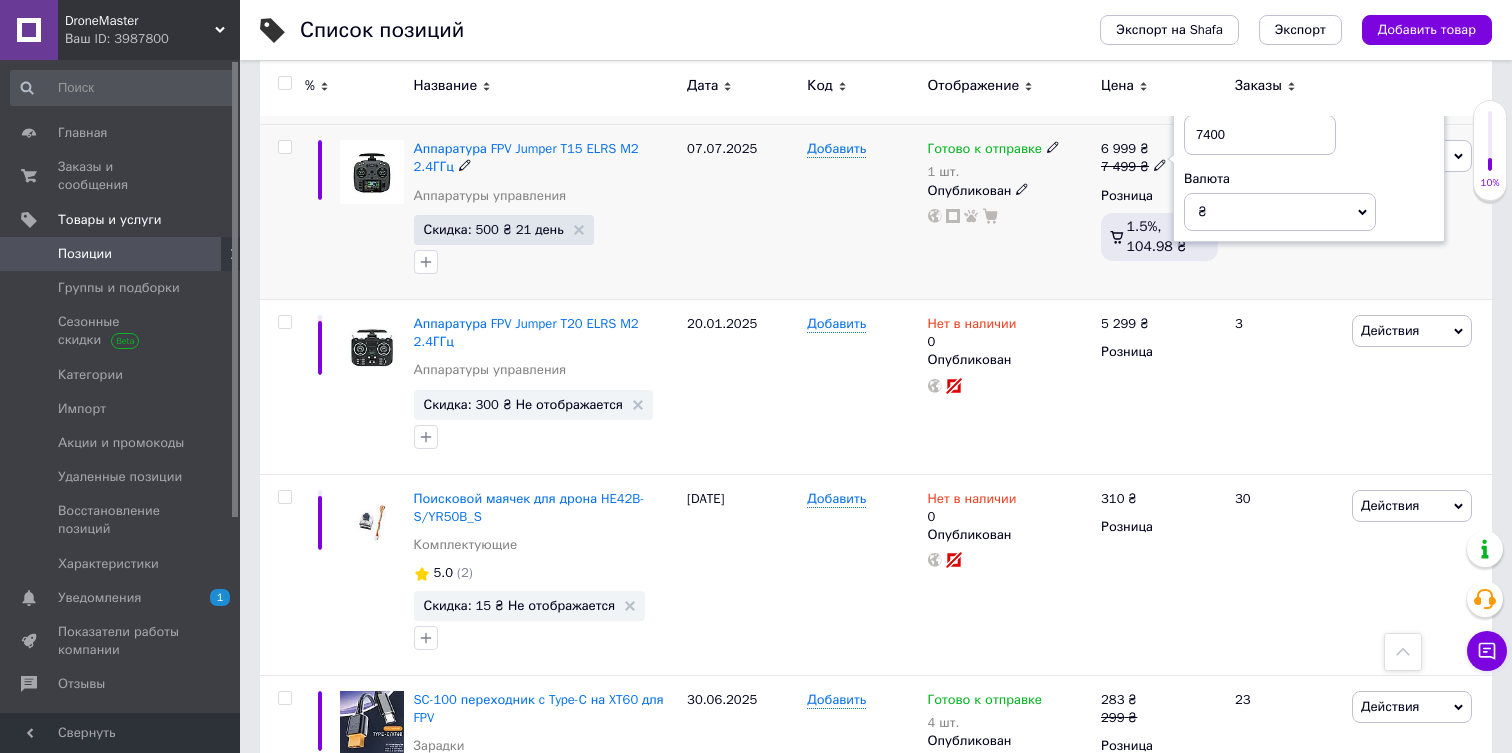 type on "7400" 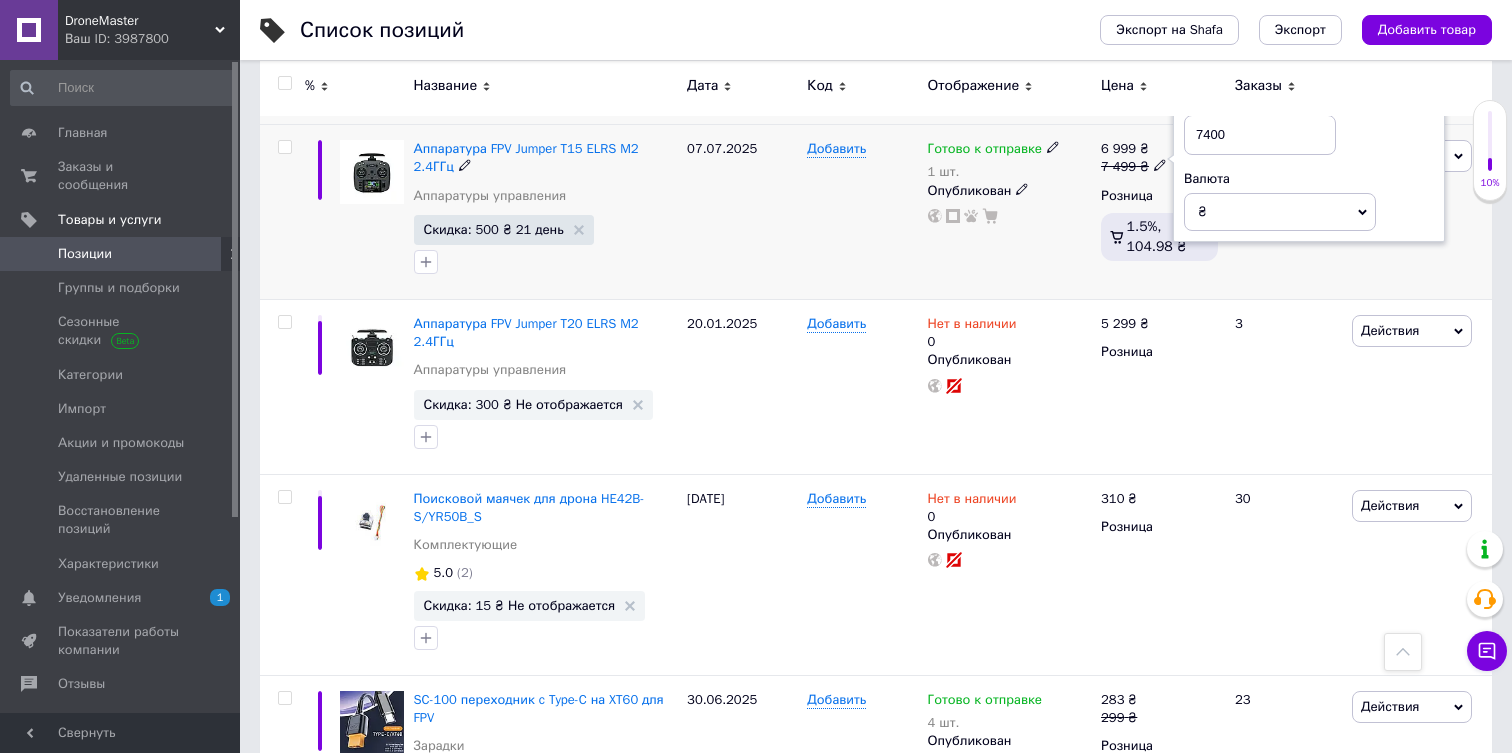 click on "2" at bounding box center [1285, 212] 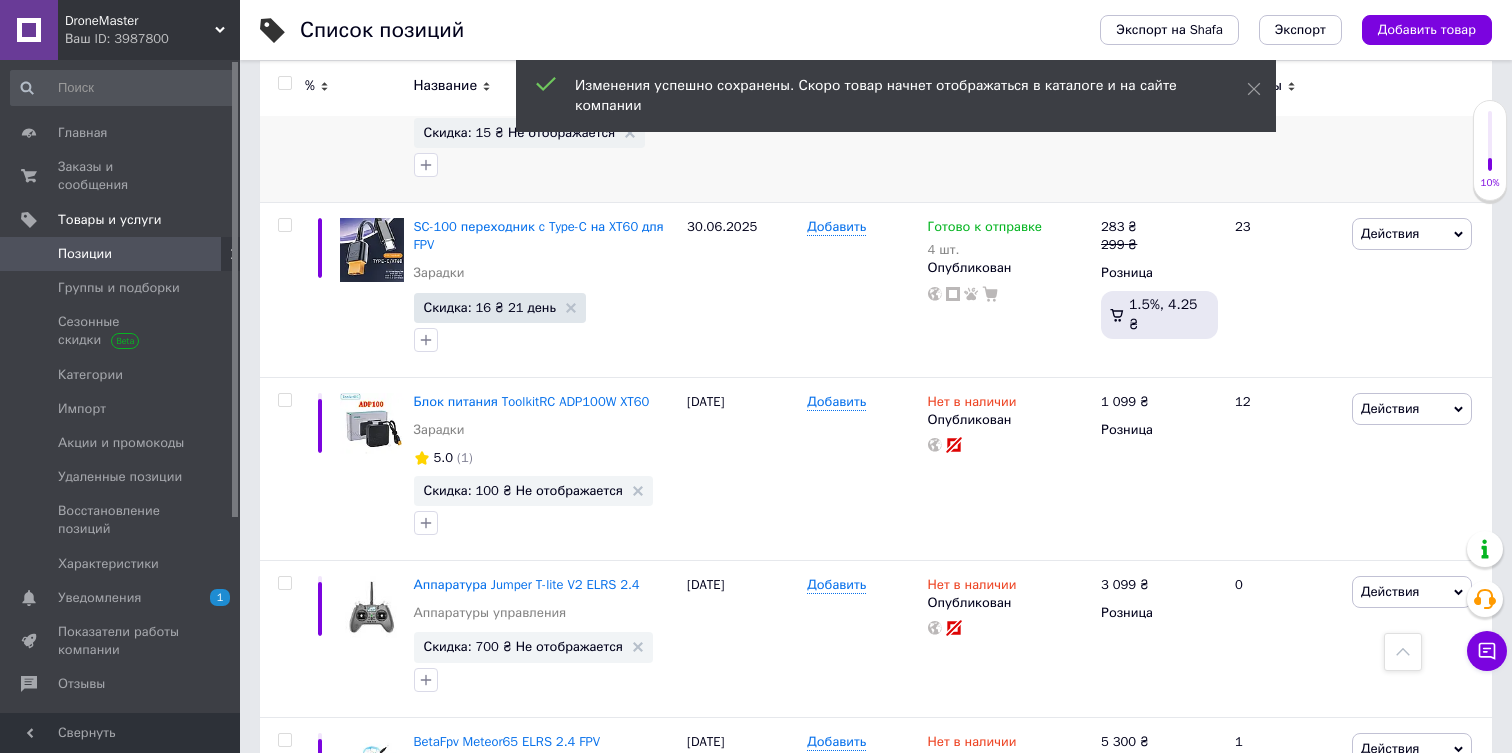scroll, scrollTop: 14183, scrollLeft: 0, axis: vertical 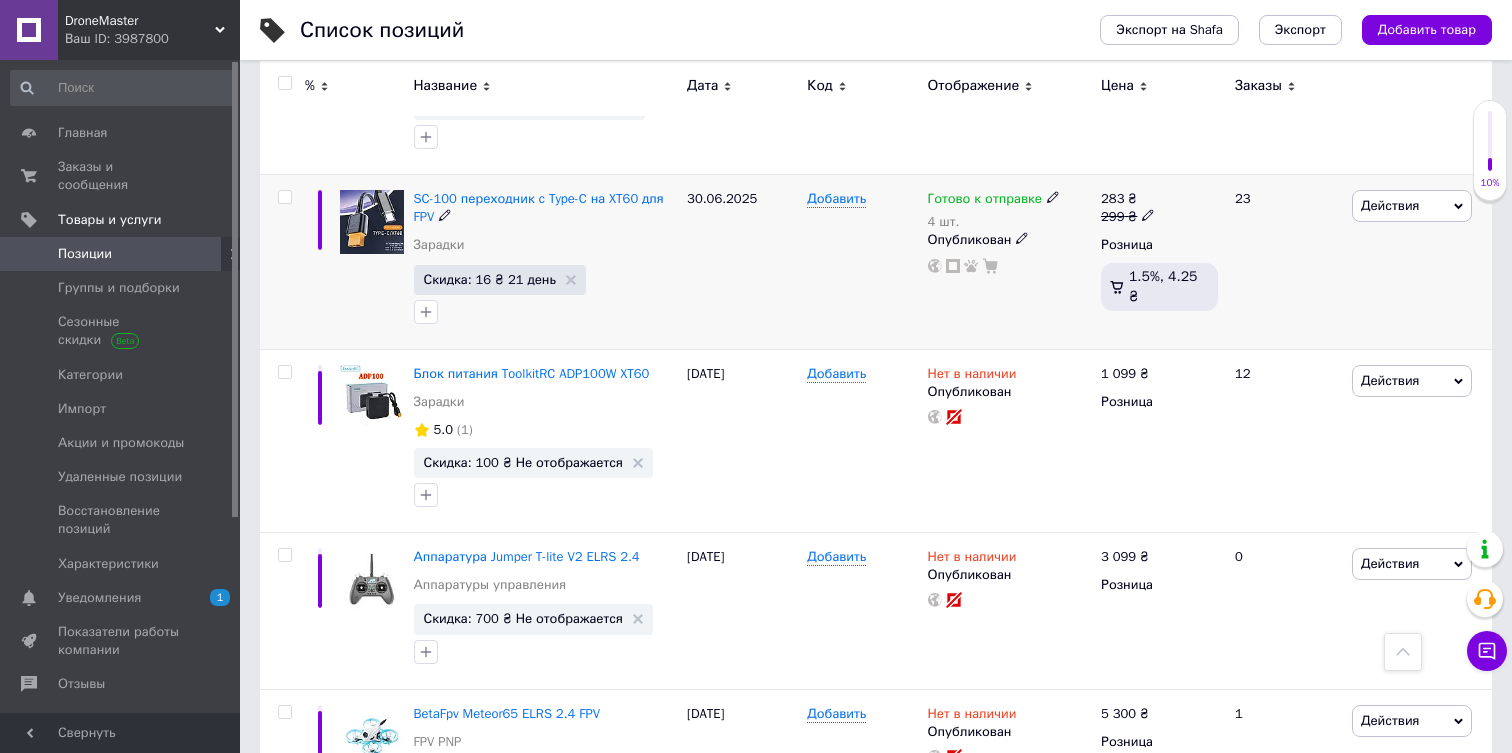 click 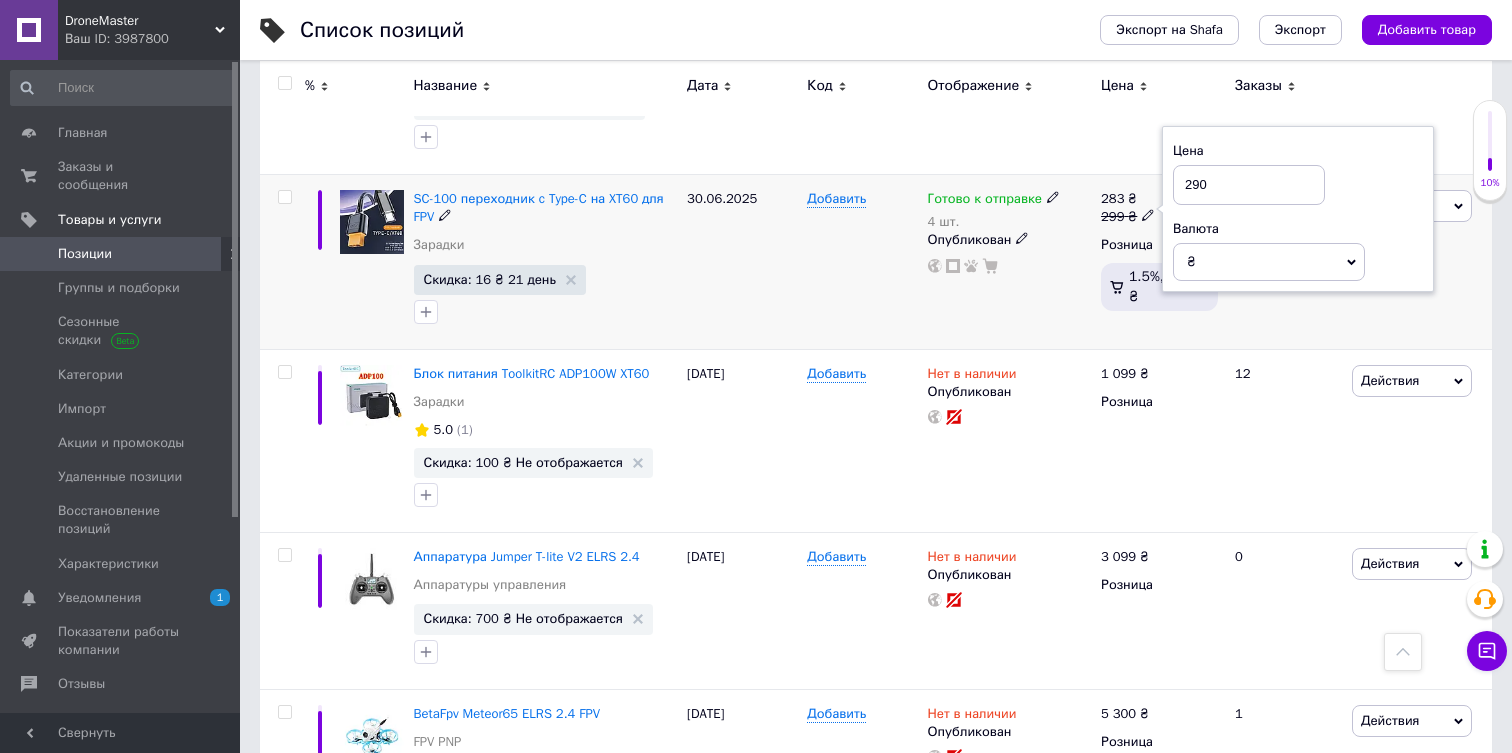 type on "290" 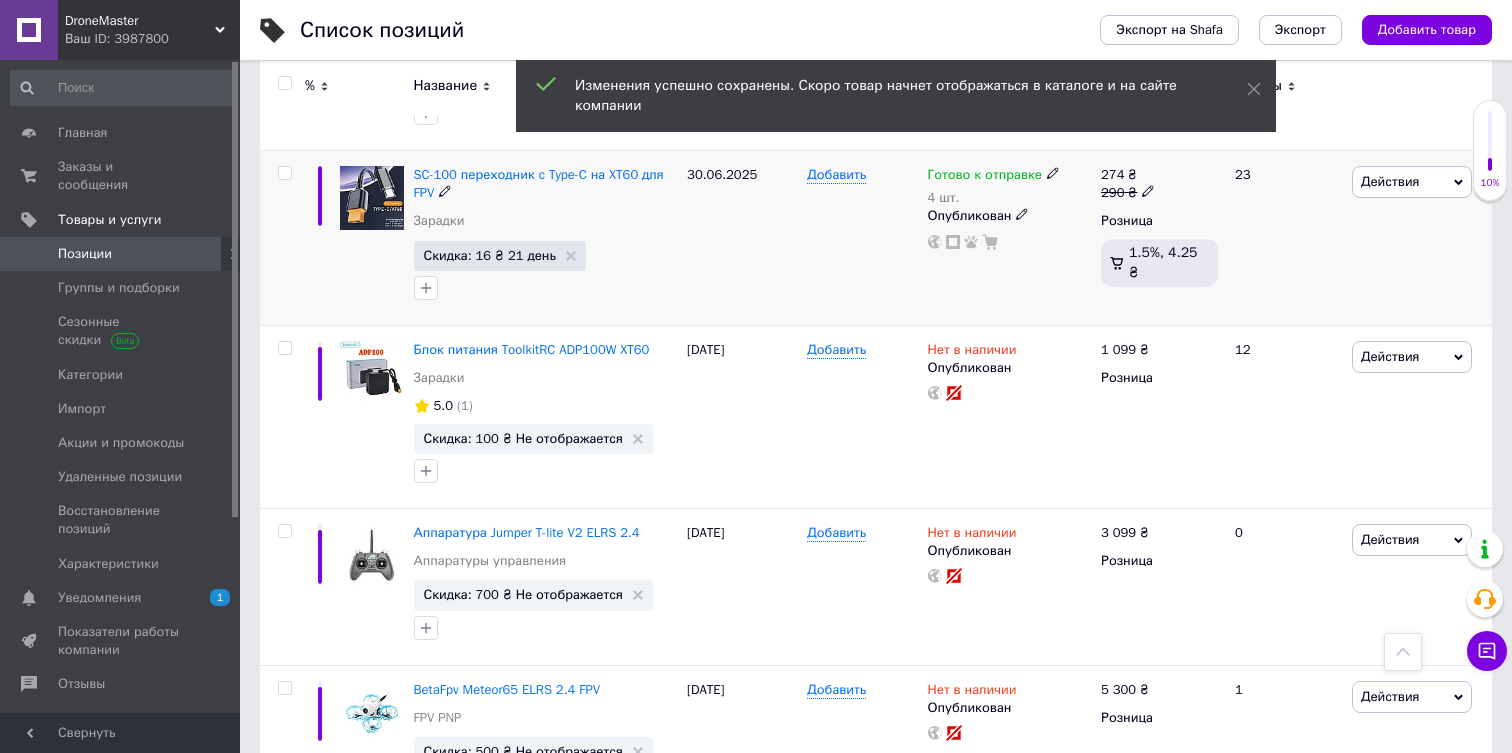 scroll, scrollTop: 14223, scrollLeft: 0, axis: vertical 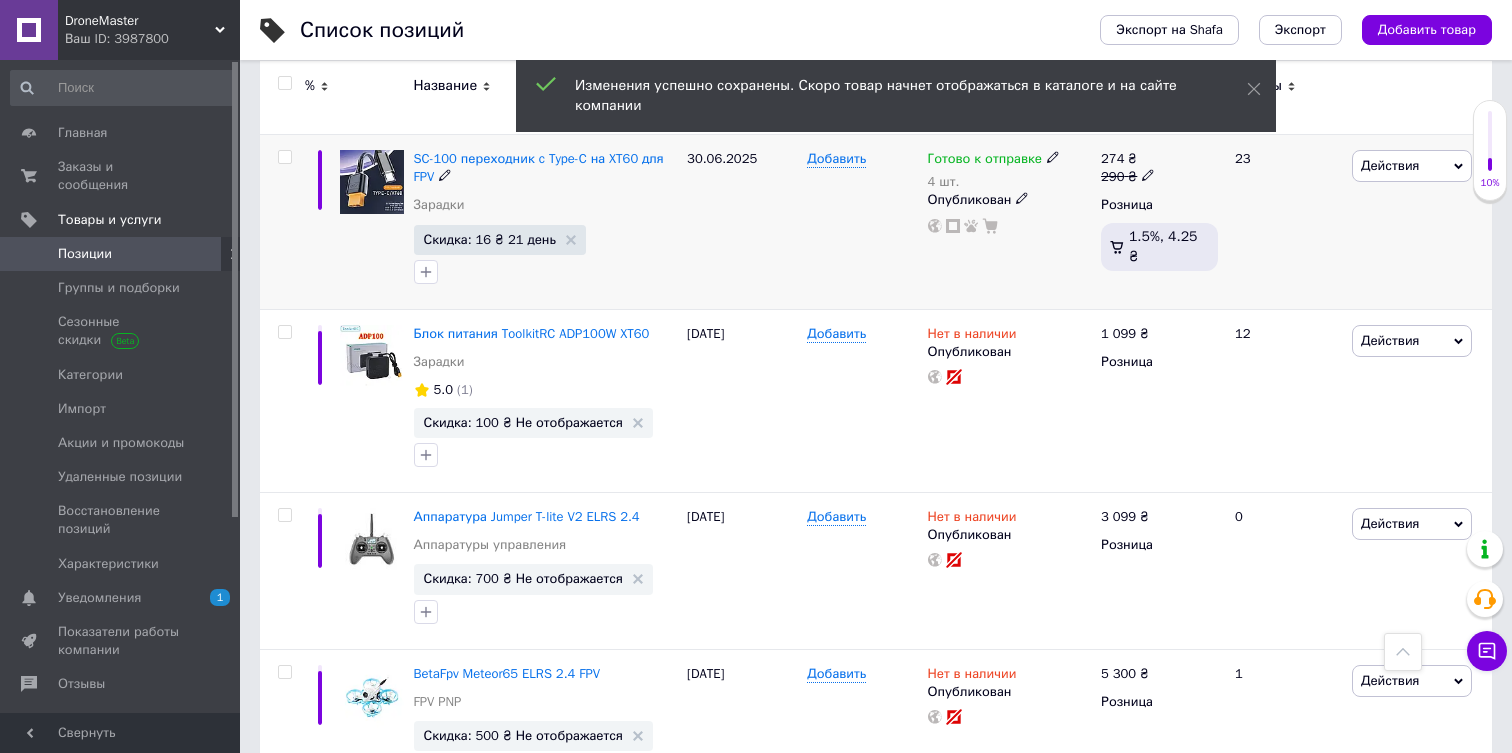 click at bounding box center [1148, 175] 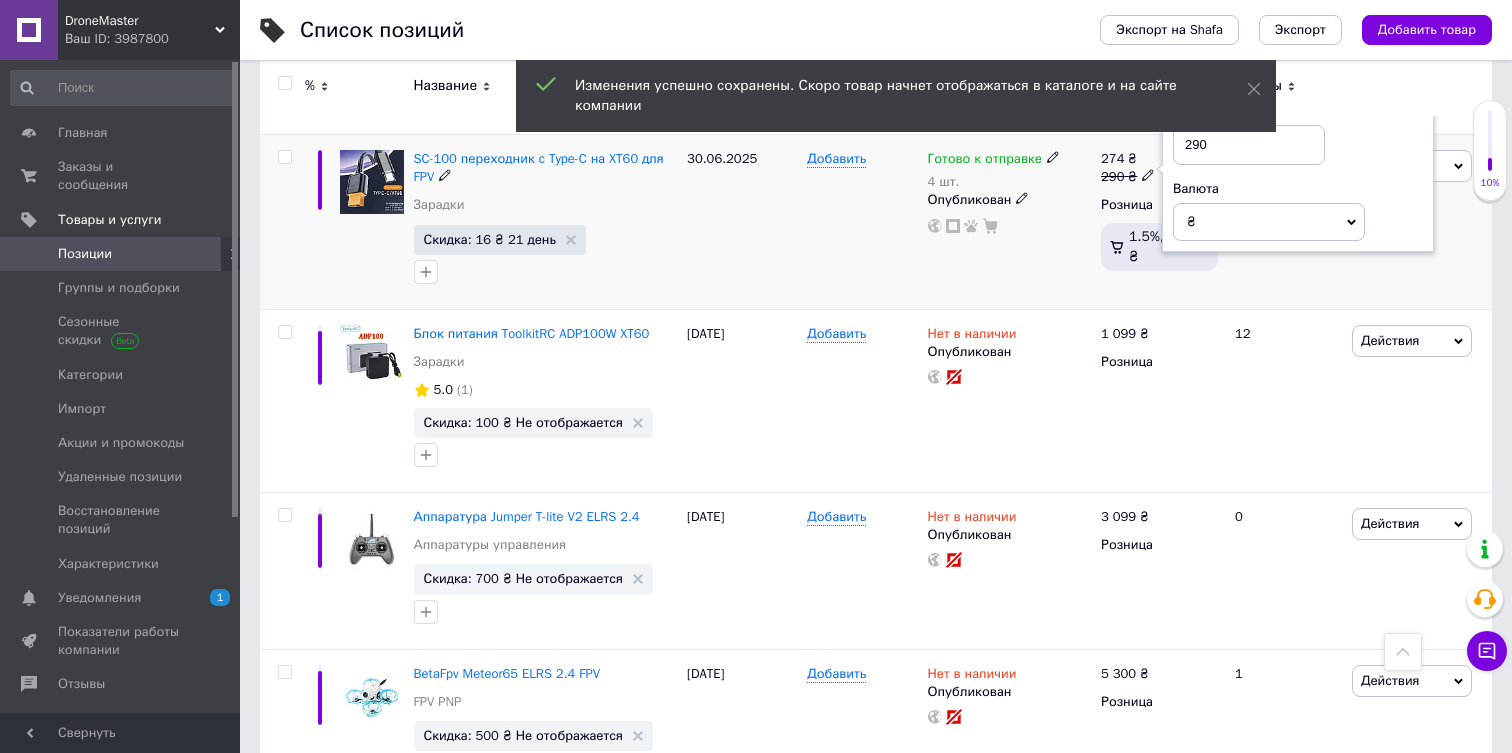 click on "23" at bounding box center (1285, 222) 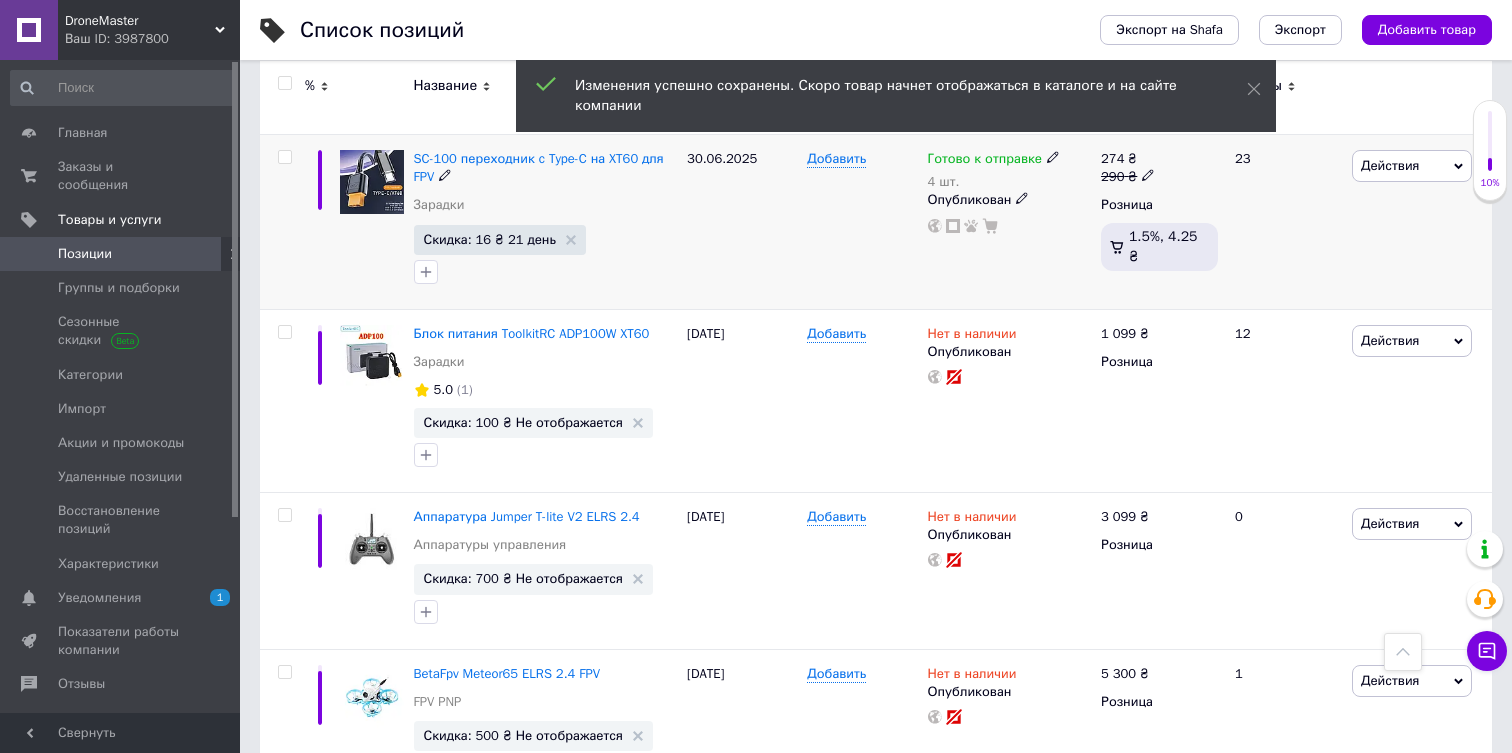click on "Действия" at bounding box center (1412, 166) 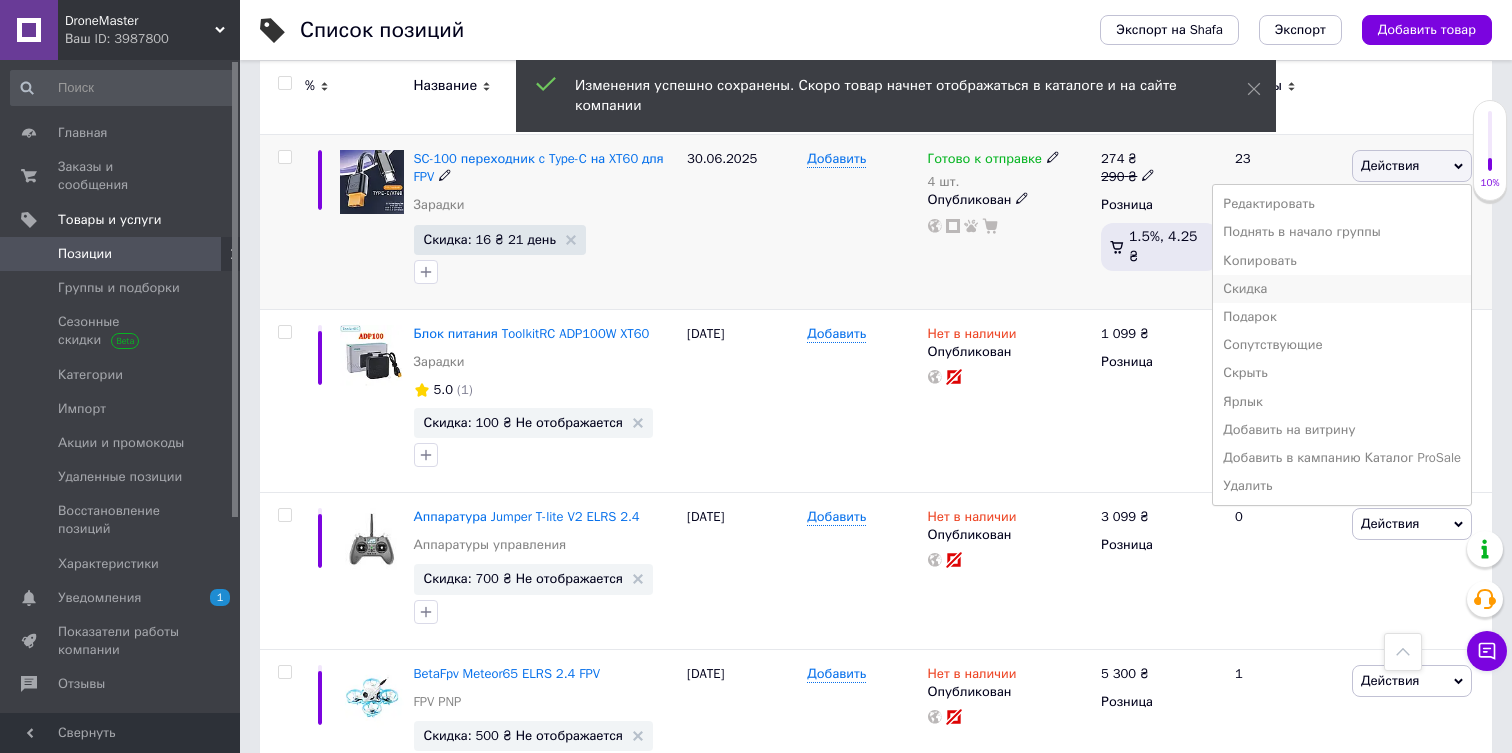 click on "Скидка" at bounding box center (1342, 289) 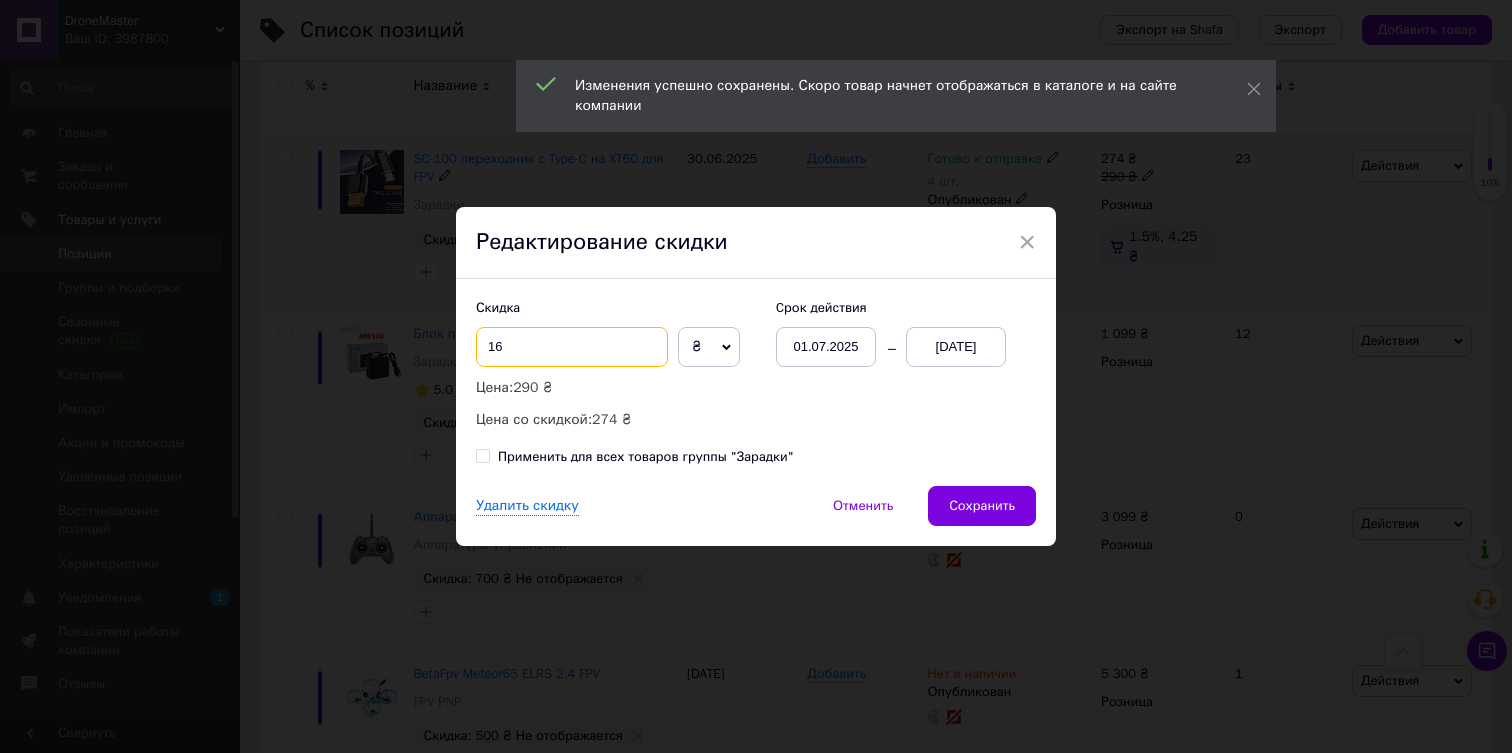 click on "16" at bounding box center [572, 347] 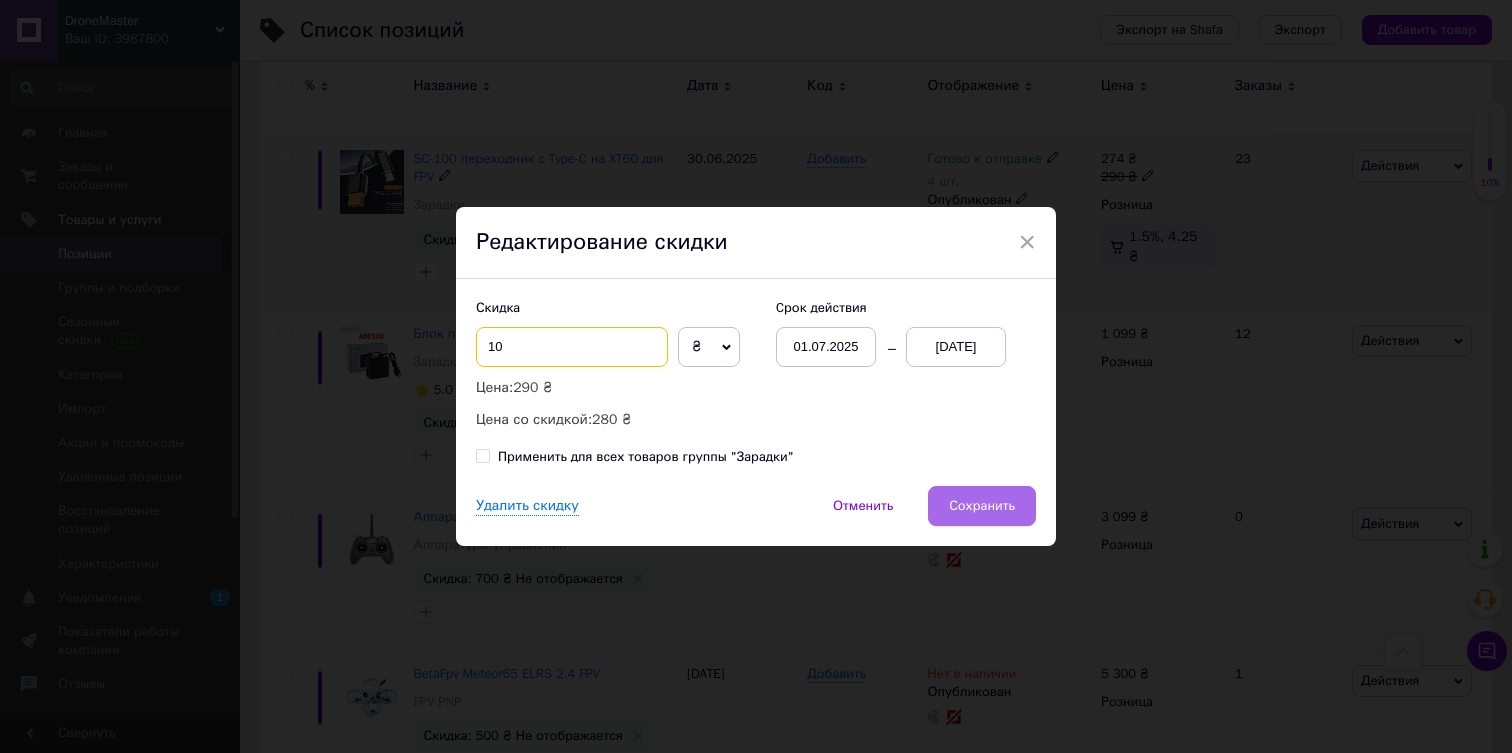 type on "10" 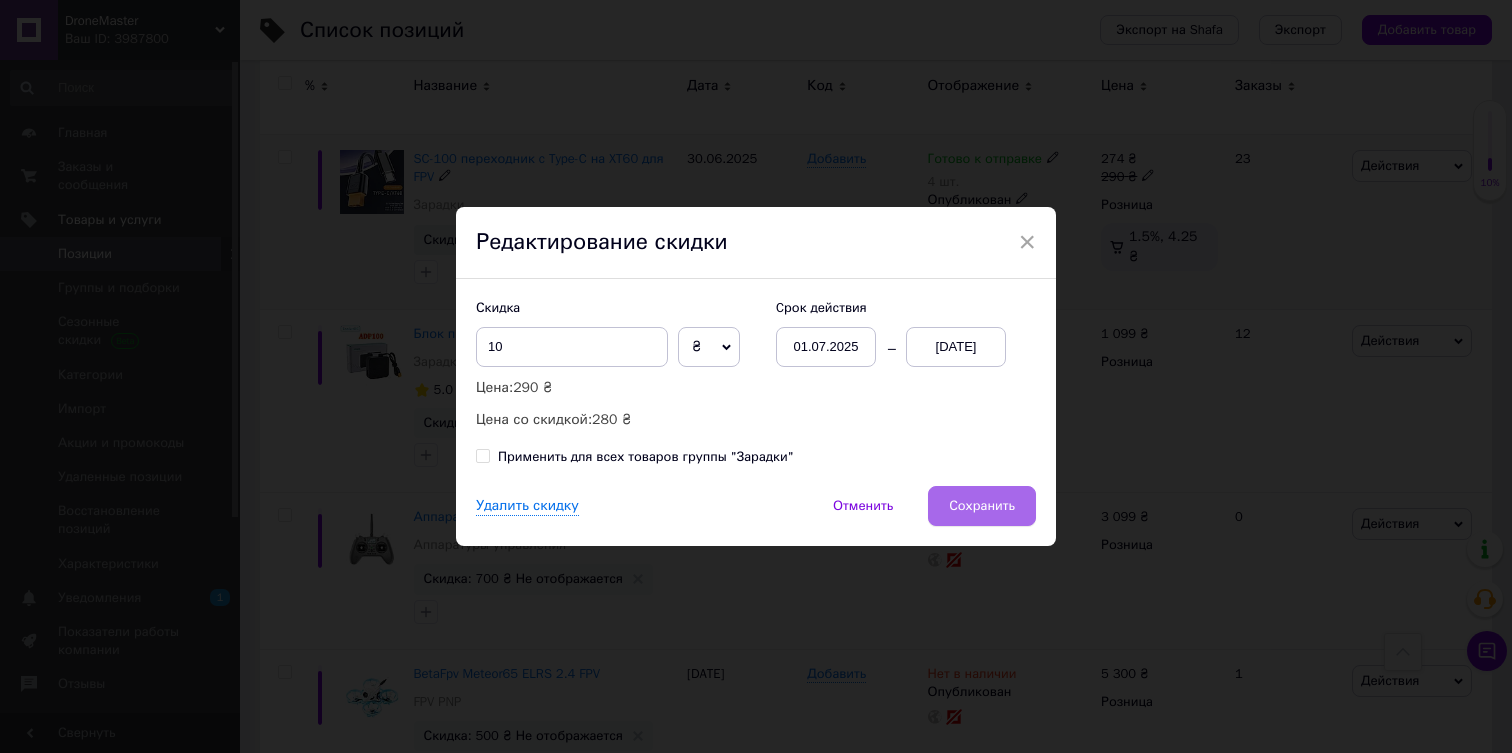 click on "Сохранить" at bounding box center [982, 506] 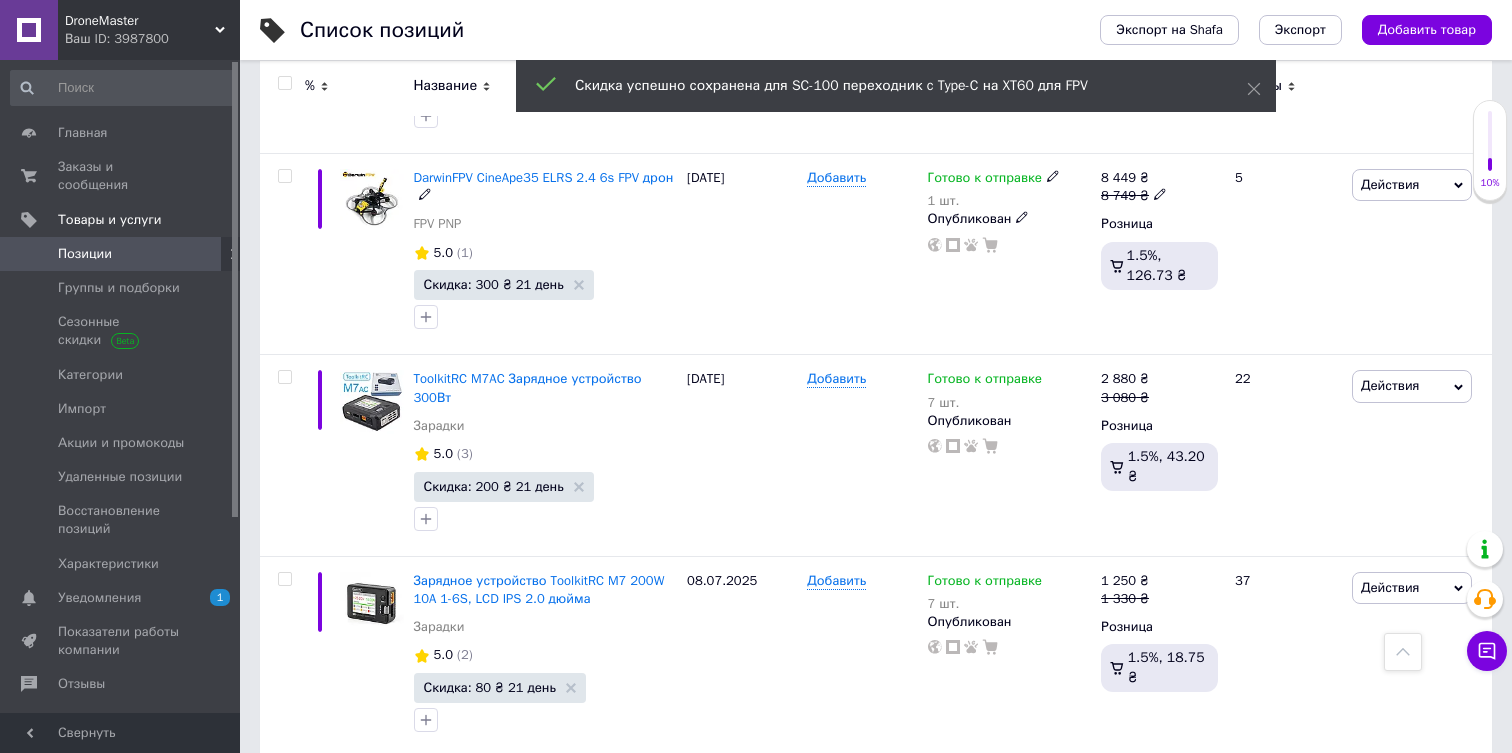 scroll, scrollTop: 14877, scrollLeft: 0, axis: vertical 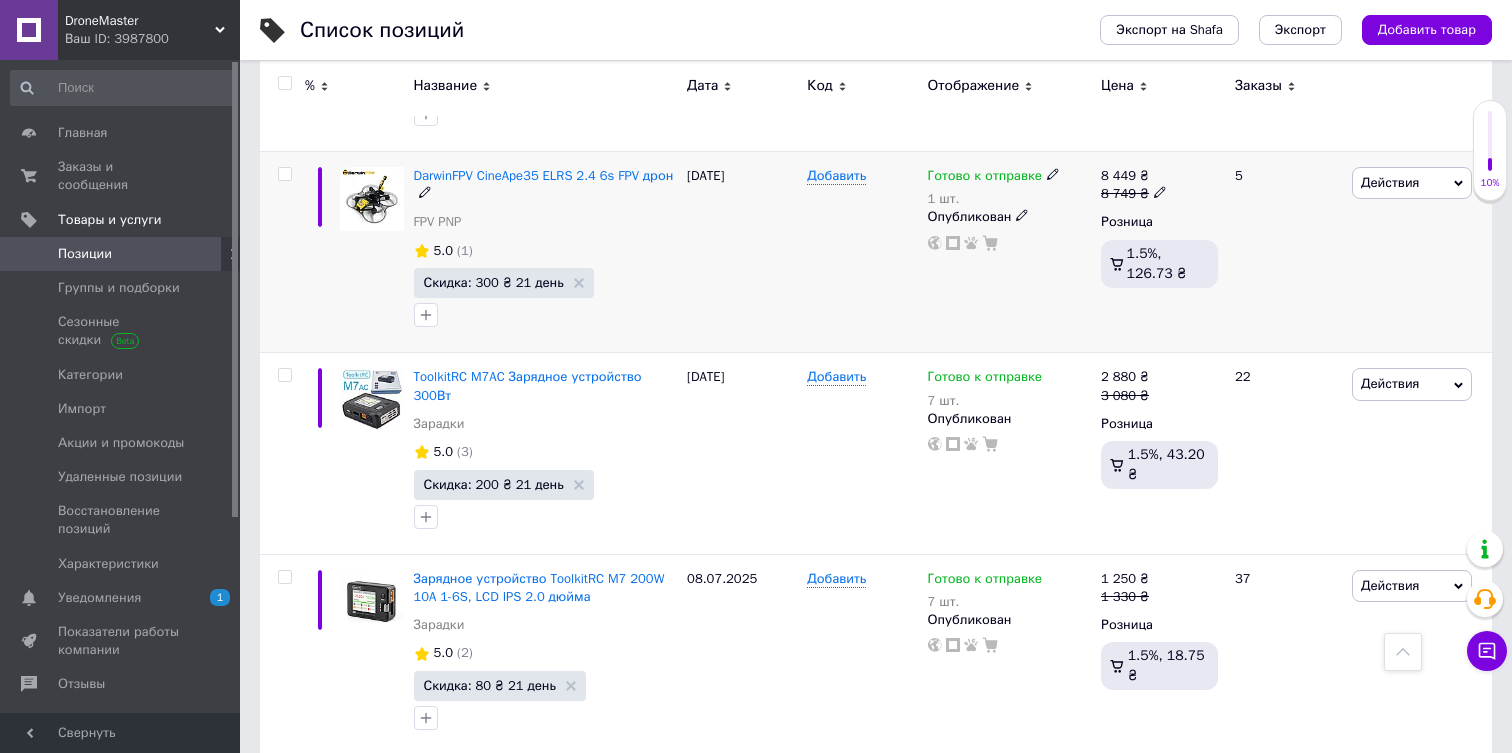 click 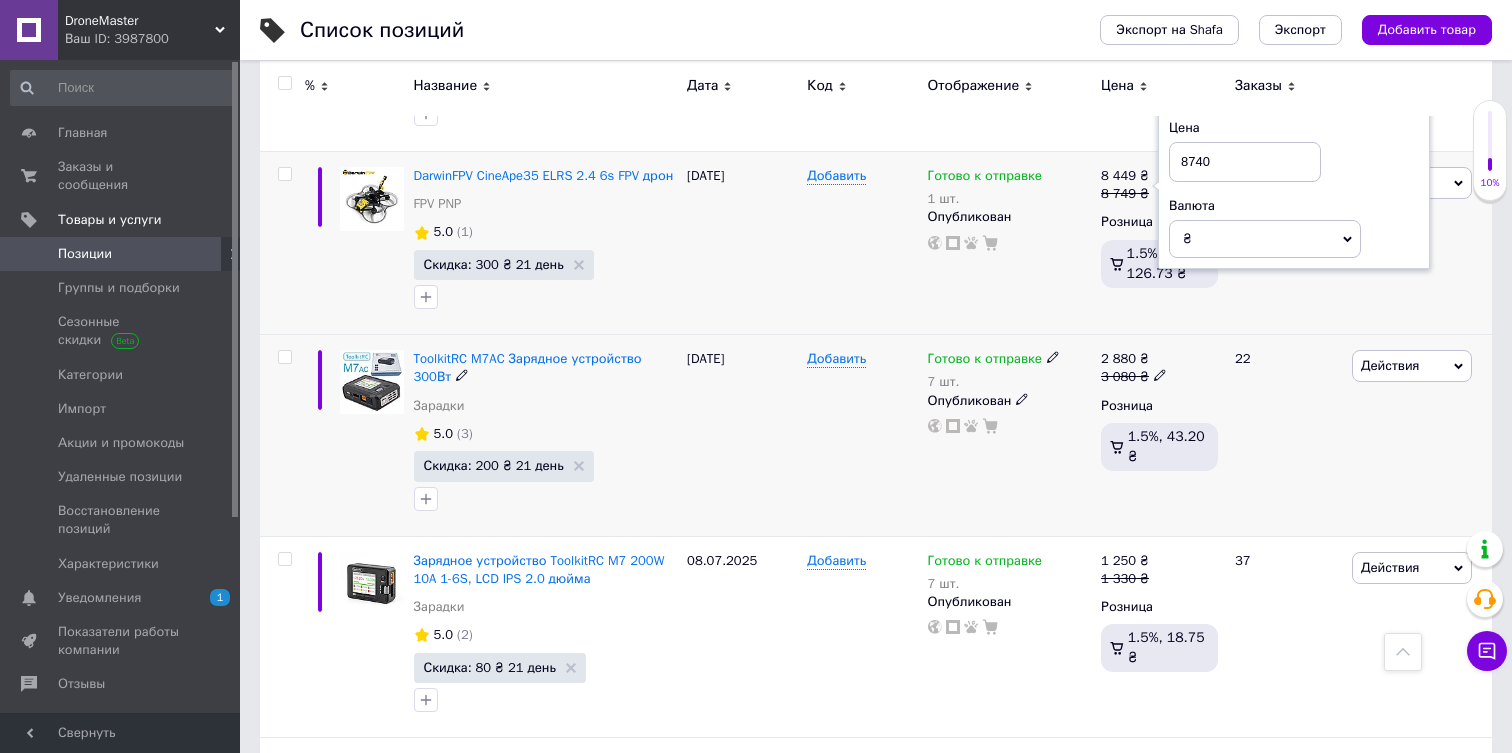 type on "8740" 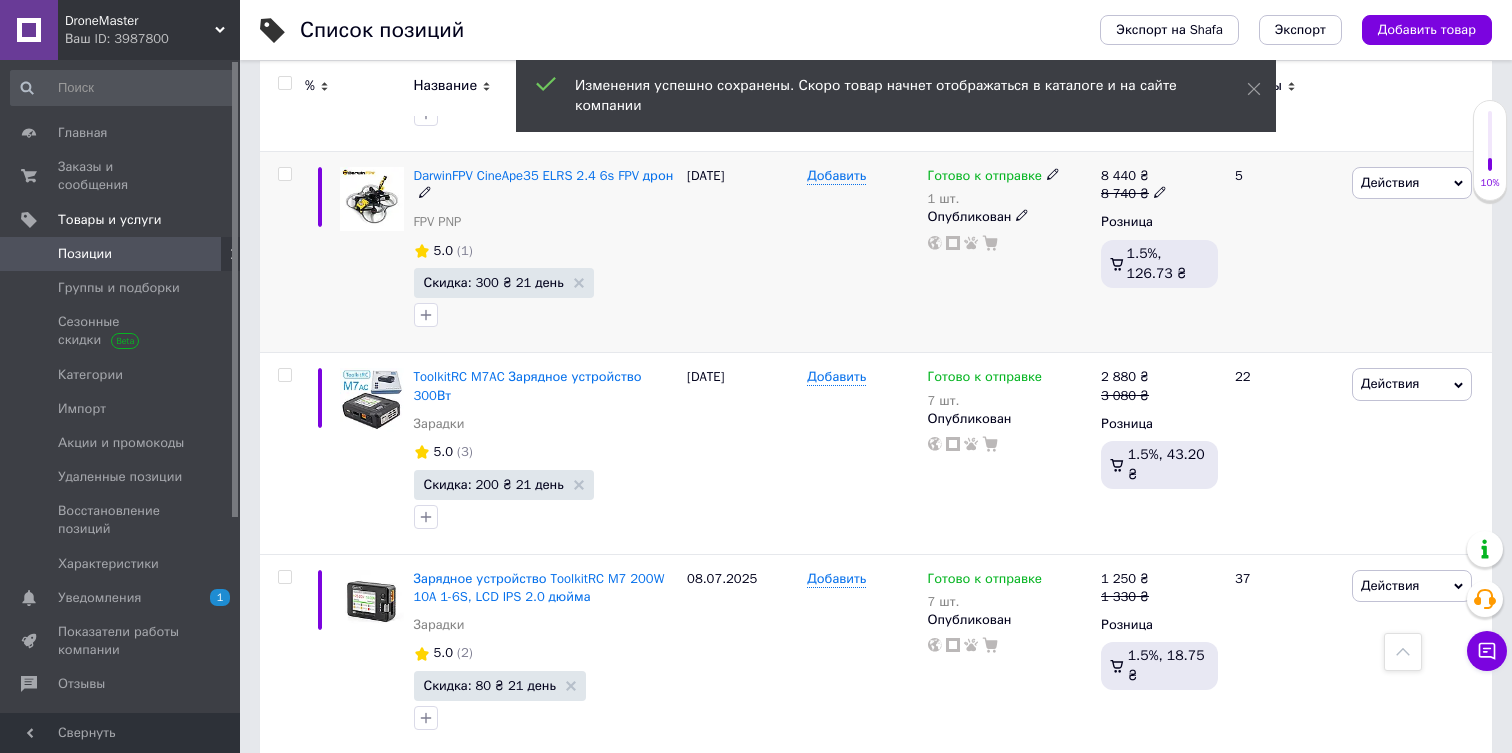 click on "8 440   ₴ 8 740   ₴" at bounding box center (1159, 185) 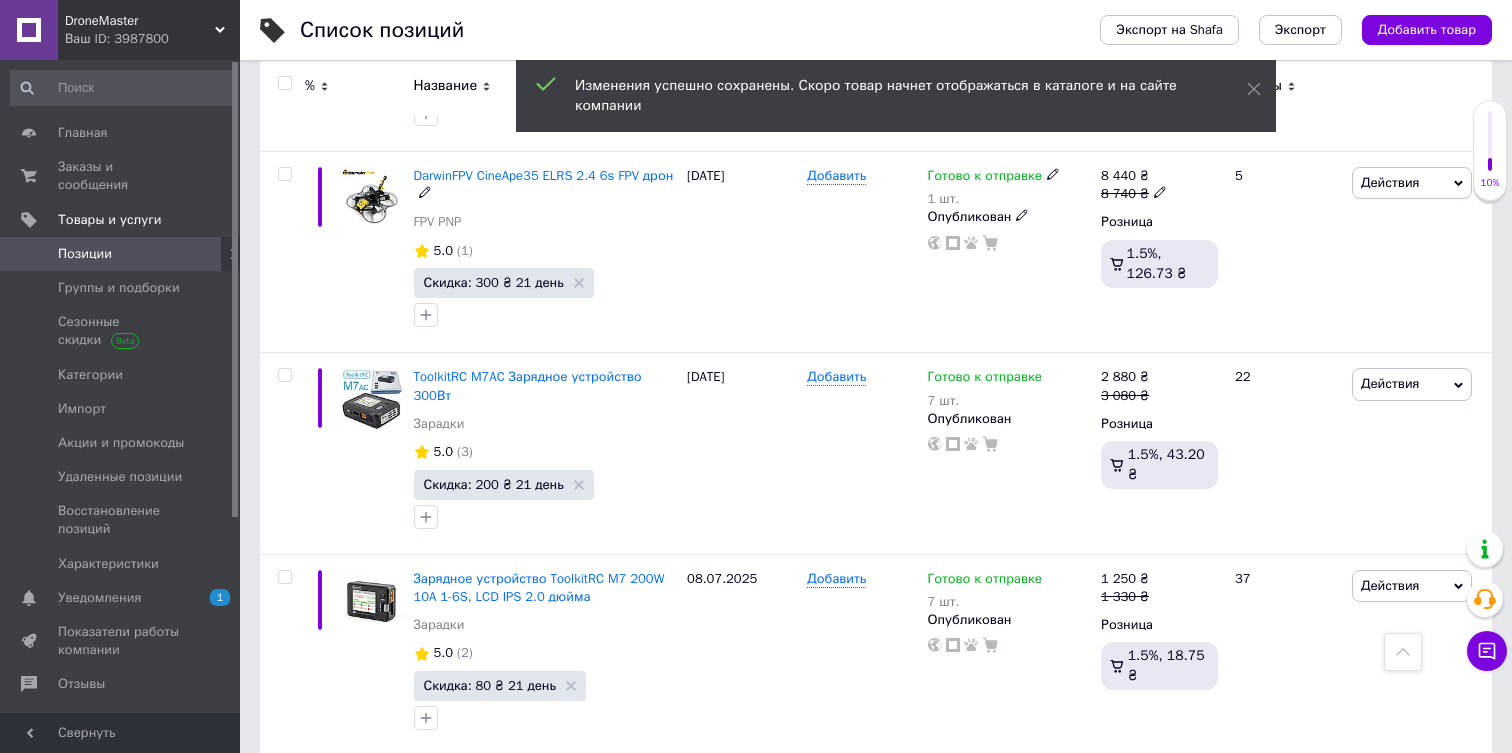 click 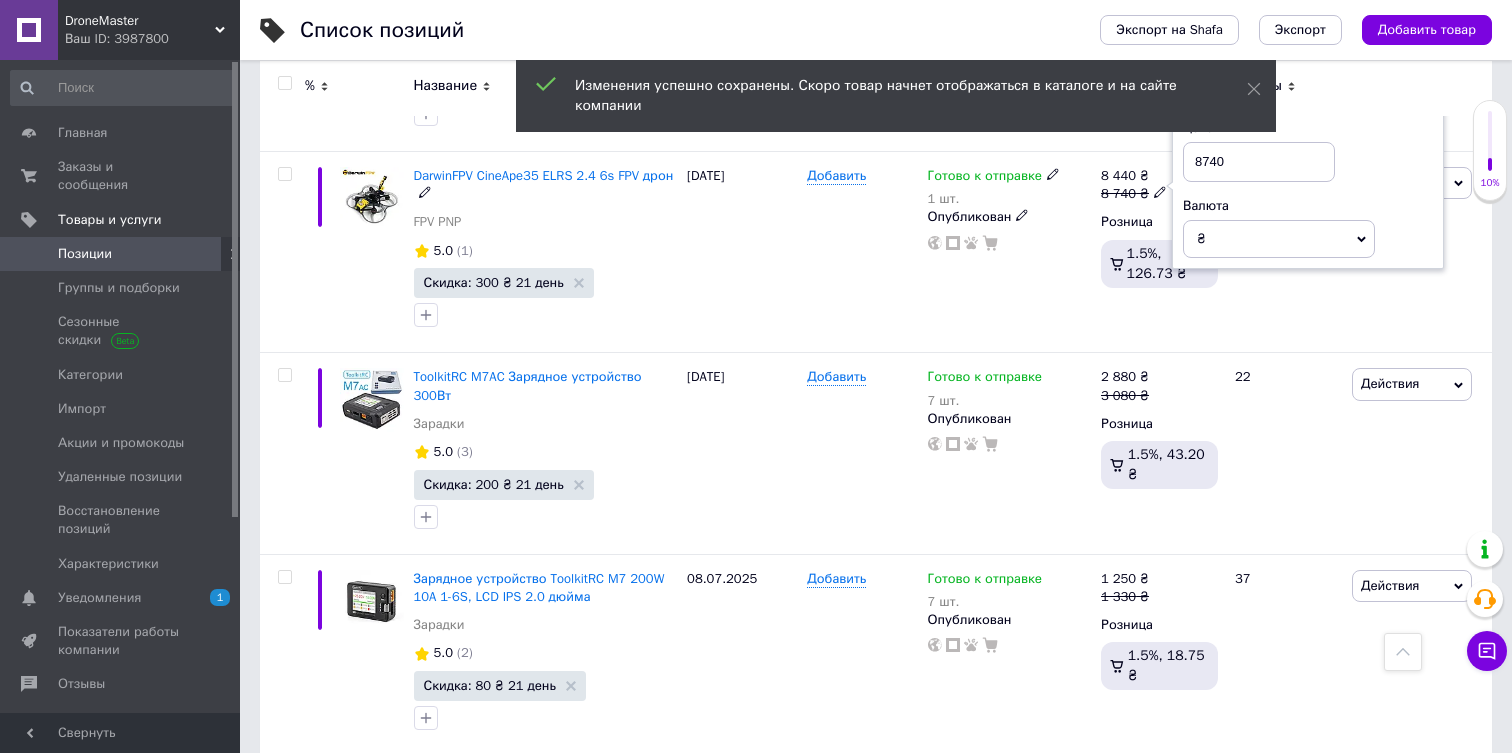 click on "8740" at bounding box center [1259, 162] 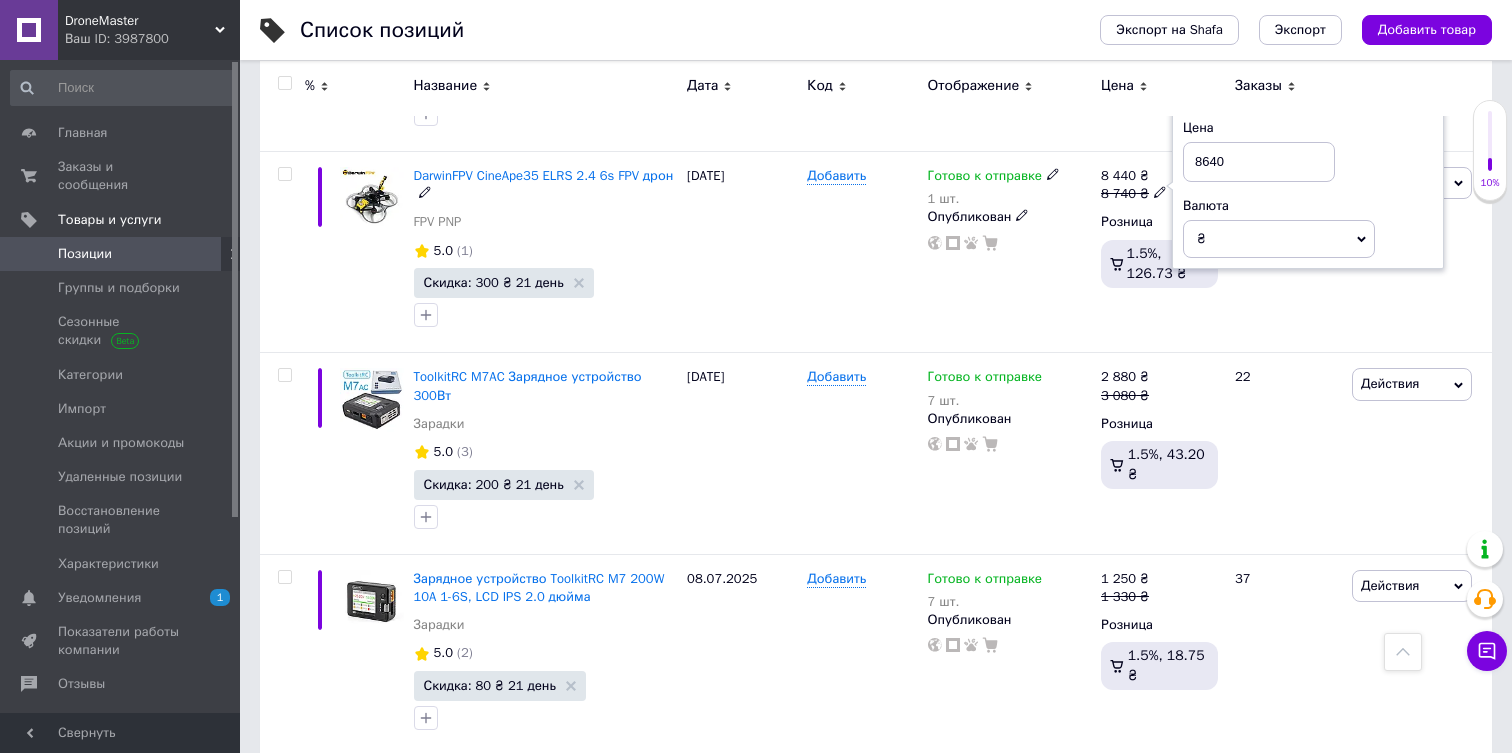 type on "8640" 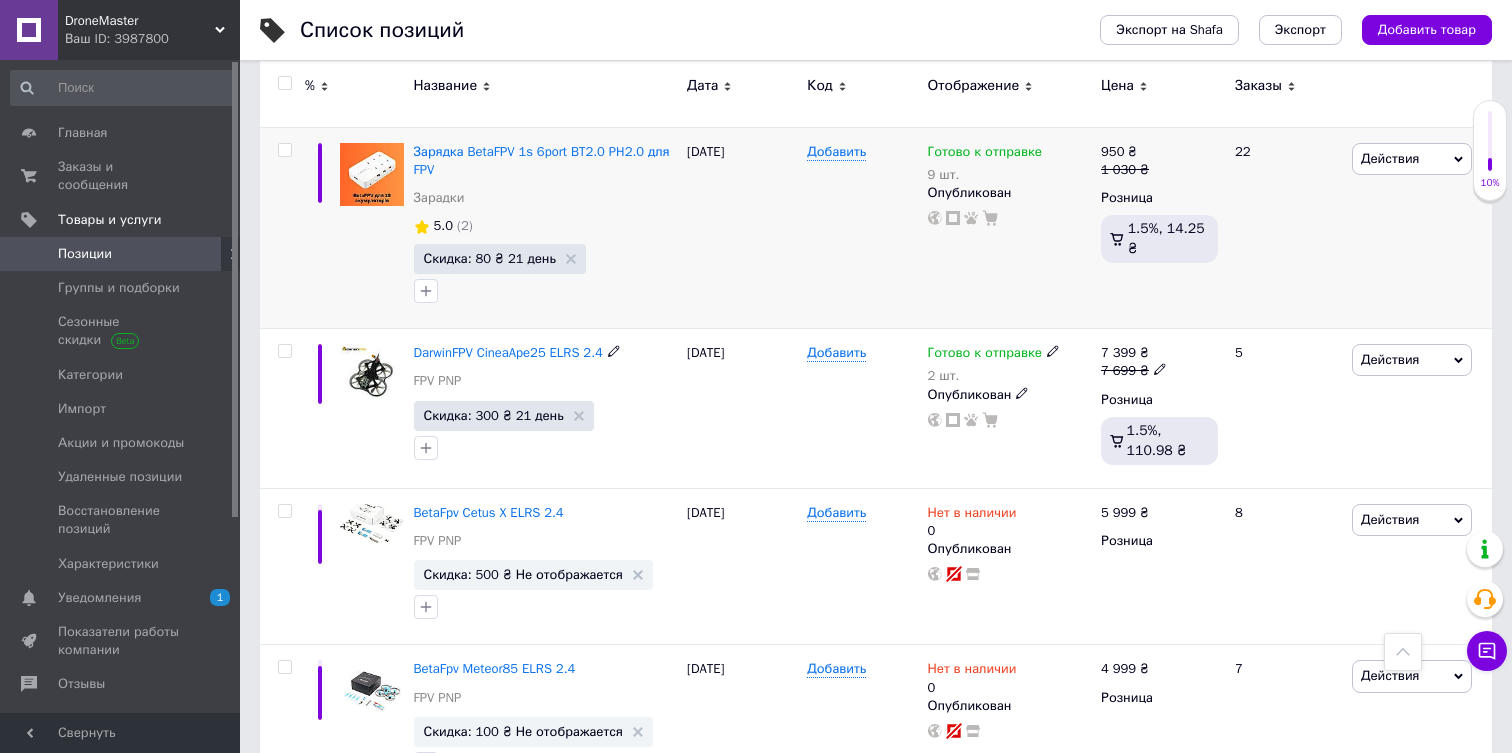 scroll, scrollTop: 15493, scrollLeft: 0, axis: vertical 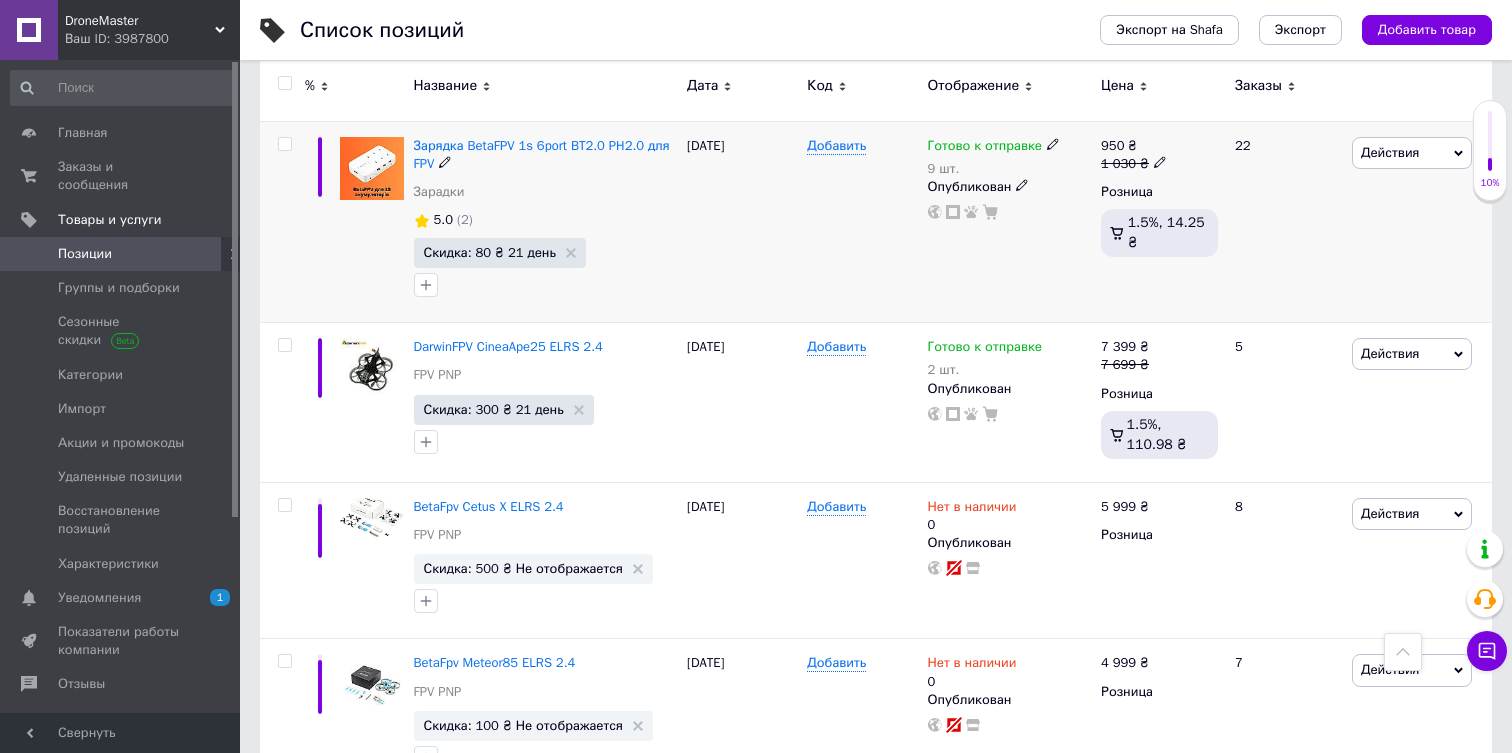 click 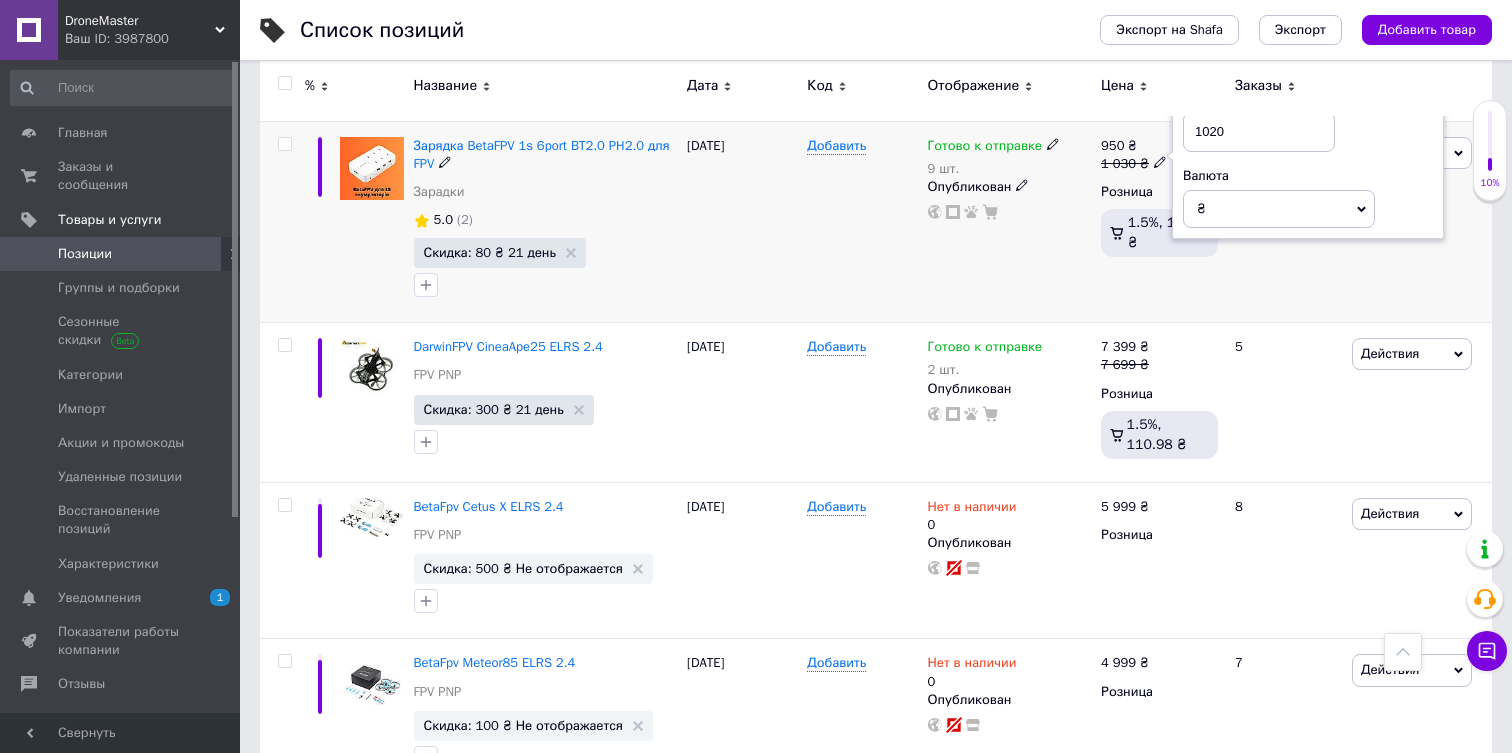 type on "1020" 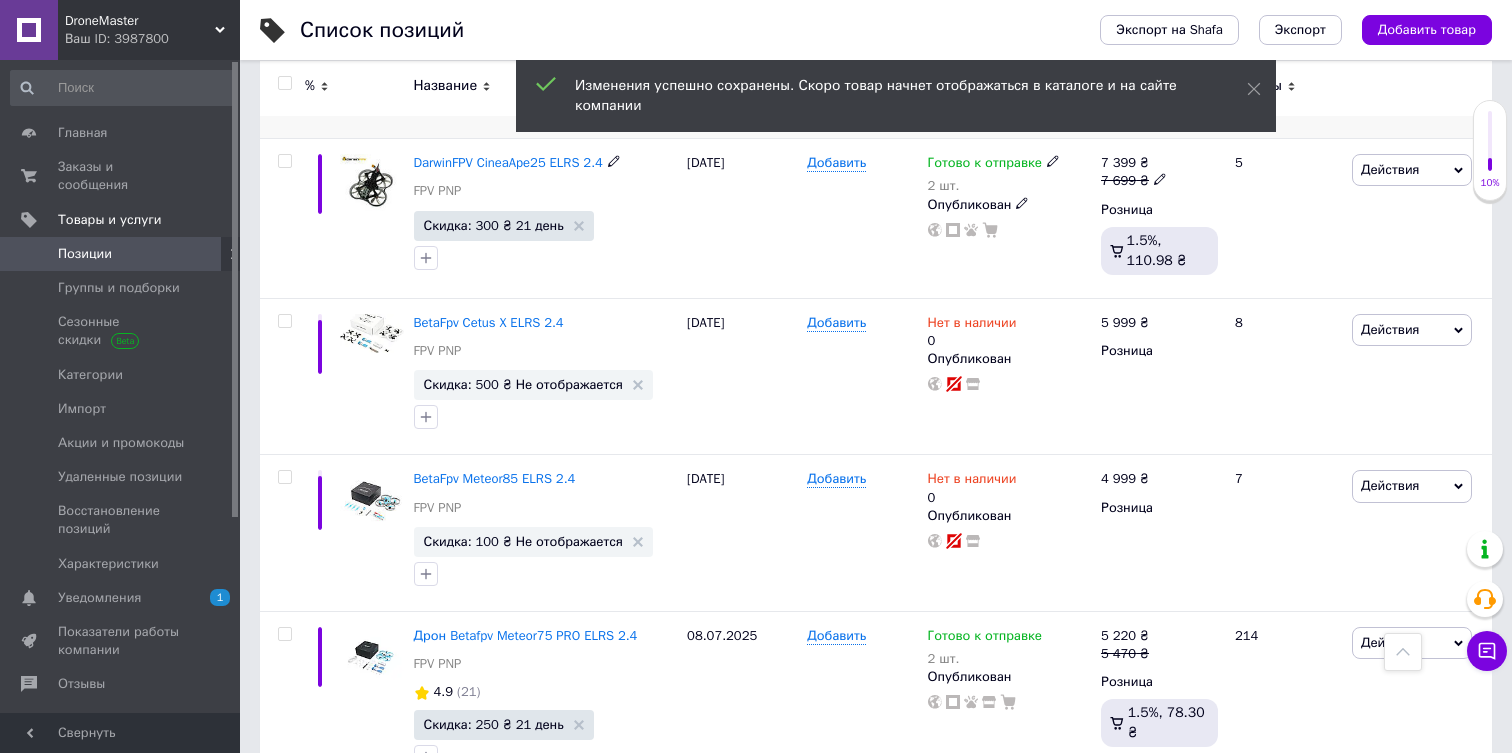 scroll, scrollTop: 15678, scrollLeft: 0, axis: vertical 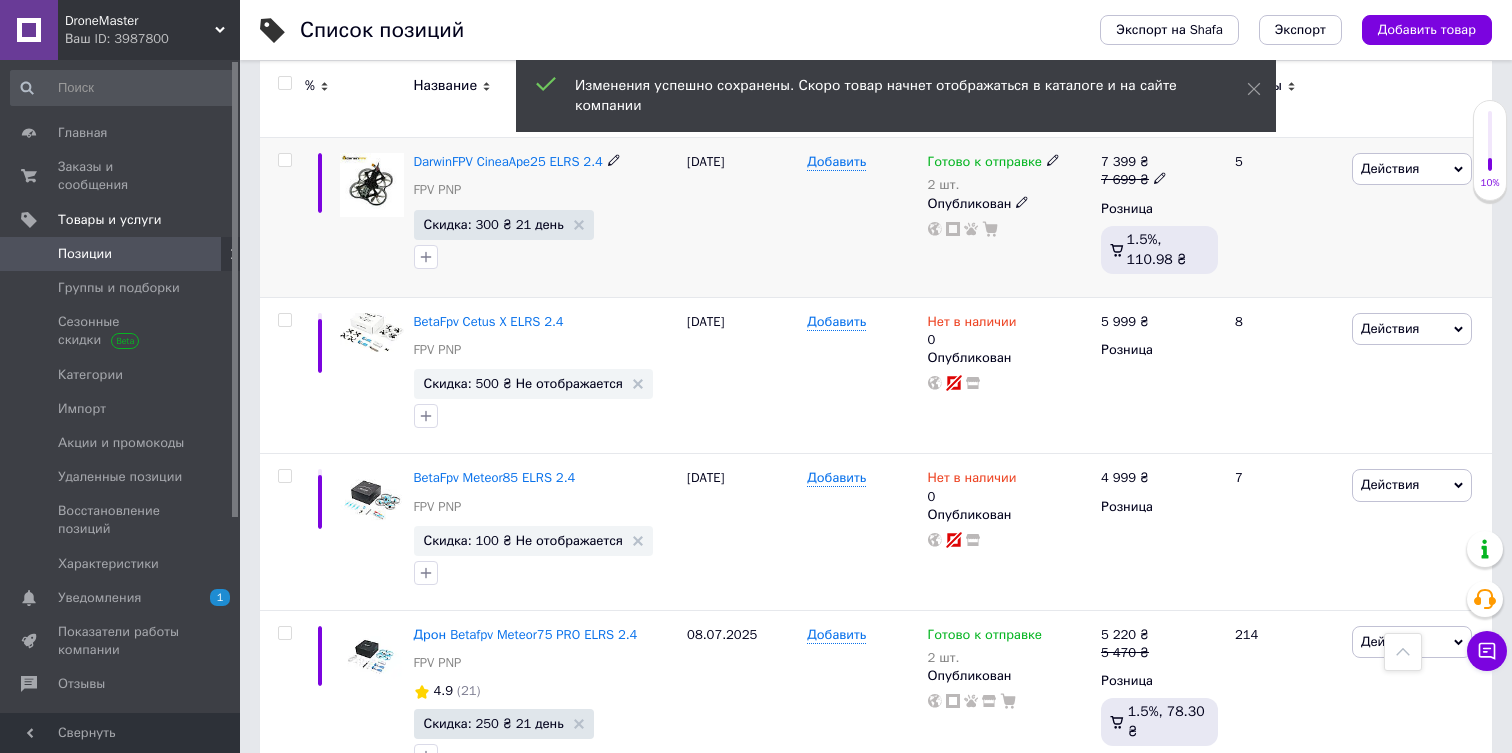 click 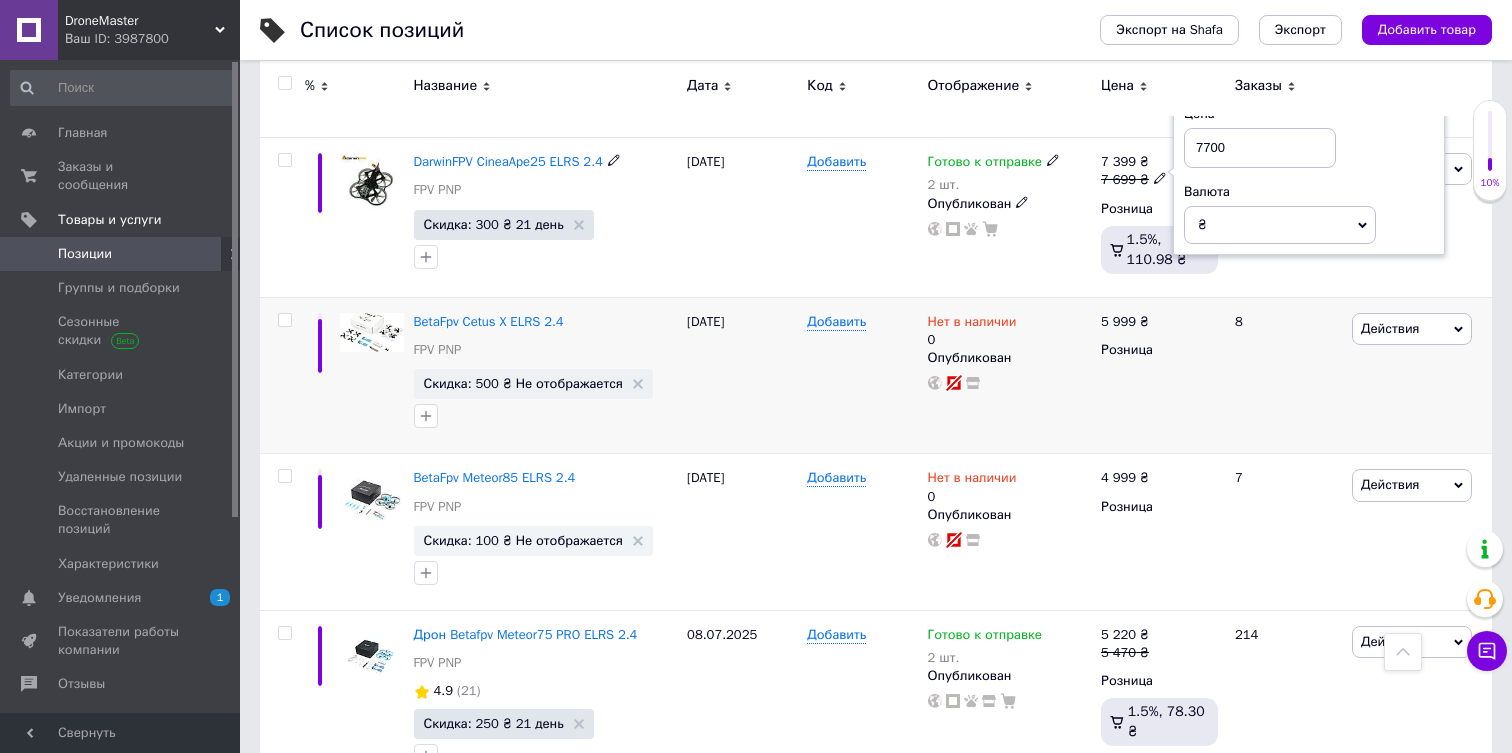 type on "7700" 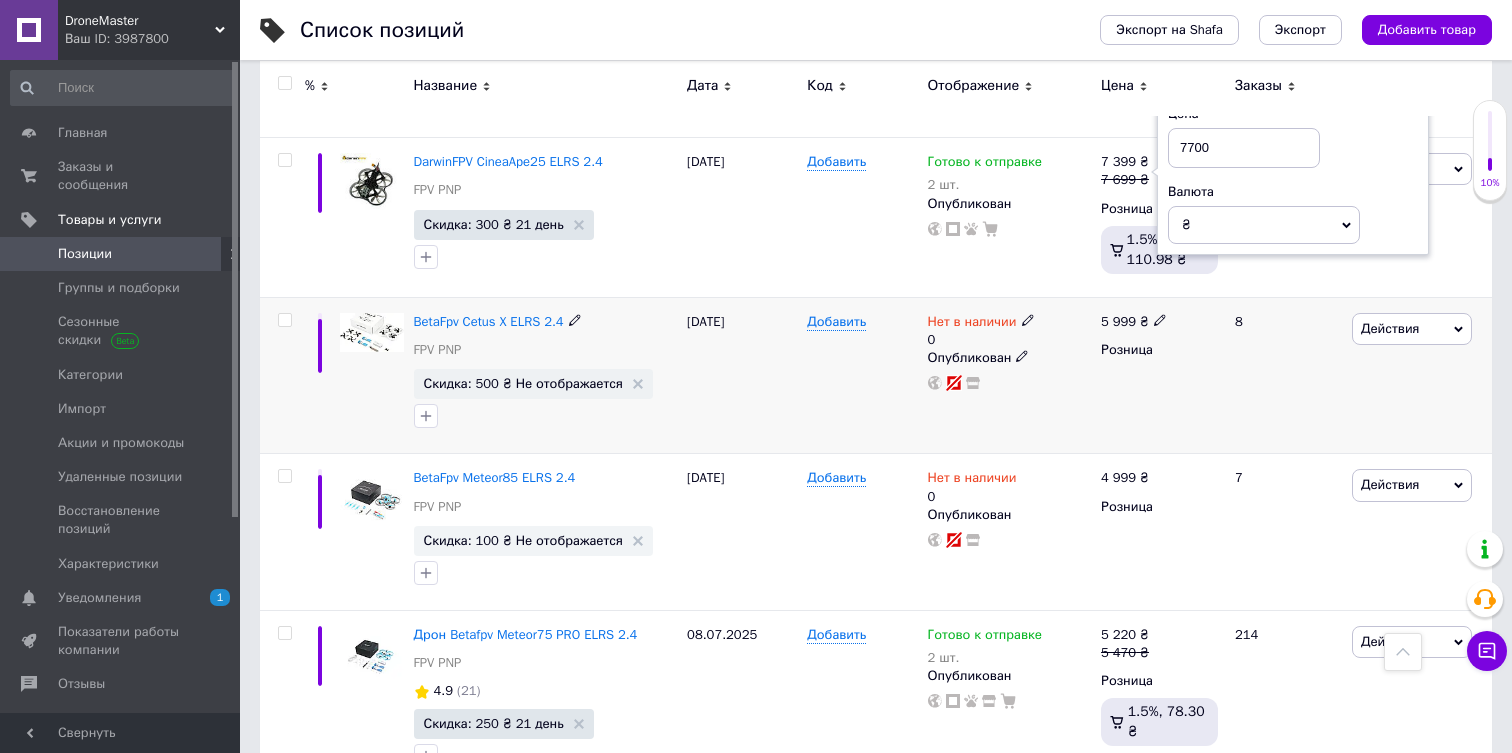 click on "8" at bounding box center (1285, 375) 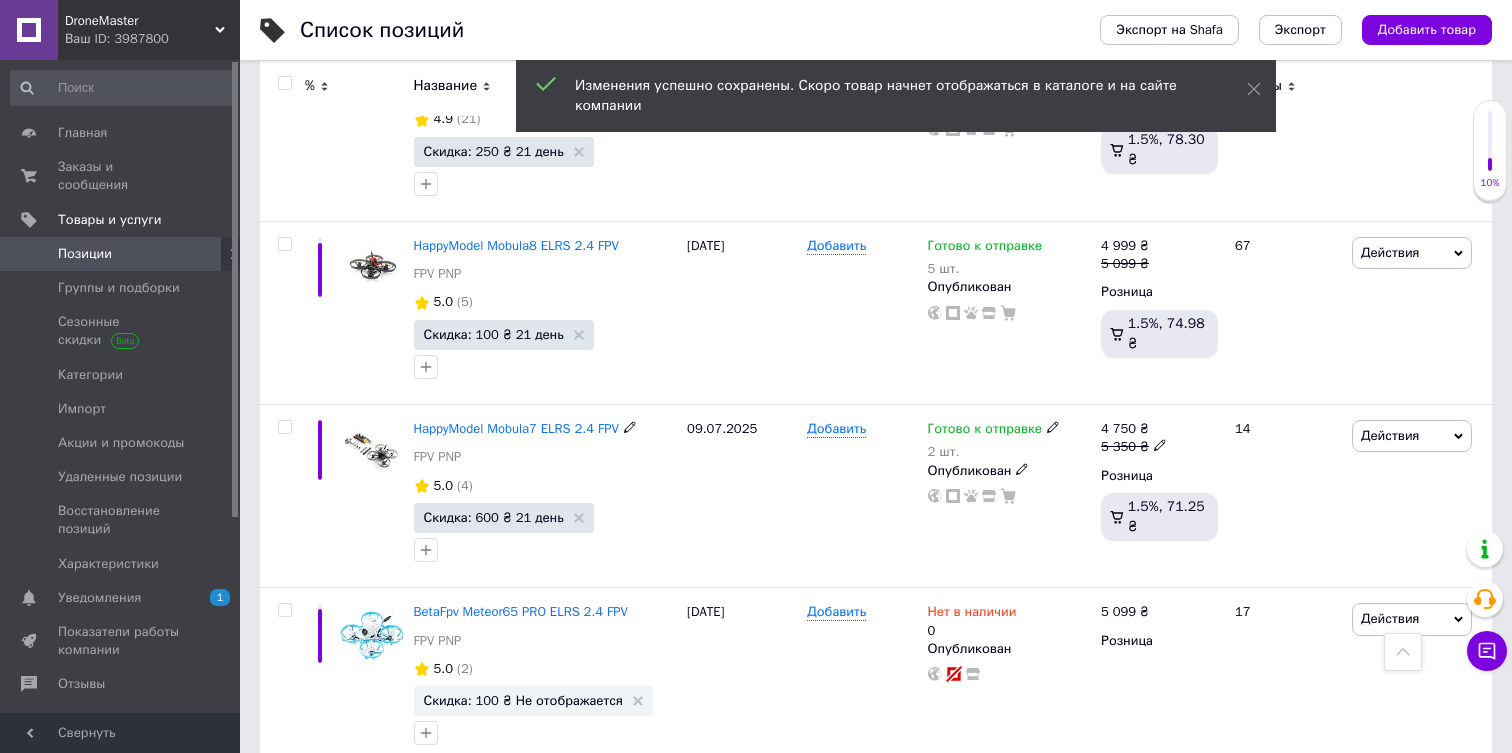scroll, scrollTop: 16245, scrollLeft: 0, axis: vertical 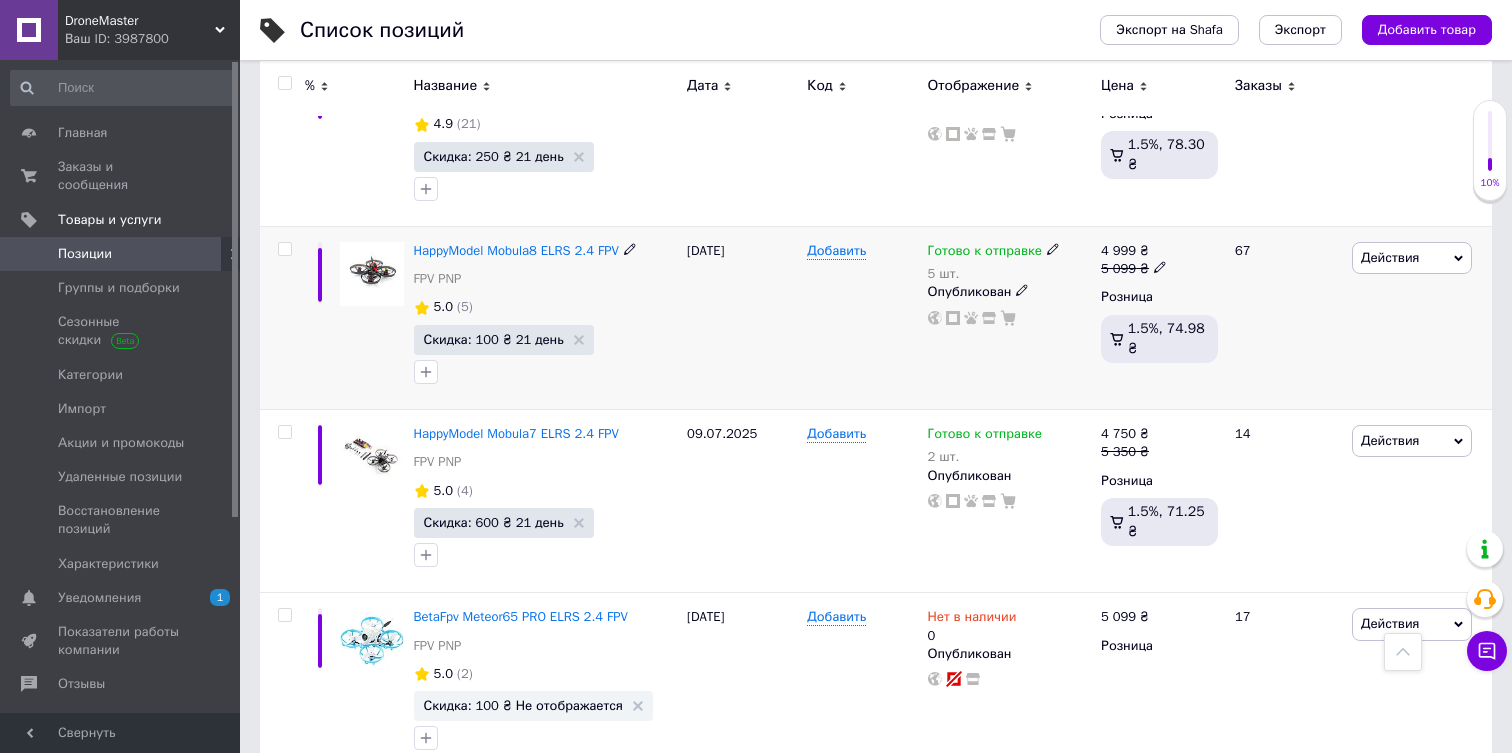 click 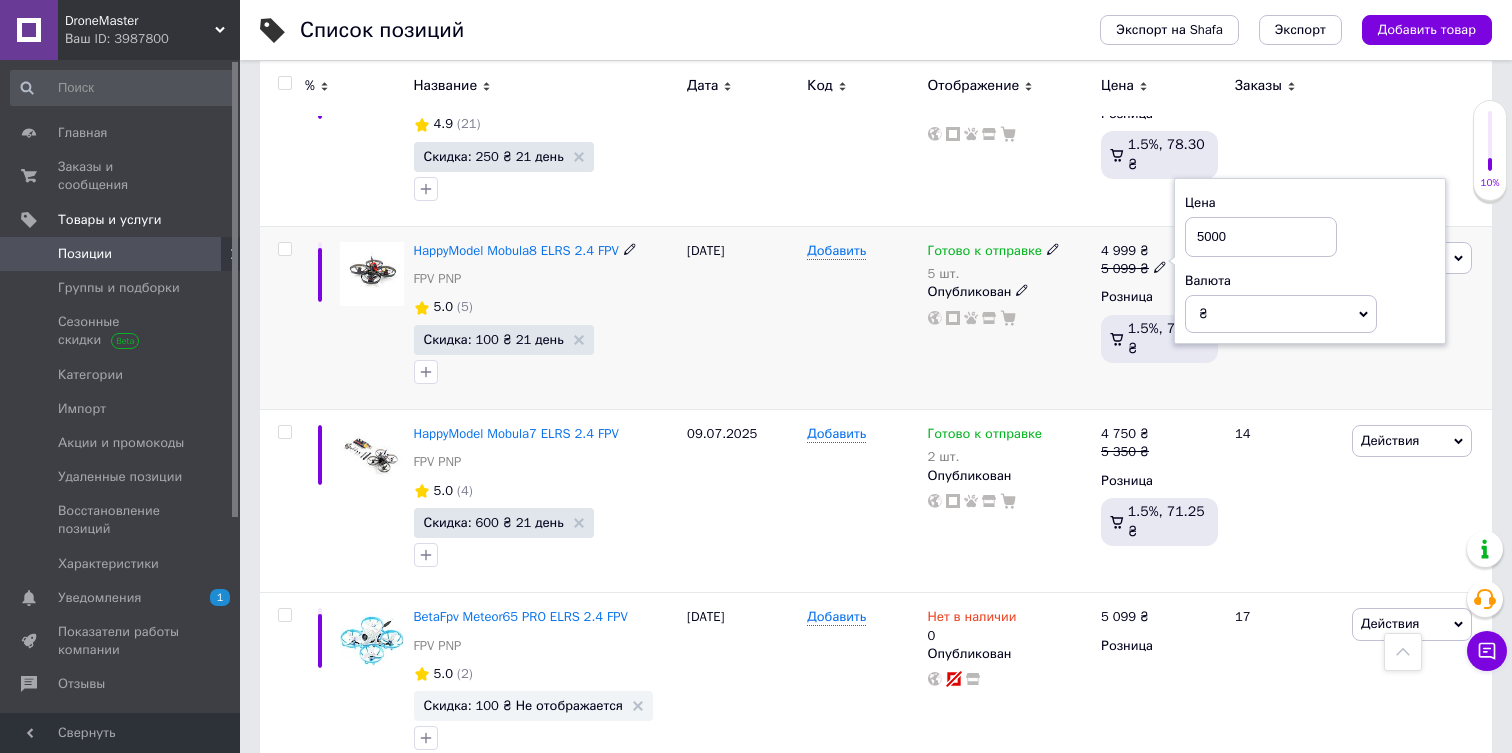 type on "5000" 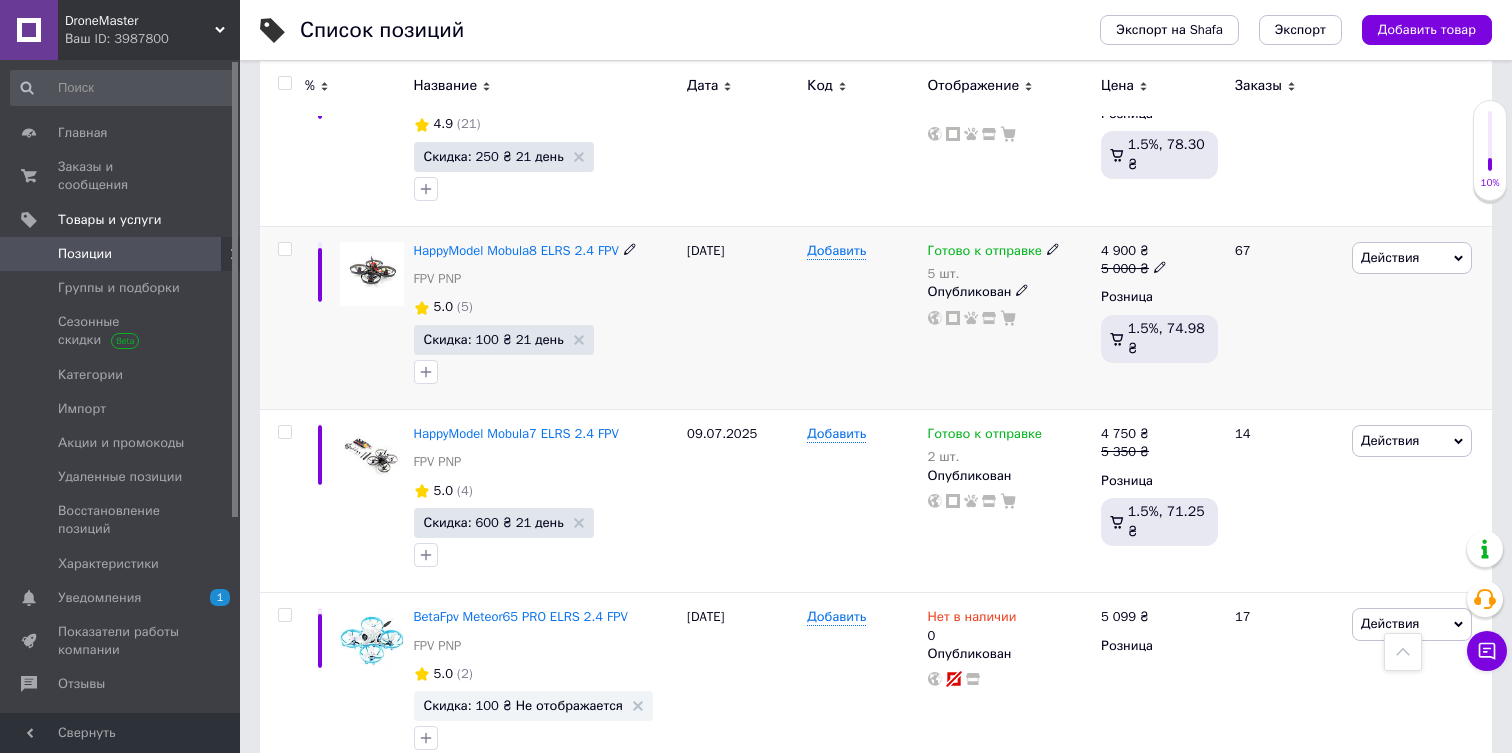 click 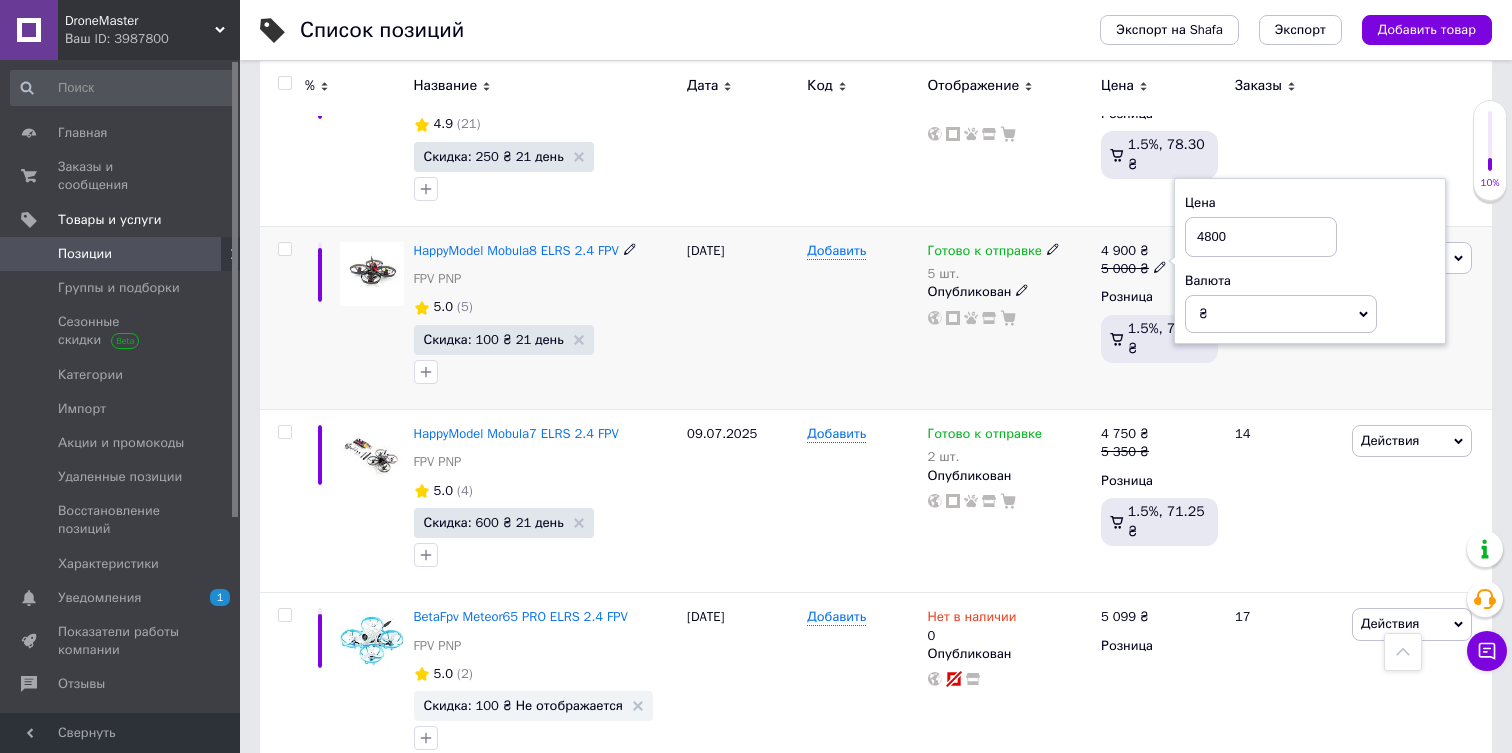 type on "4800" 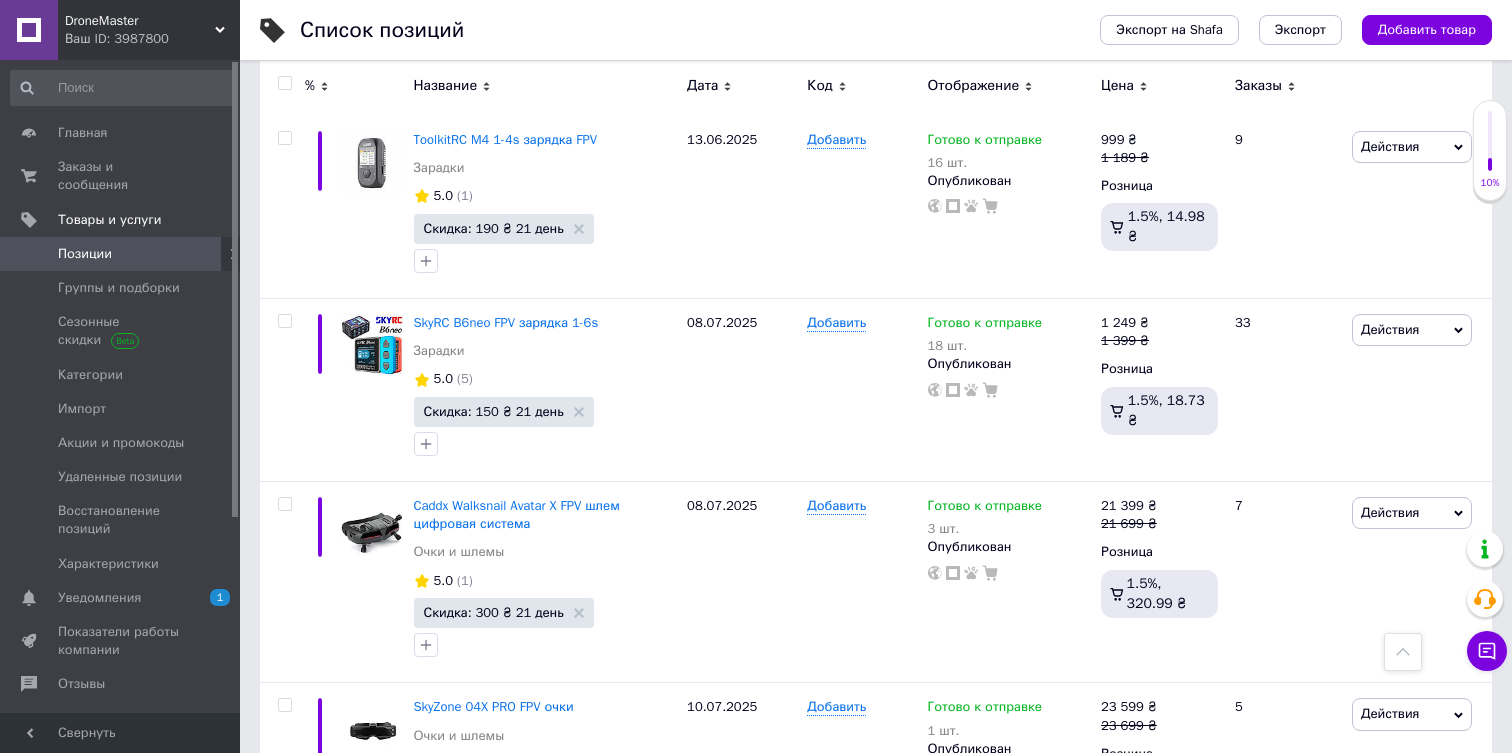 scroll, scrollTop: 17111, scrollLeft: 0, axis: vertical 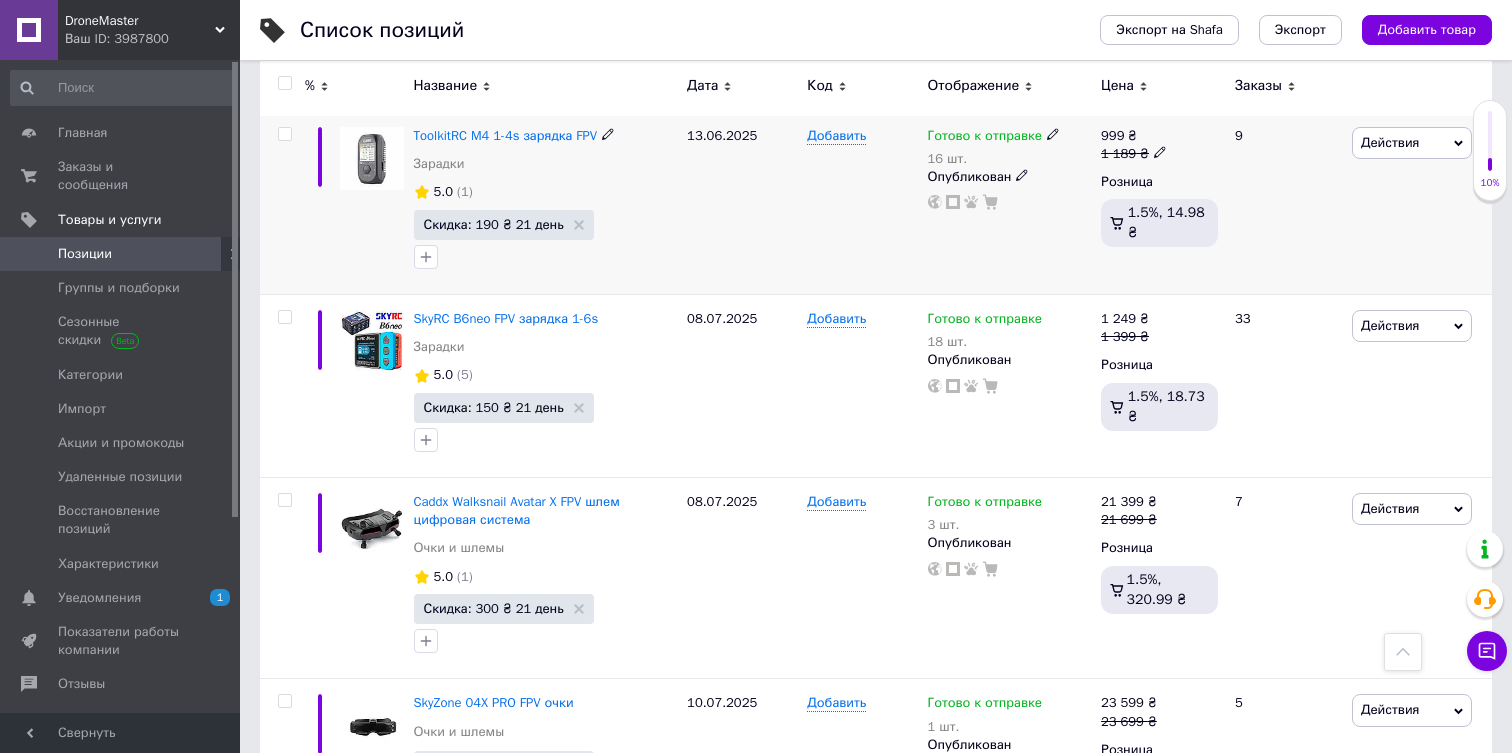 click at bounding box center [1160, 151] 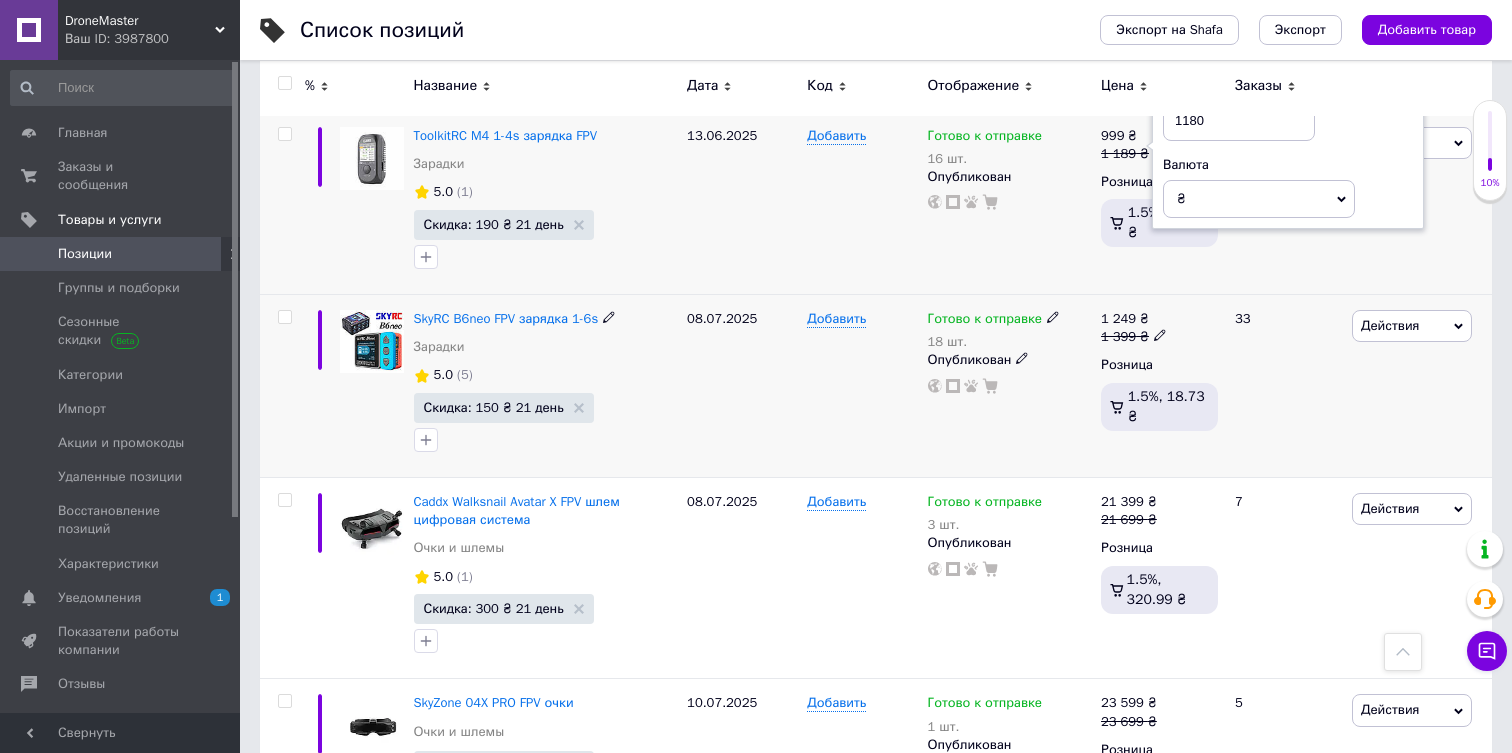 type on "1180" 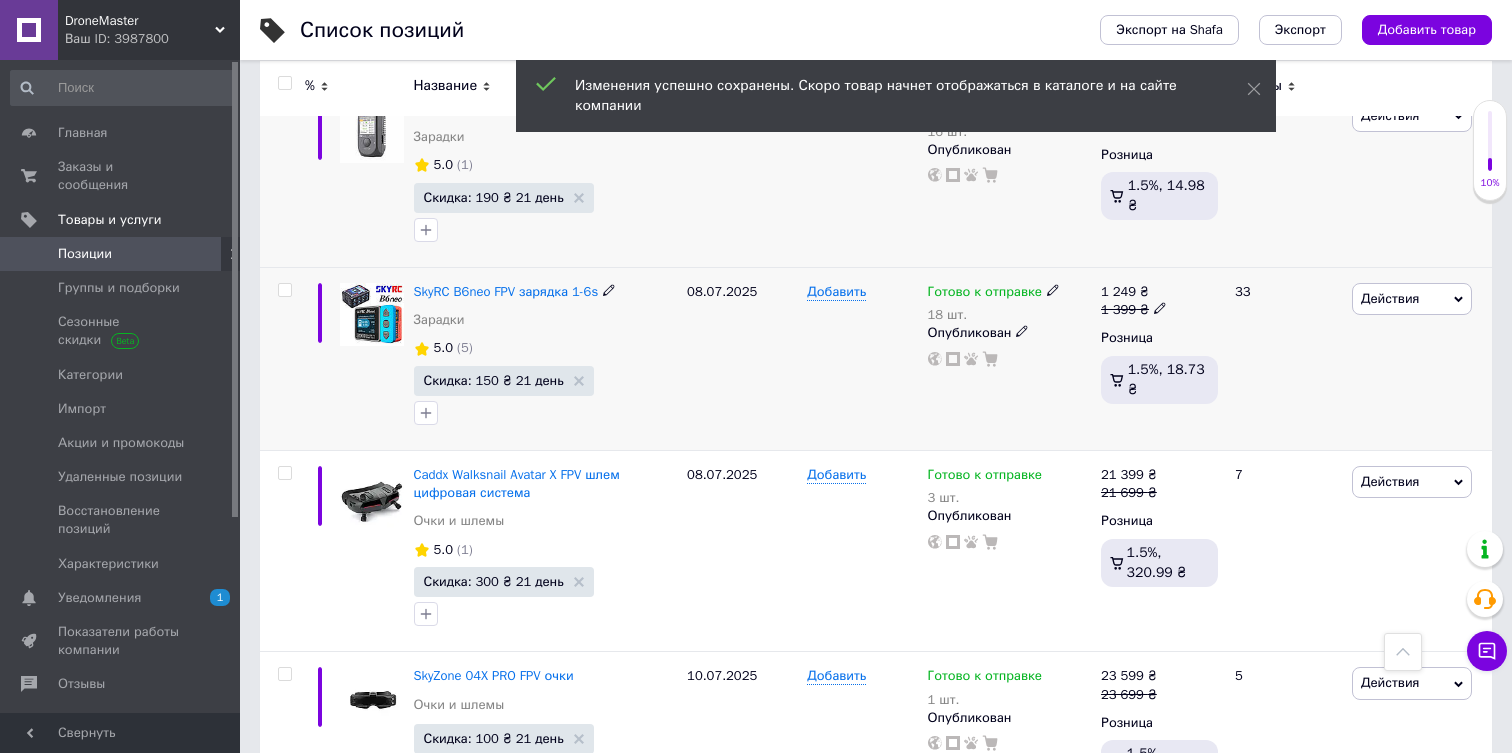 scroll, scrollTop: 17187, scrollLeft: 0, axis: vertical 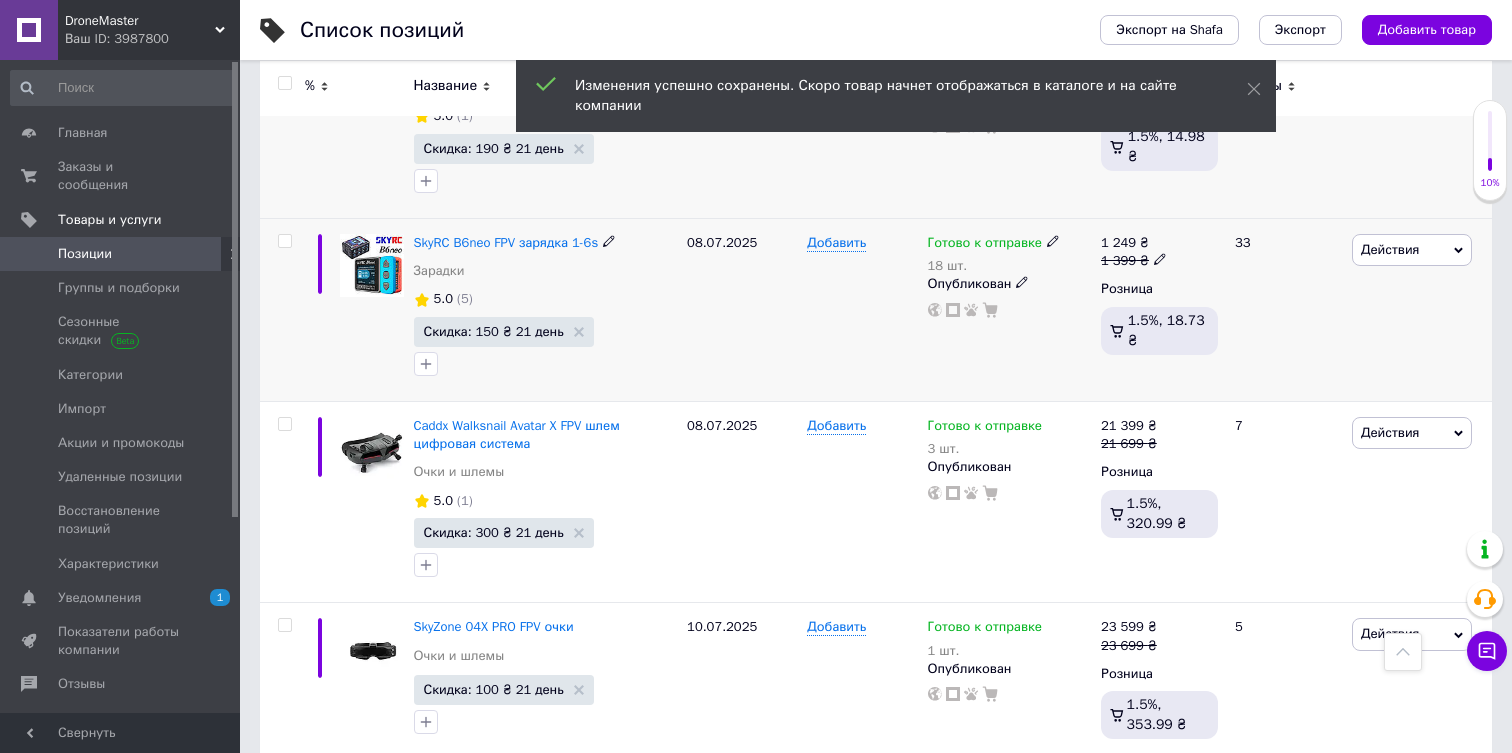 click 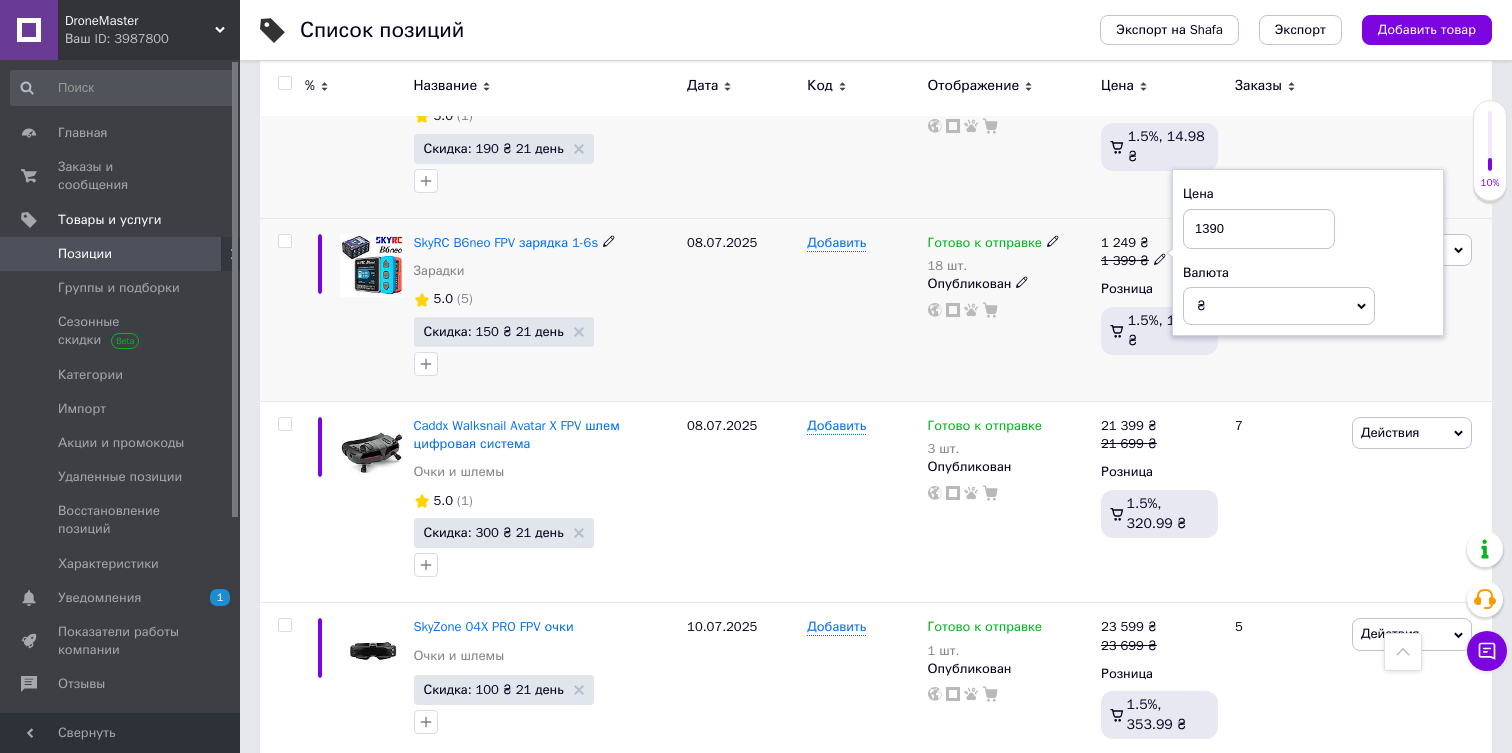 type on "1390" 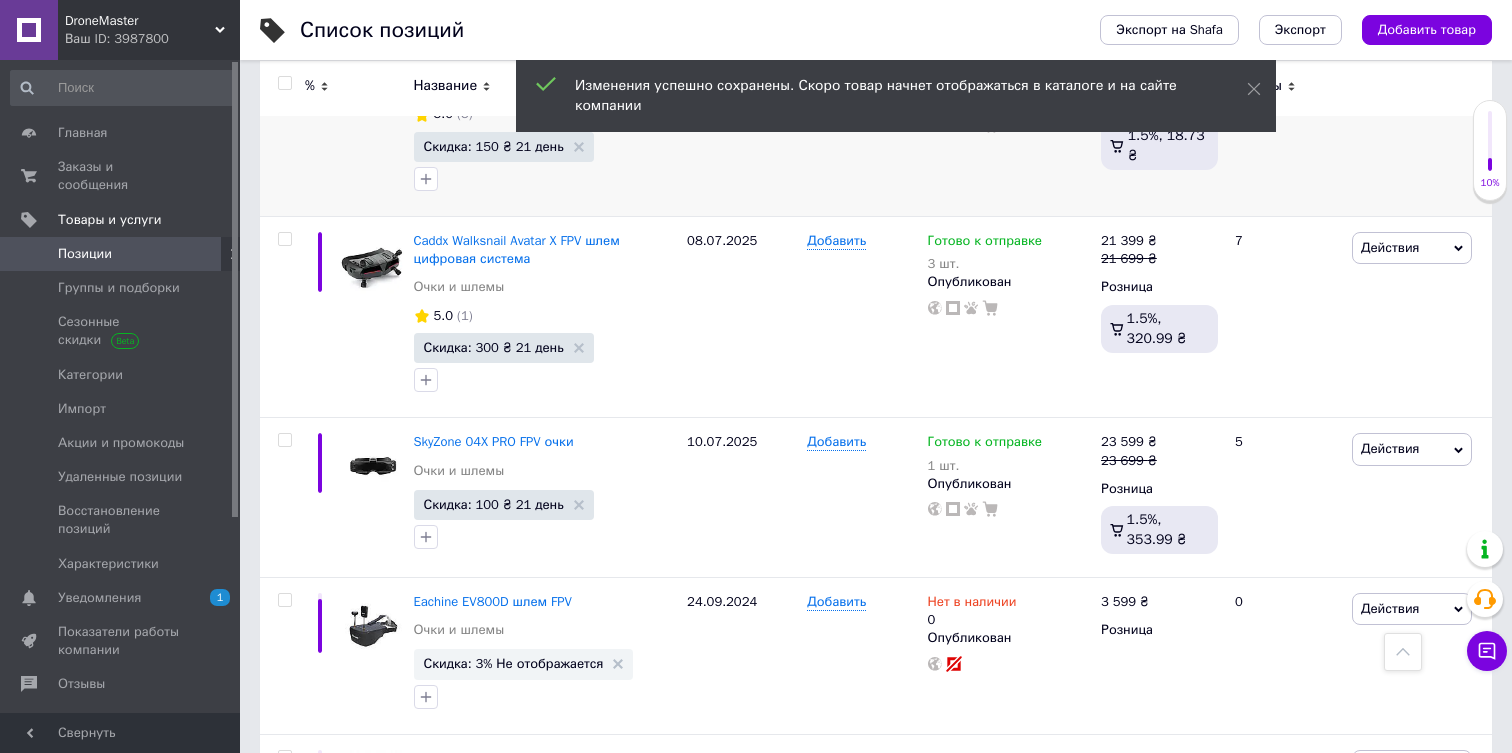 scroll, scrollTop: 17381, scrollLeft: 0, axis: vertical 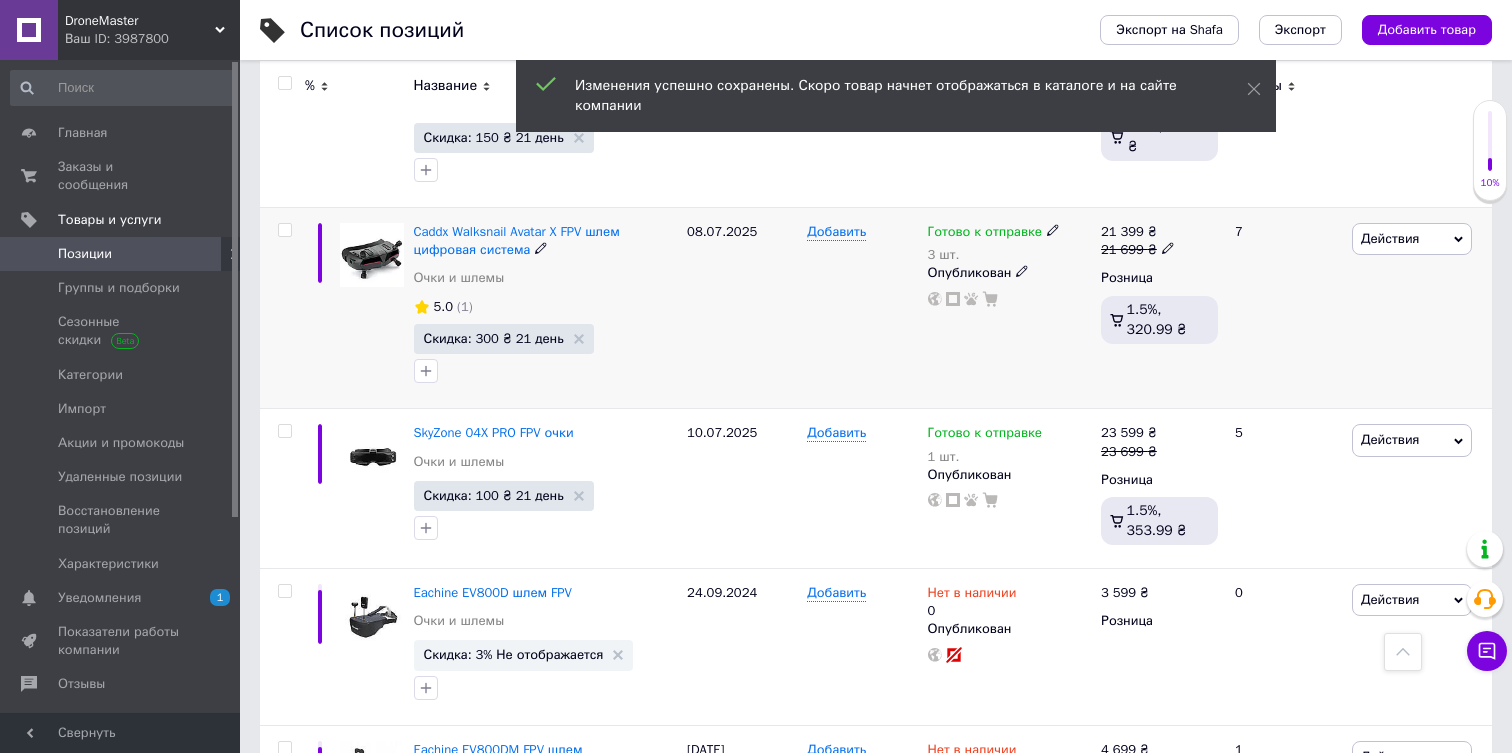 click 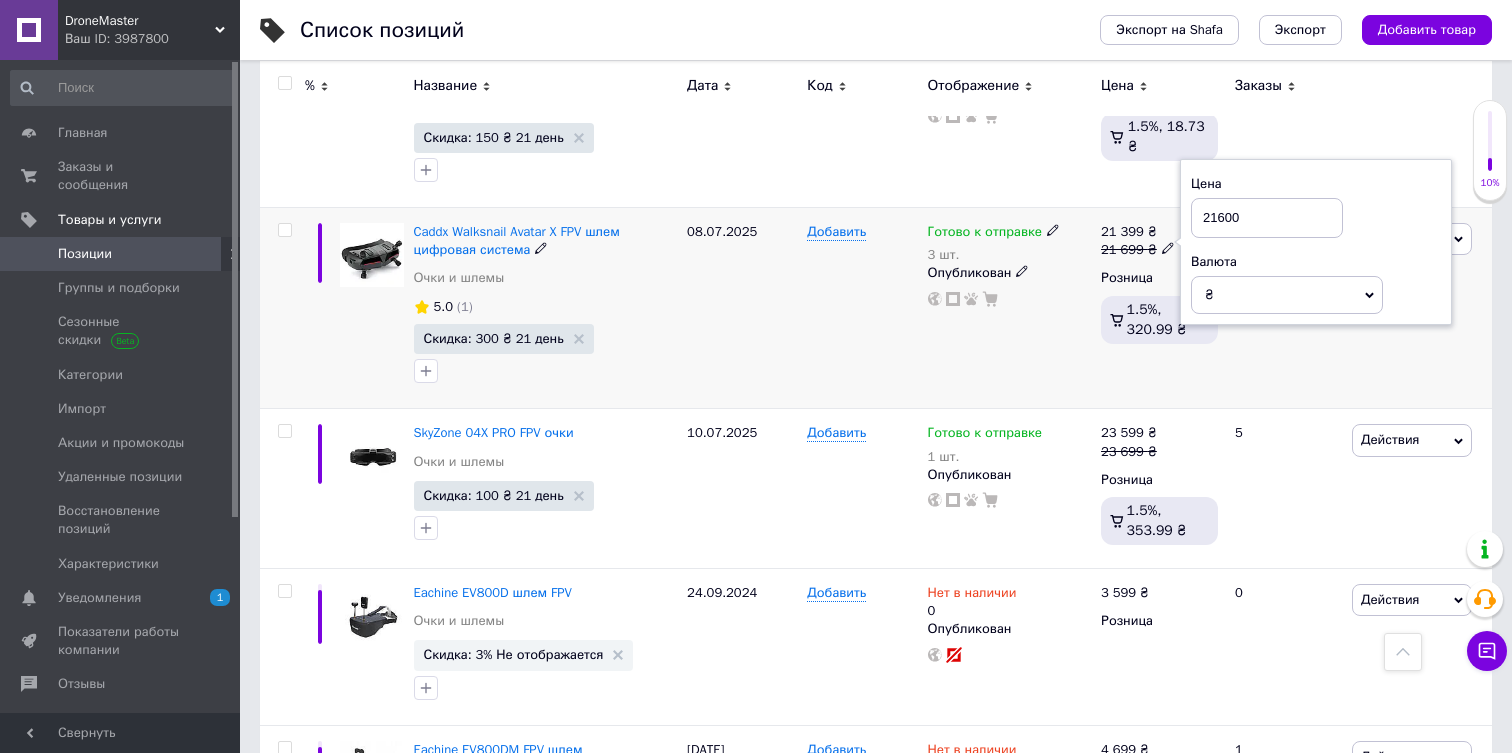 type on "21600" 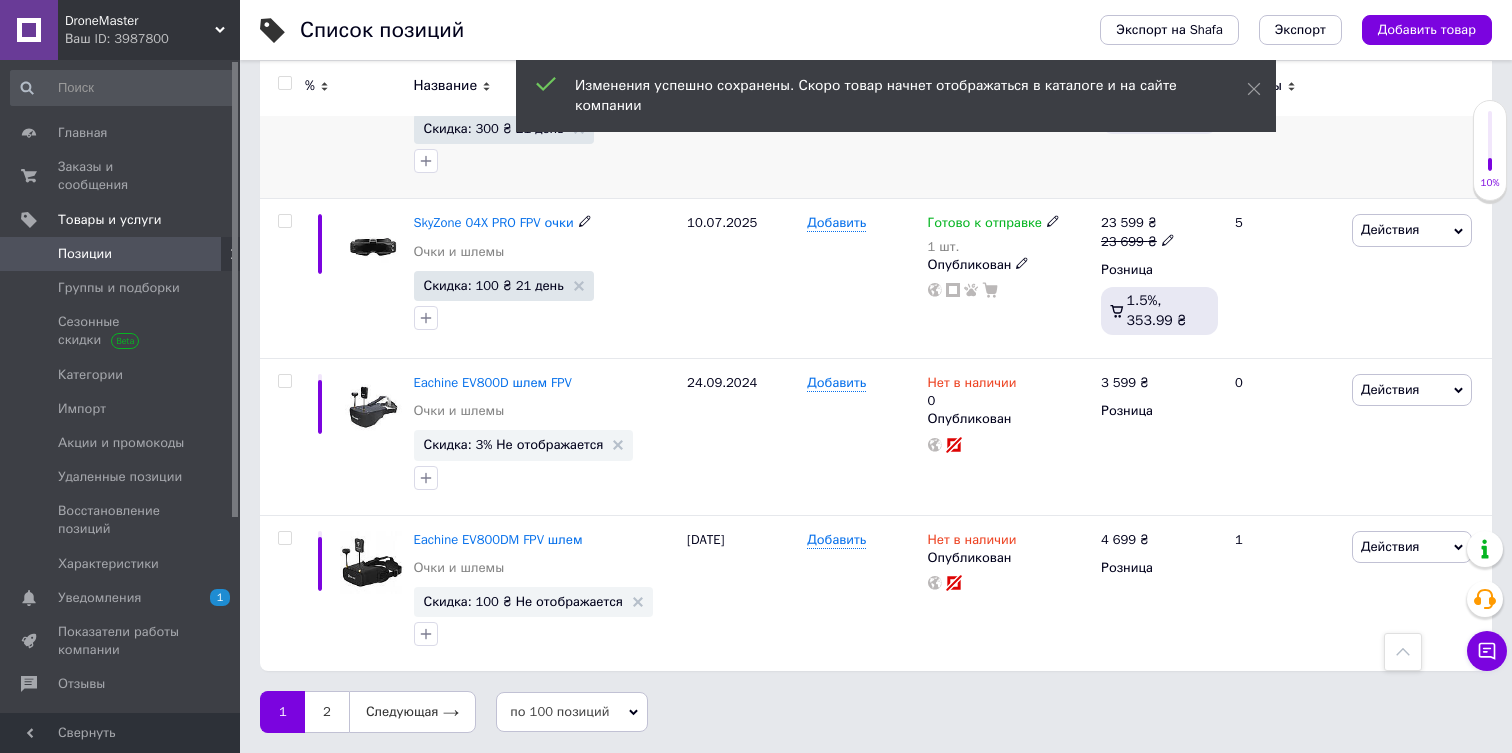 scroll, scrollTop: 17674, scrollLeft: 0, axis: vertical 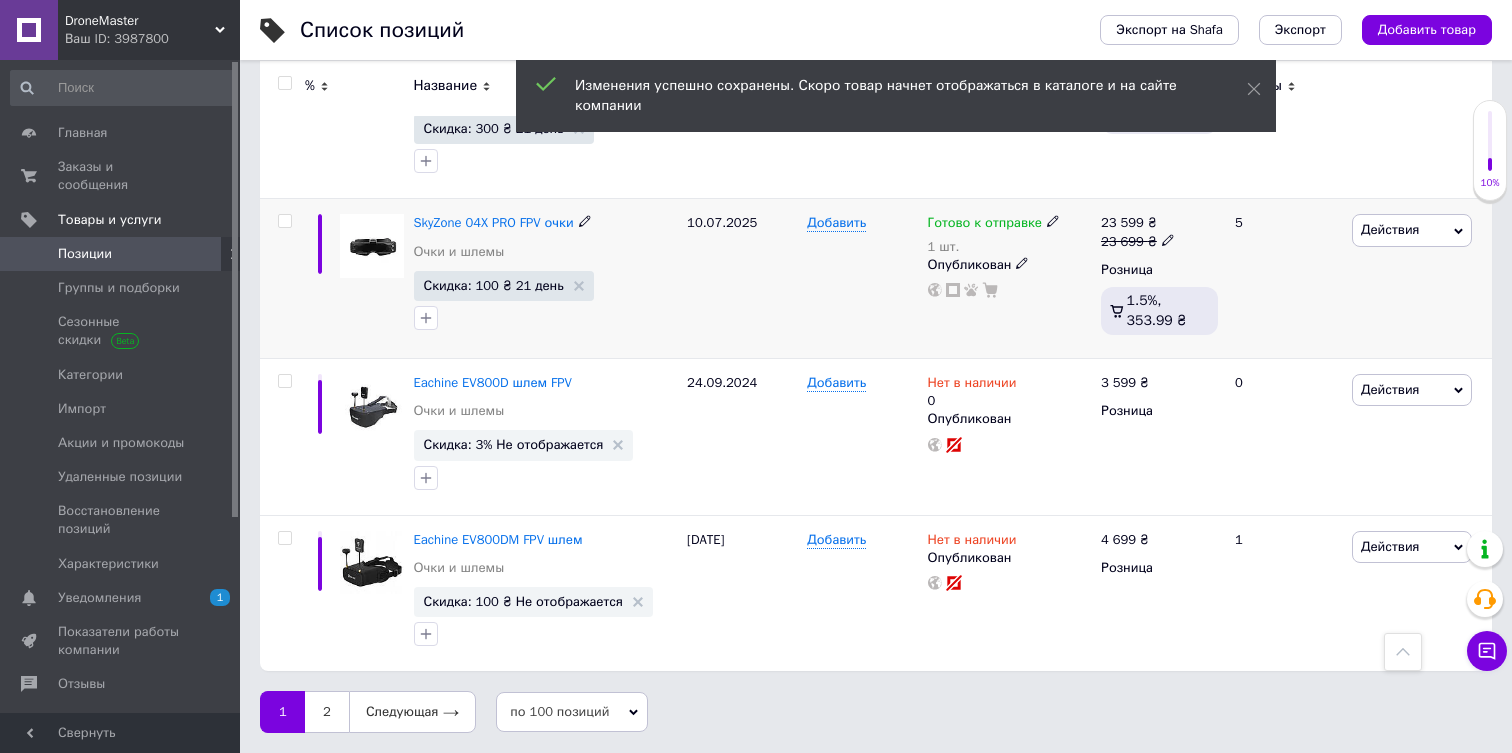 click 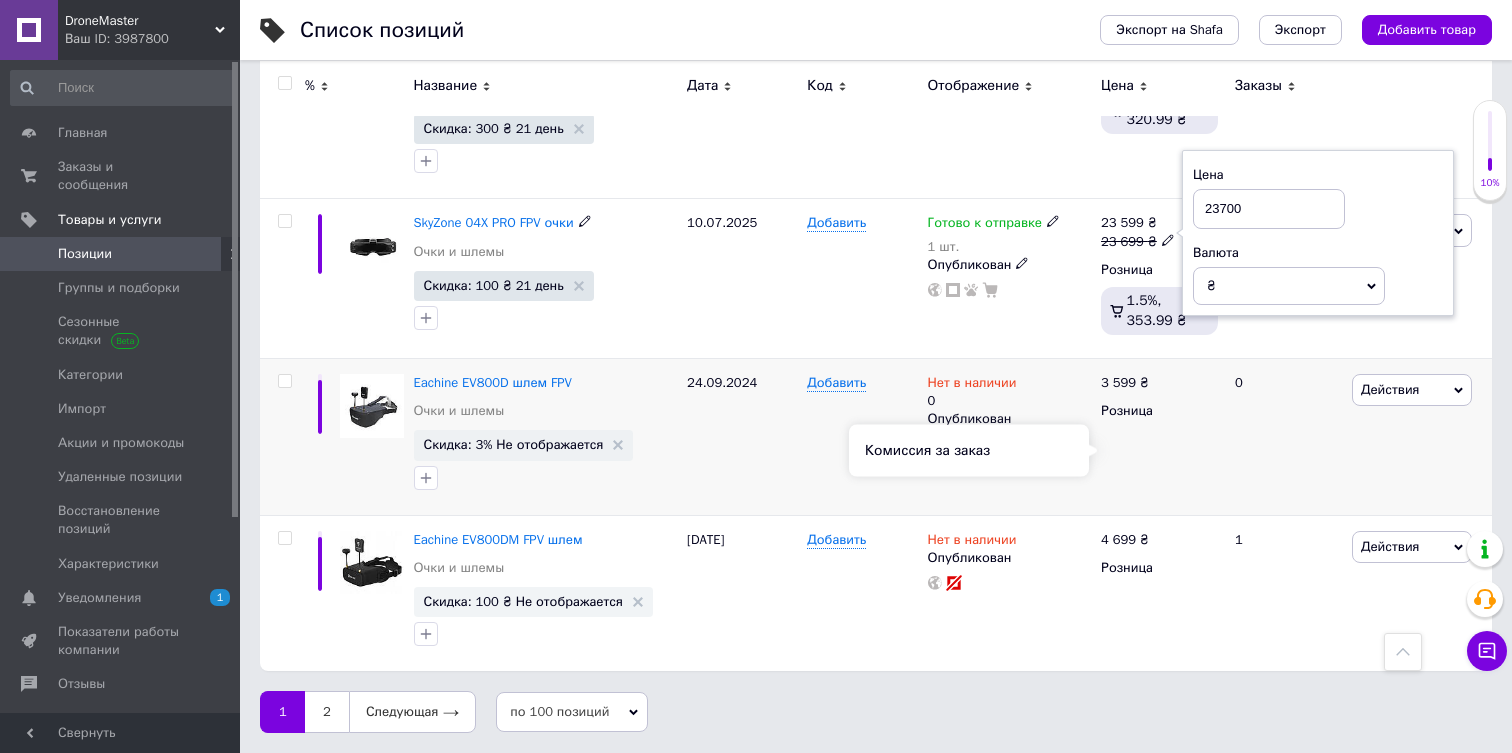 type on "23700" 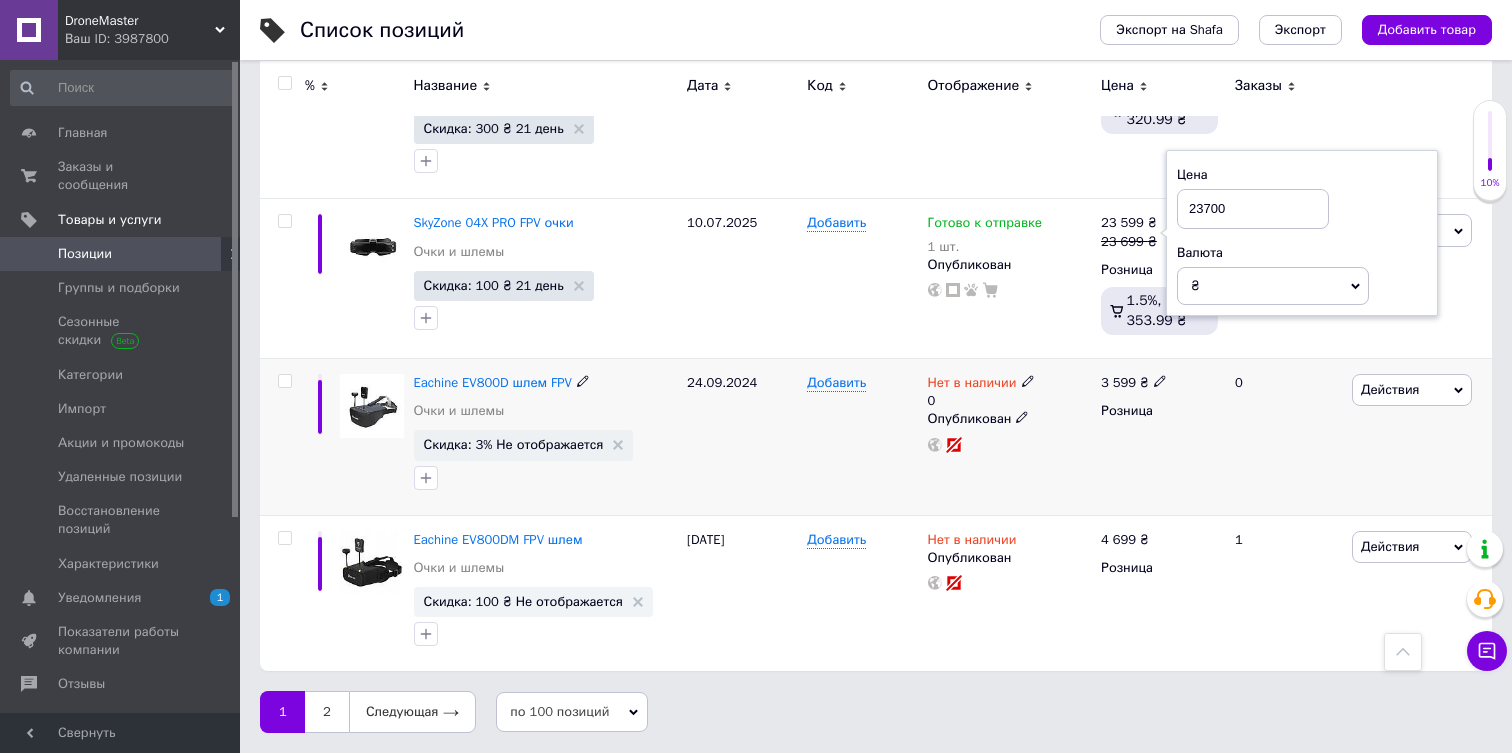 click on "0" at bounding box center [1285, 436] 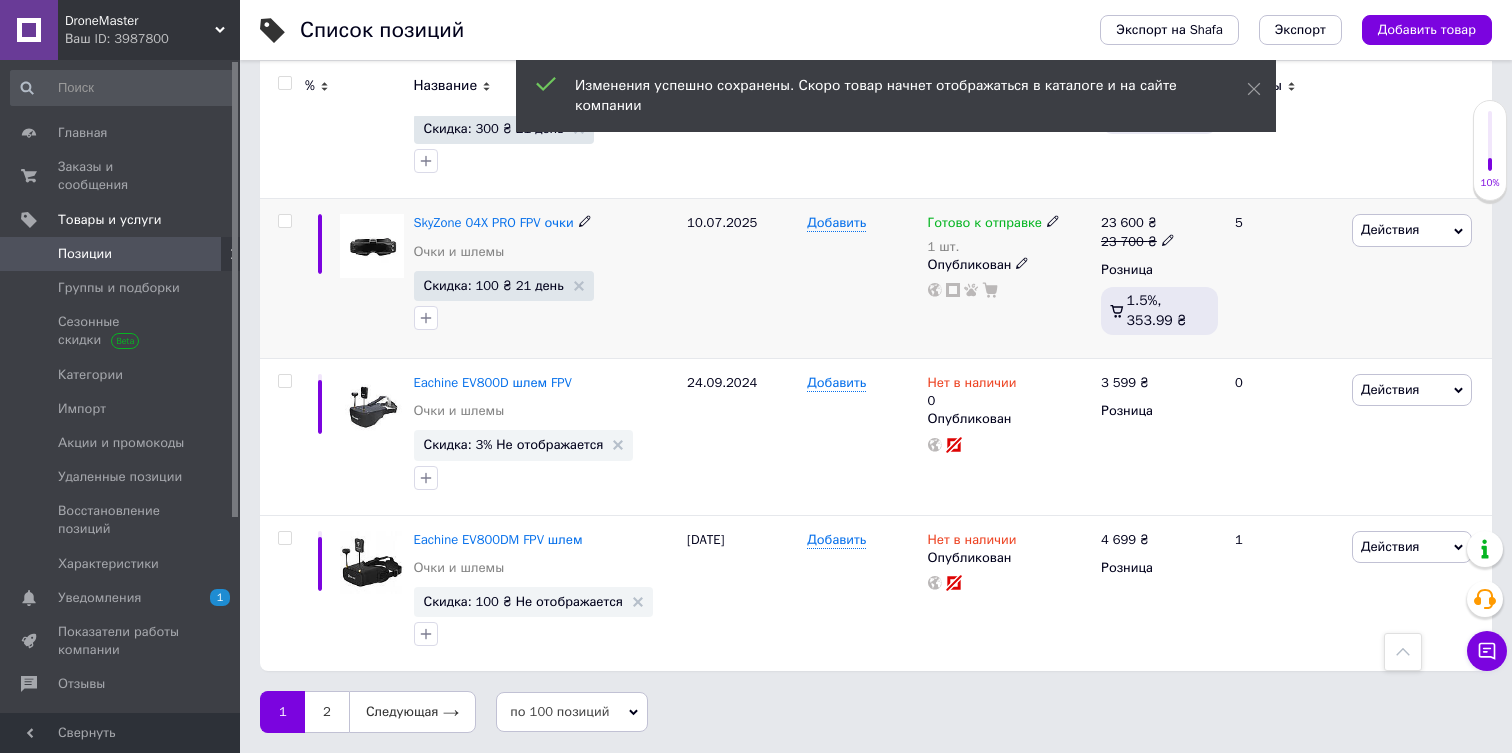 click 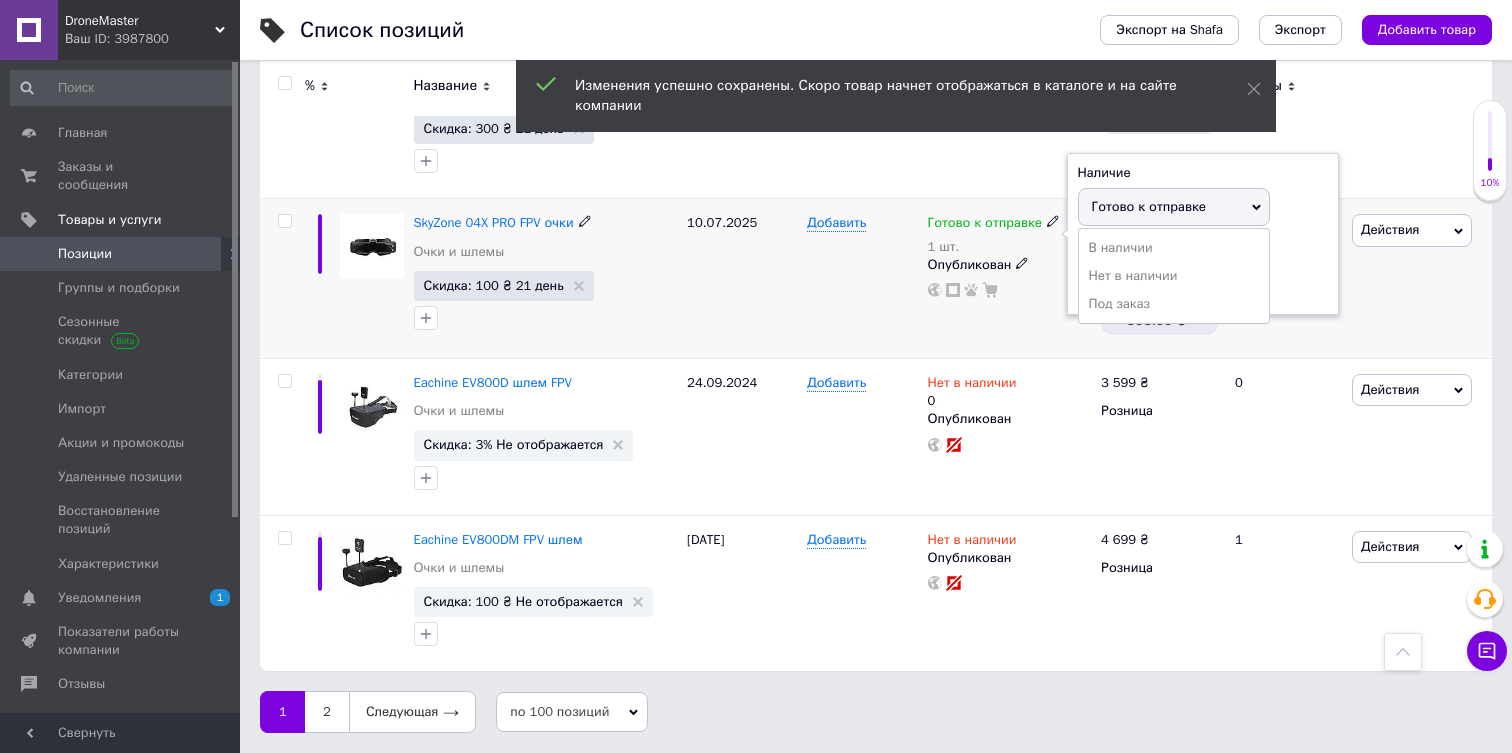 click on "Остатки 1 шт." at bounding box center [1203, 272] 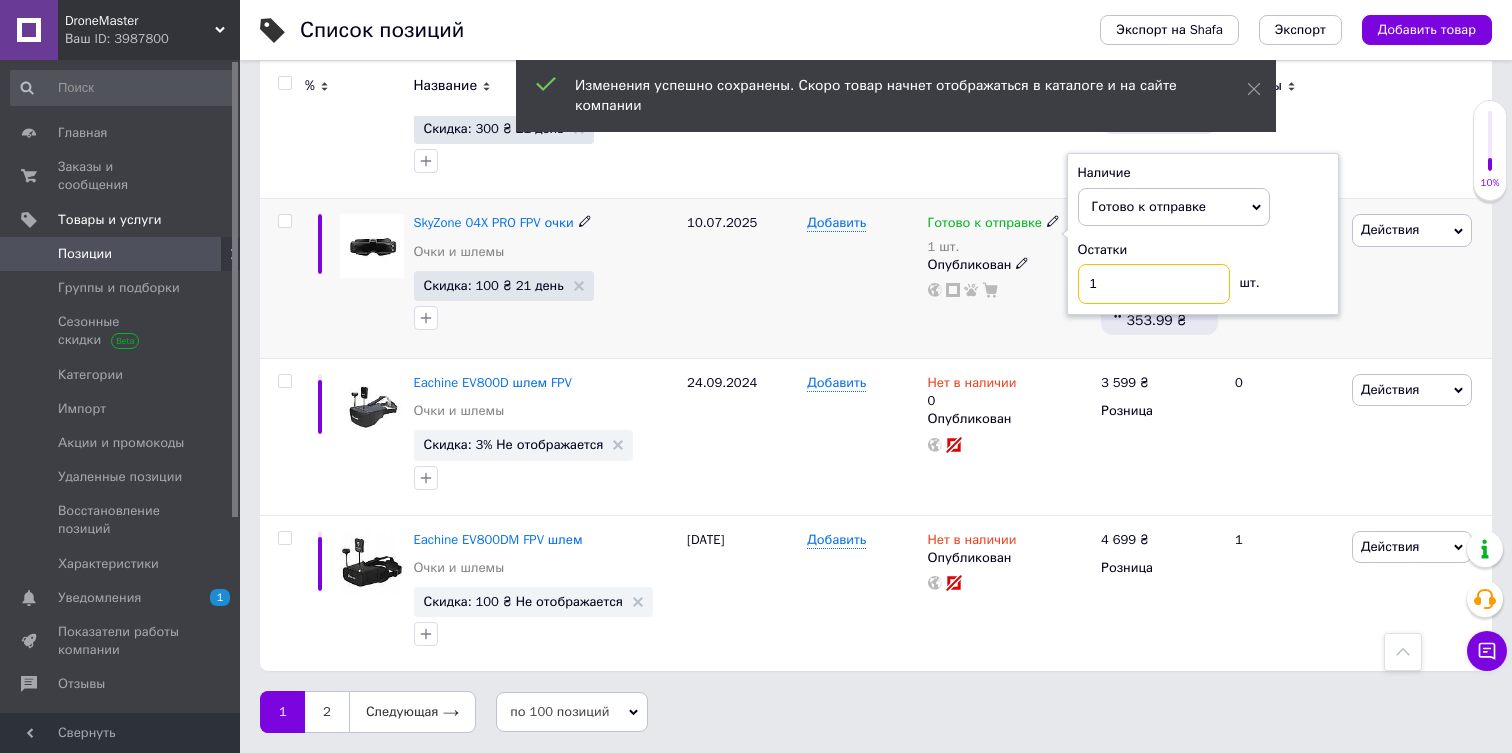 click on "1" at bounding box center [1154, 284] 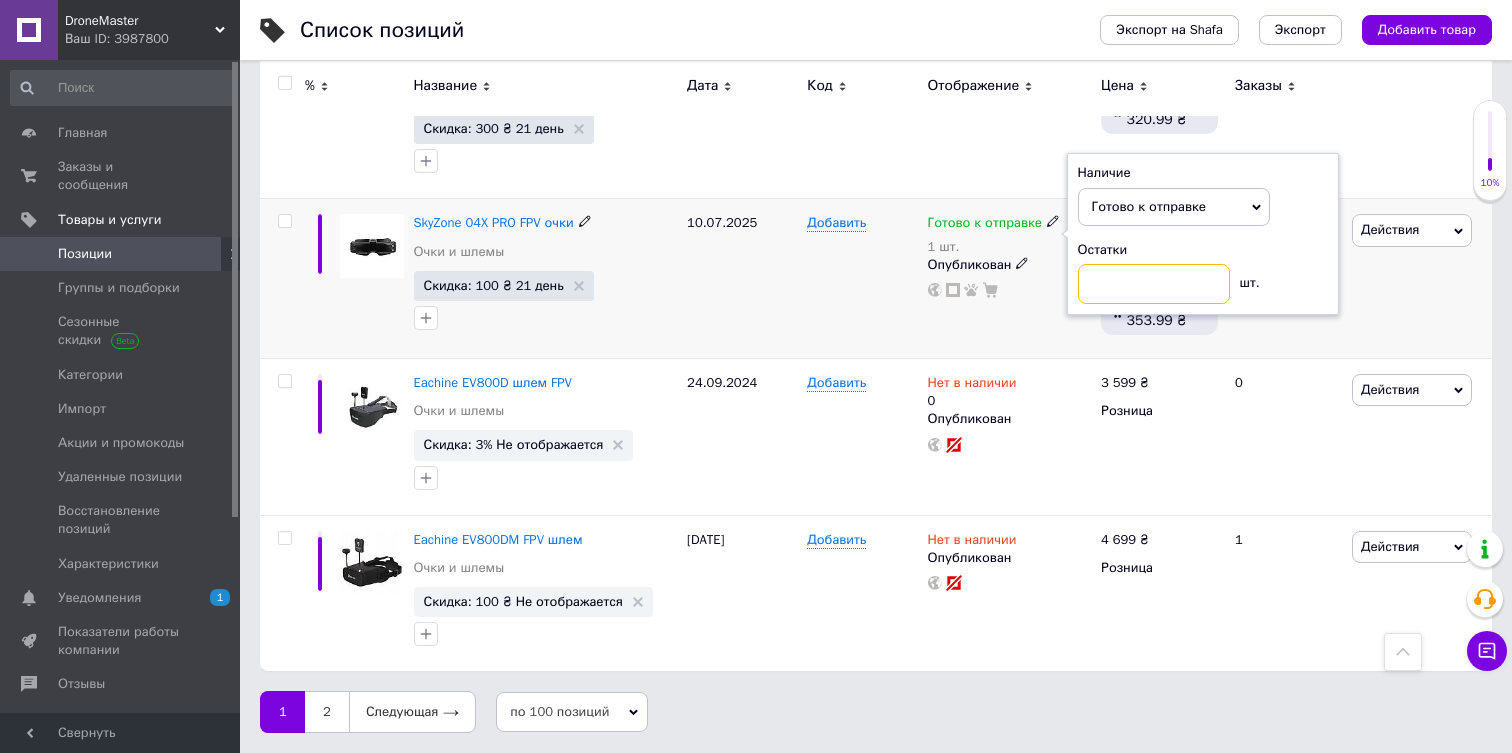 type on "5" 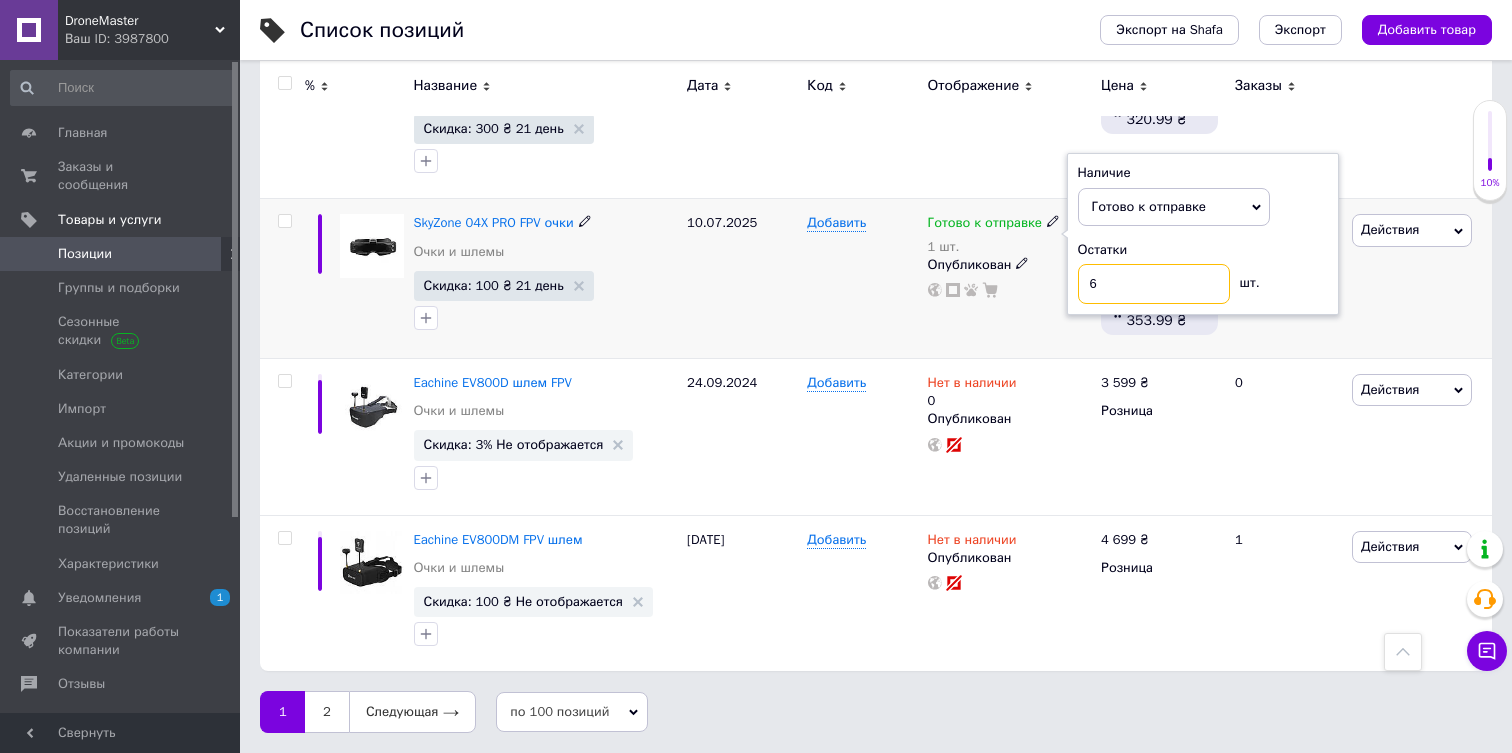 type on "6" 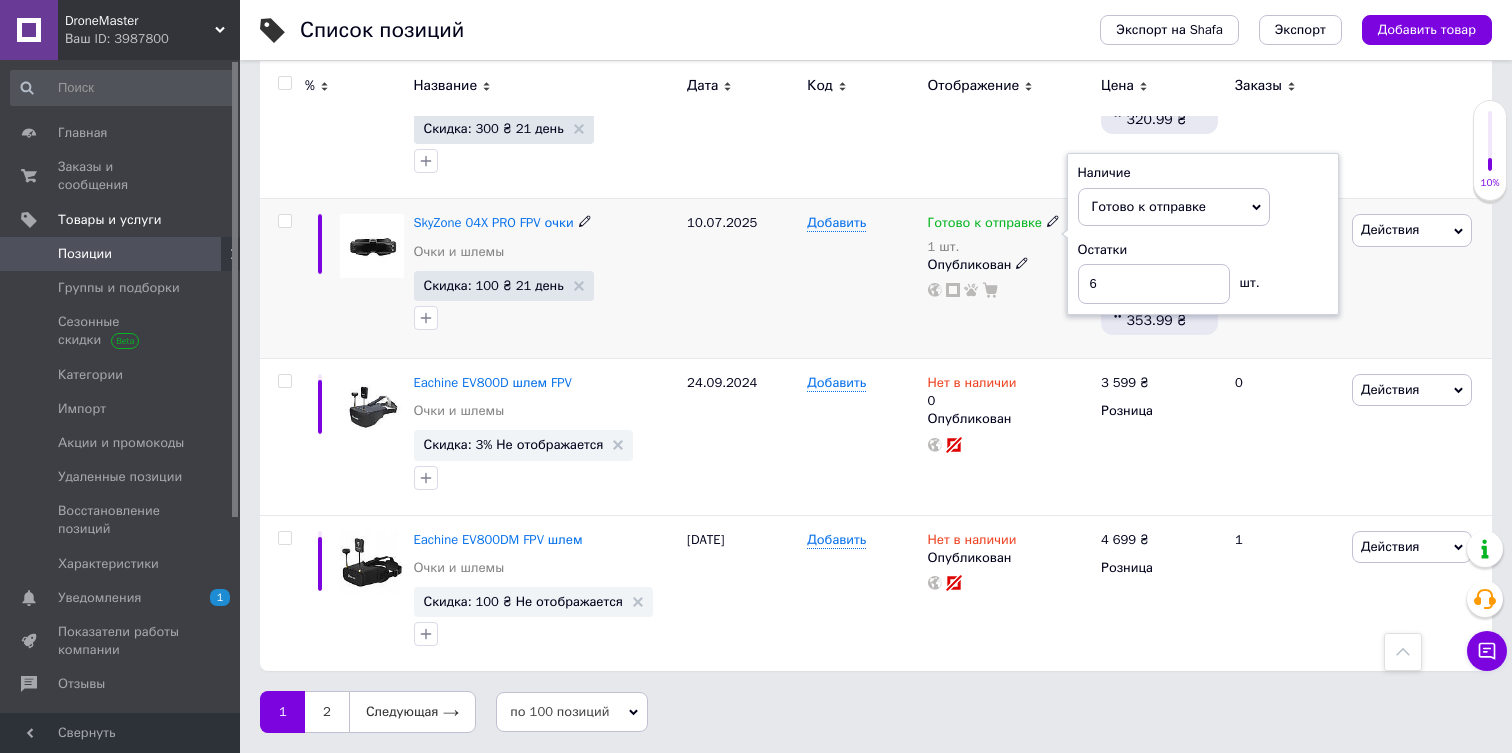click on "5" at bounding box center [1285, 279] 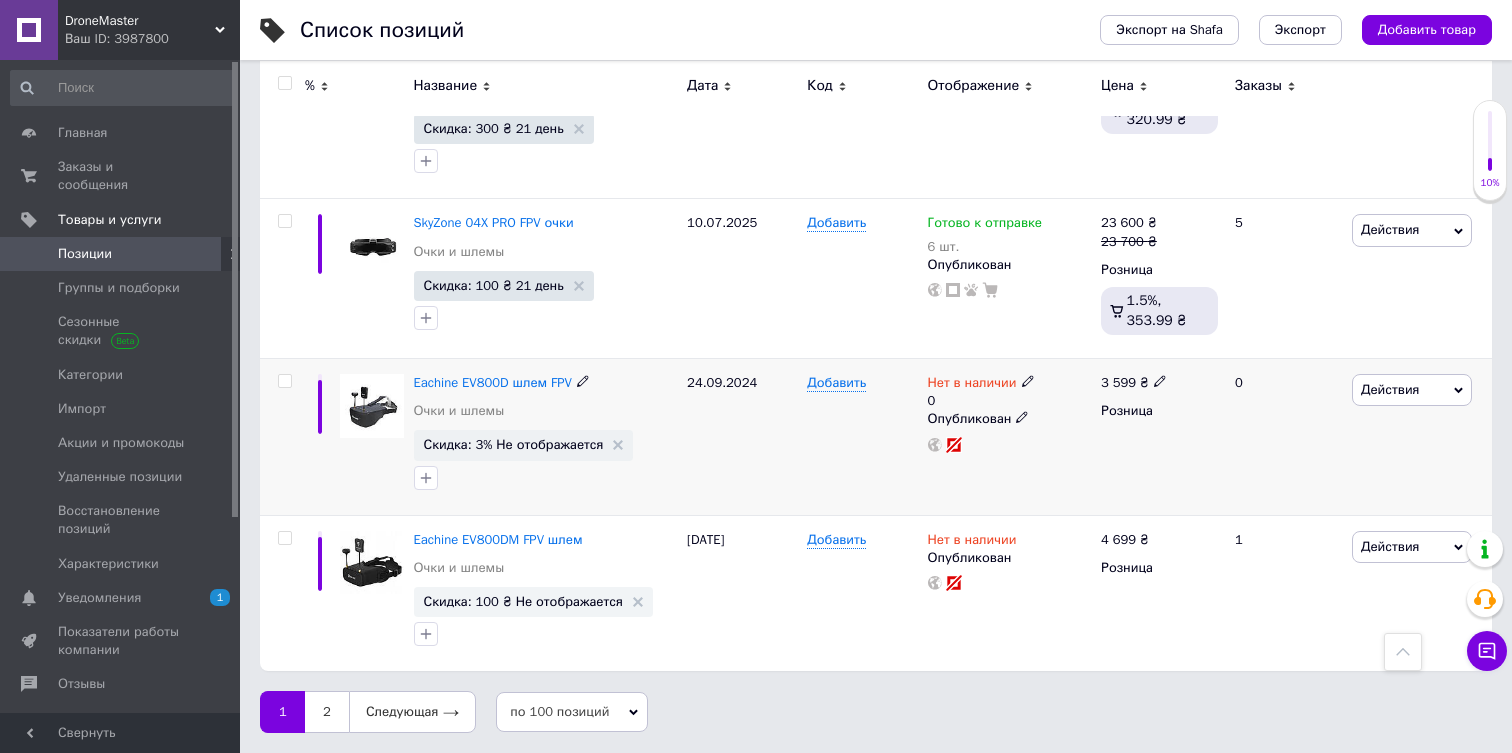 scroll, scrollTop: 17731, scrollLeft: 0, axis: vertical 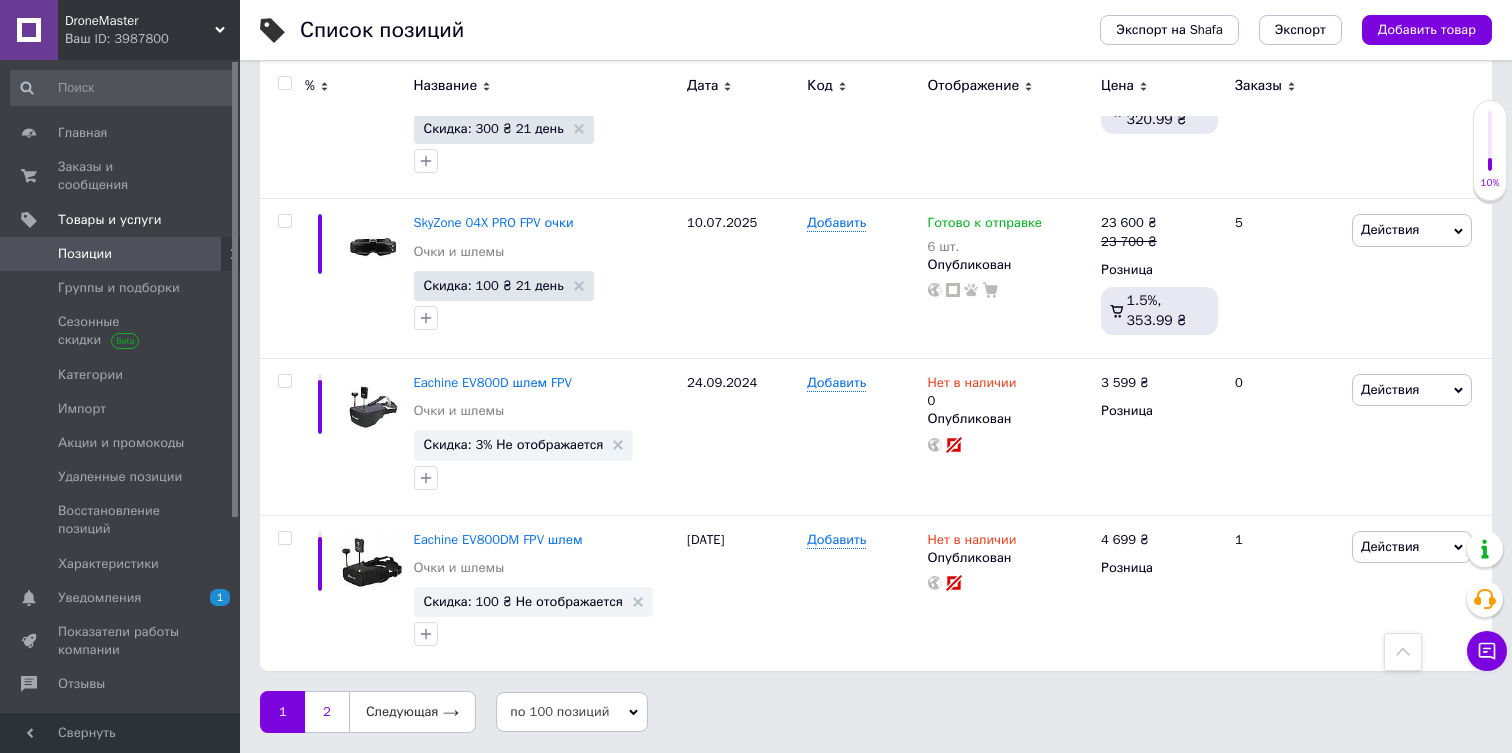click on "2" at bounding box center [327, 712] 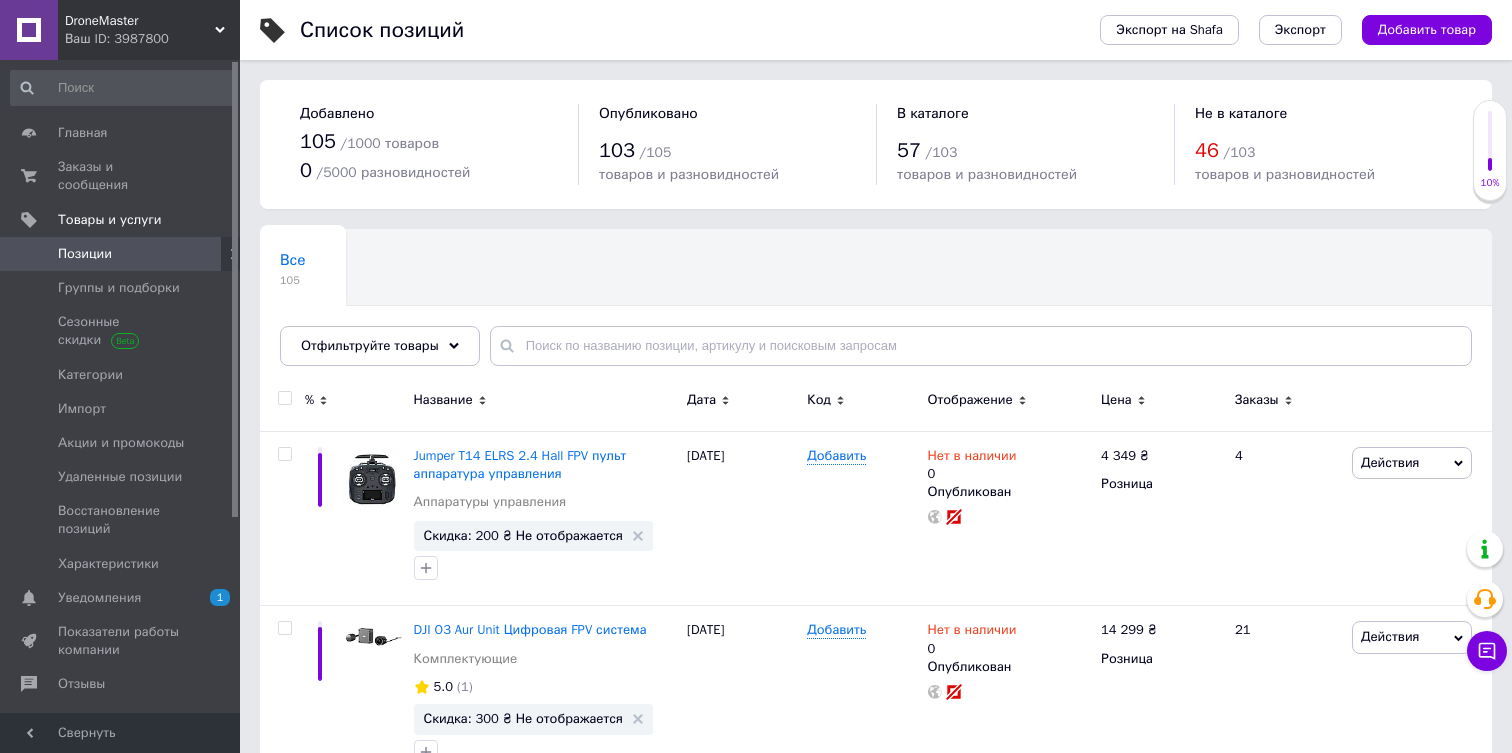 scroll, scrollTop: 704, scrollLeft: 0, axis: vertical 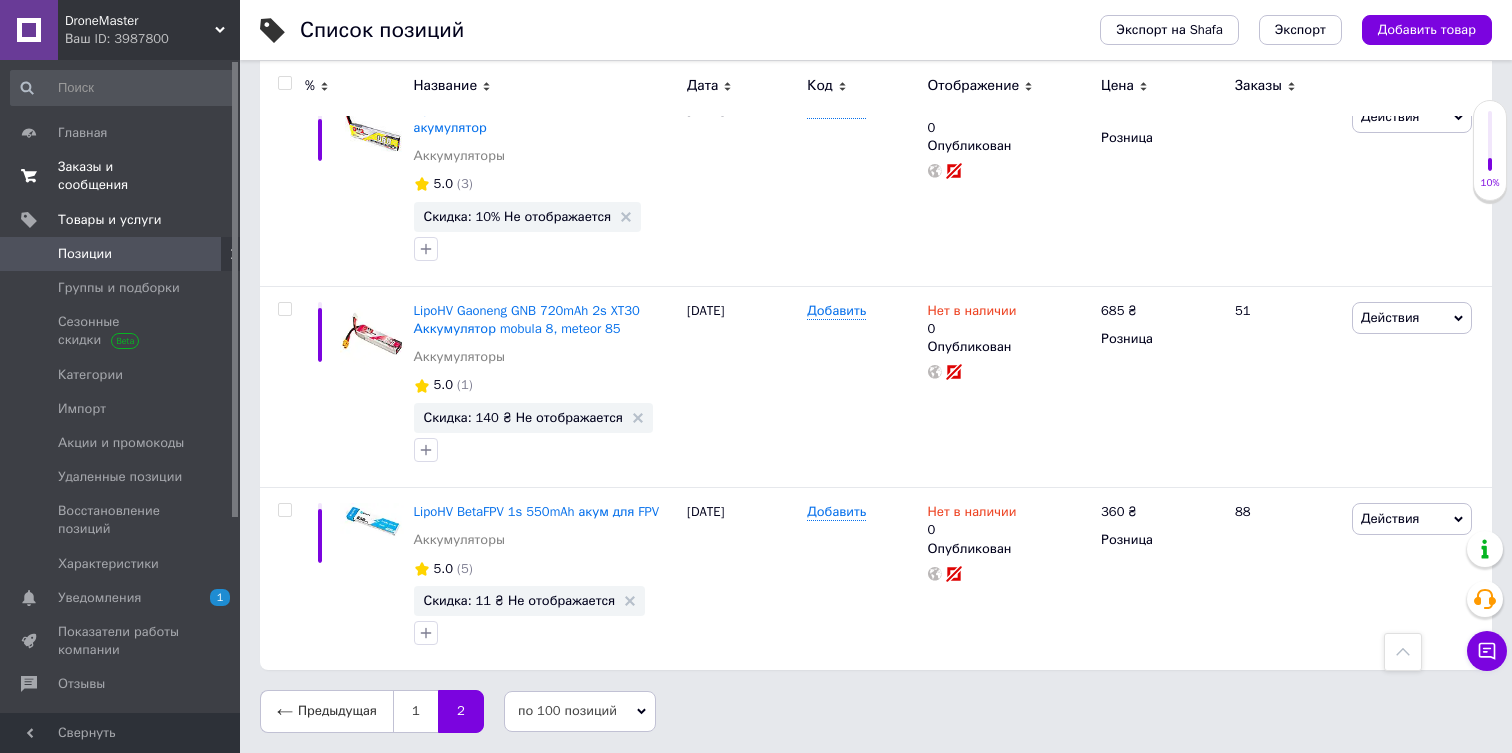 click on "Заказы и сообщения" at bounding box center [121, 176] 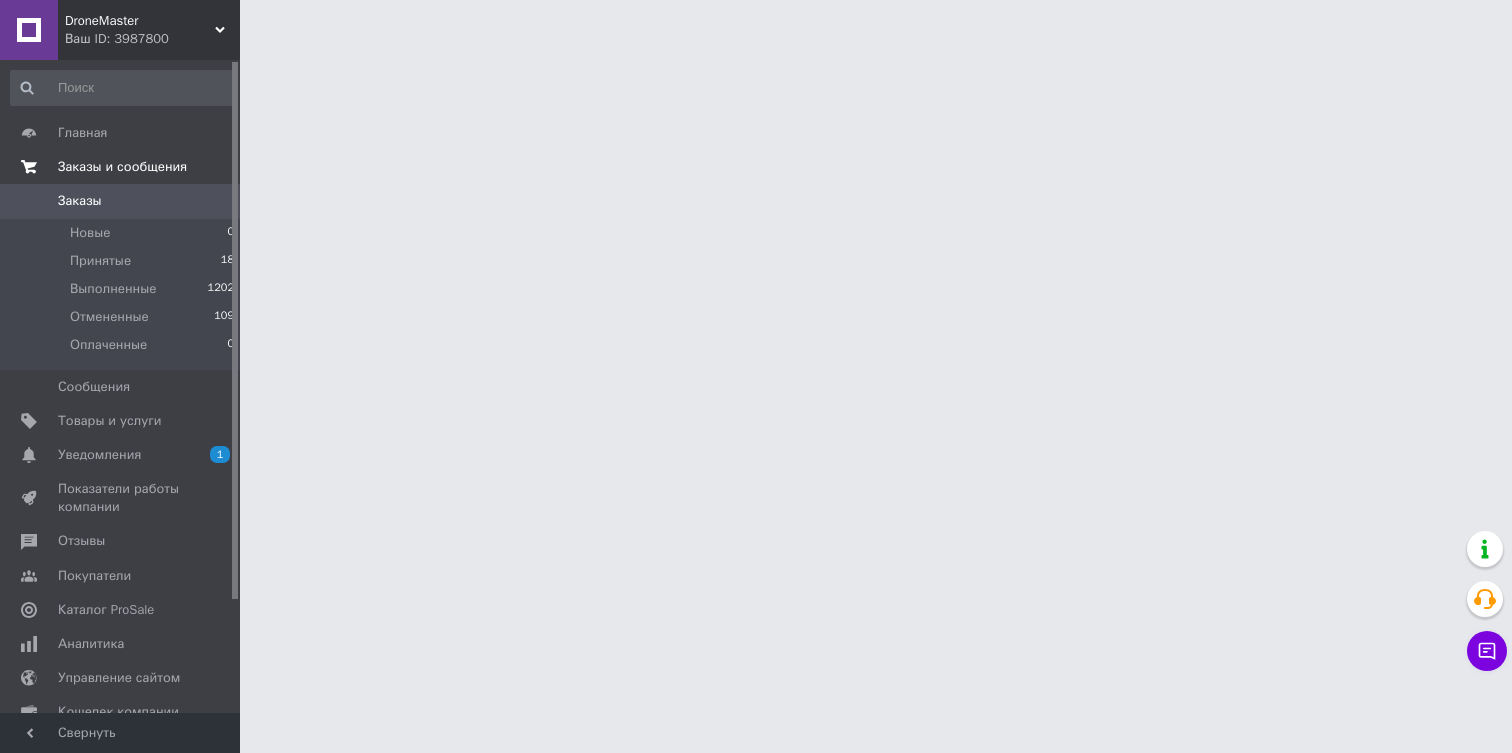 scroll, scrollTop: 0, scrollLeft: 0, axis: both 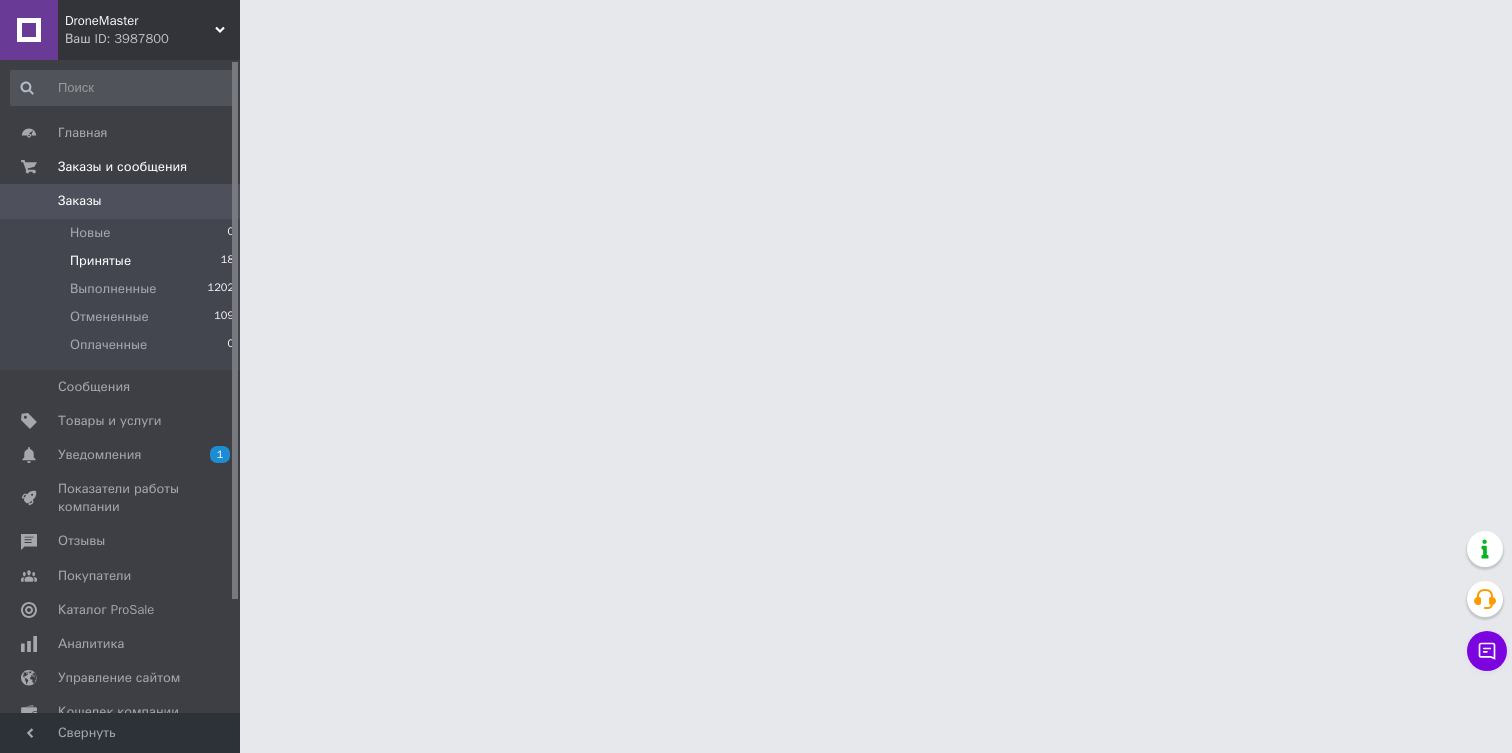 click on "Принятые 18" at bounding box center (123, 261) 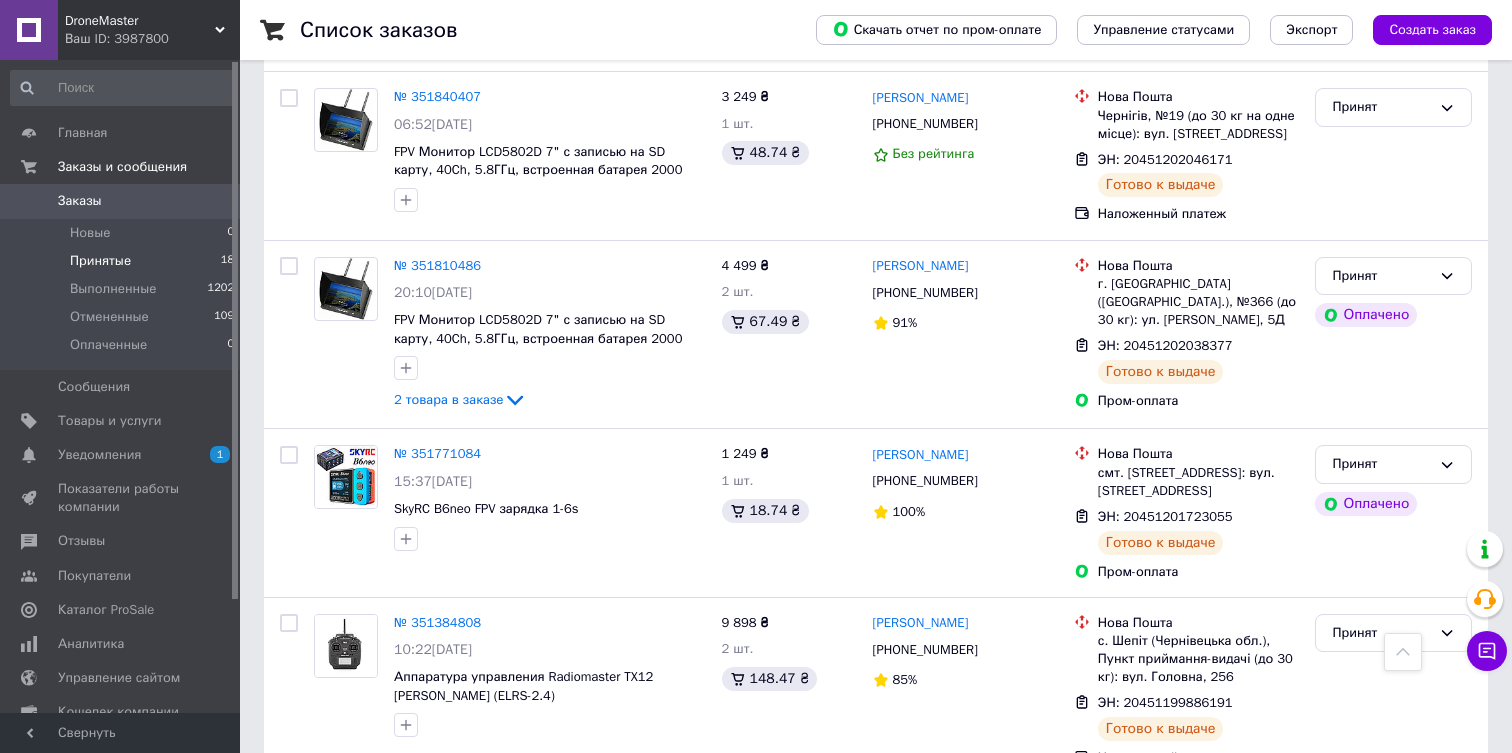 scroll, scrollTop: 3284, scrollLeft: 0, axis: vertical 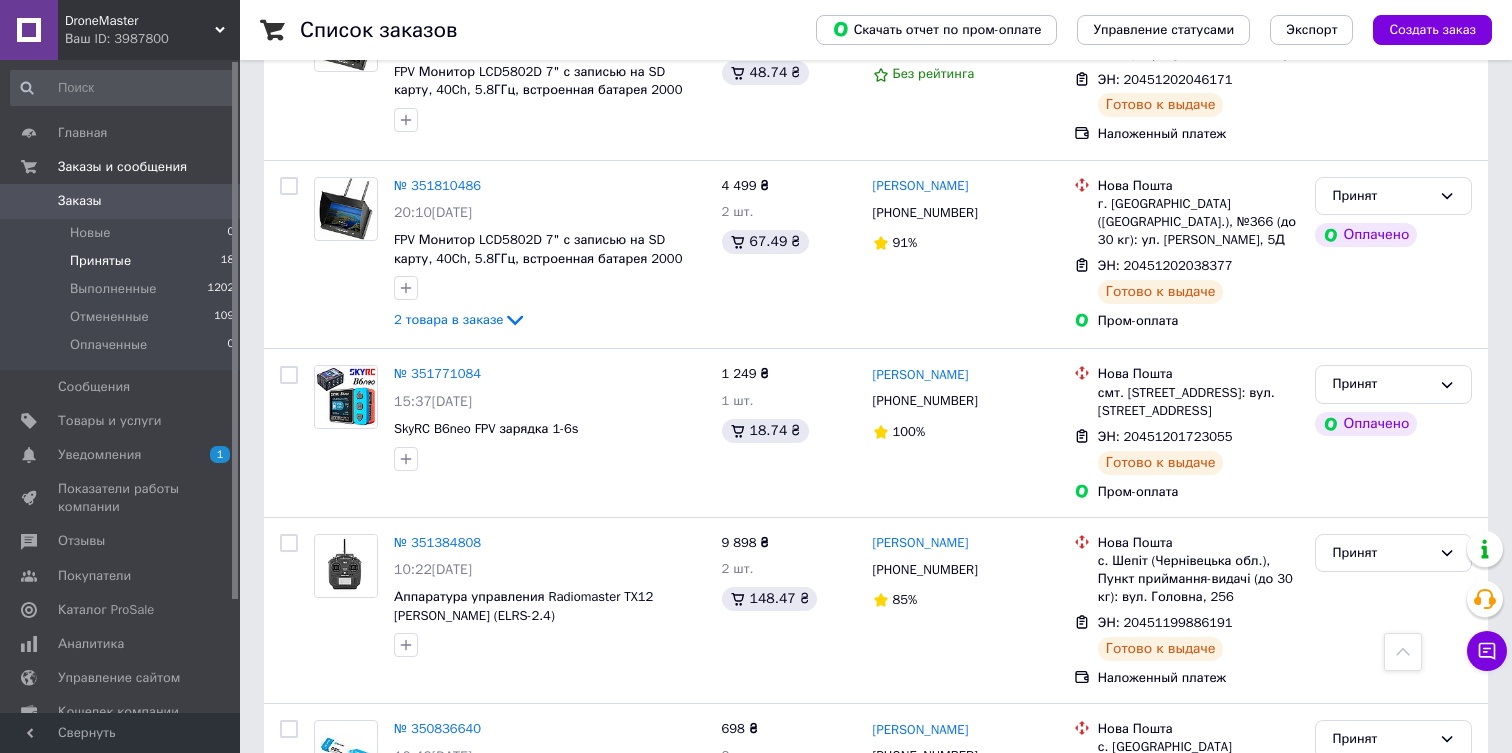 click on "Принятые 18" at bounding box center [123, 261] 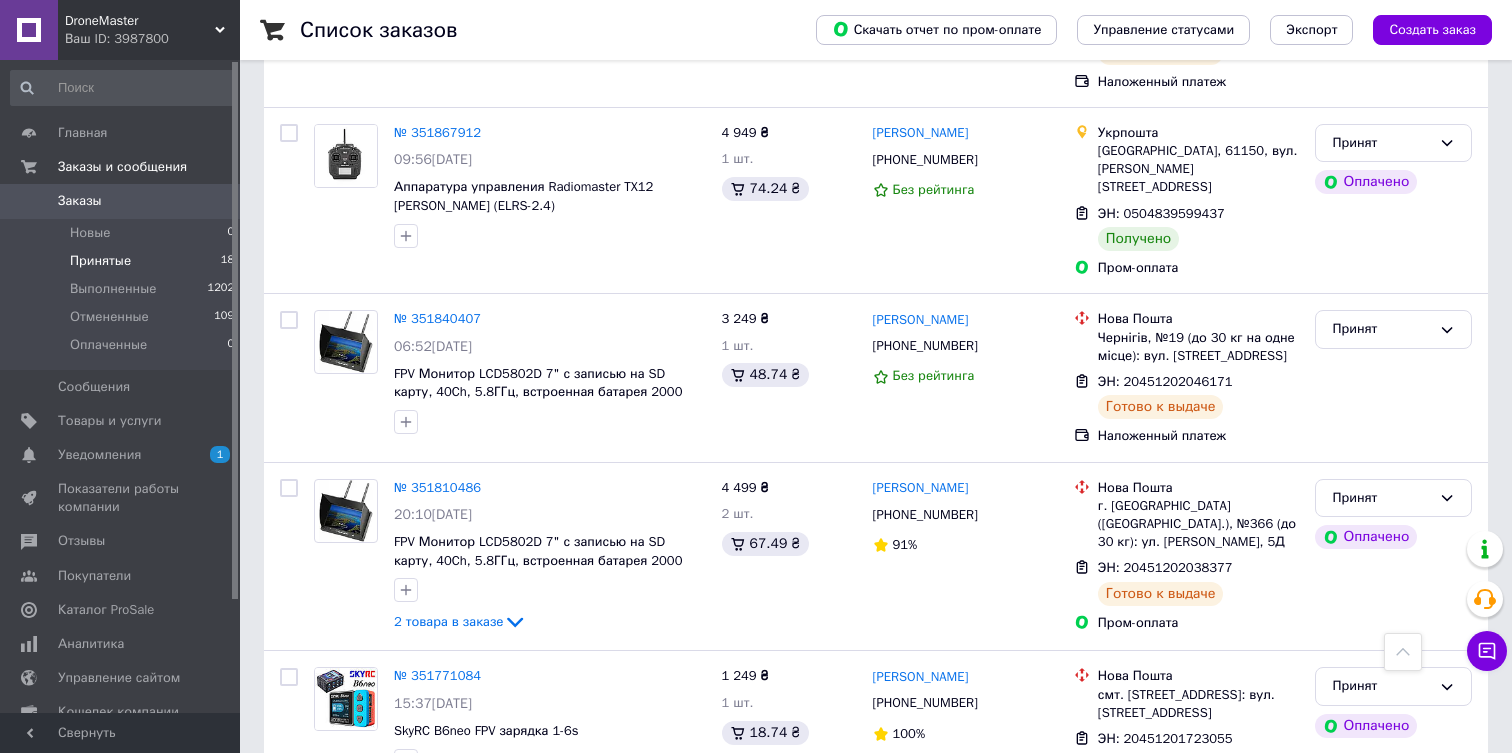 scroll, scrollTop: 3284, scrollLeft: 0, axis: vertical 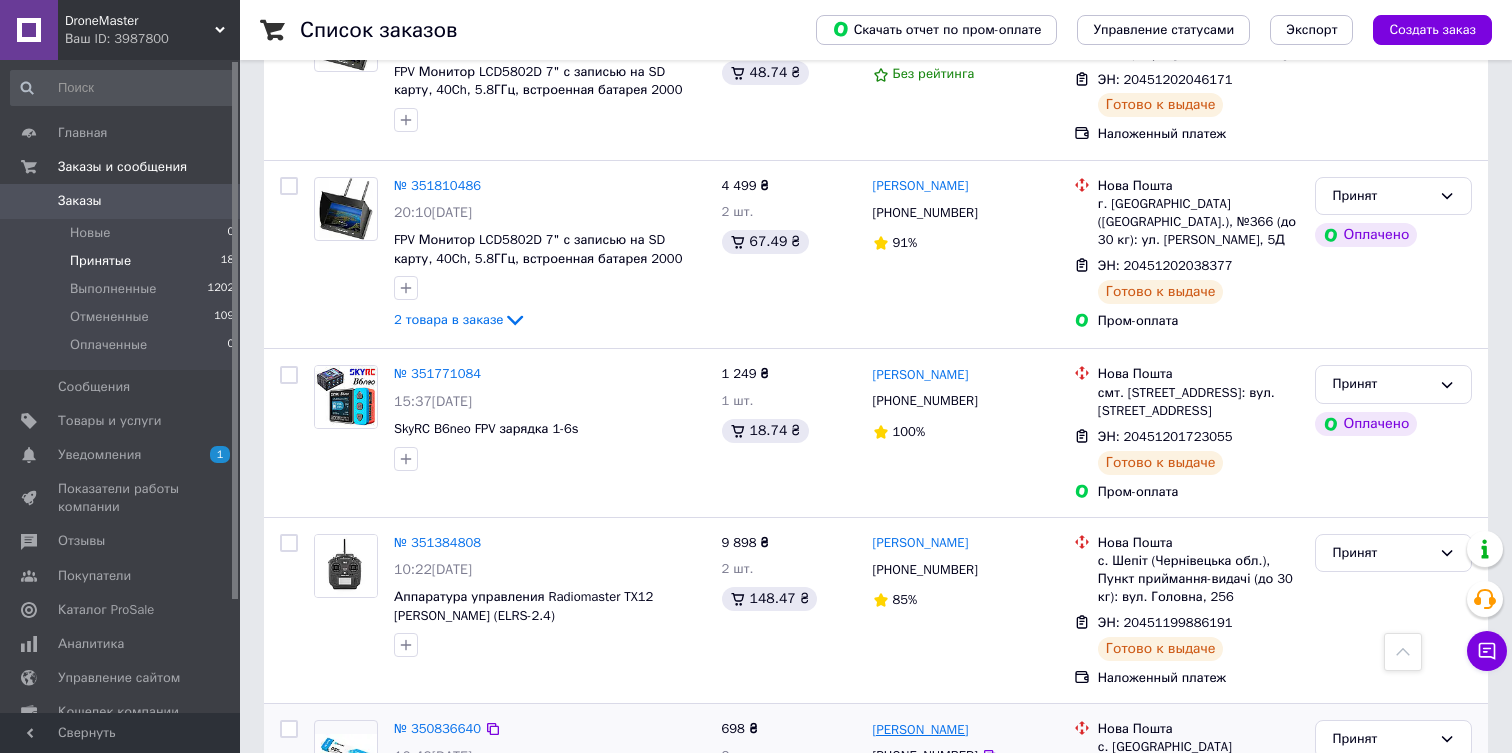 click on "[PERSON_NAME]" at bounding box center [921, 730] 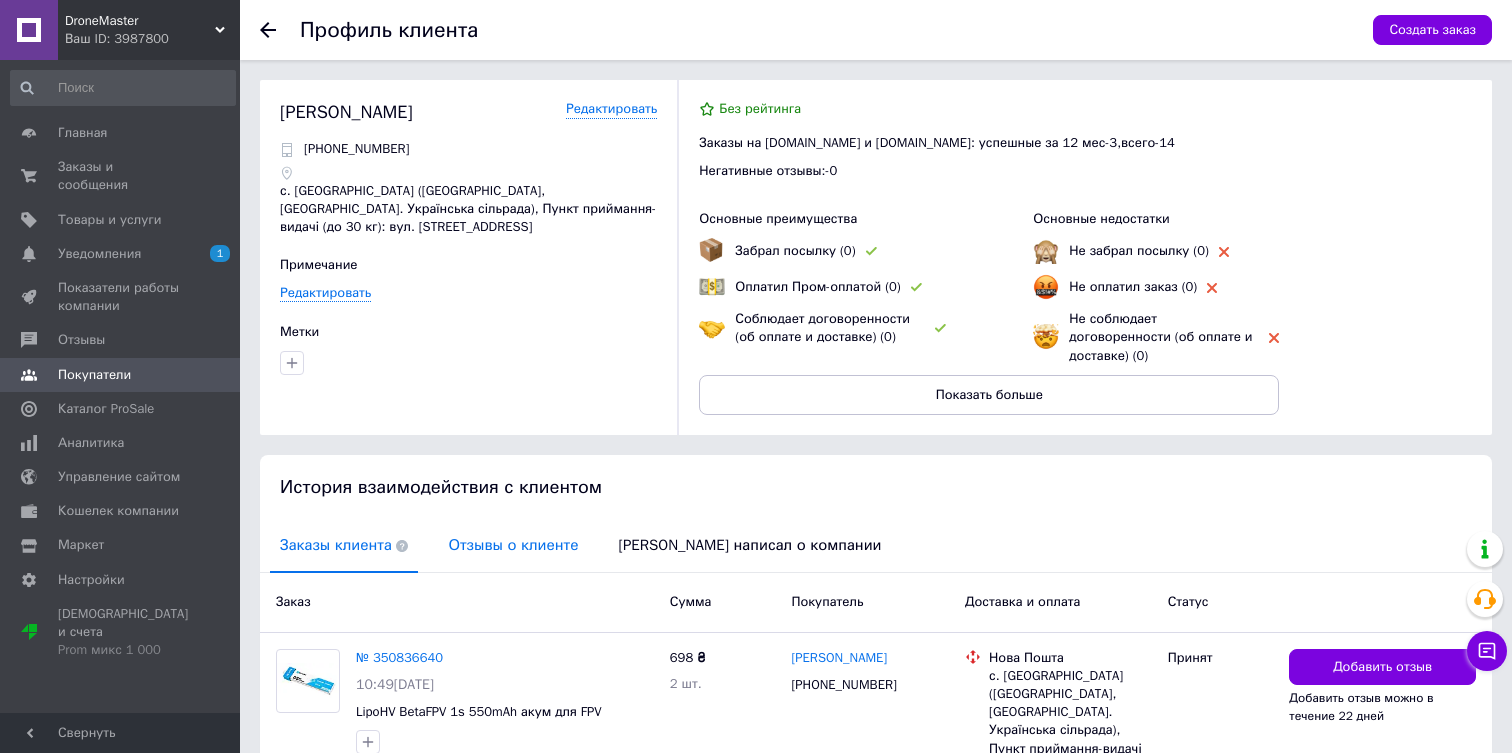 click on "Отзывы о клиенте" at bounding box center (513, 545) 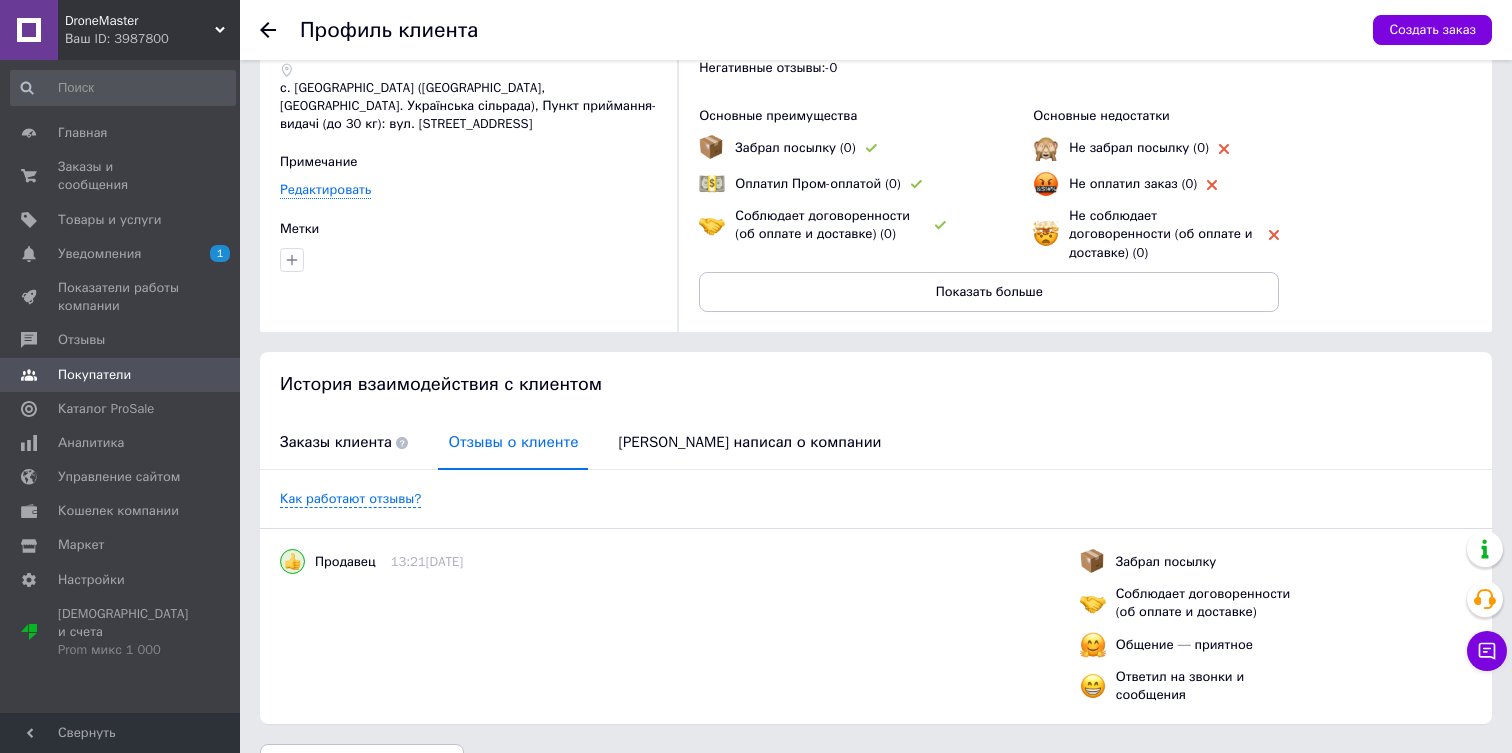 scroll, scrollTop: 154, scrollLeft: 0, axis: vertical 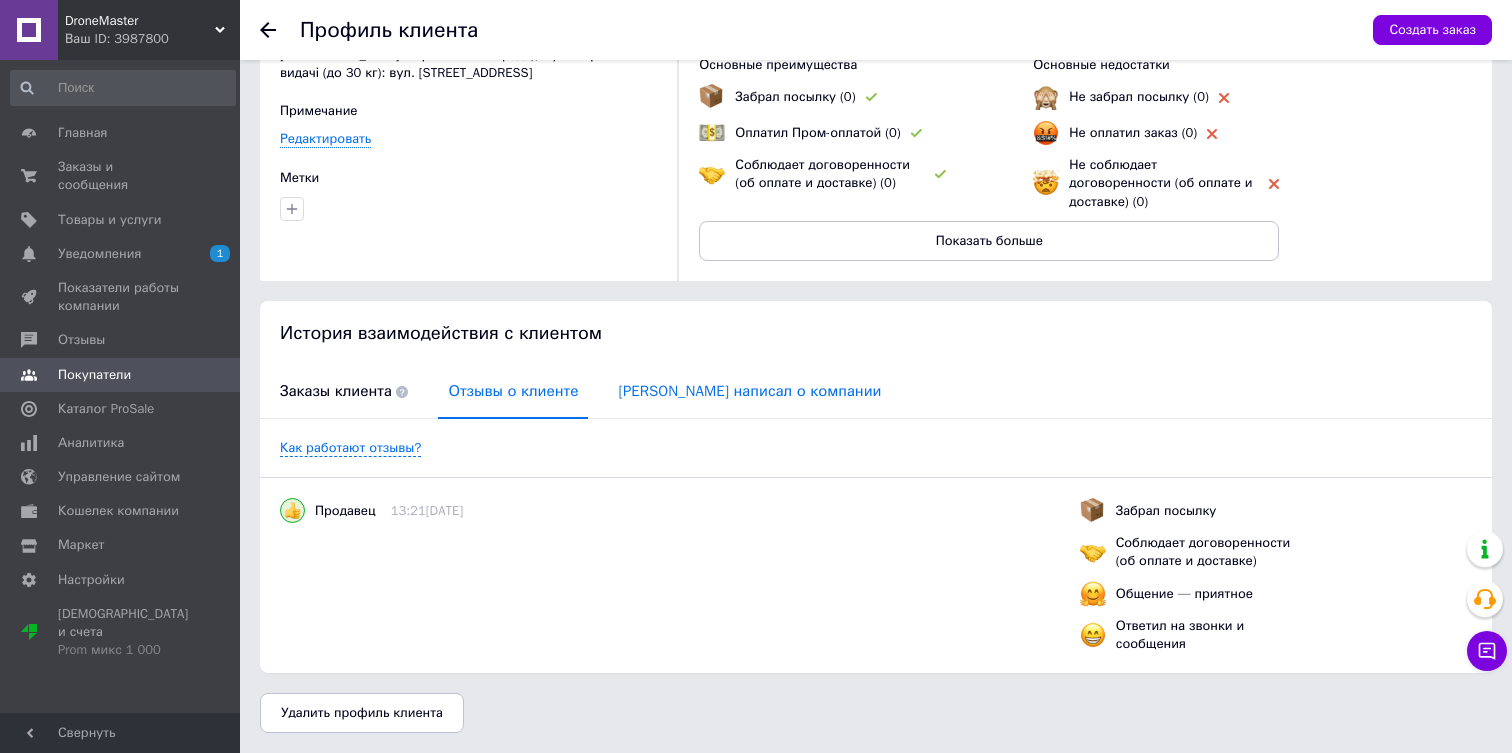 click on "Клиент написал о компании" at bounding box center [749, 391] 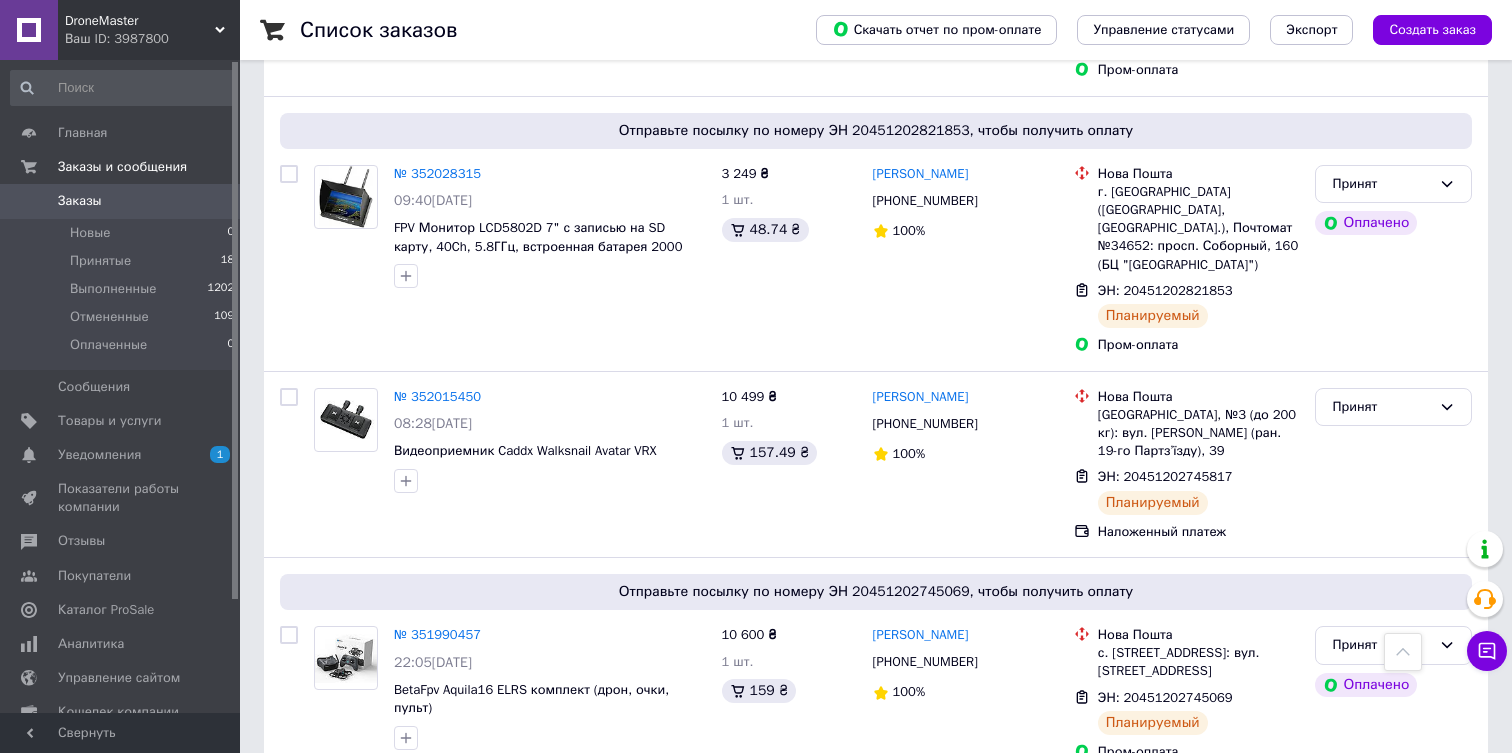 scroll, scrollTop: 2039, scrollLeft: 0, axis: vertical 